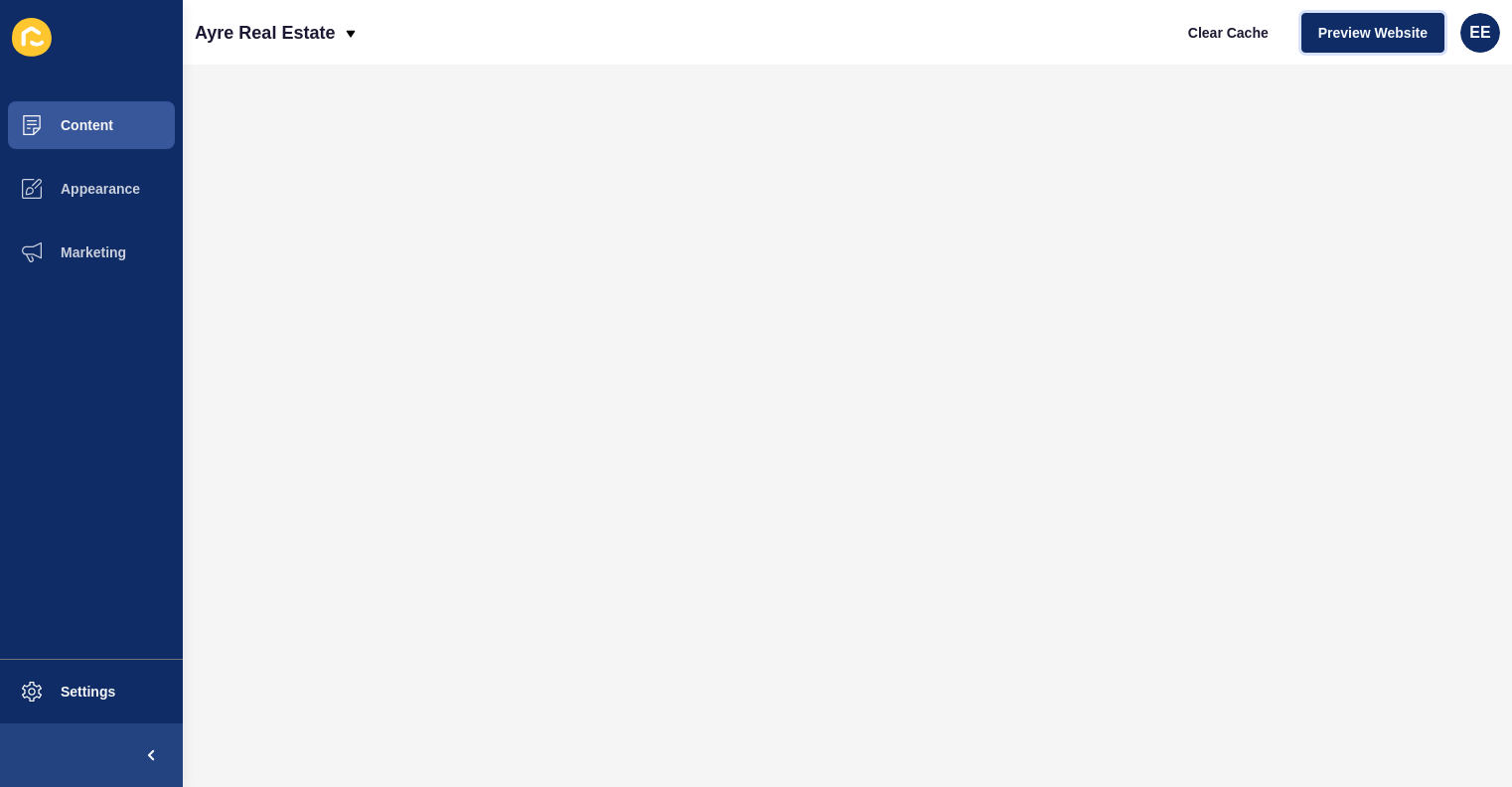 scroll, scrollTop: 0, scrollLeft: 0, axis: both 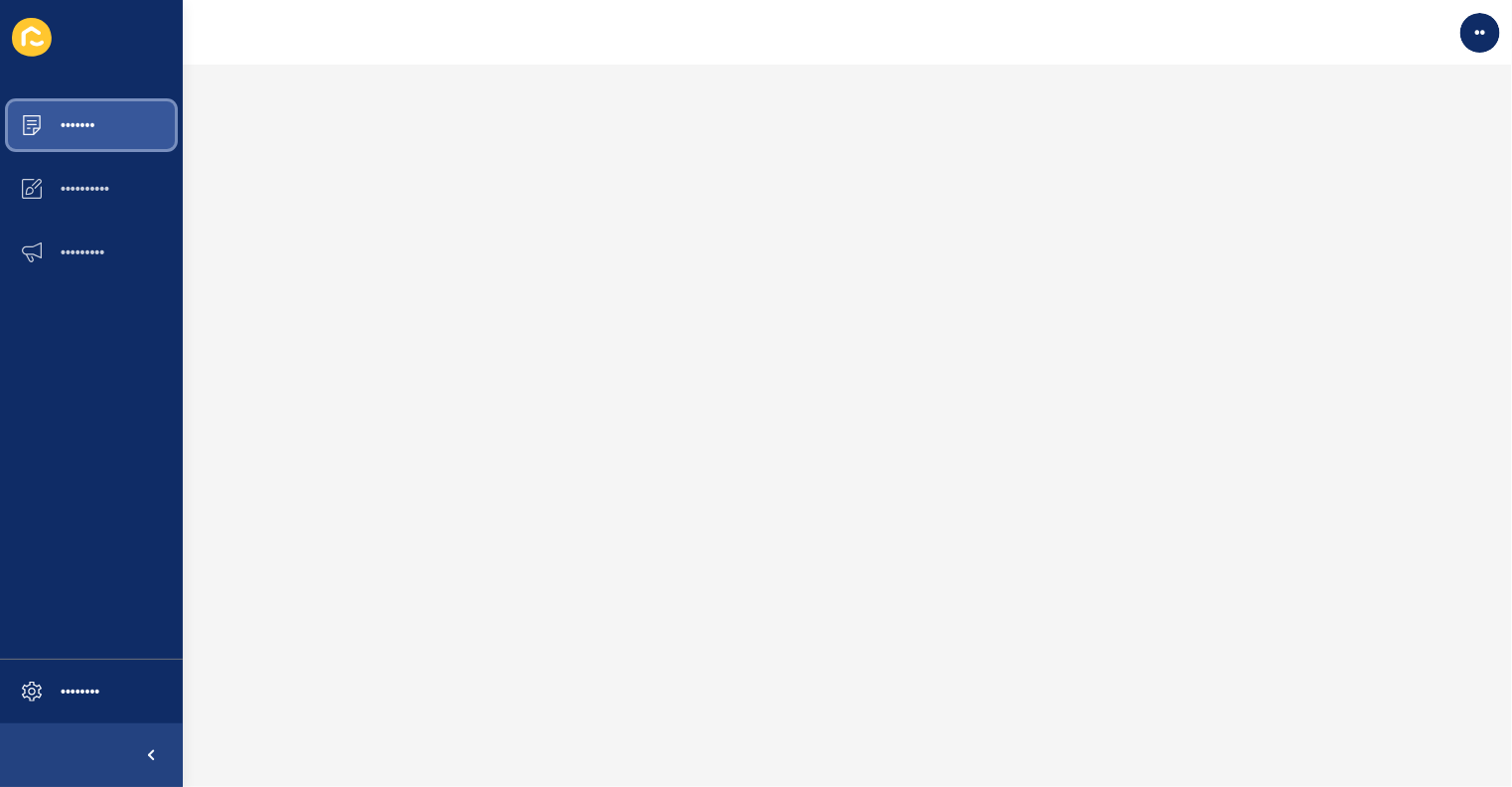 click on "•••••••" at bounding box center (91, 125) 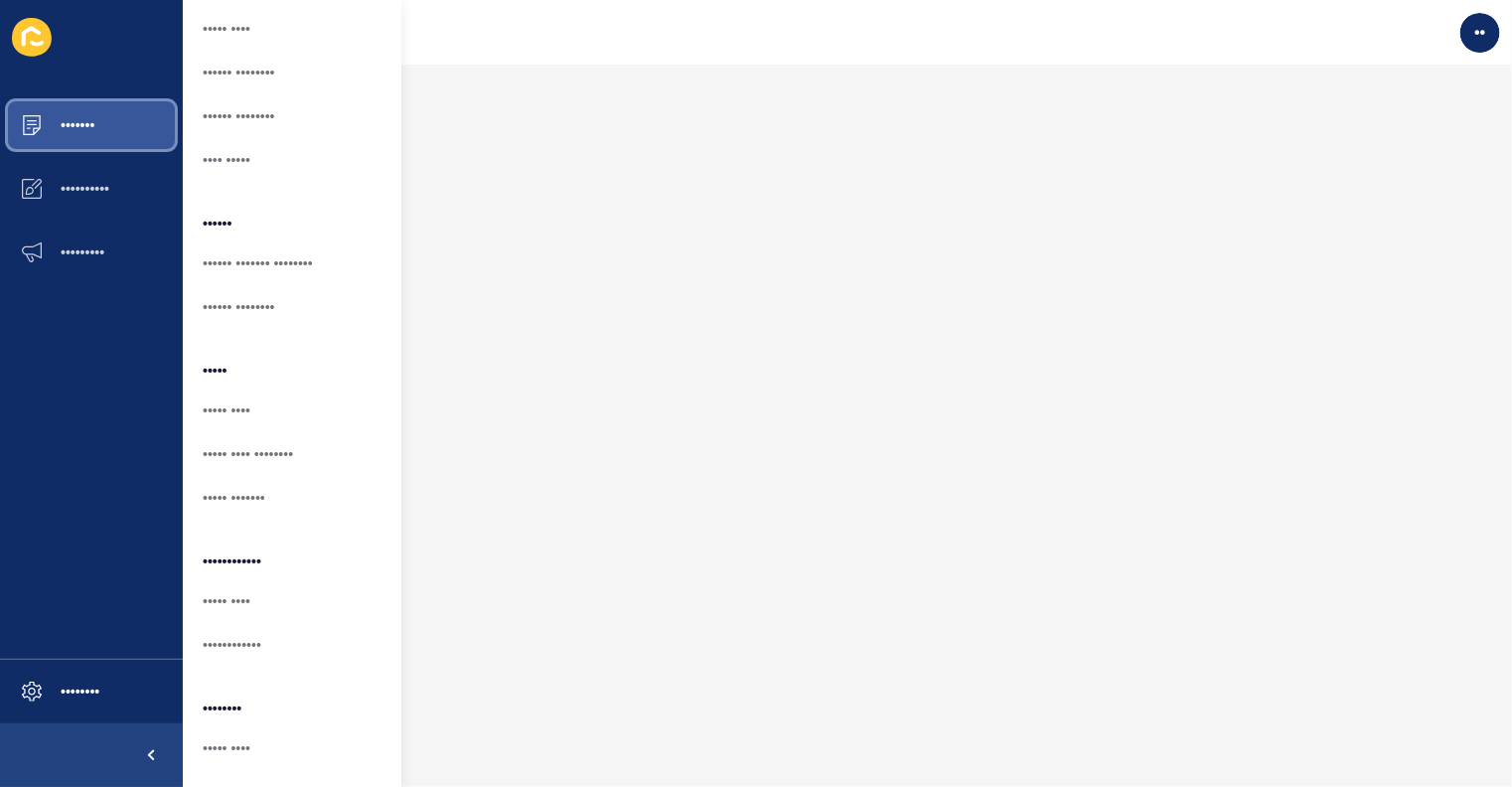 scroll, scrollTop: 374, scrollLeft: 0, axis: vertical 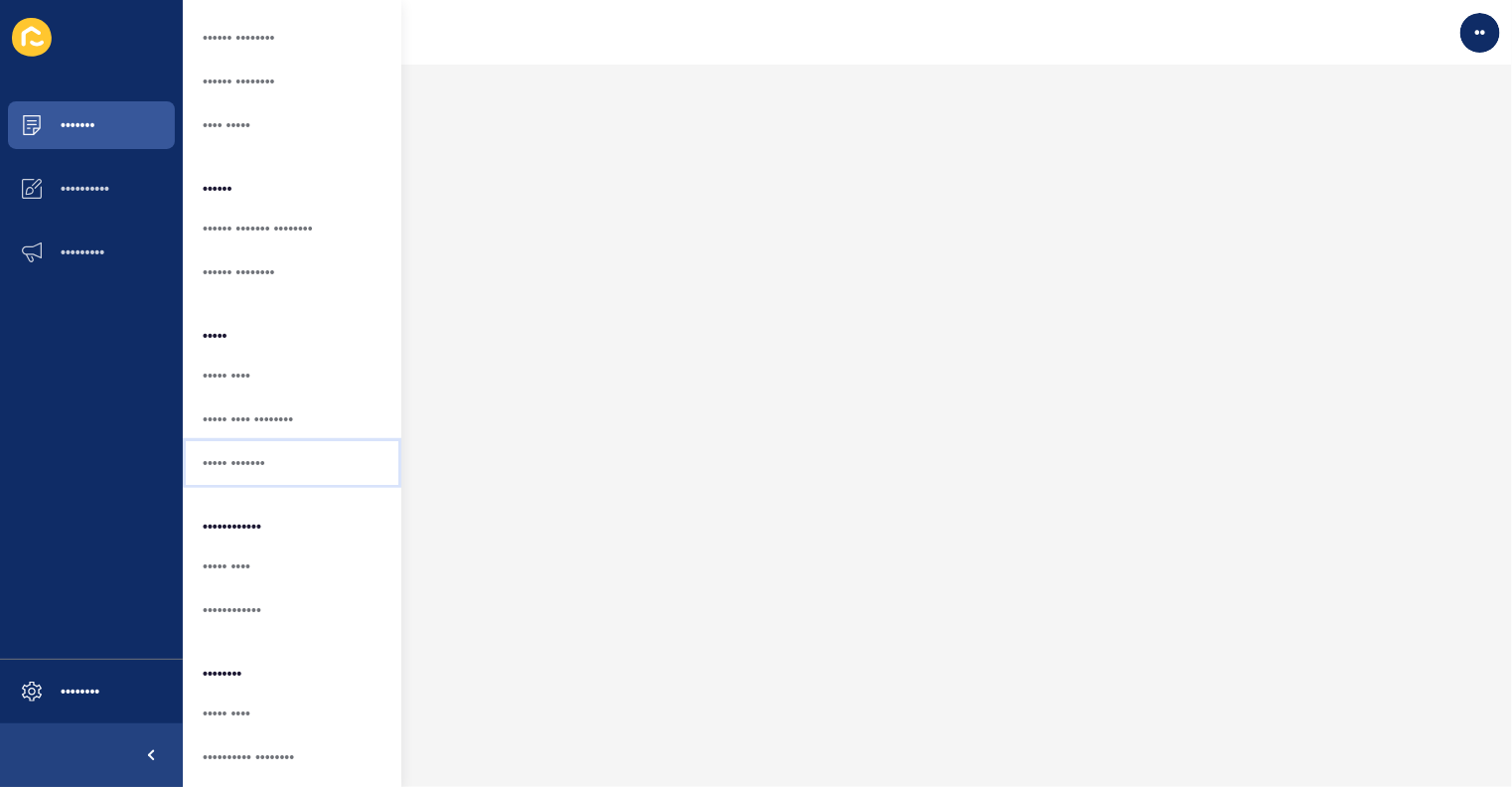 click on "••••• •••••••" at bounding box center (292, 463) 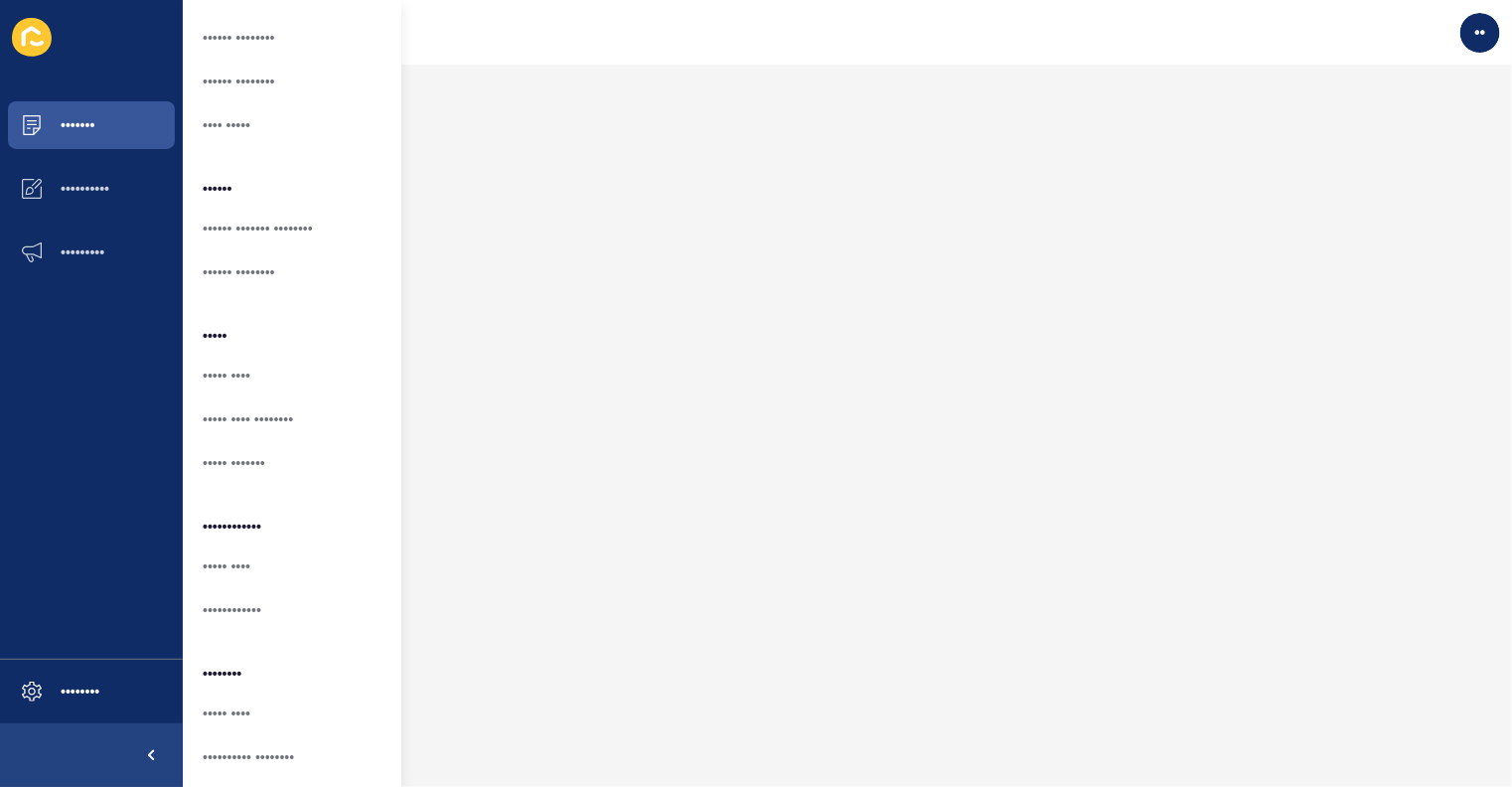 scroll, scrollTop: 0, scrollLeft: 0, axis: both 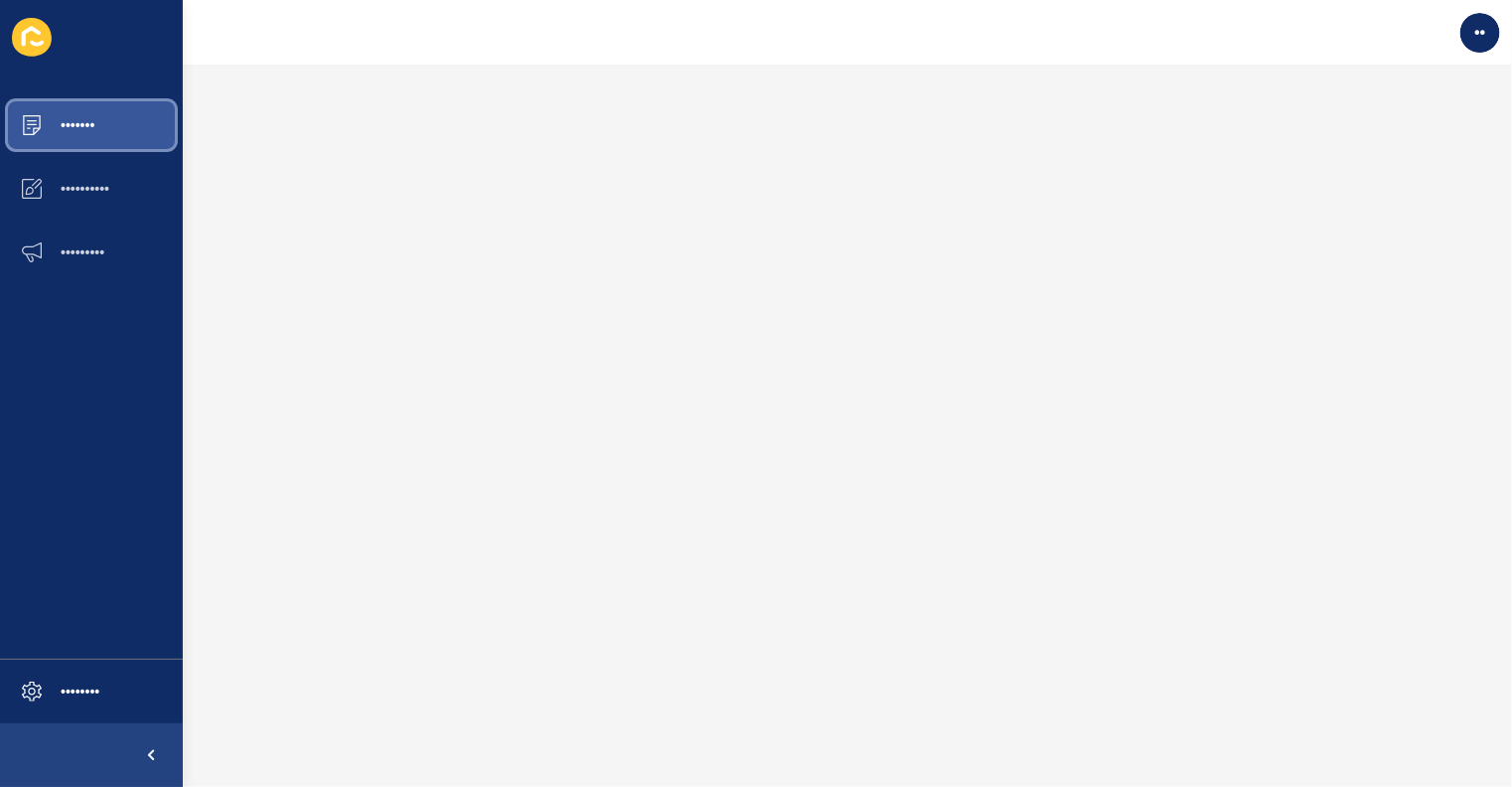 click on "•••••••" at bounding box center [46, 125] 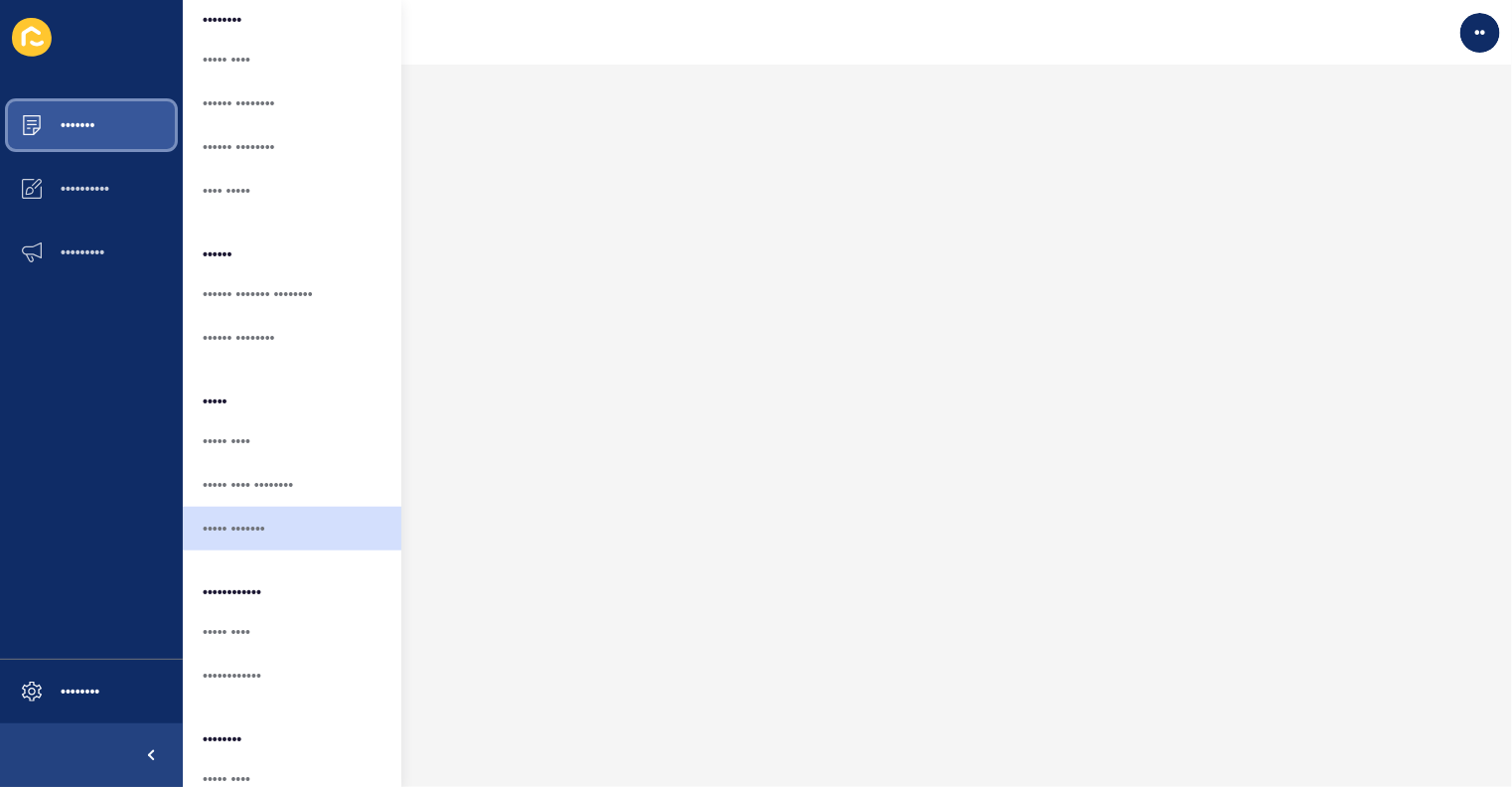 scroll, scrollTop: 326, scrollLeft: 0, axis: vertical 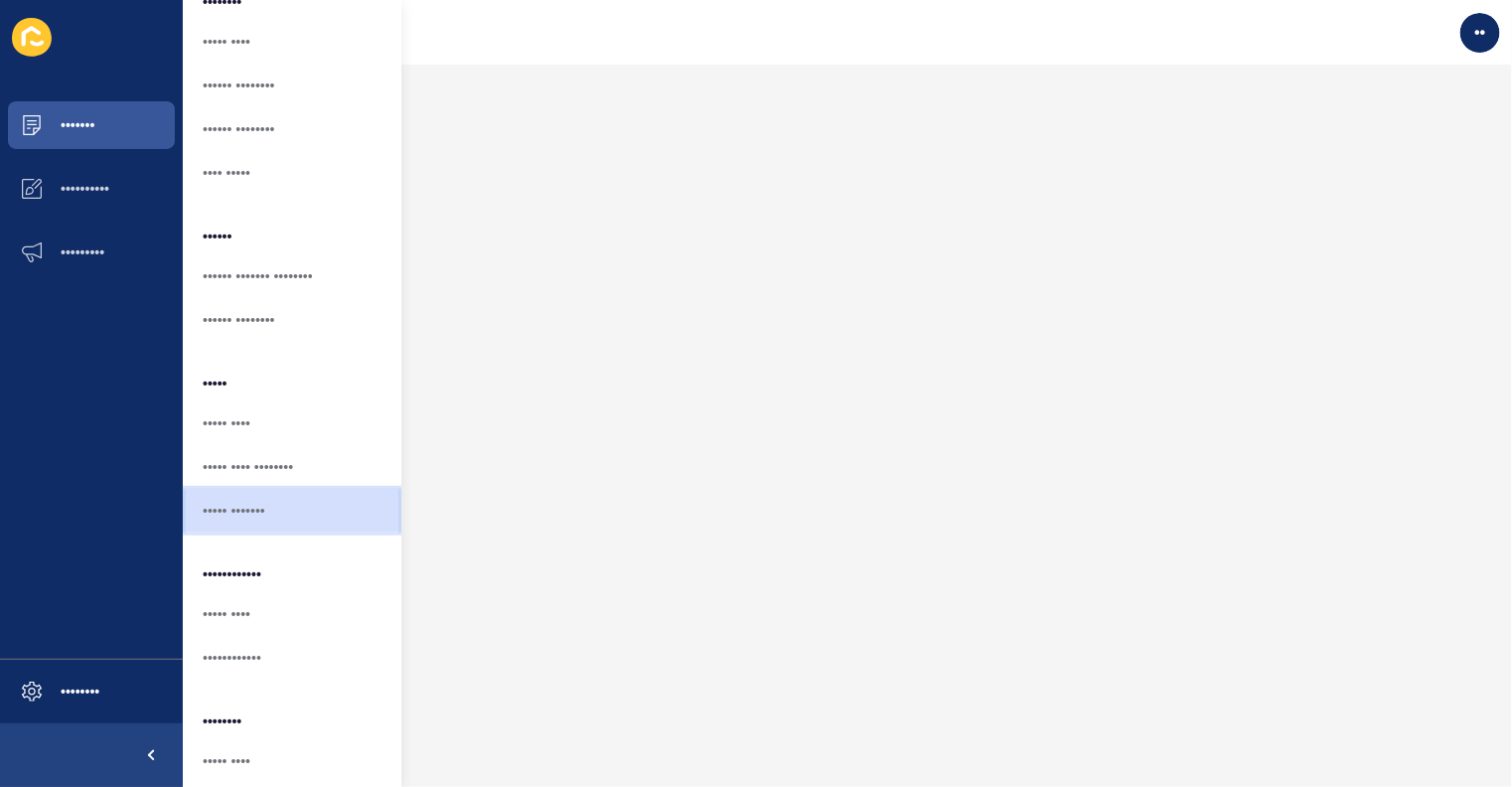 click on "••••• •••••••" at bounding box center [292, 511] 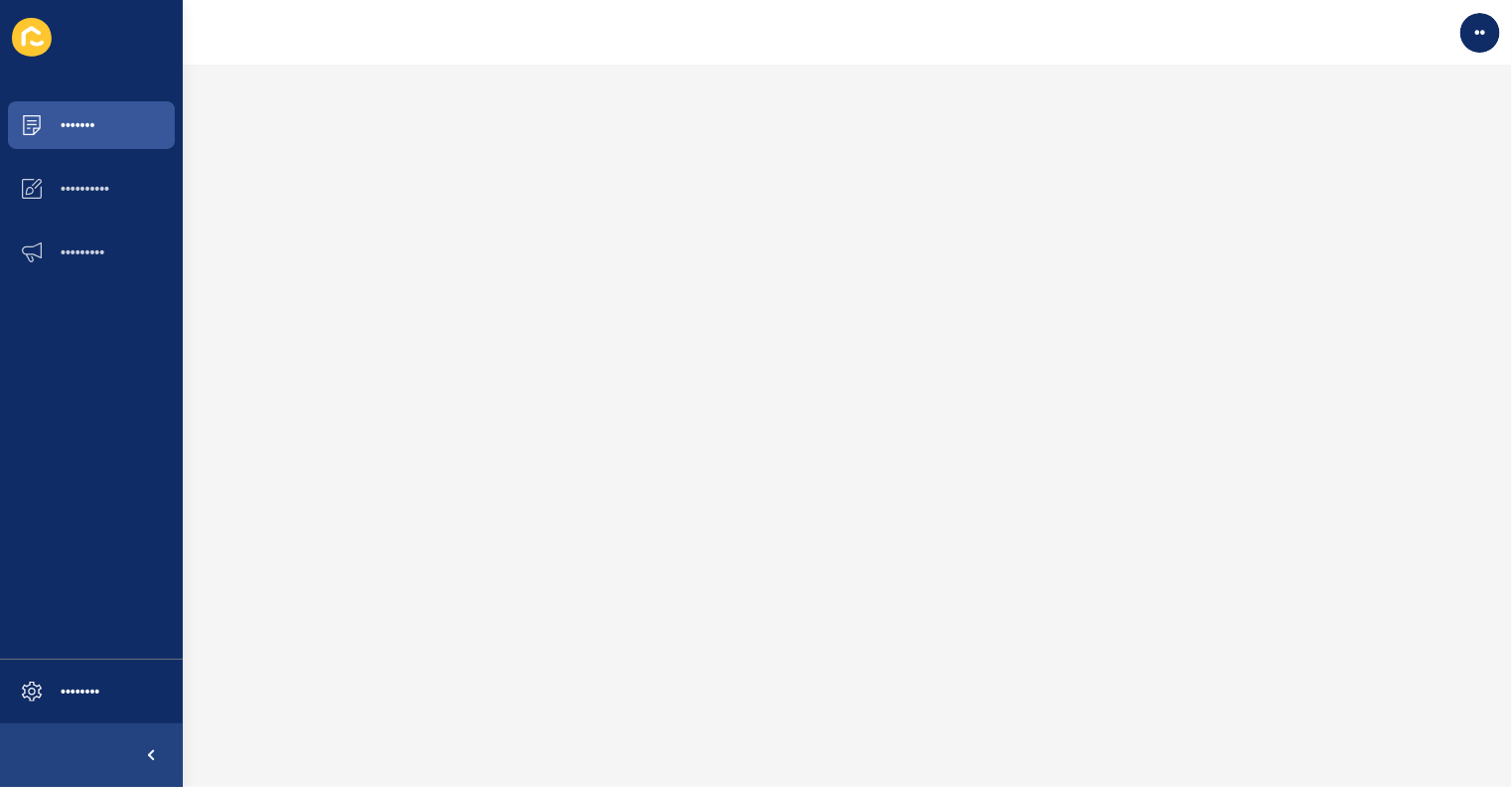 scroll, scrollTop: 0, scrollLeft: 0, axis: both 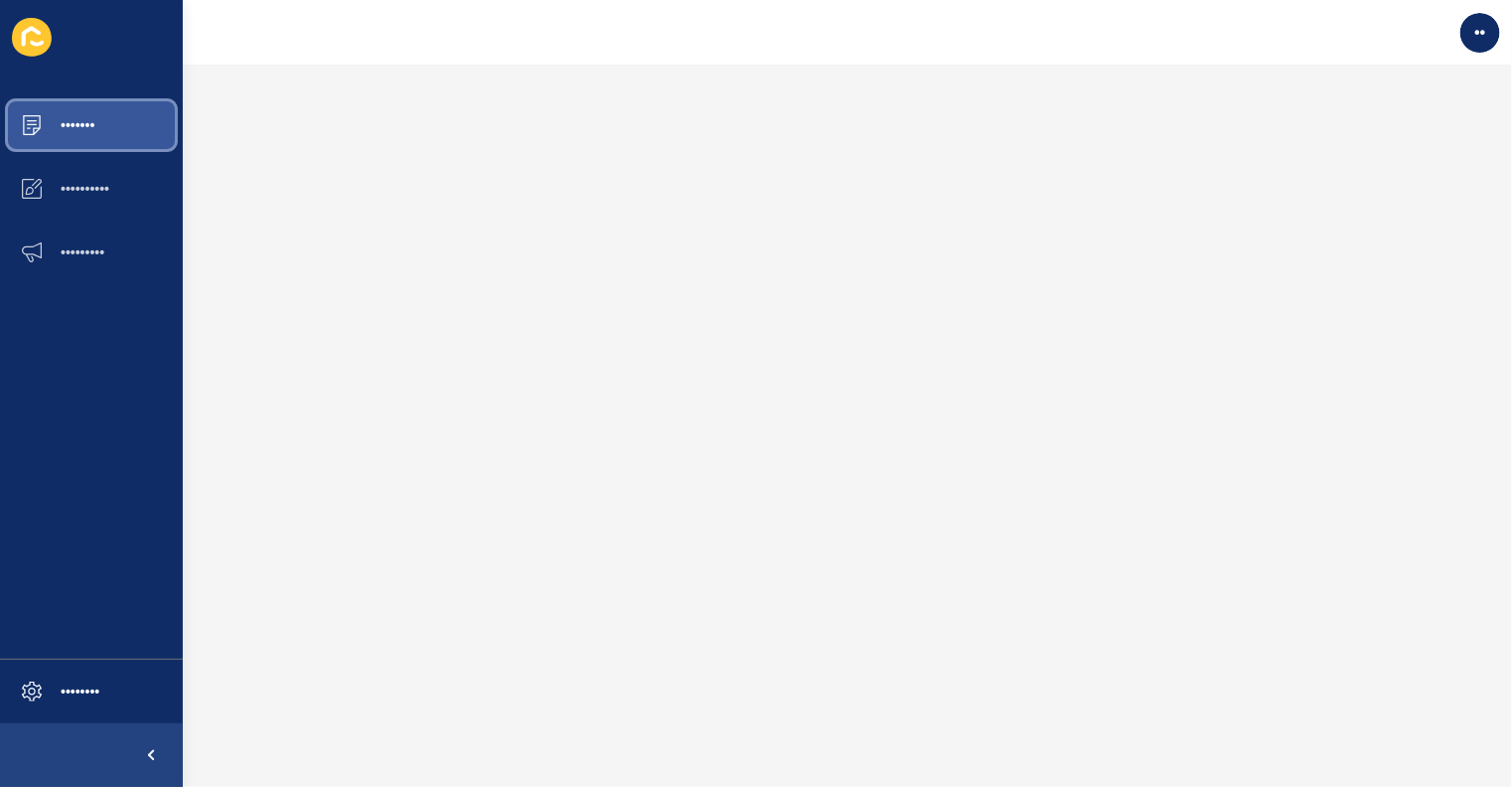click on "•••••••" at bounding box center (46, 125) 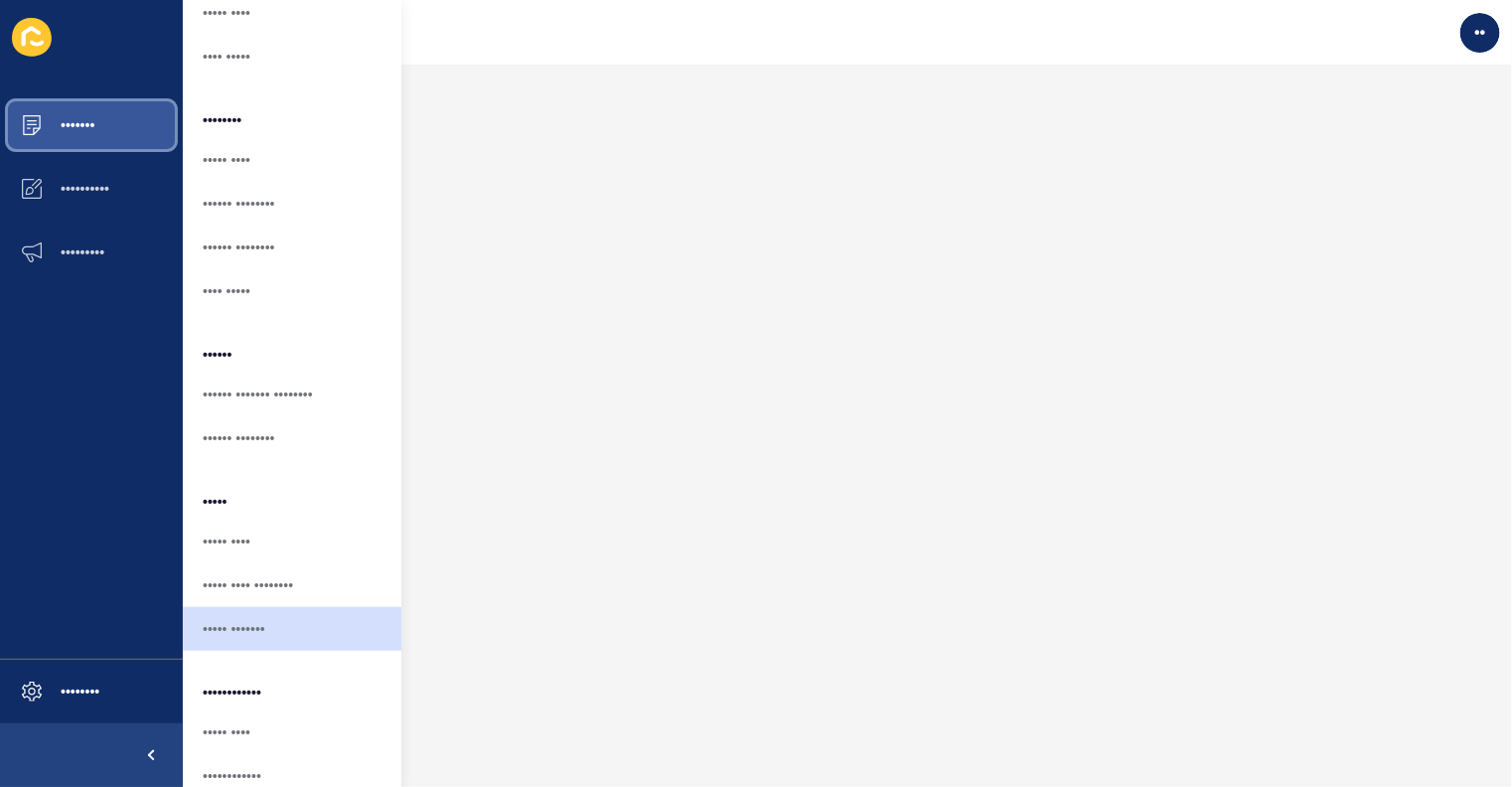 scroll, scrollTop: 396, scrollLeft: 0, axis: vertical 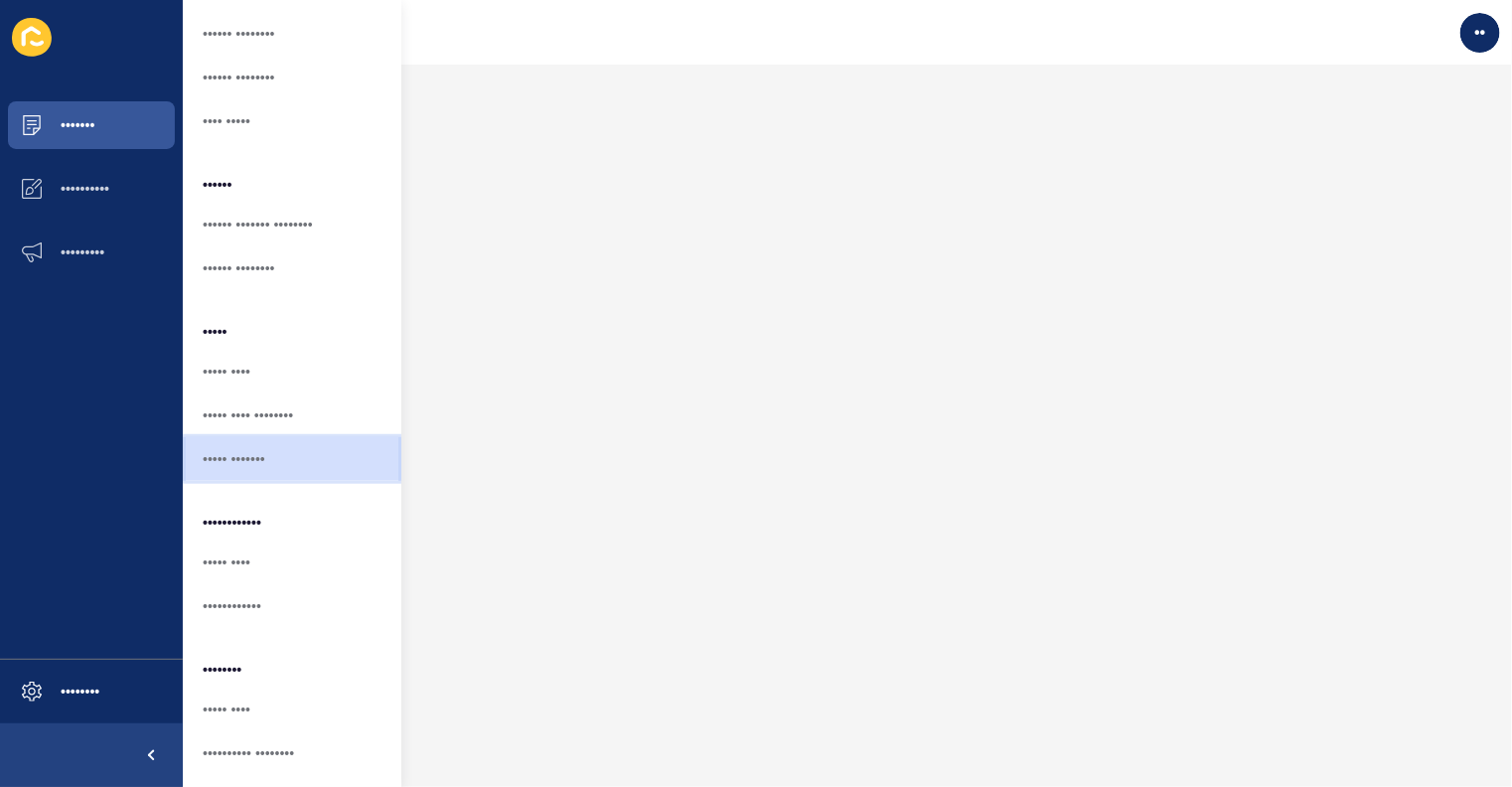 click on "••••• •••••••" at bounding box center (292, 459) 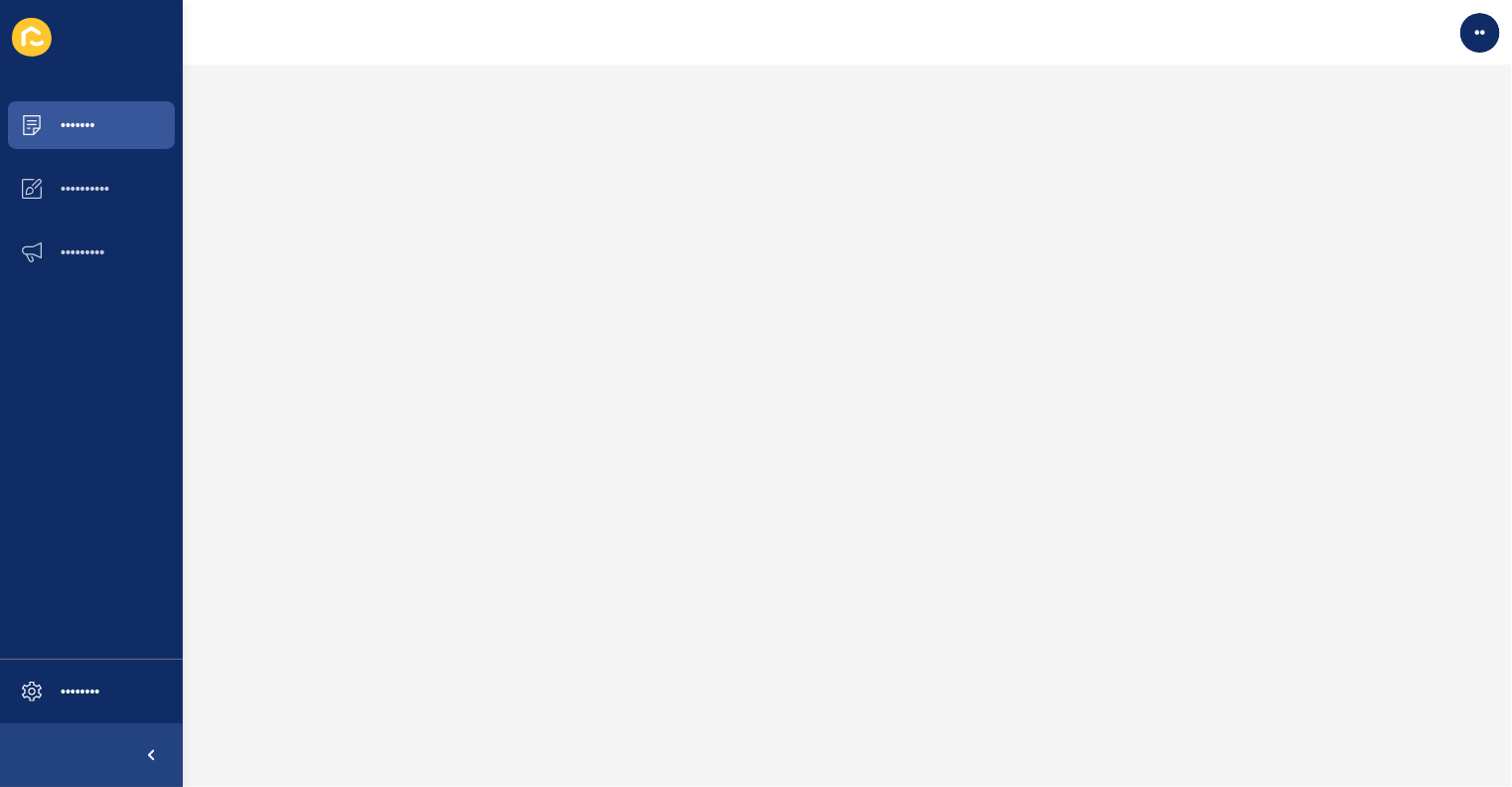 scroll, scrollTop: 0, scrollLeft: 0, axis: both 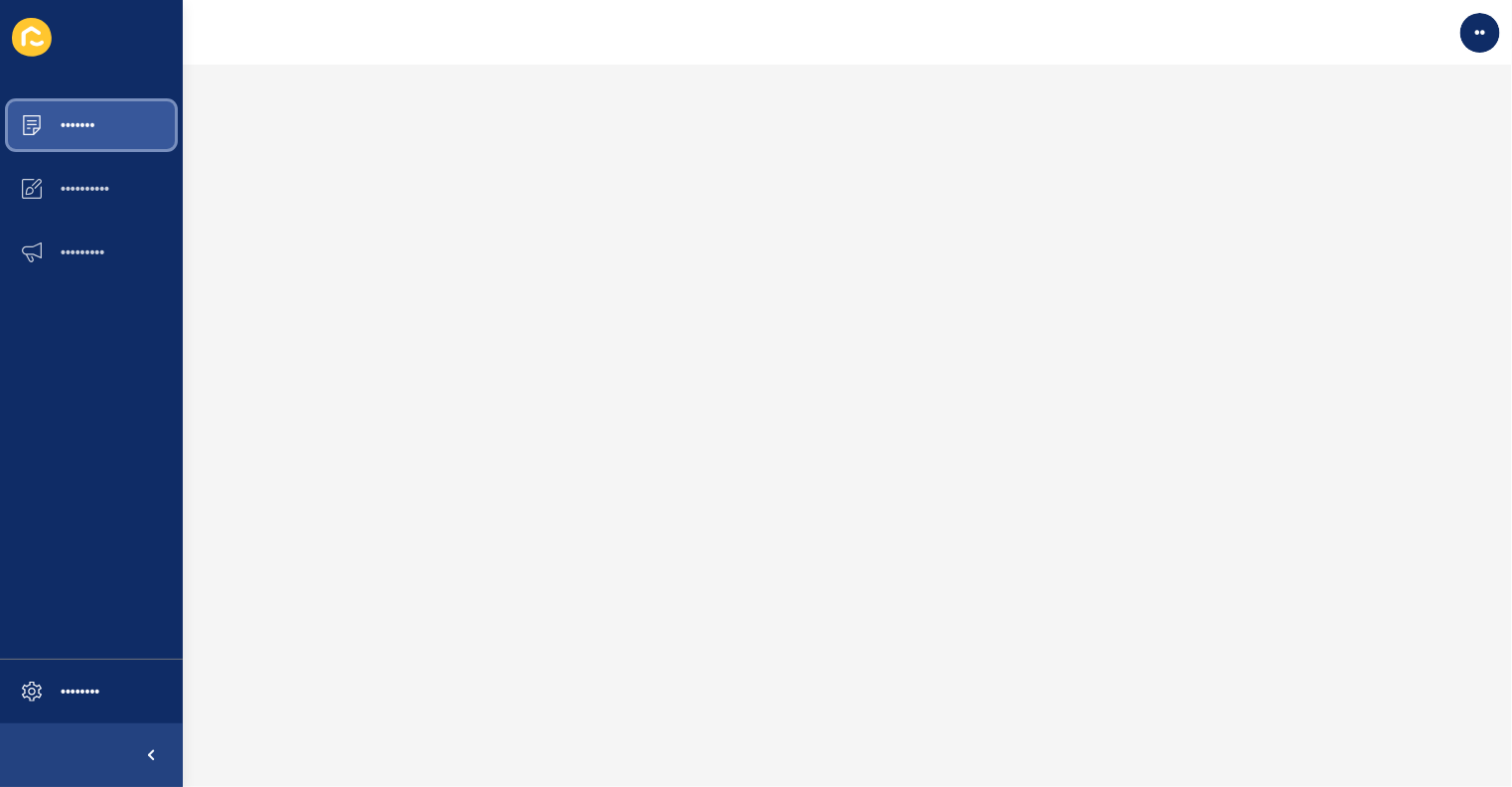 click on "•••••••" at bounding box center (46, 125) 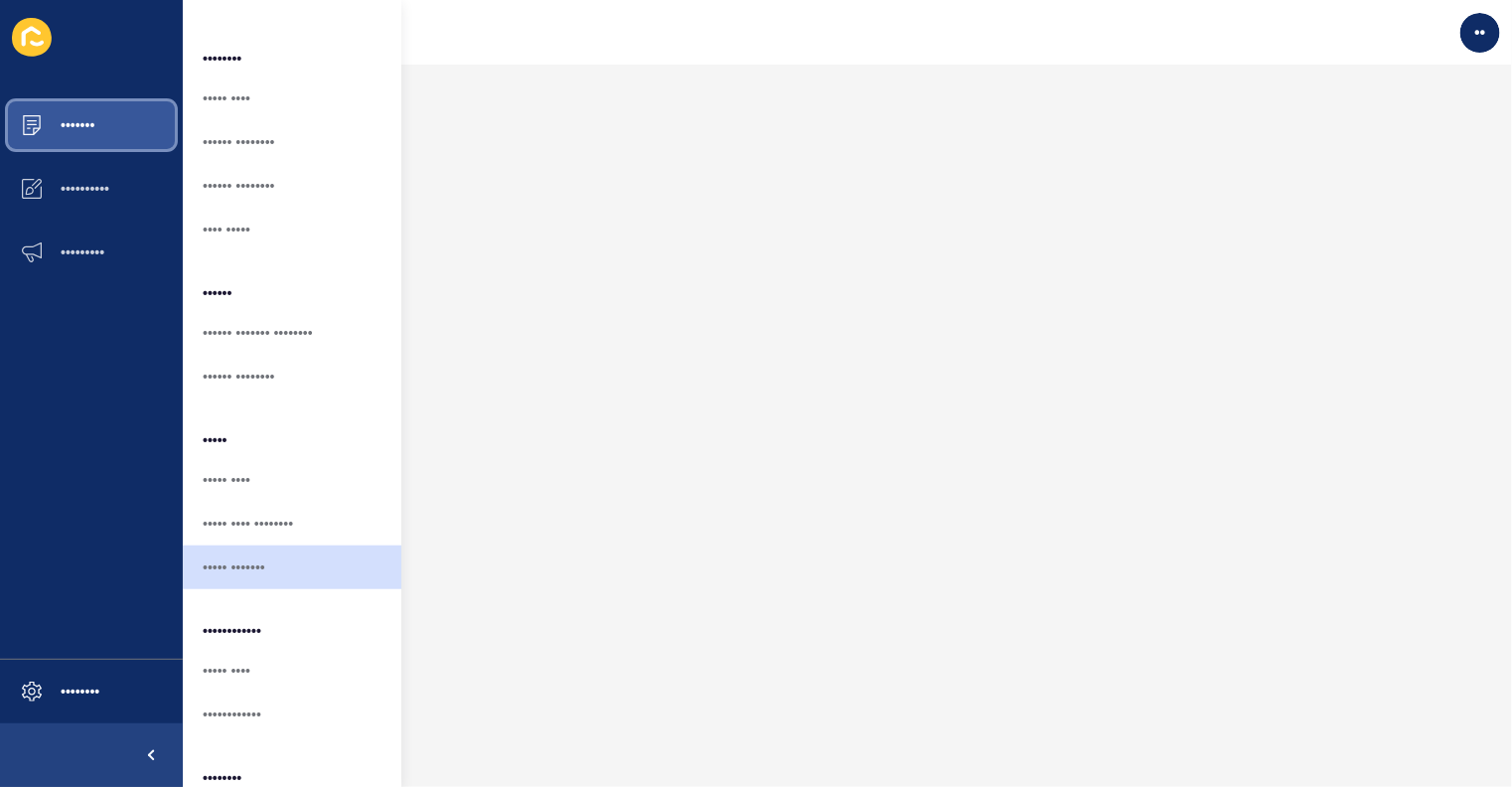 scroll, scrollTop: 330, scrollLeft: 0, axis: vertical 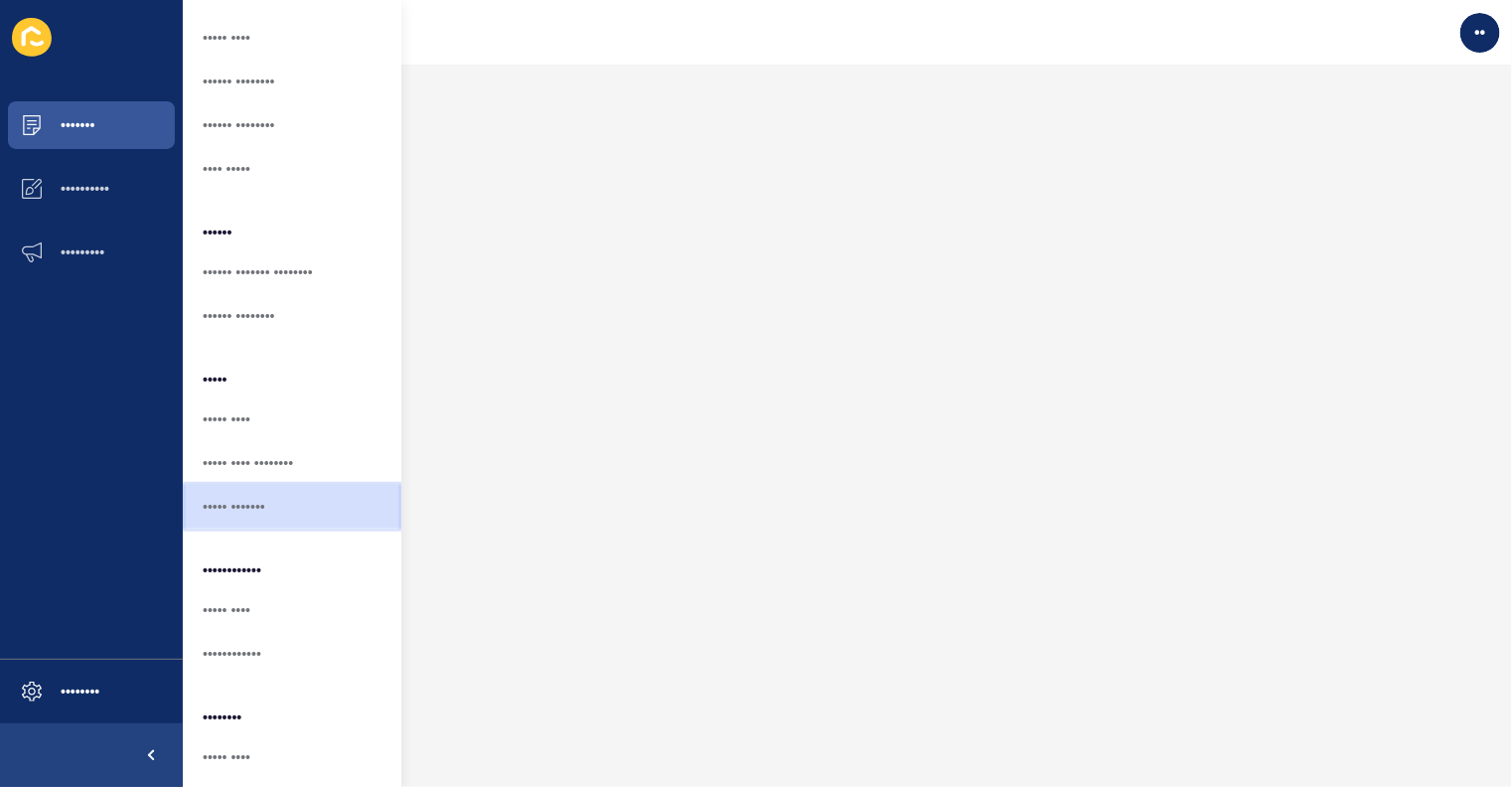 click on "••••• •••••••" at bounding box center [292, 507] 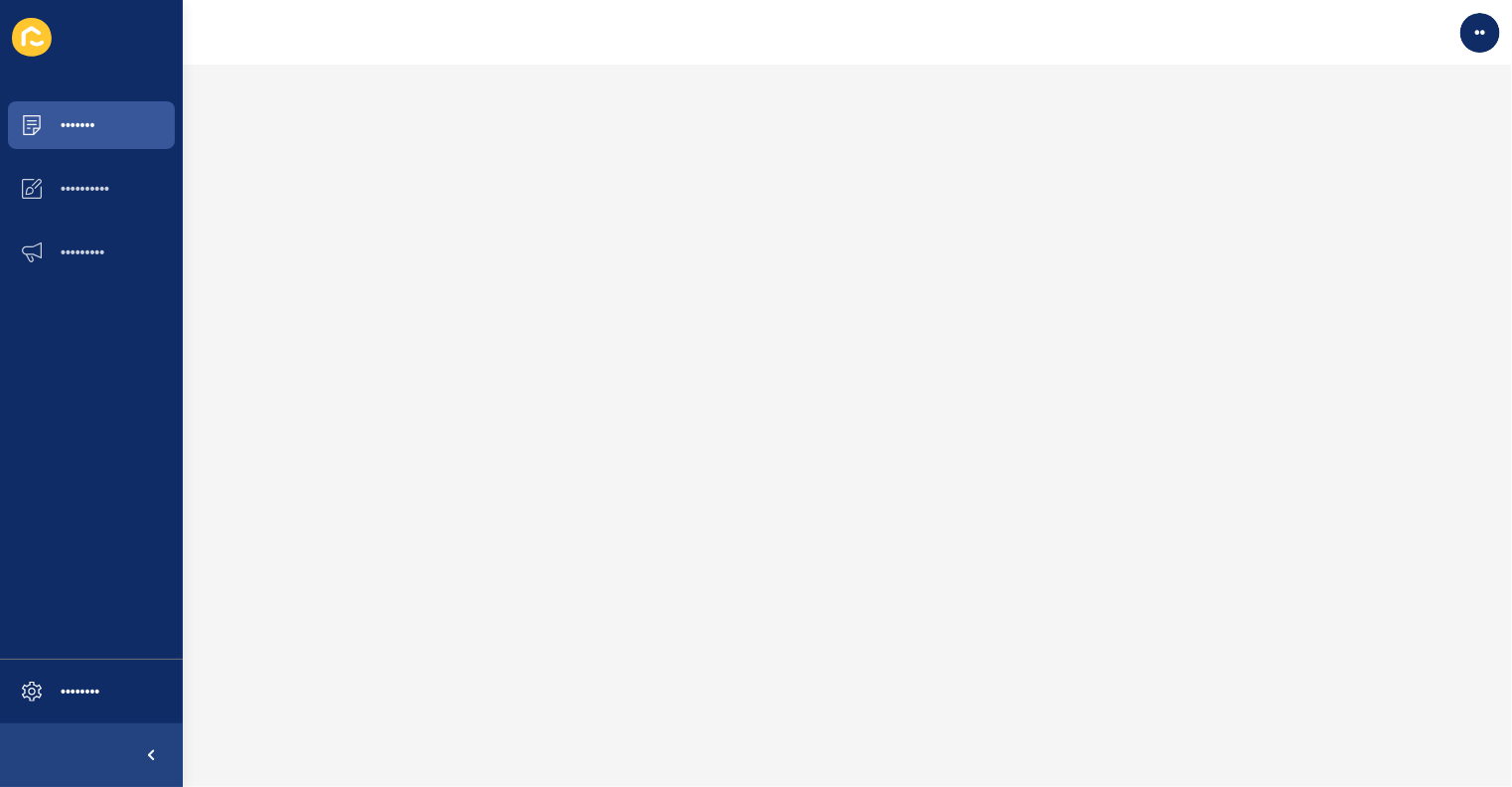 scroll, scrollTop: 0, scrollLeft: 0, axis: both 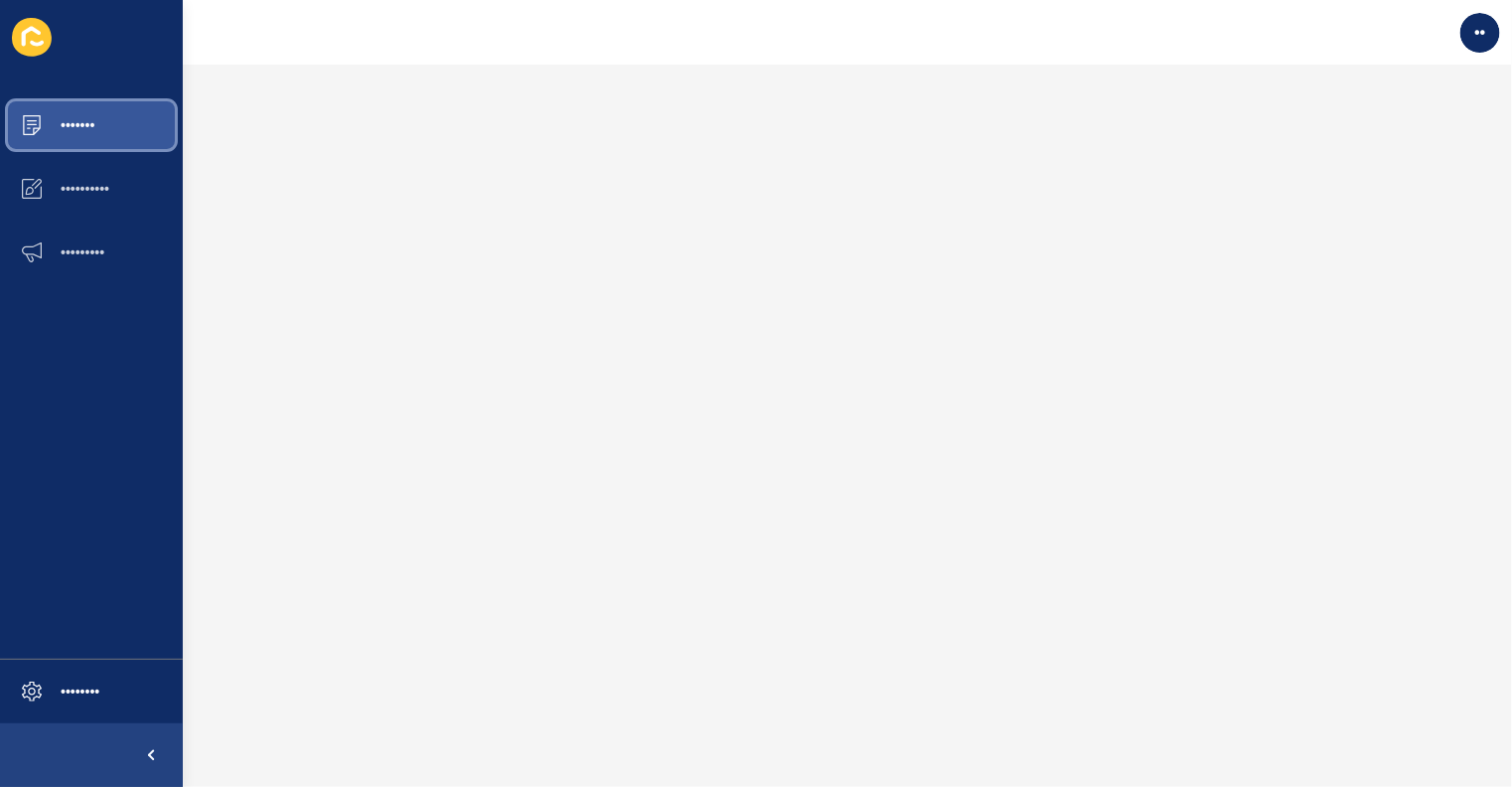 click on "•••••••" at bounding box center (46, 125) 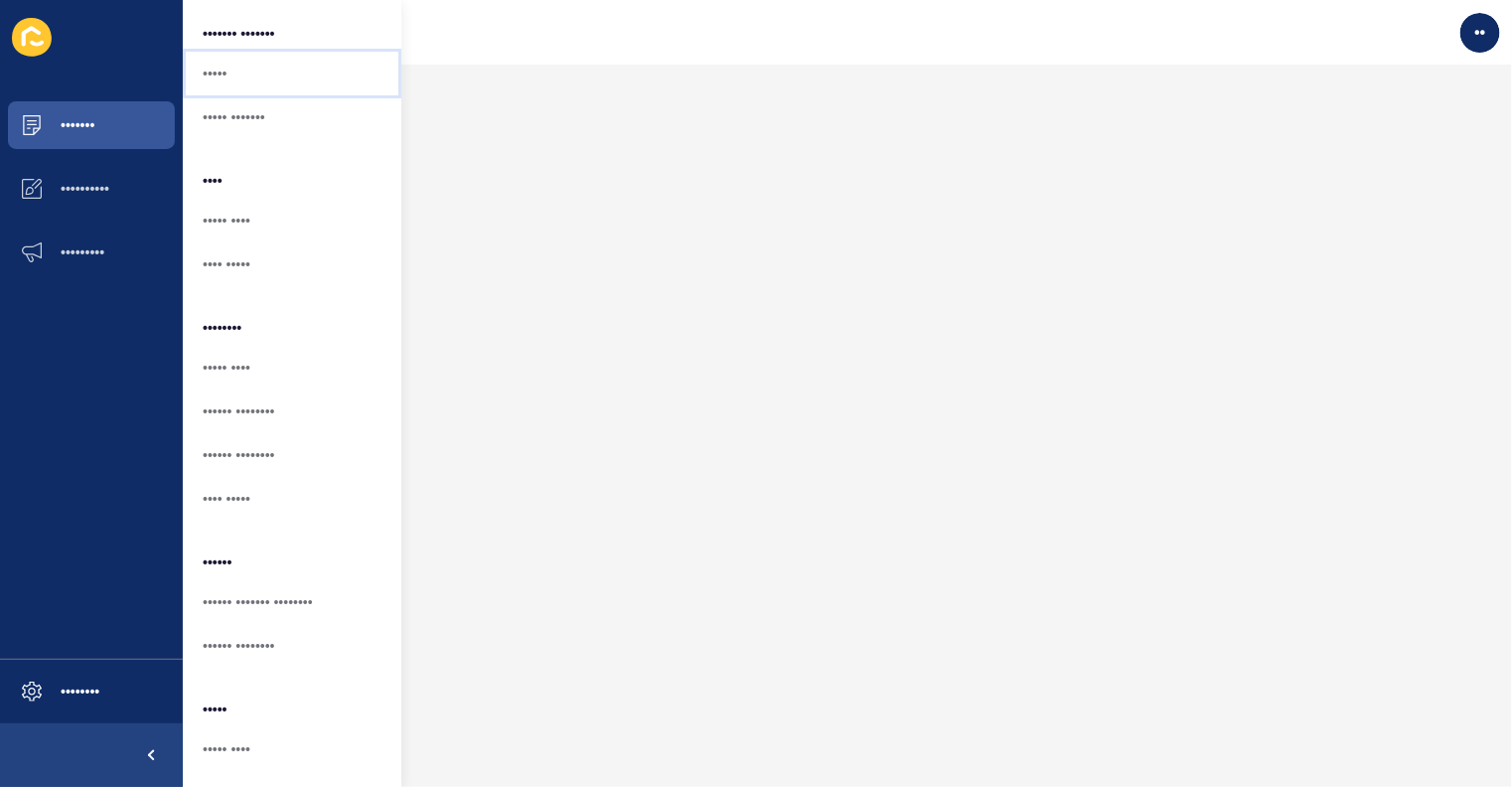 click on "•••••" at bounding box center [292, 74] 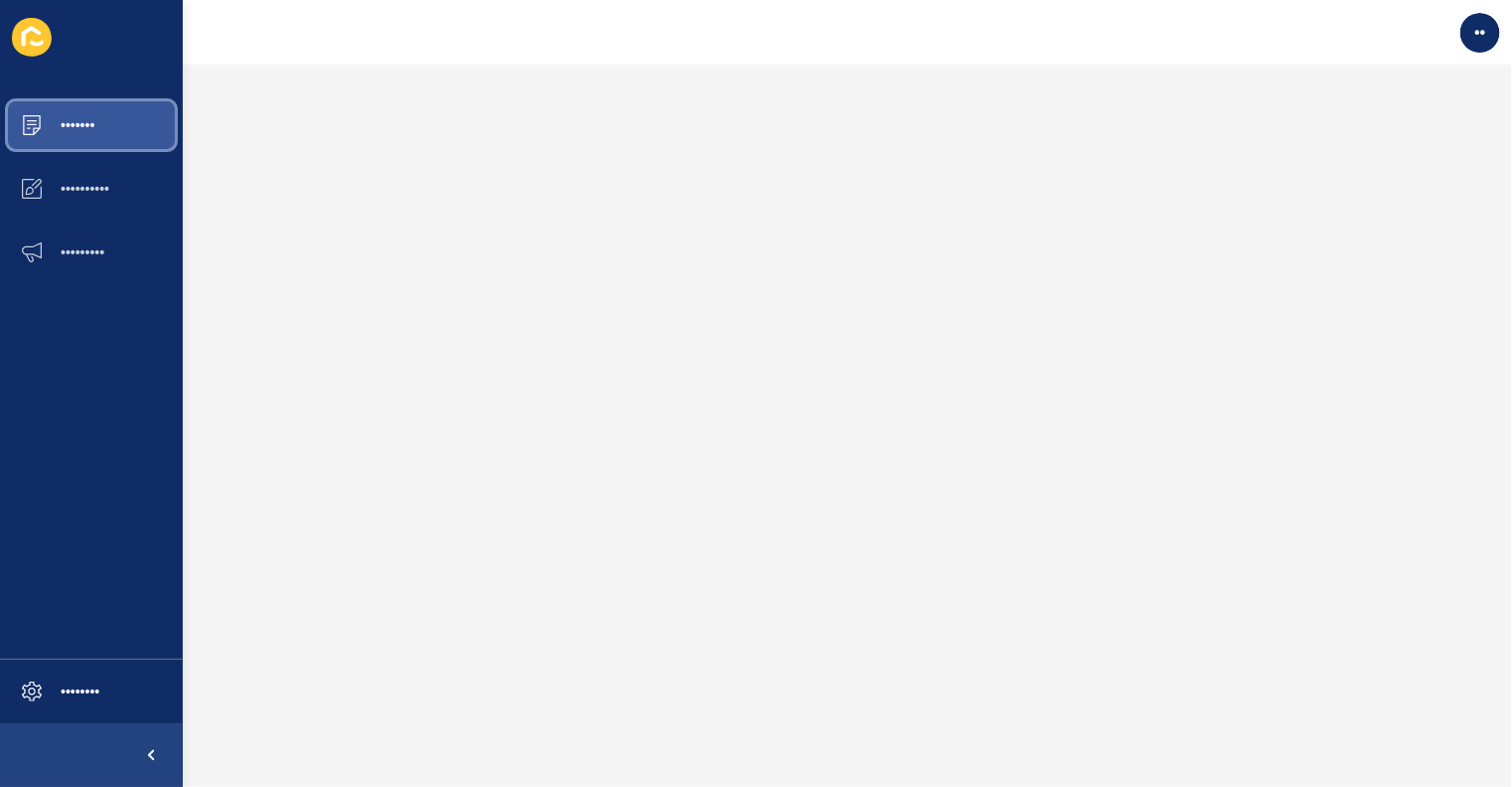 click on "•••••••" at bounding box center [46, 125] 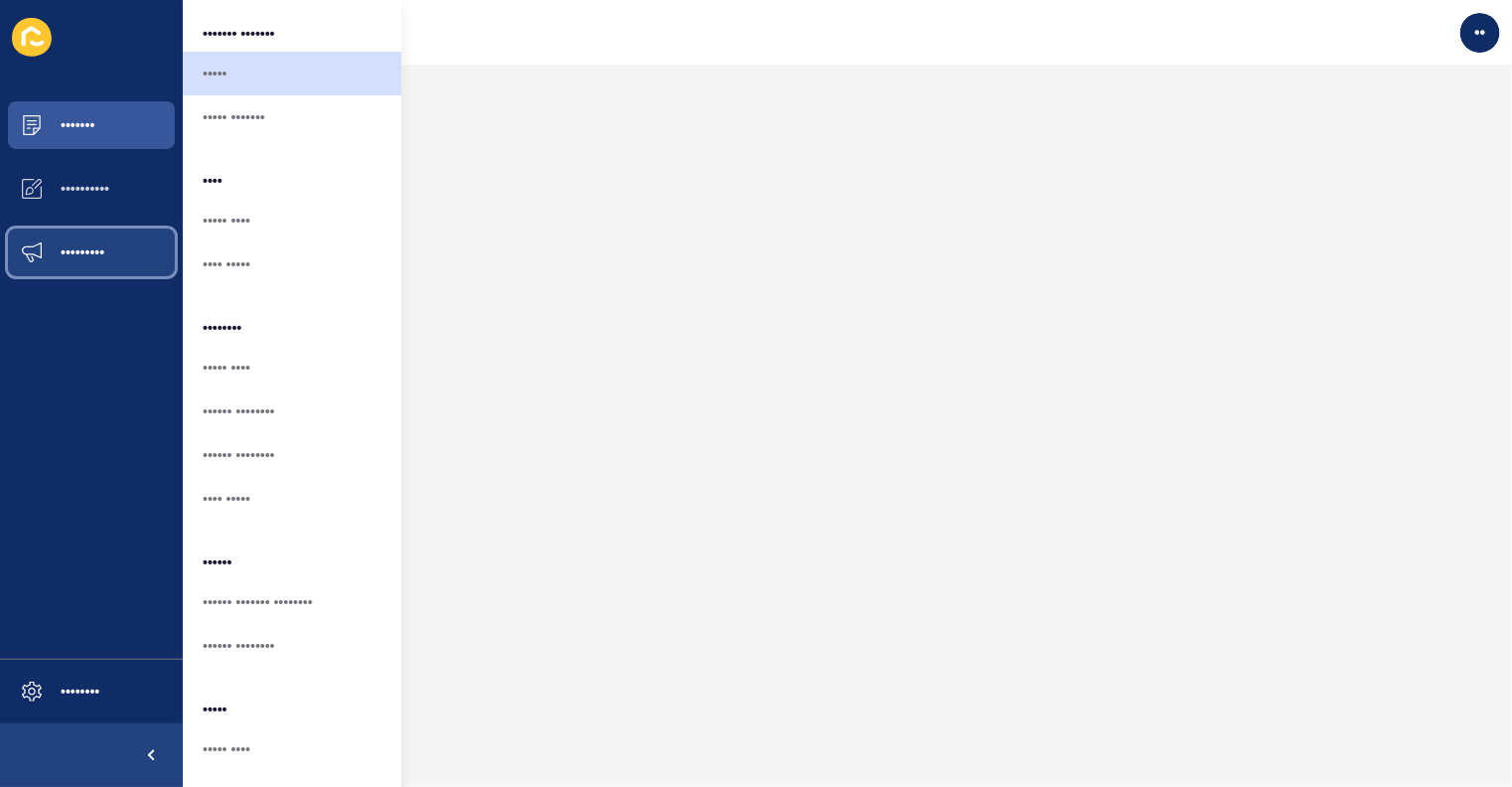 click on "•••••••••" at bounding box center [51, 252] 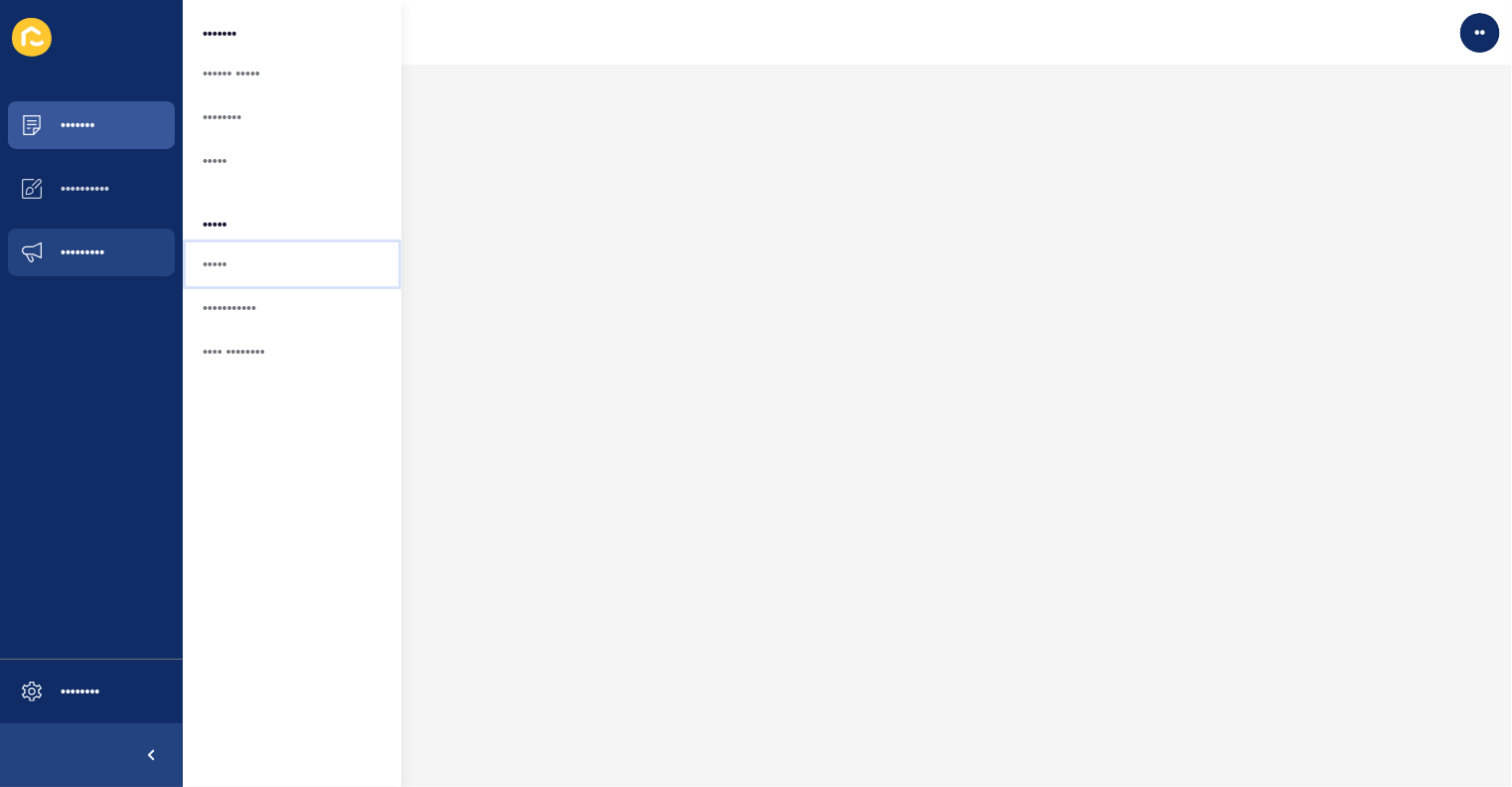 click on "•••••" at bounding box center (292, 264) 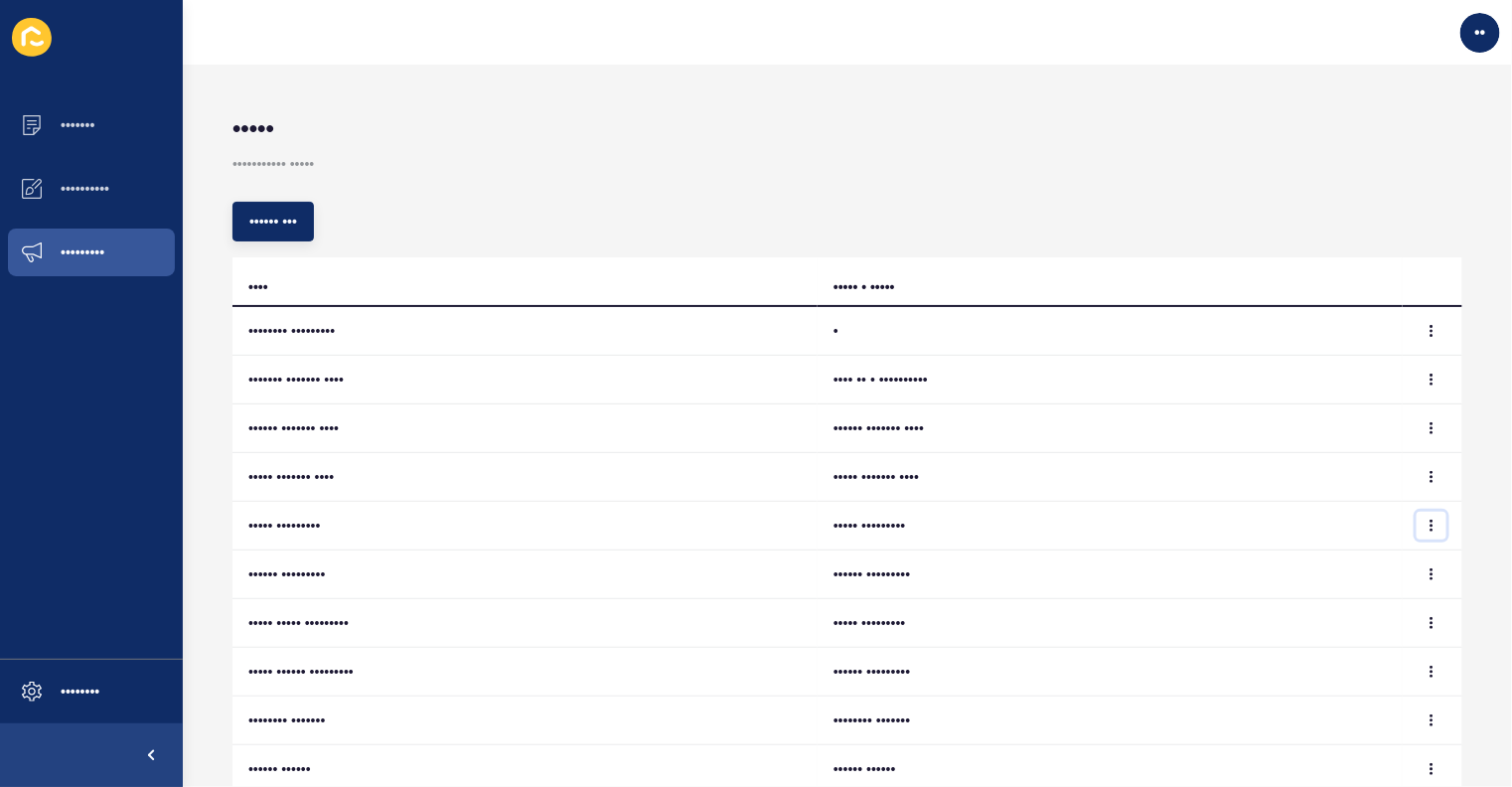 click at bounding box center (1432, 331) 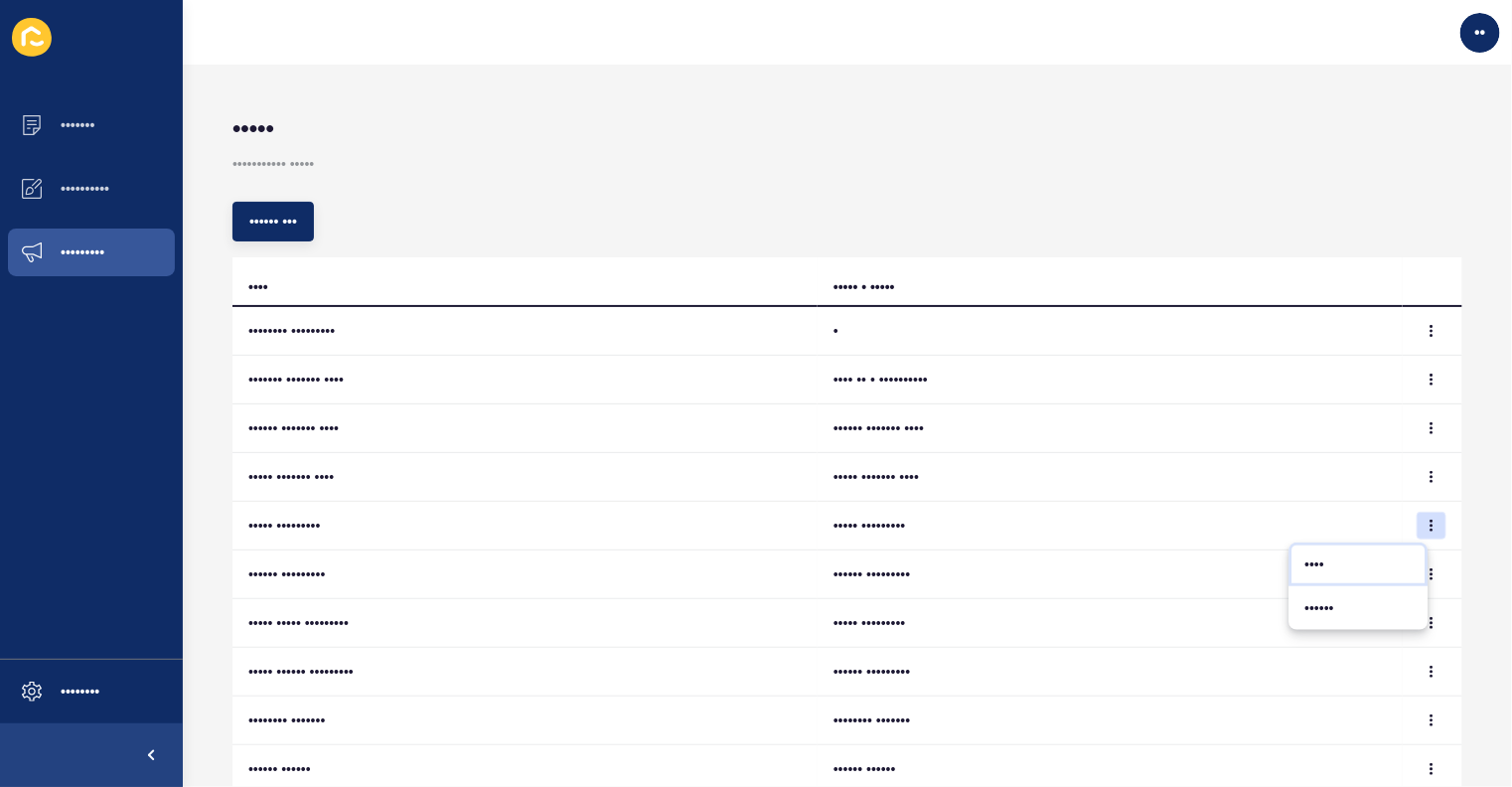 click on "••••" at bounding box center (1359, 564) 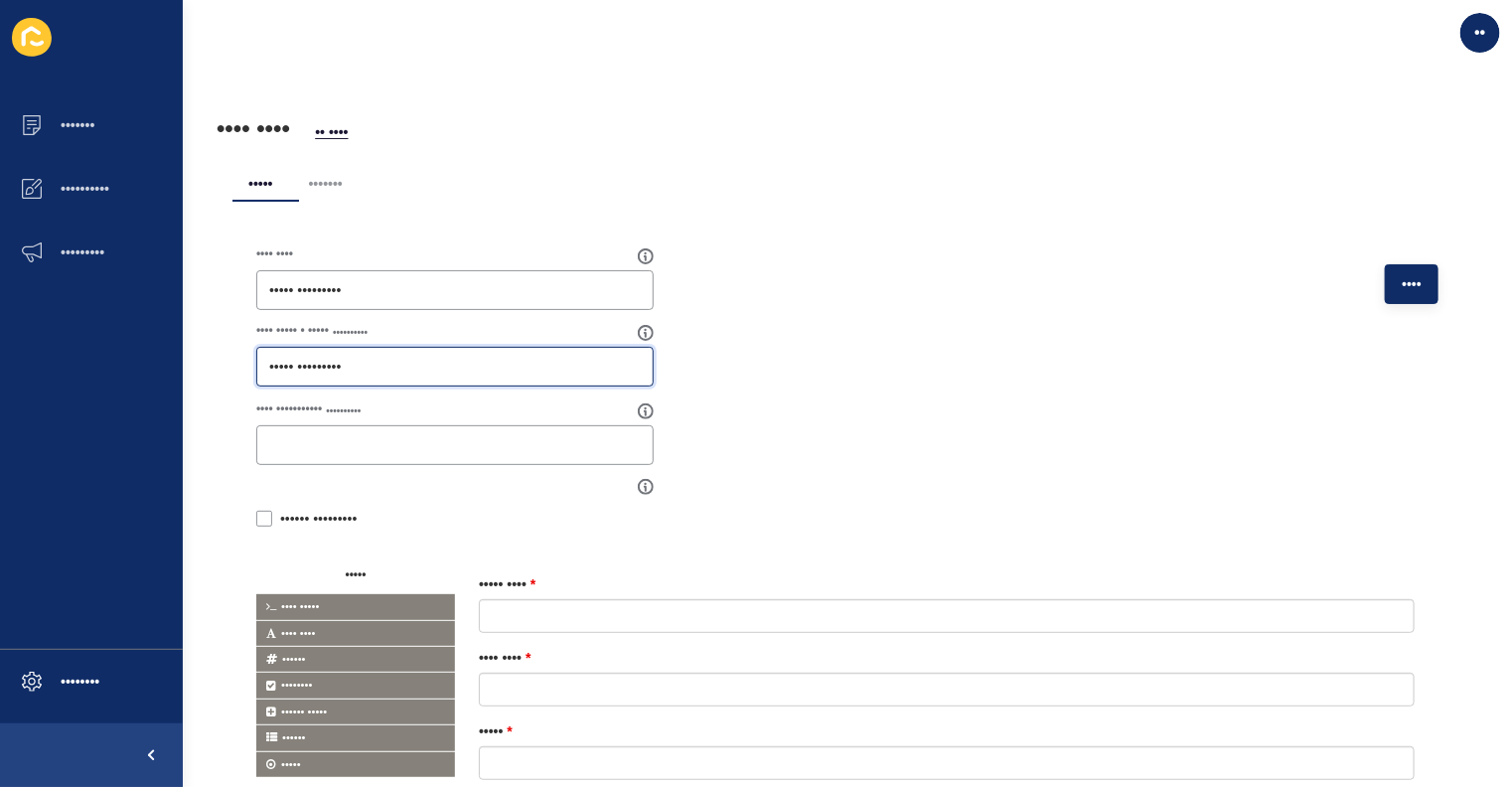 drag, startPoint x: 412, startPoint y: 370, endPoint x: 191, endPoint y: 375, distance: 221.05655 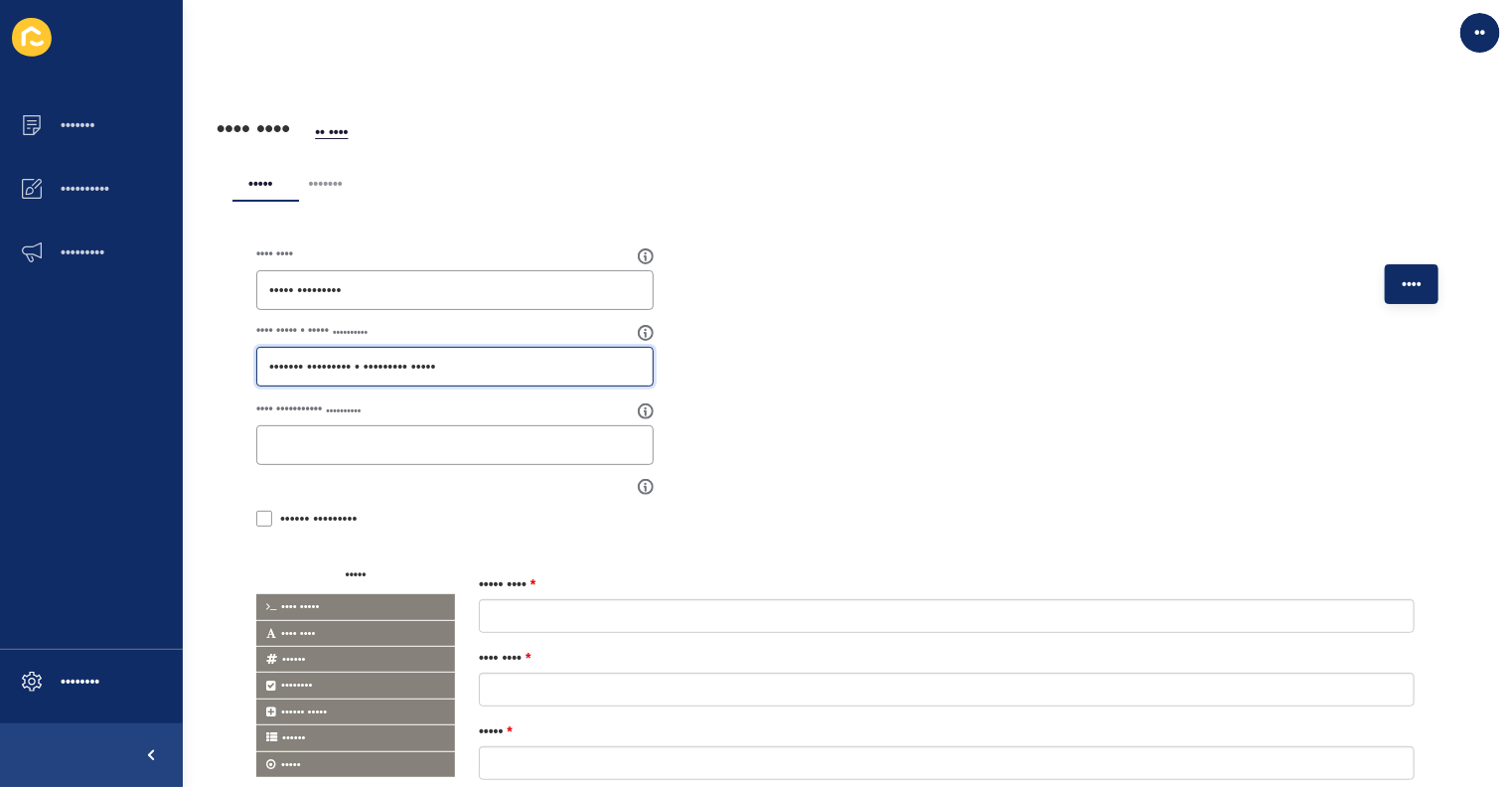 type on "••••••• ••••••••• • ••••••••• •••••" 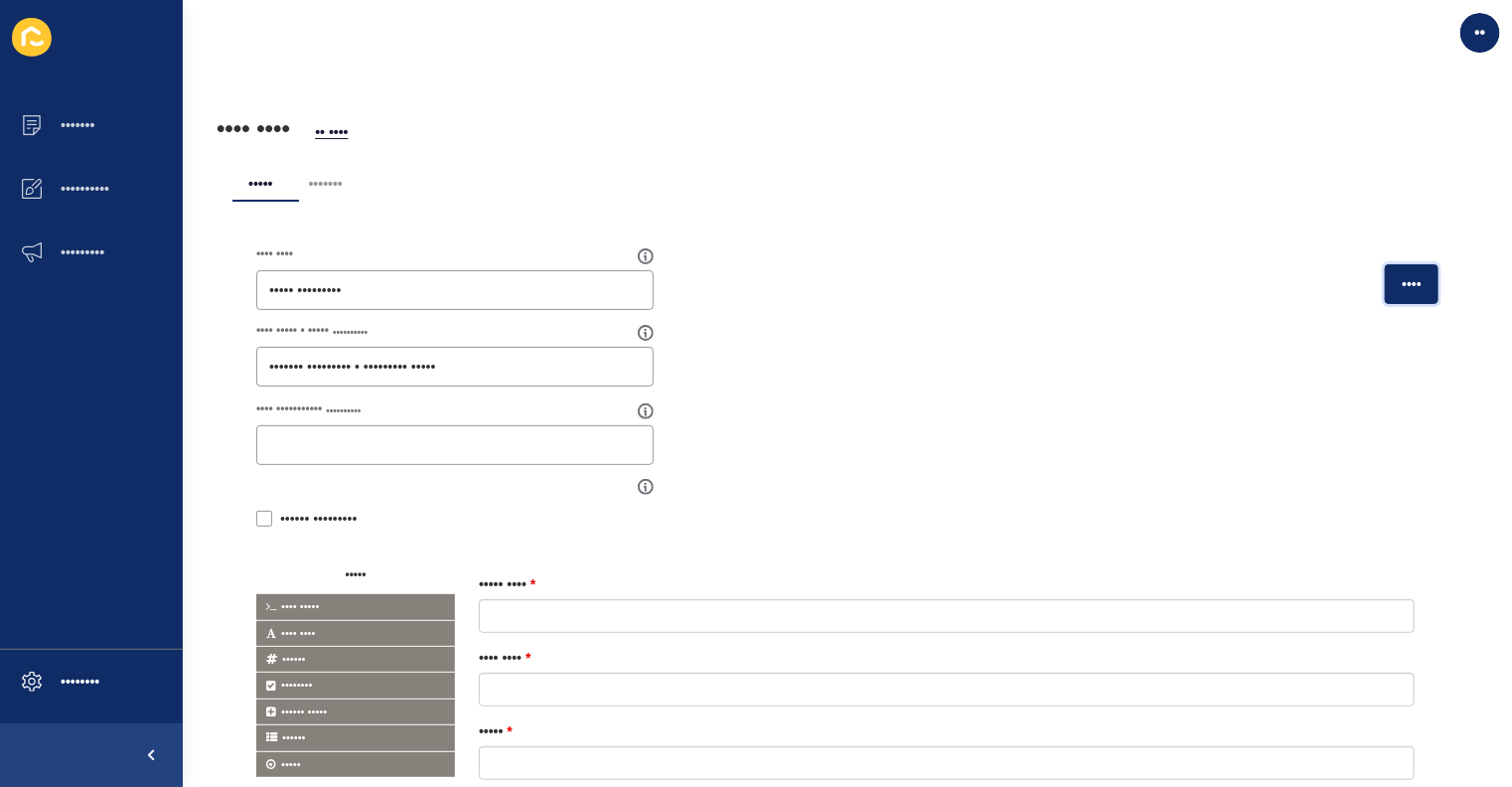 click on "••••" at bounding box center [1412, 284] 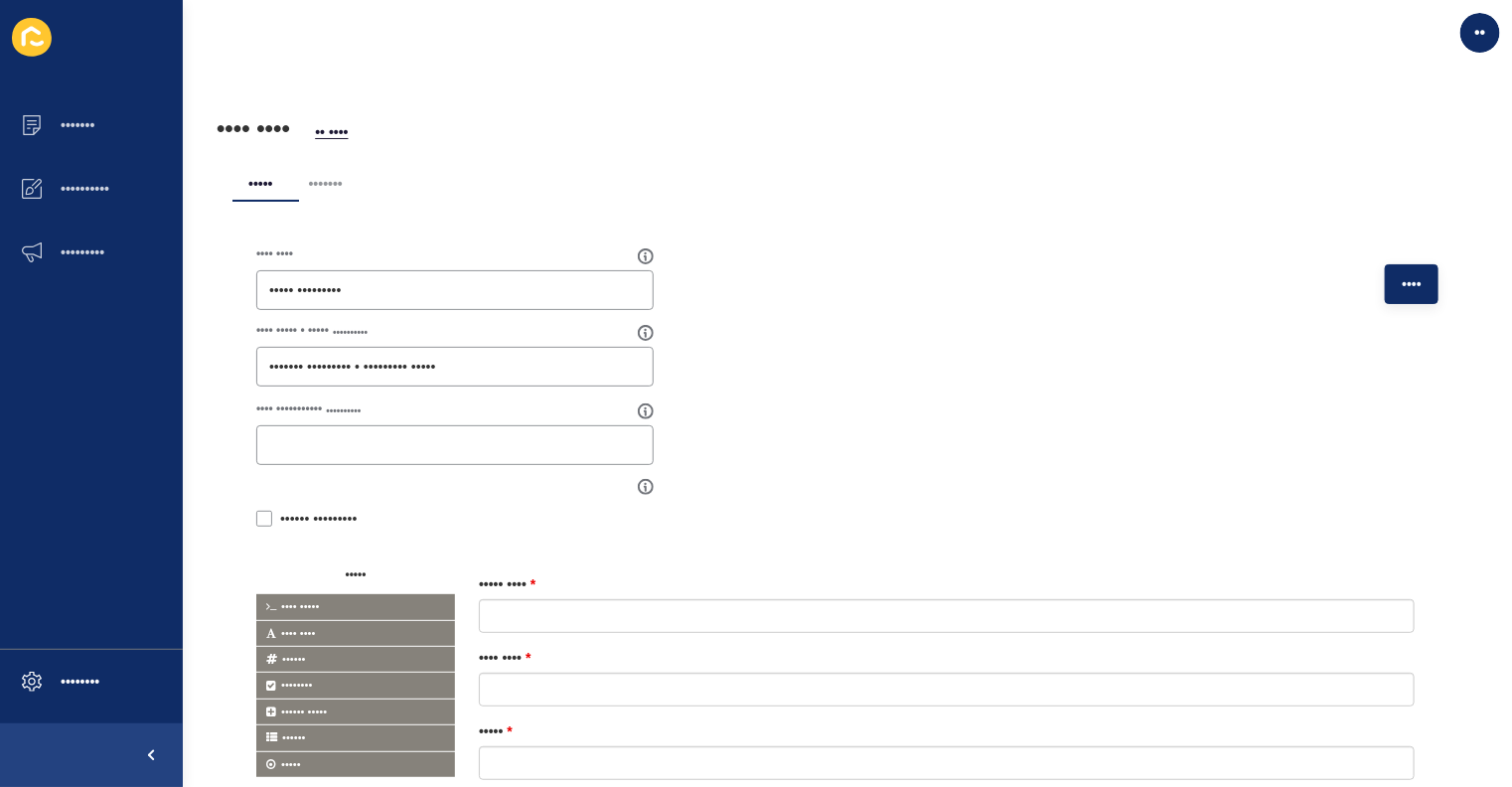 click on "•••••••" at bounding box center [326, 184] 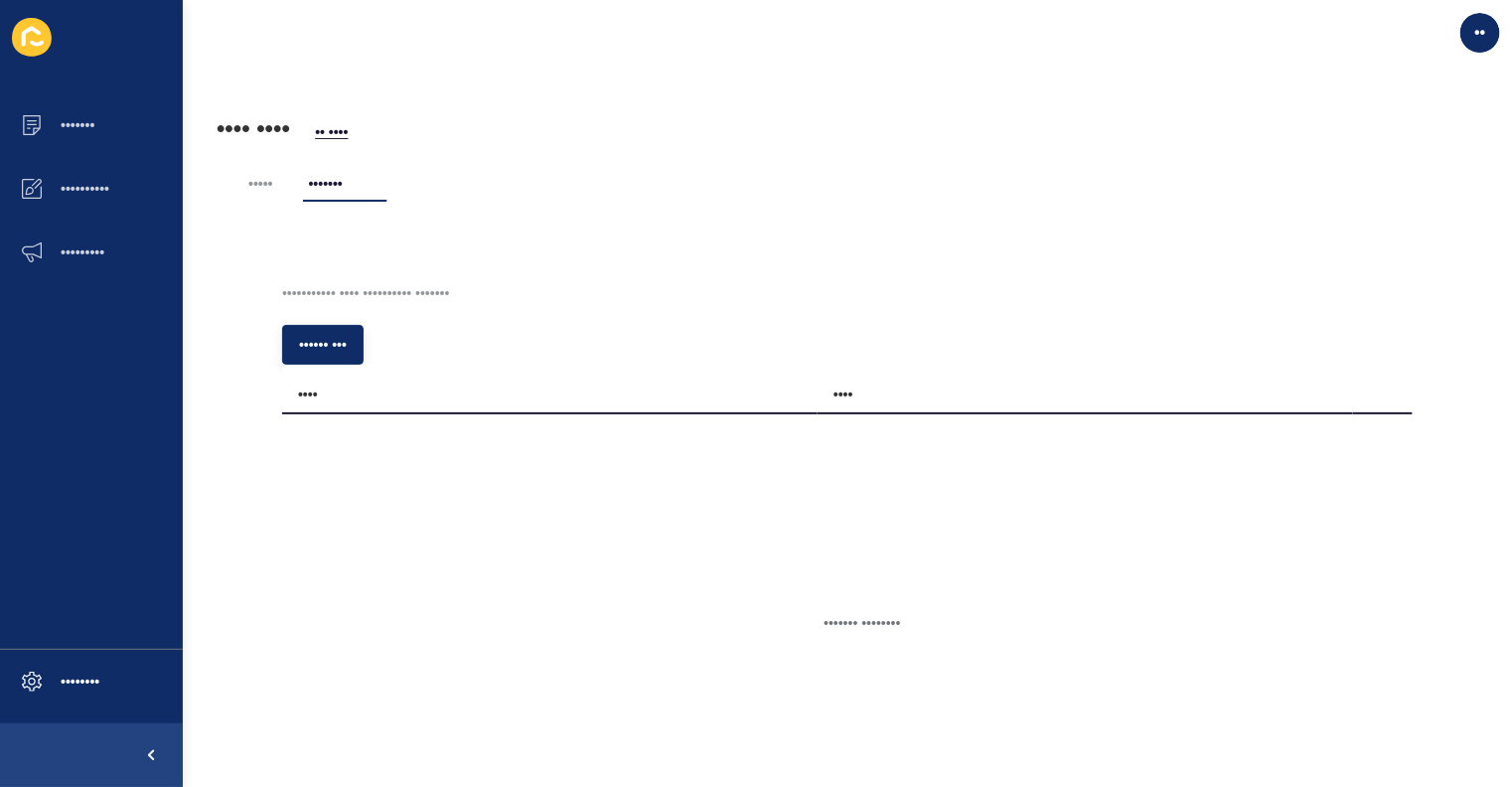 scroll, scrollTop: 0, scrollLeft: 0, axis: both 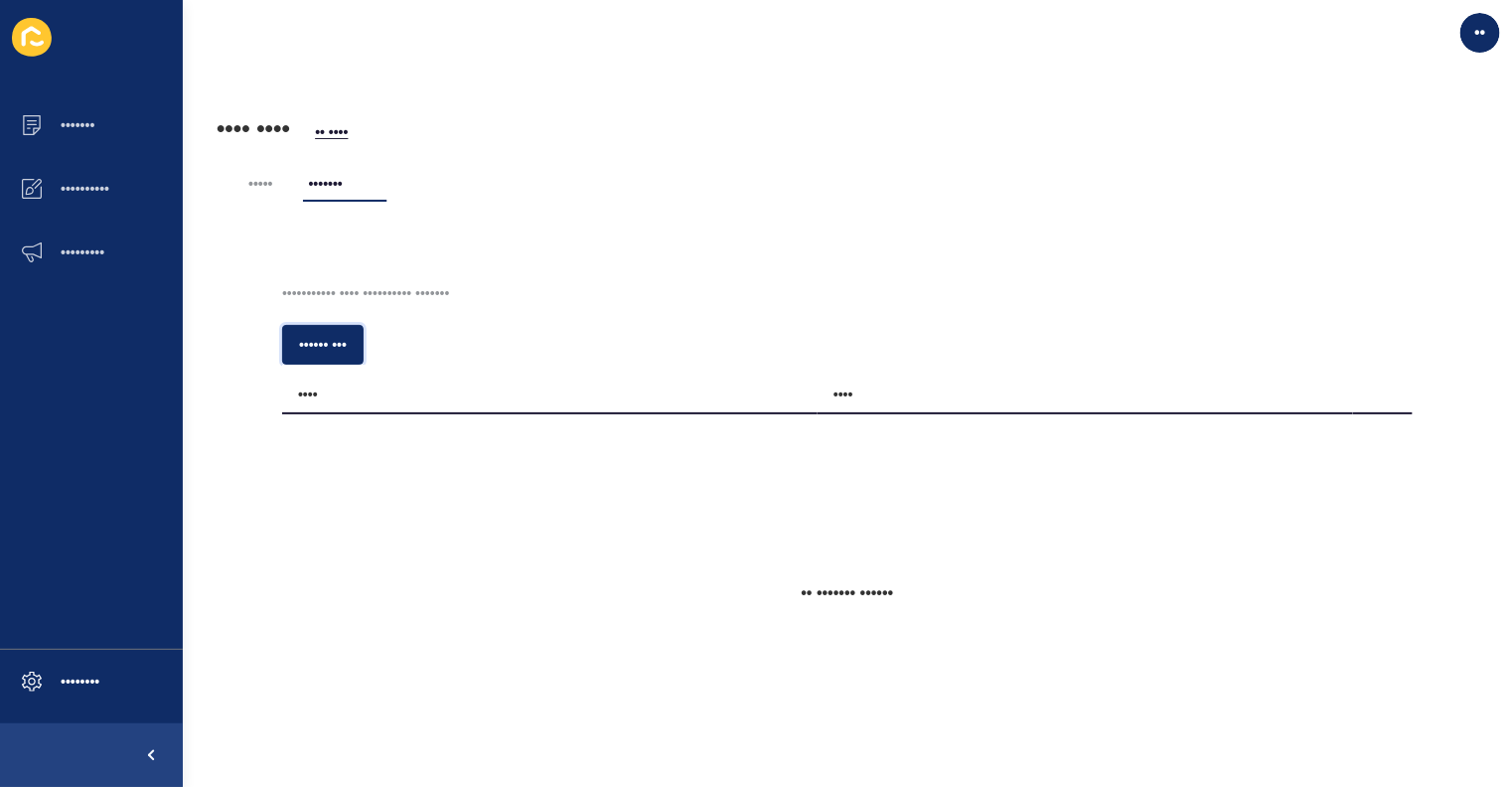 click on "•••••• •••" at bounding box center [323, 345] 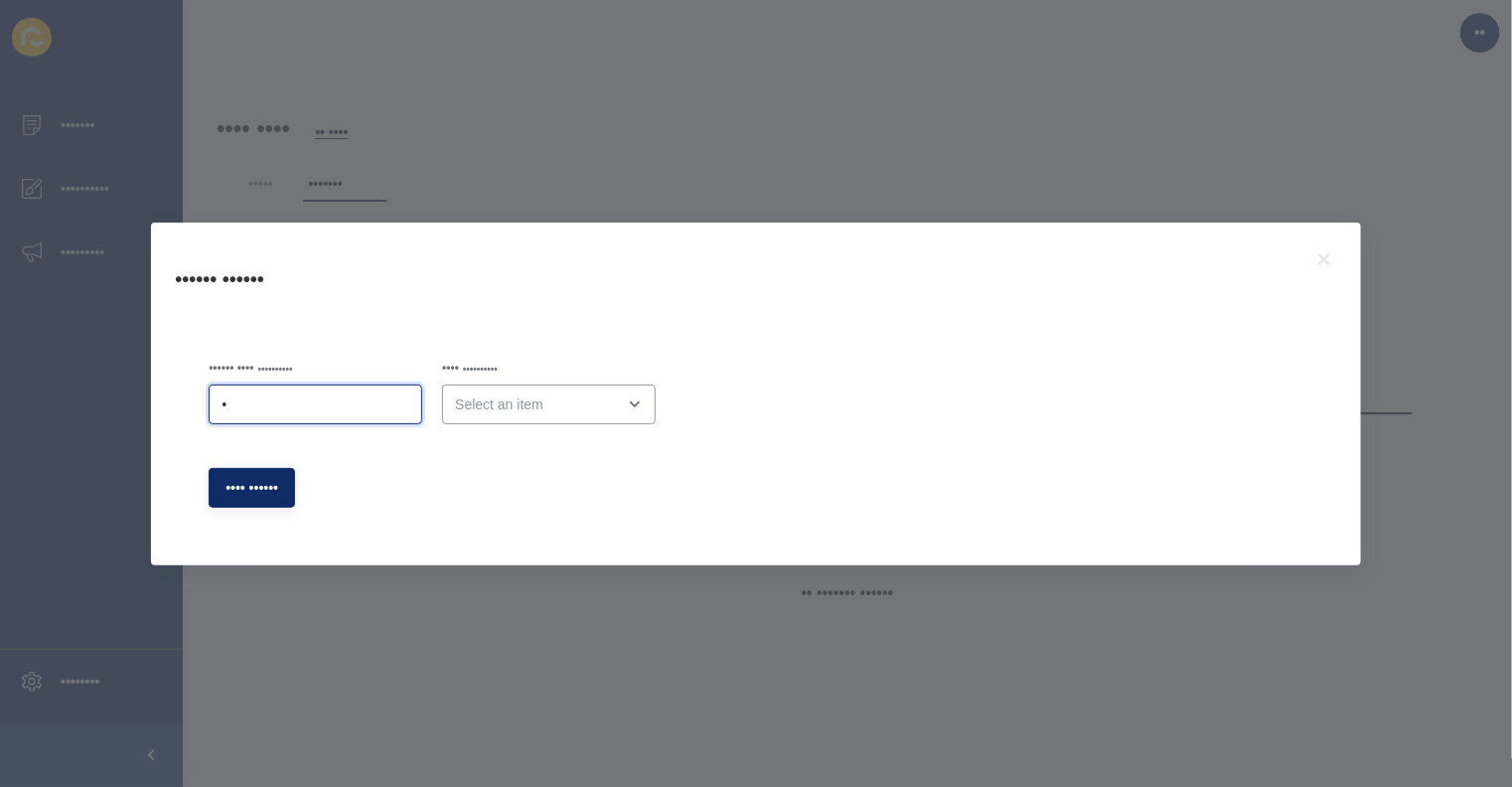 click on "•" at bounding box center (315, 404) 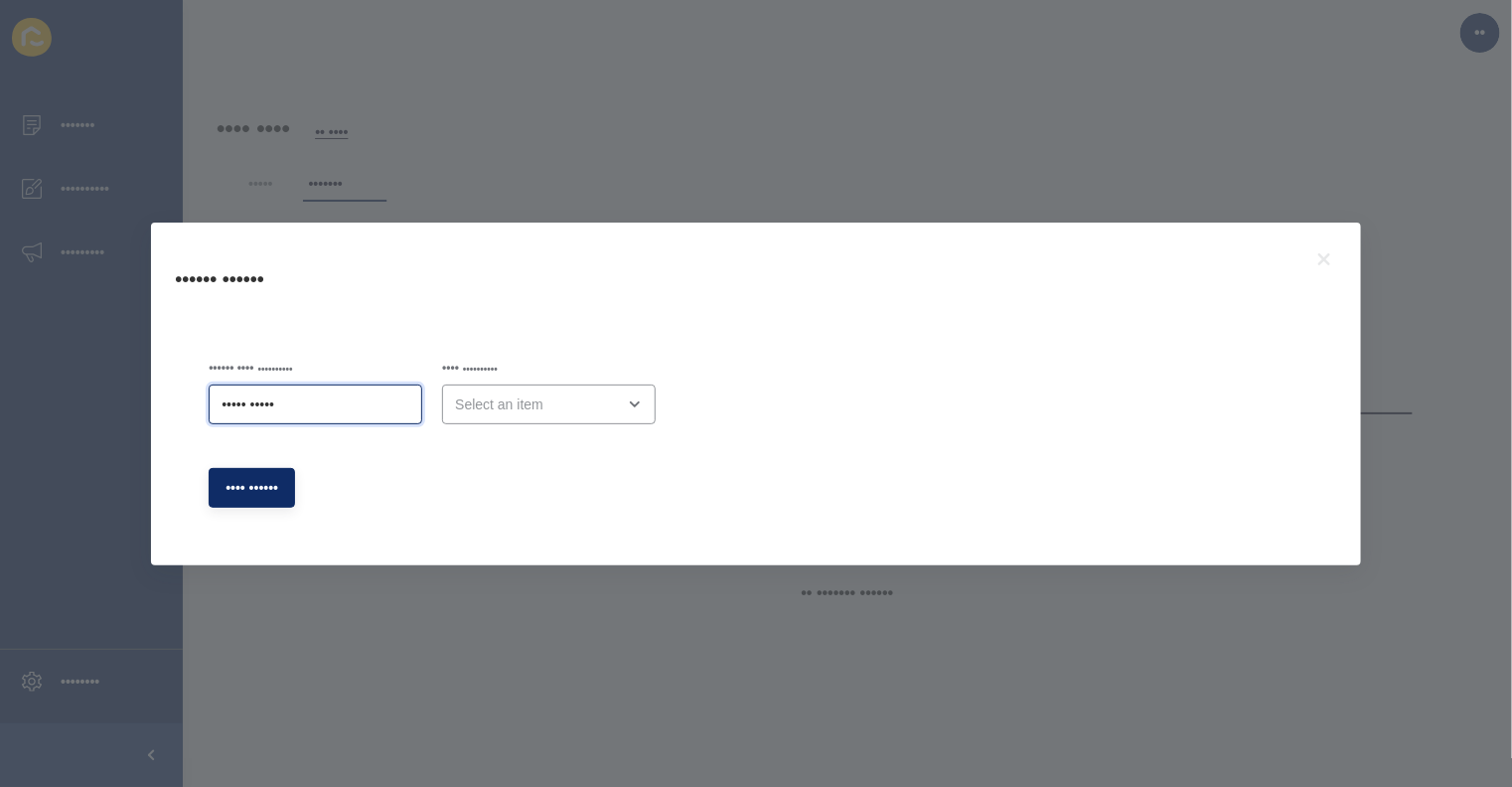 type on "••••• •••••" 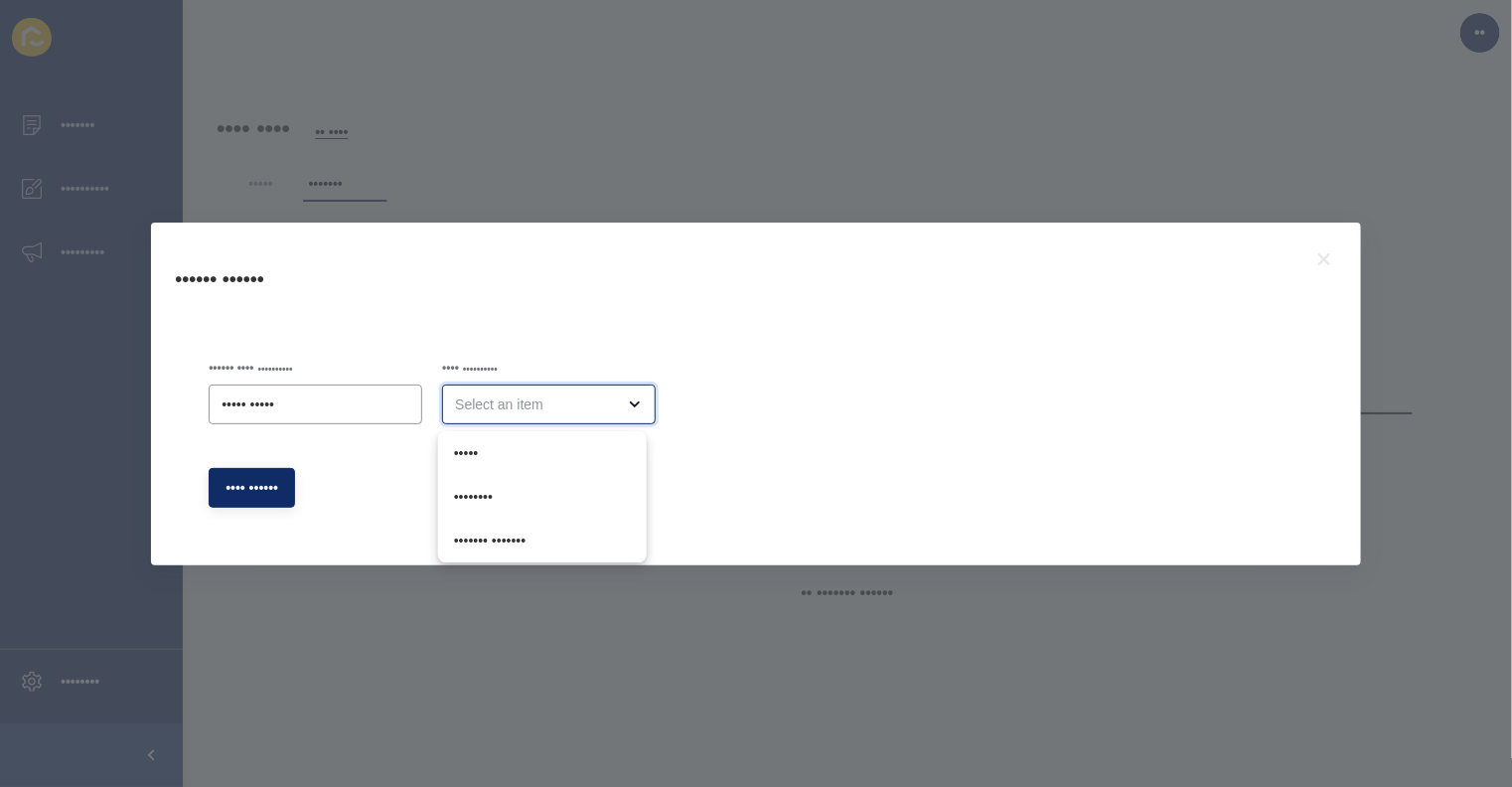 drag, startPoint x: 554, startPoint y: 409, endPoint x: 525, endPoint y: 451, distance: 51.039201 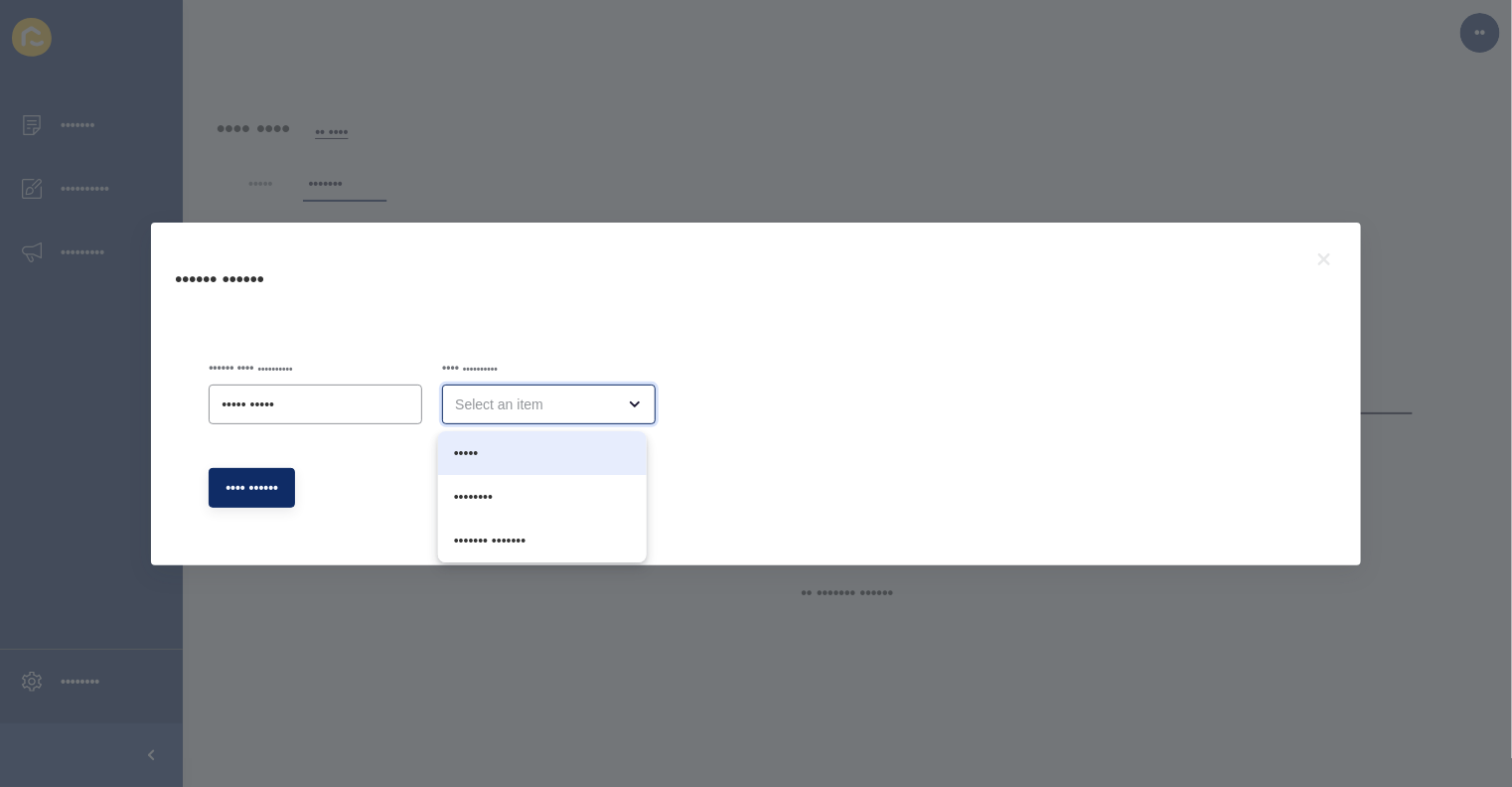 click on "•••••" at bounding box center [542, 453] 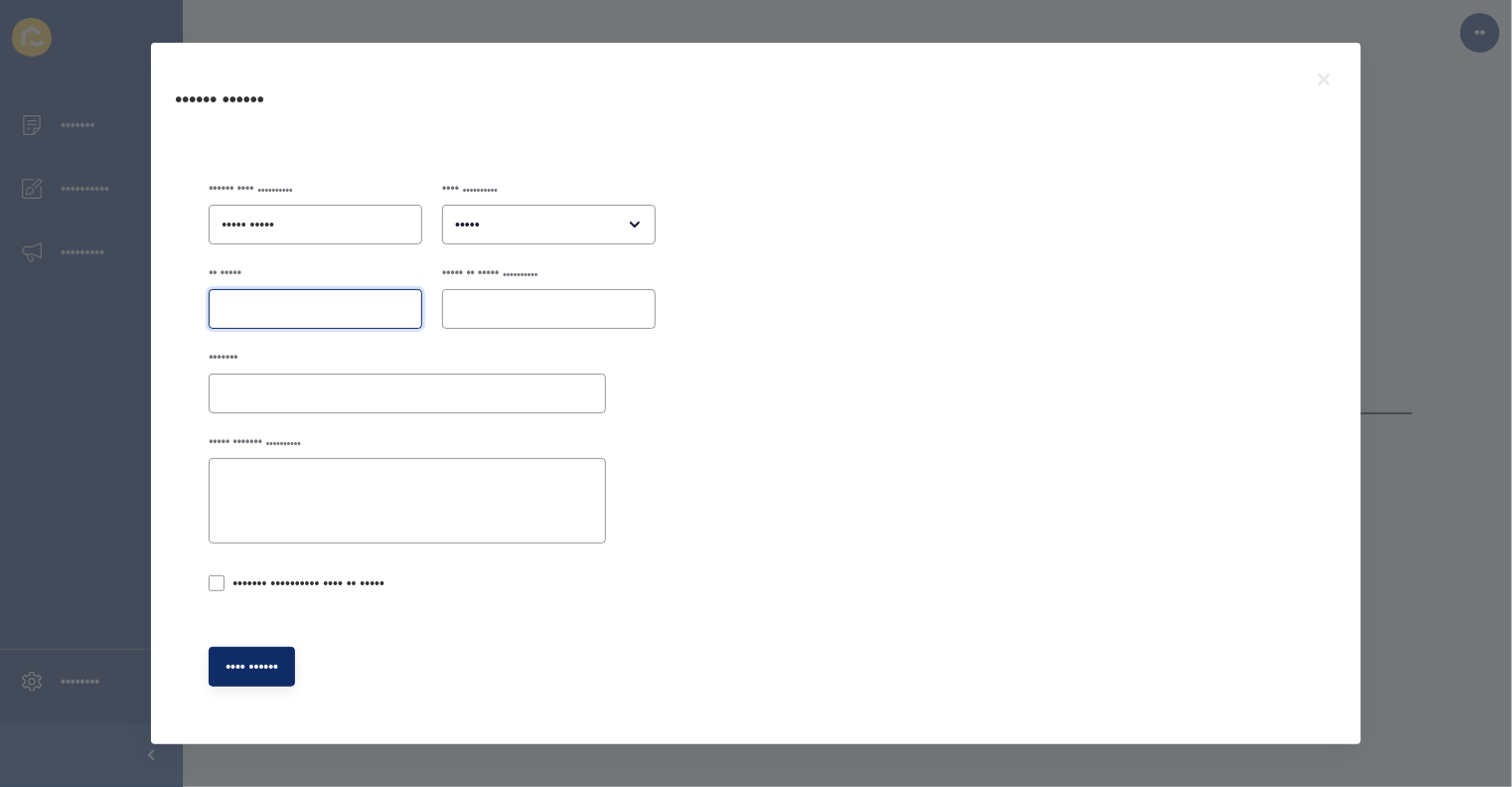 click on "•• •••••" at bounding box center [315, 309] 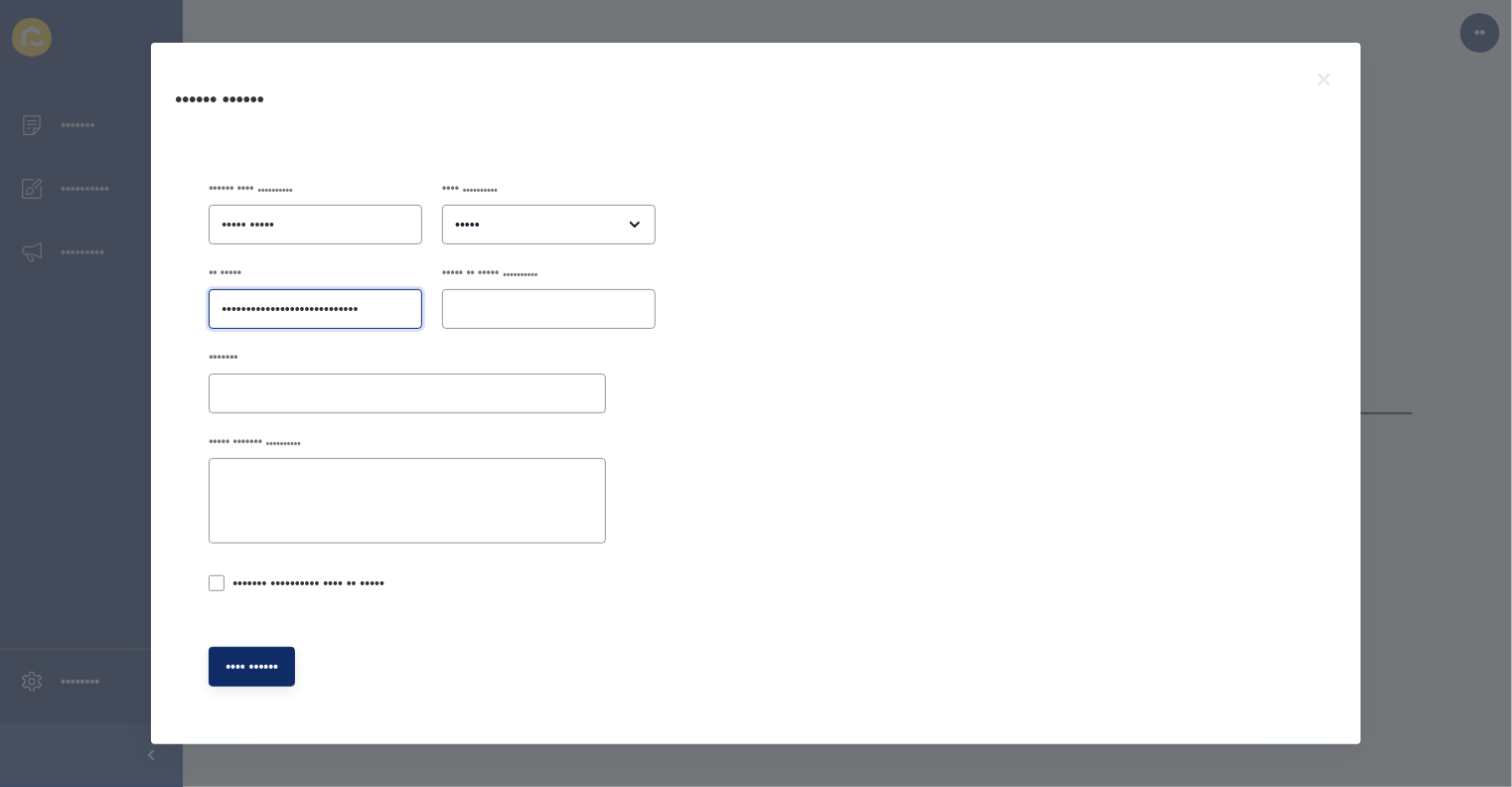 type on "••••••••••••••••••••••••••••" 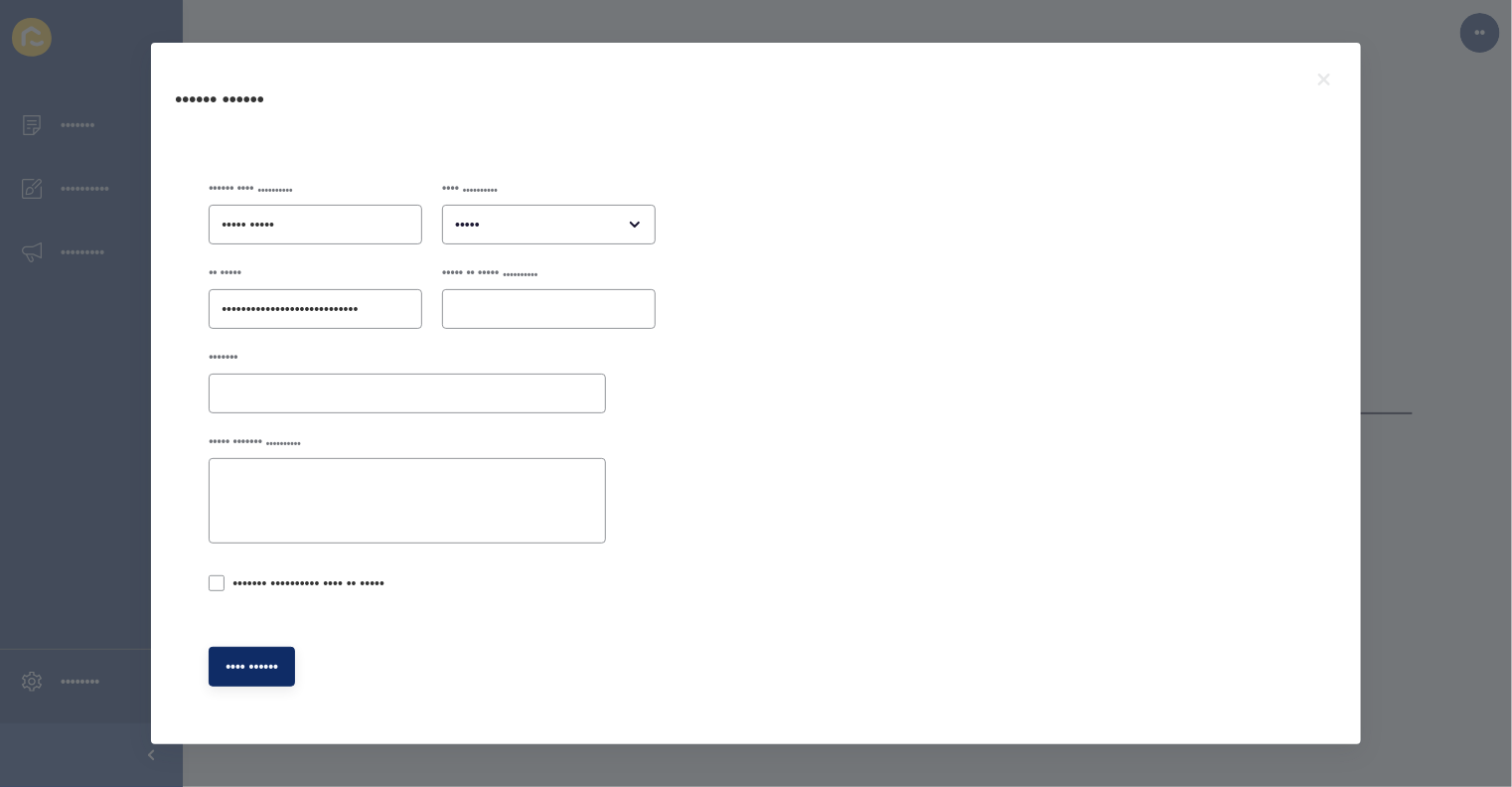 click at bounding box center (315, 225) 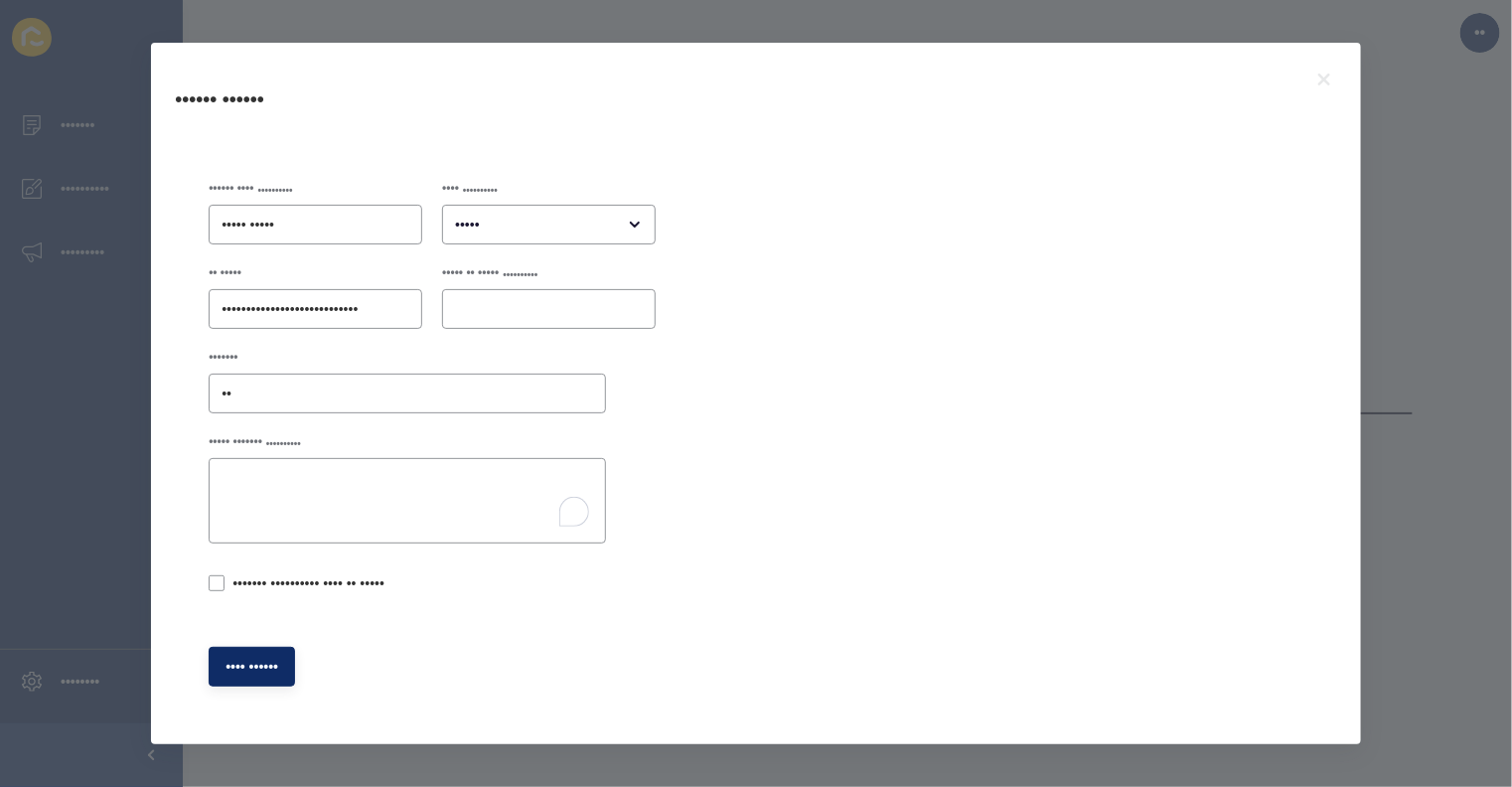 click on "••" at bounding box center (315, 225) 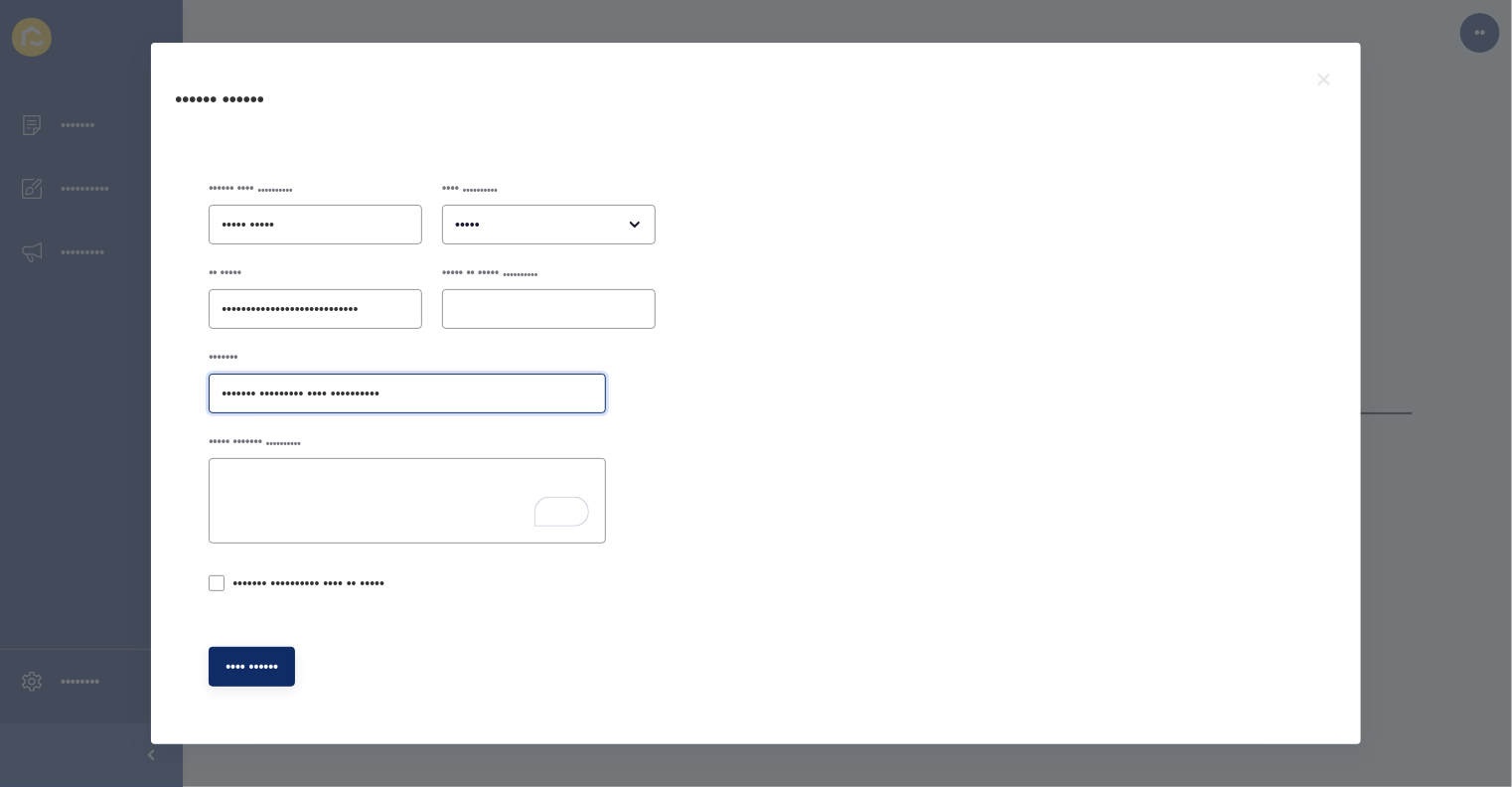 type on "••••••• ••••••••• •••• ••••••••••" 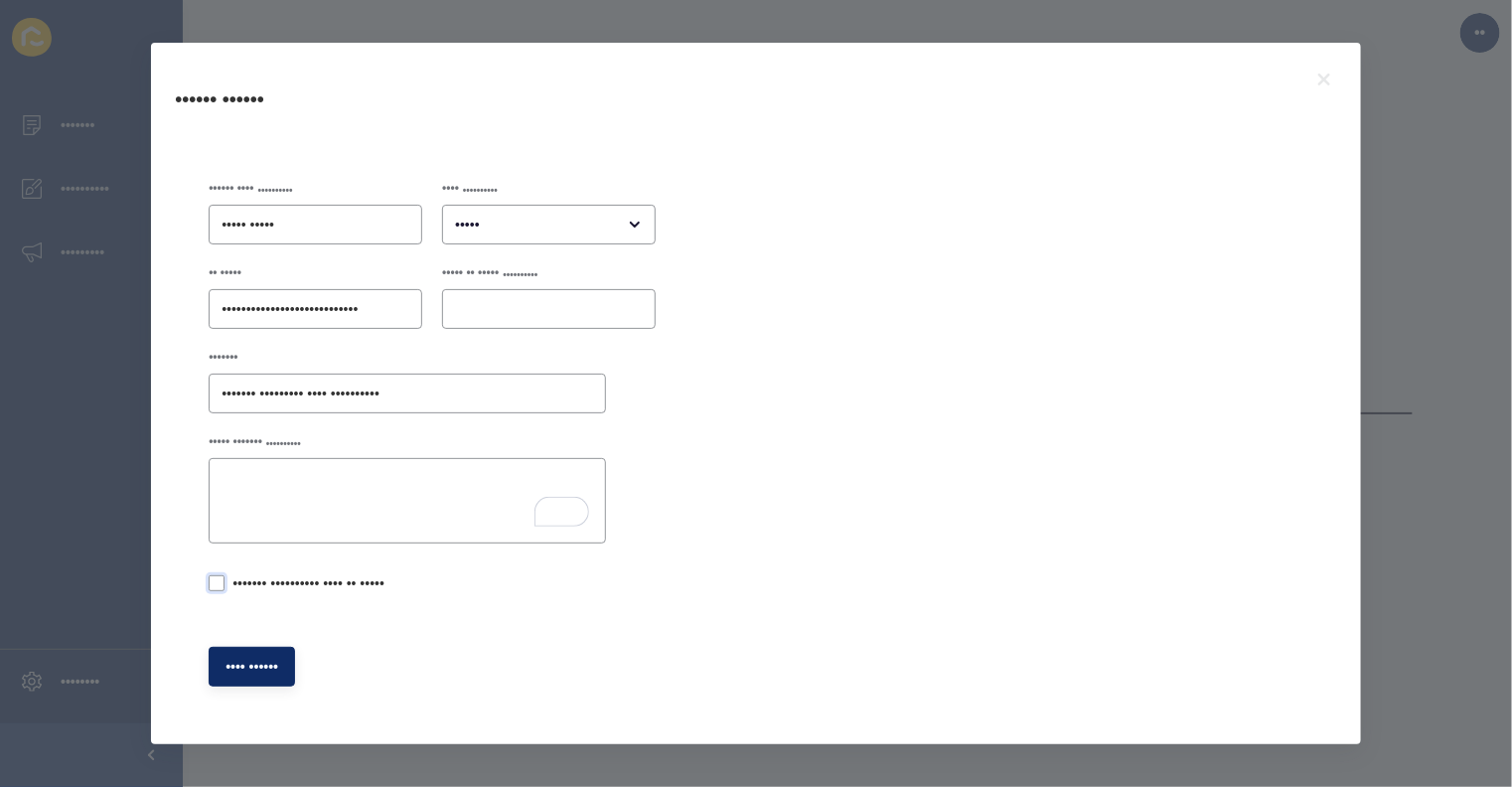 click at bounding box center [217, 583] 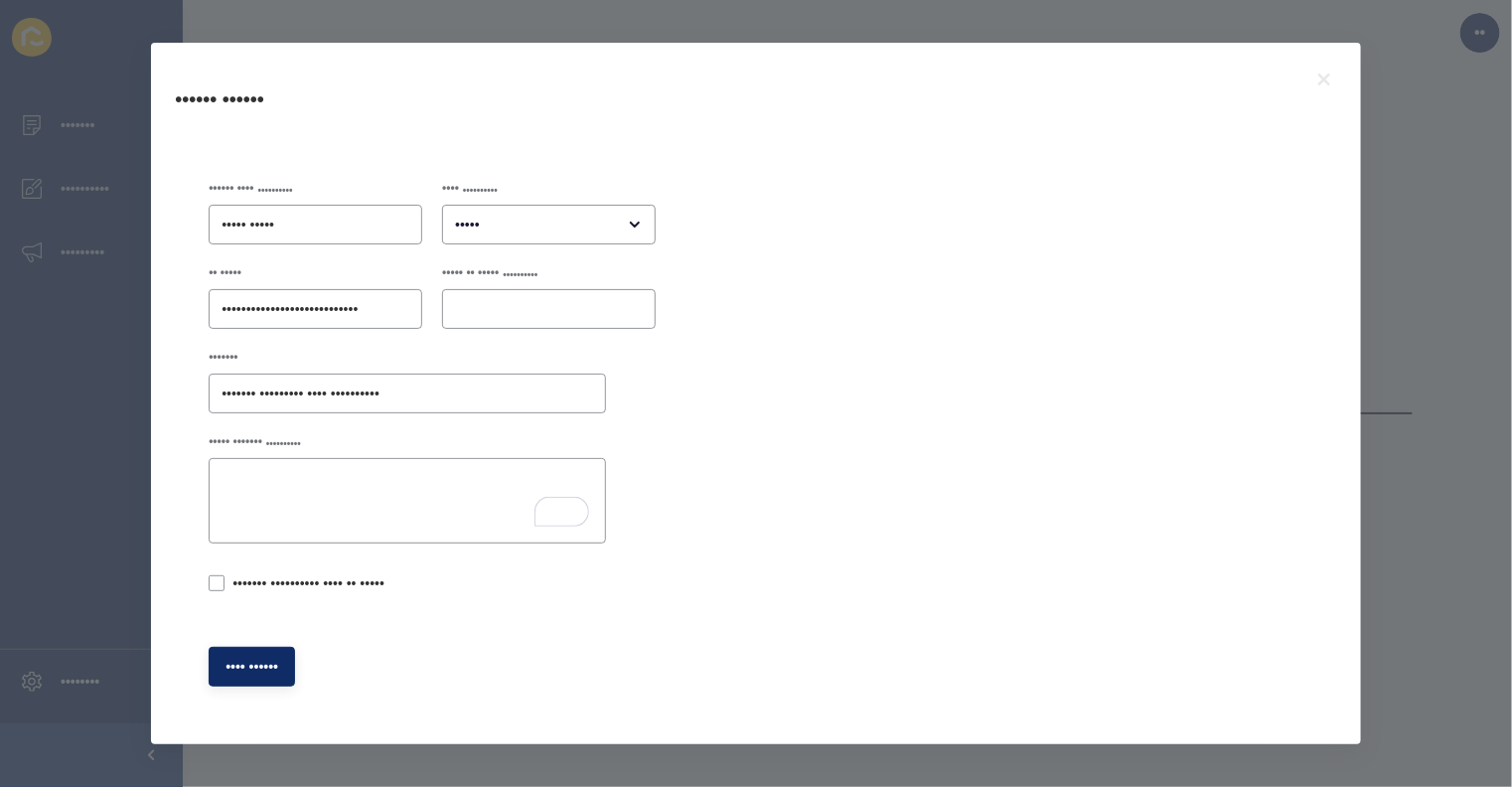 click on "••••••• •••••••••• •••• •• •••••" at bounding box center (215, 585) 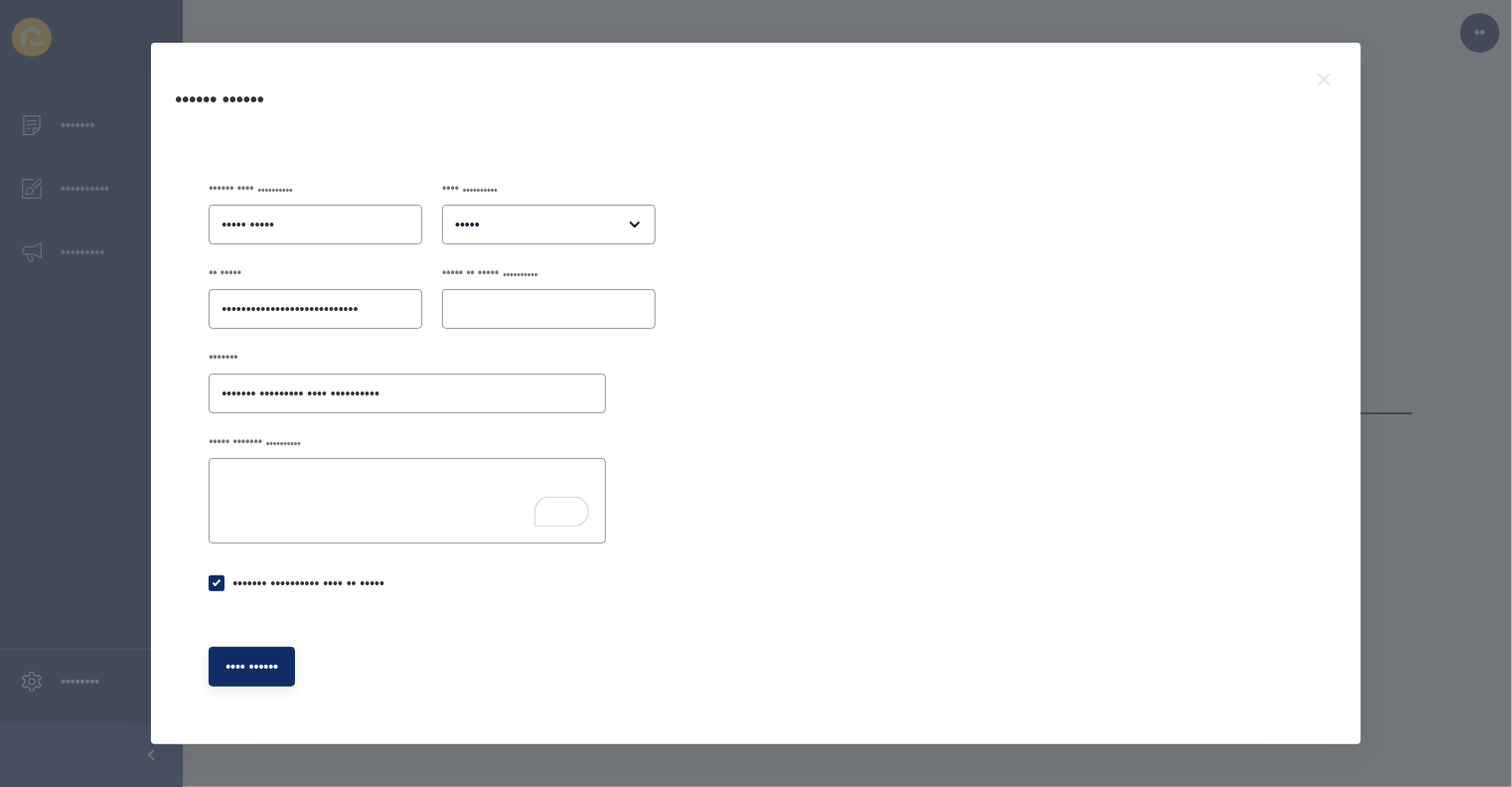 checkbox on "••••" 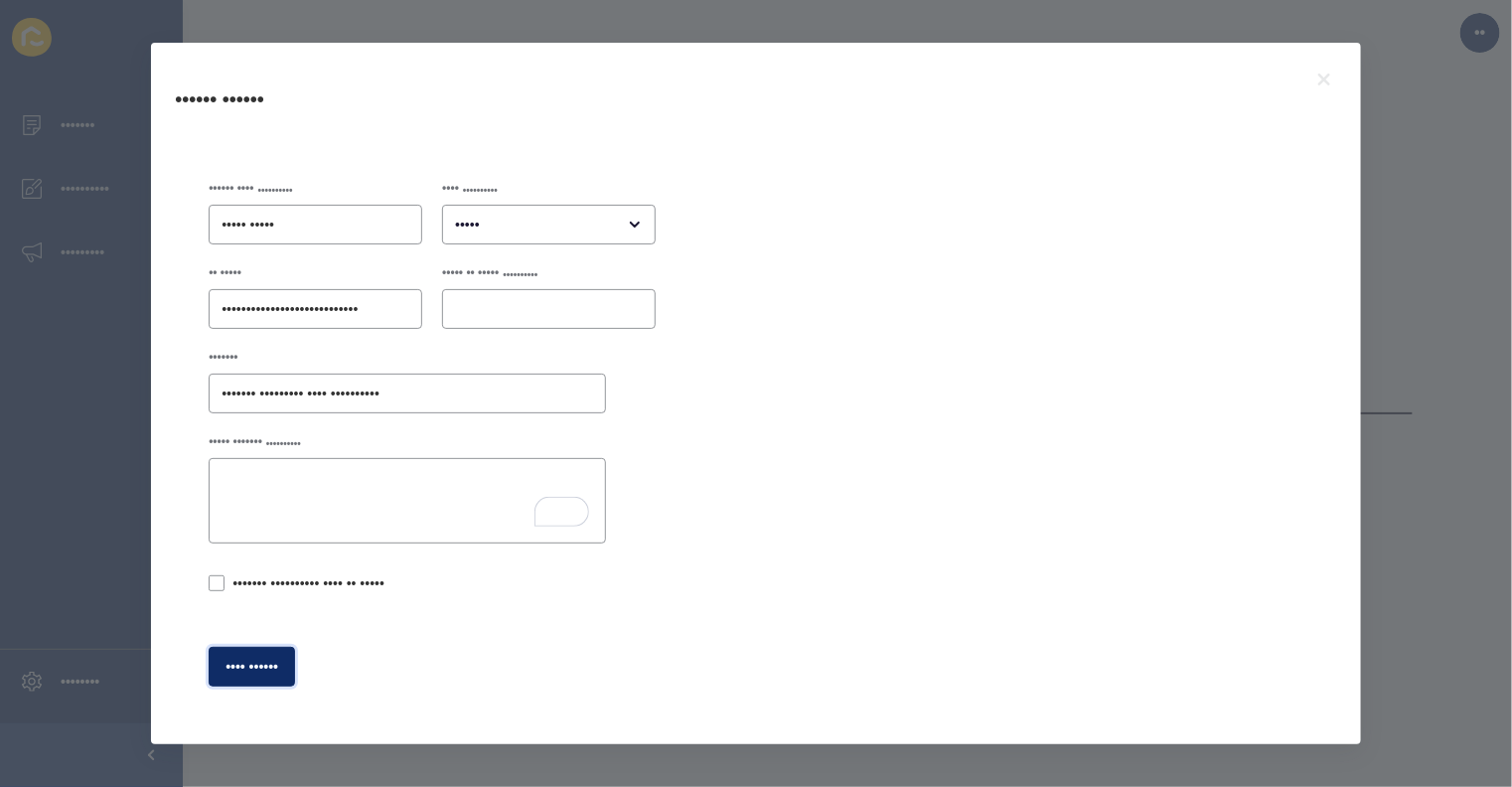 click on "•••• ••••••" at bounding box center (251, 667) 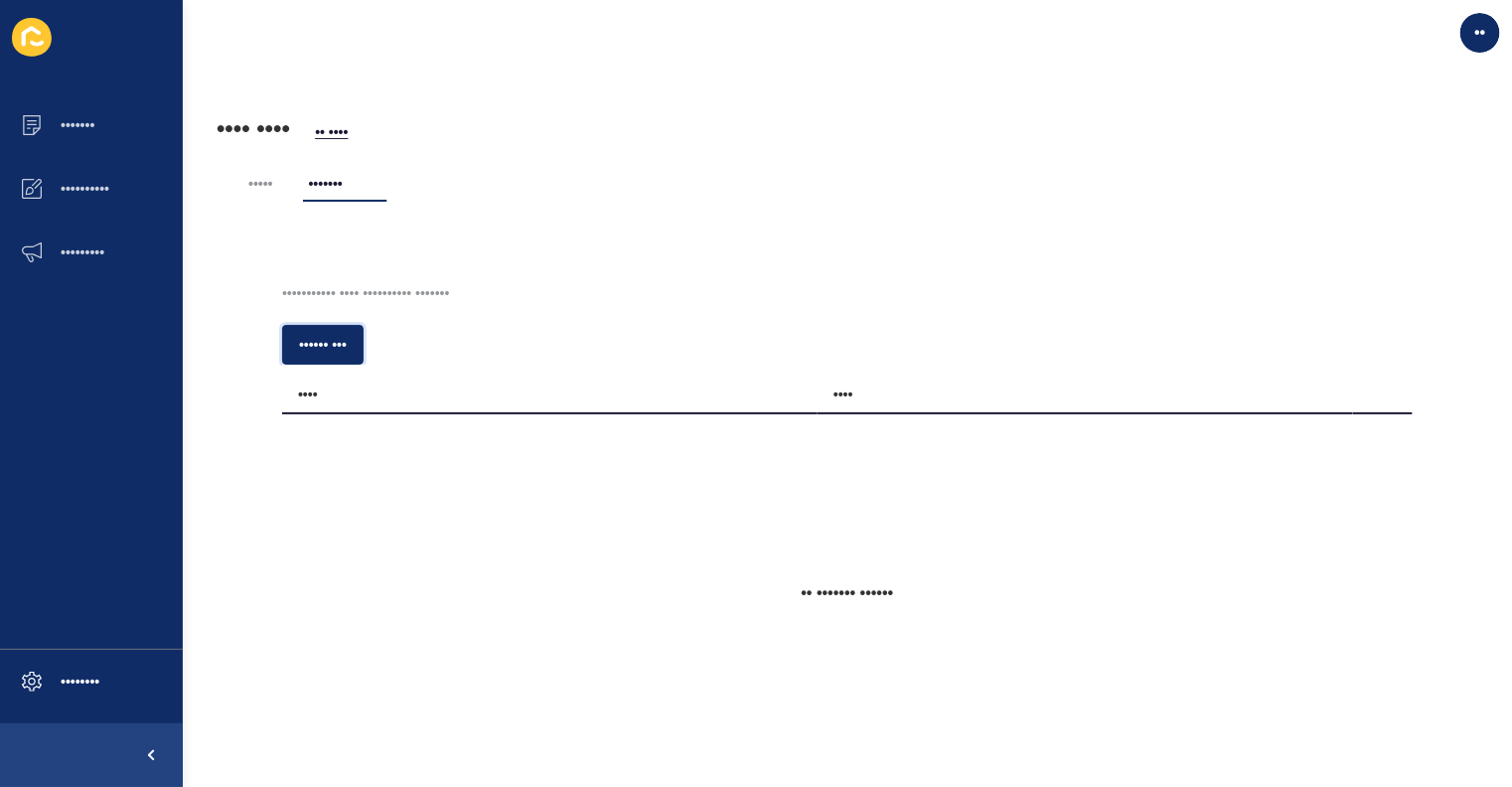 click on "•••••• •••" at bounding box center [323, 345] 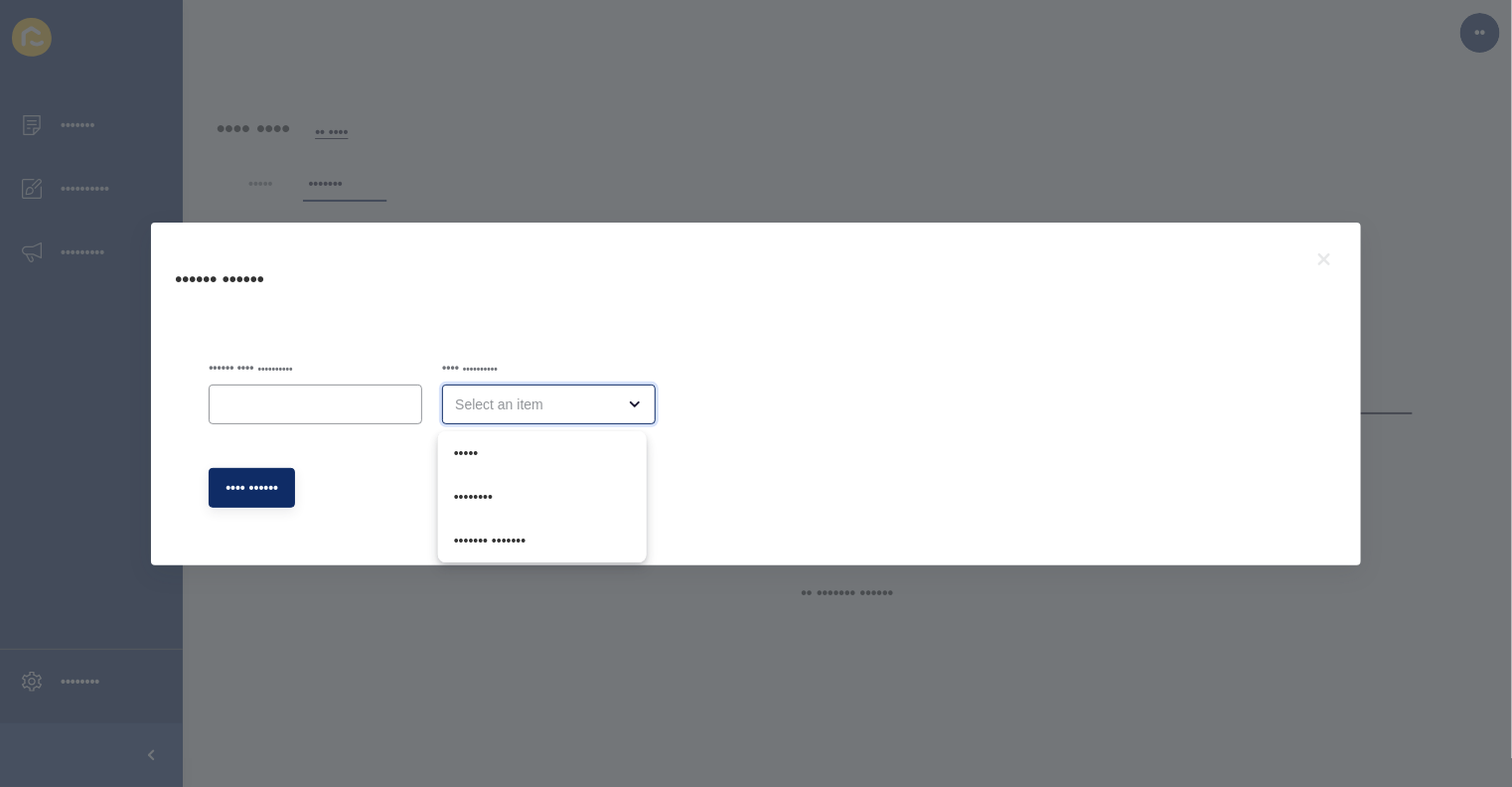 click at bounding box center (534, 404) 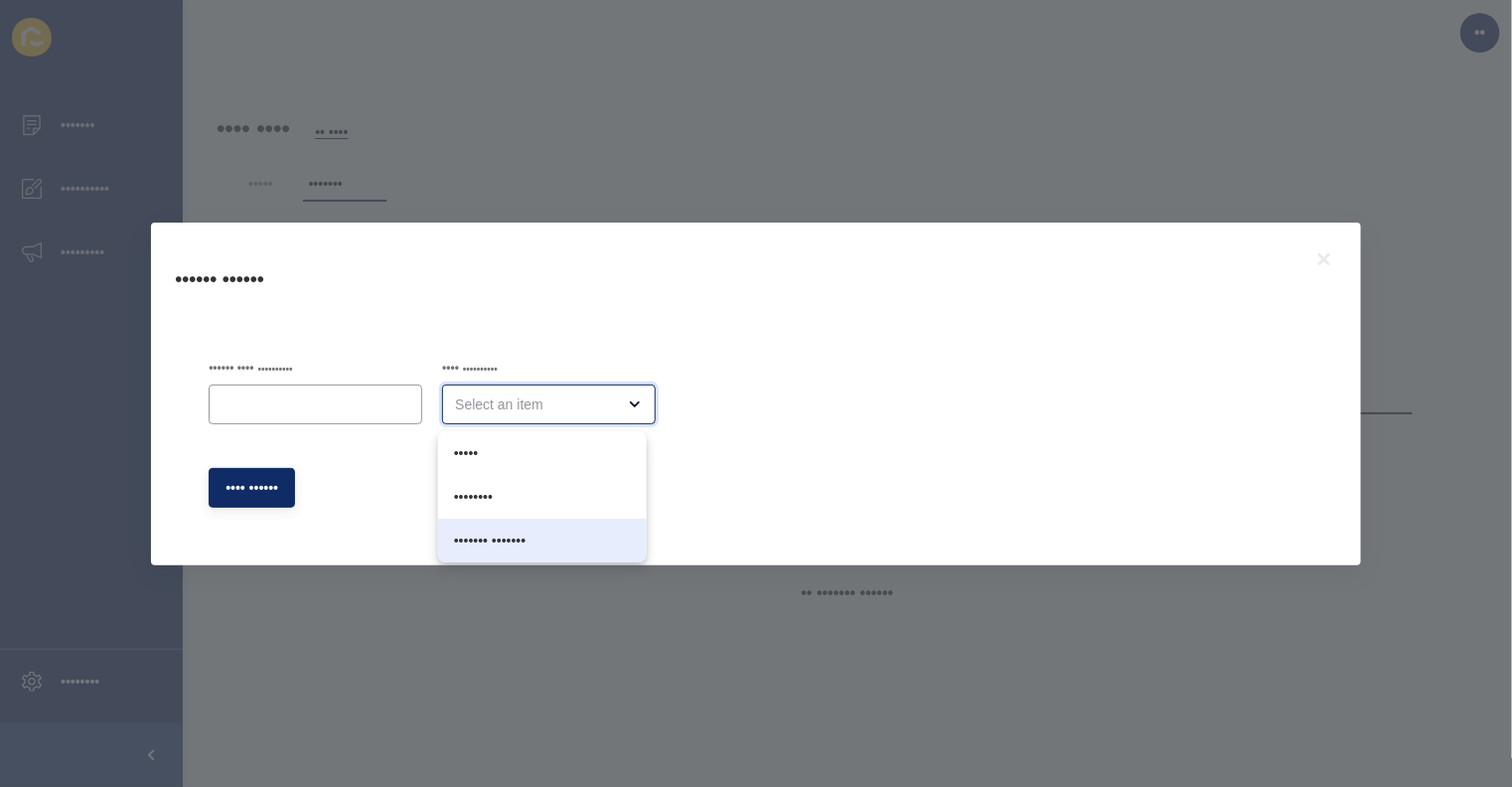 click on "••••••• •••••••" at bounding box center [542, 541] 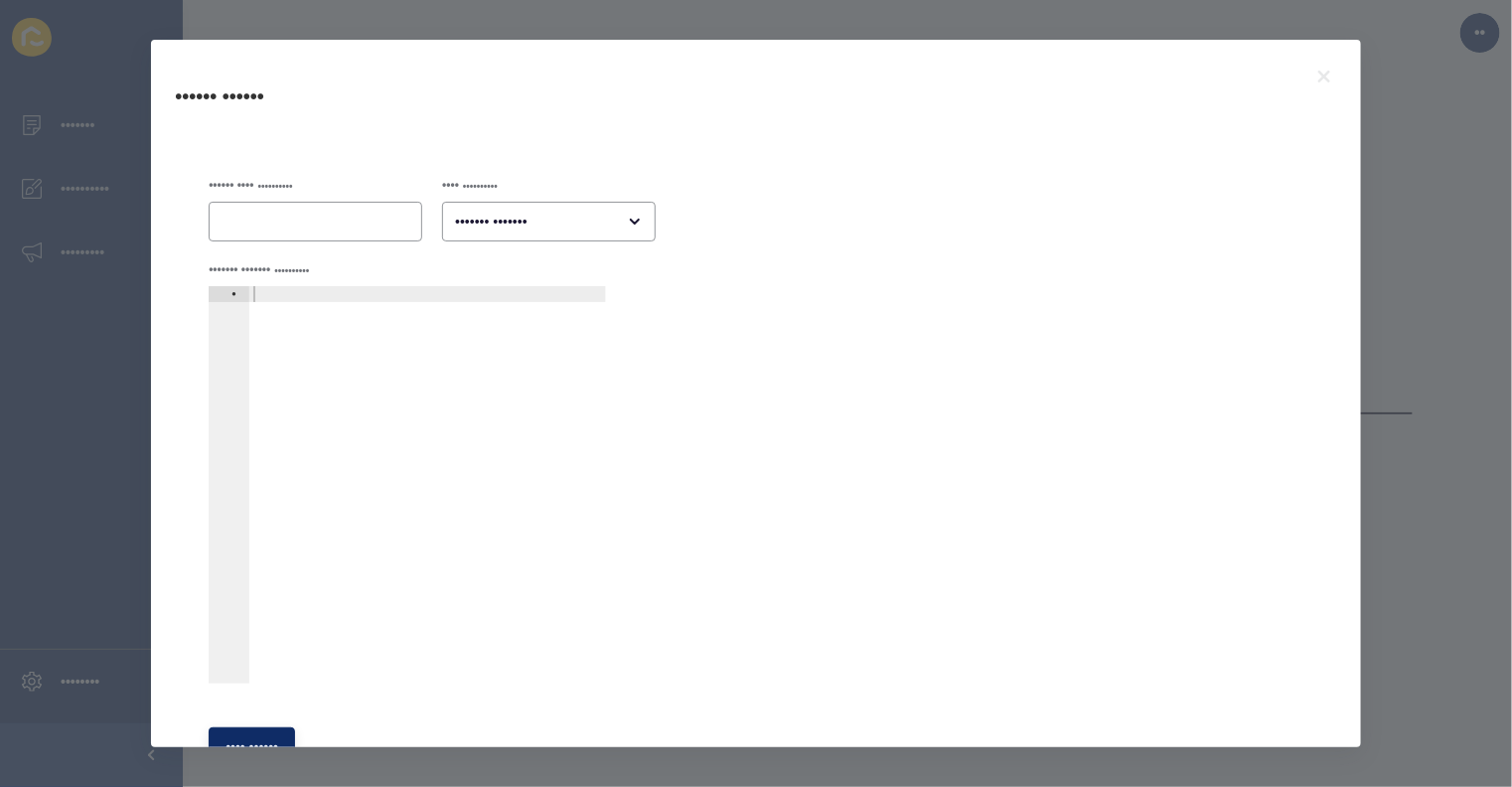 click at bounding box center (315, 222) 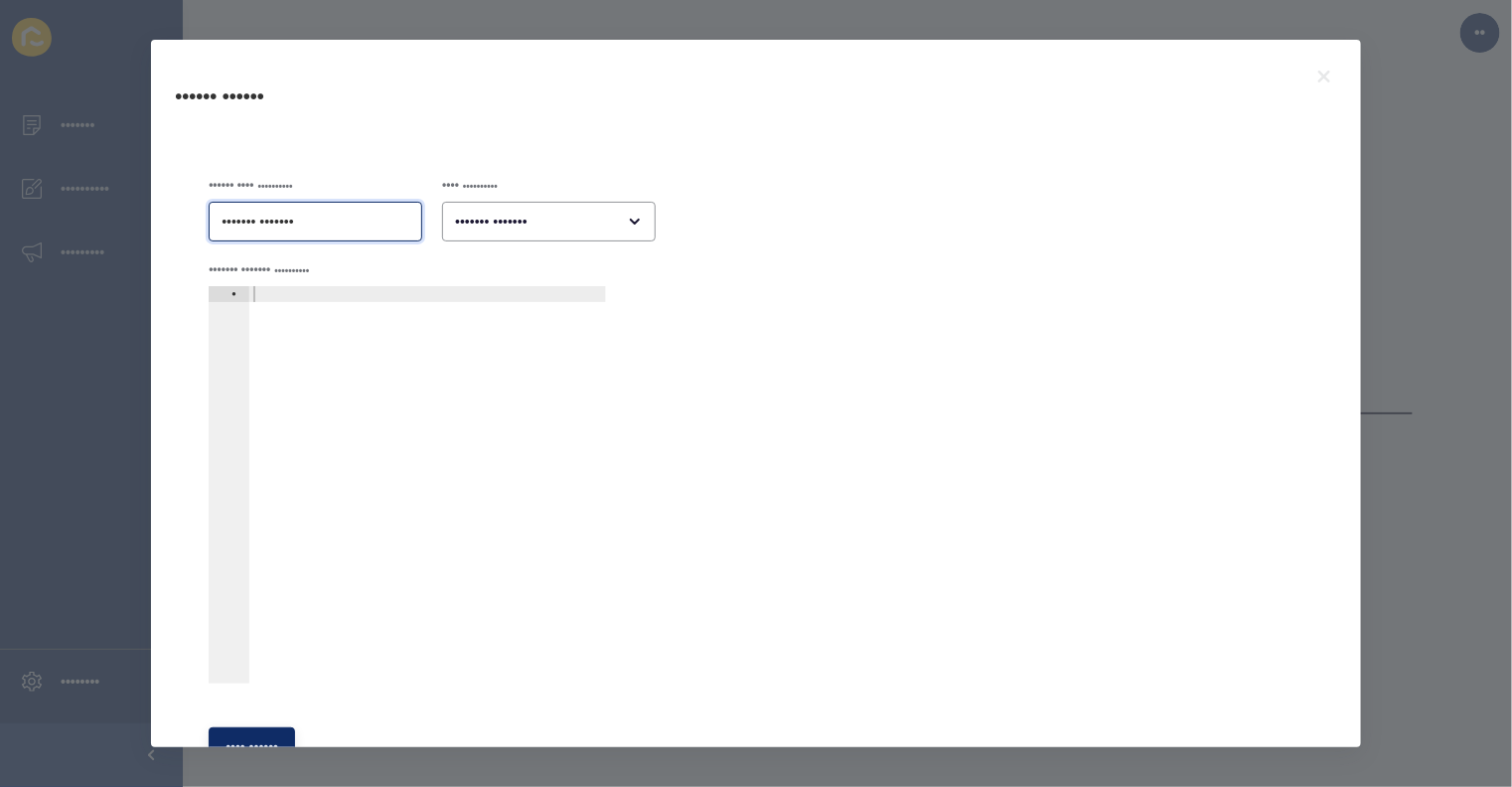 type on "••••••• •••••••" 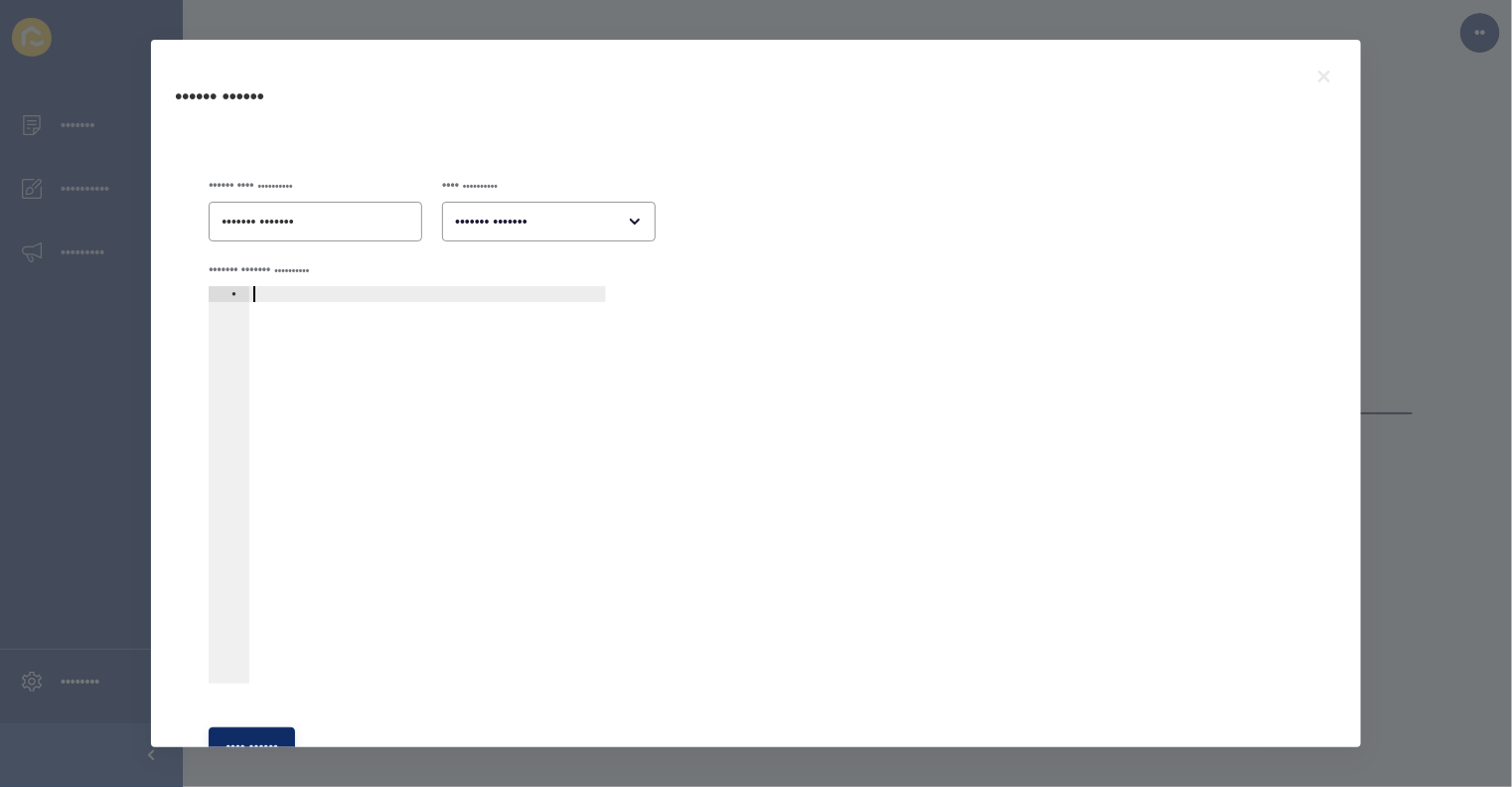 click at bounding box center (427, 501) 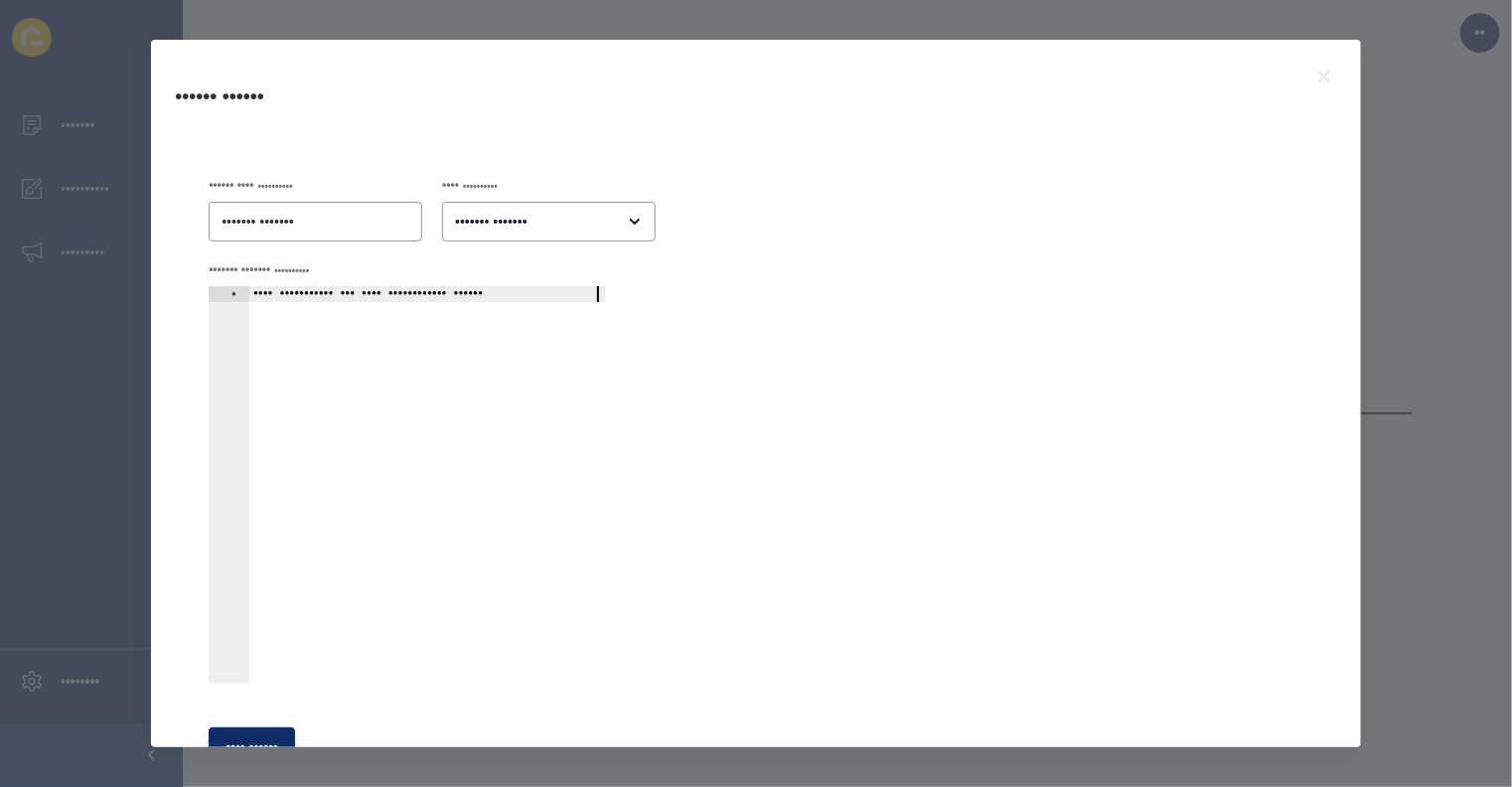scroll, scrollTop: 0, scrollLeft: 23, axis: horizontal 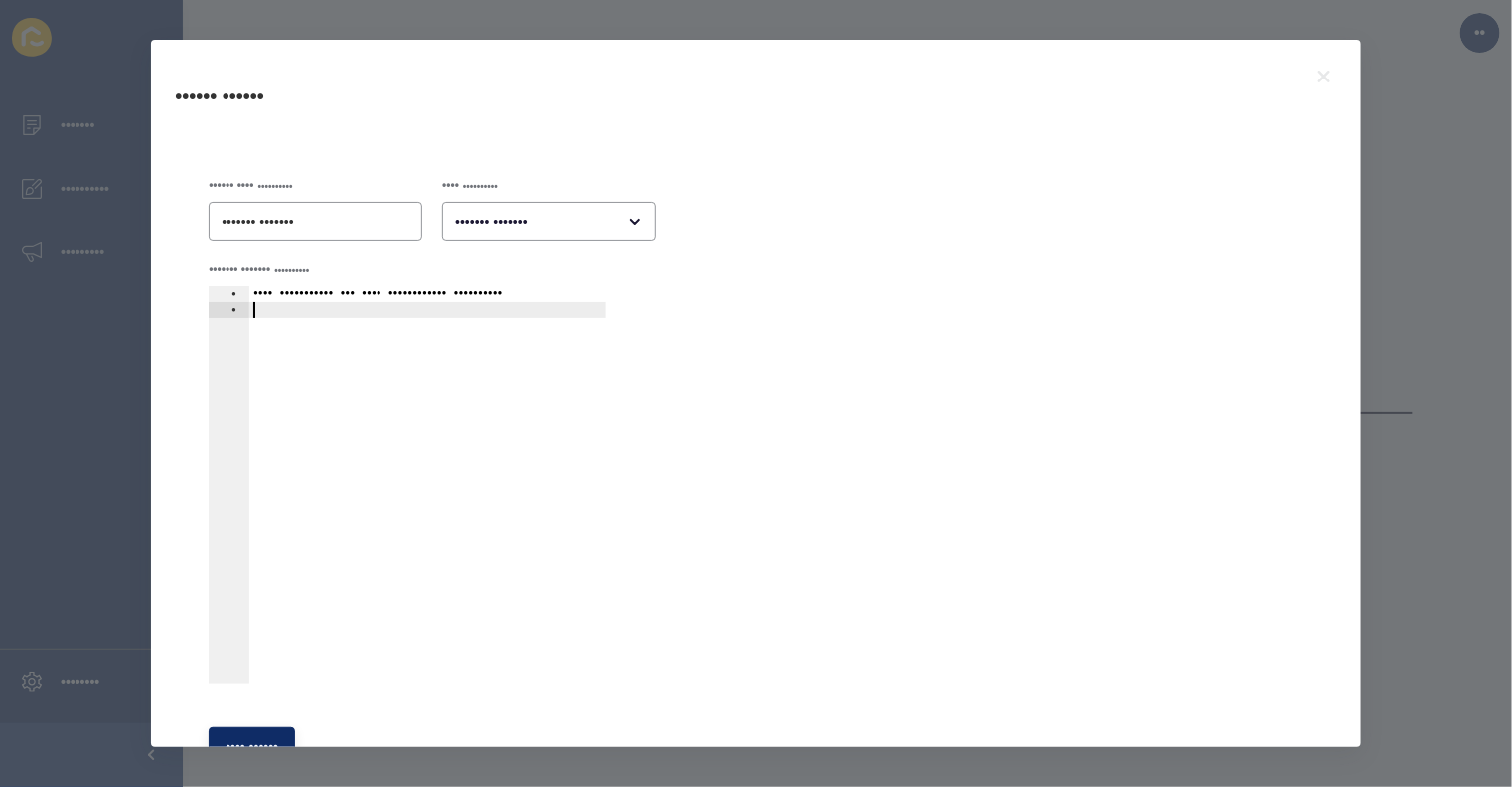 click on "•••• ••••••••••• ••• •••• •••••••••••• ••••••••••" at bounding box center [444, 491] 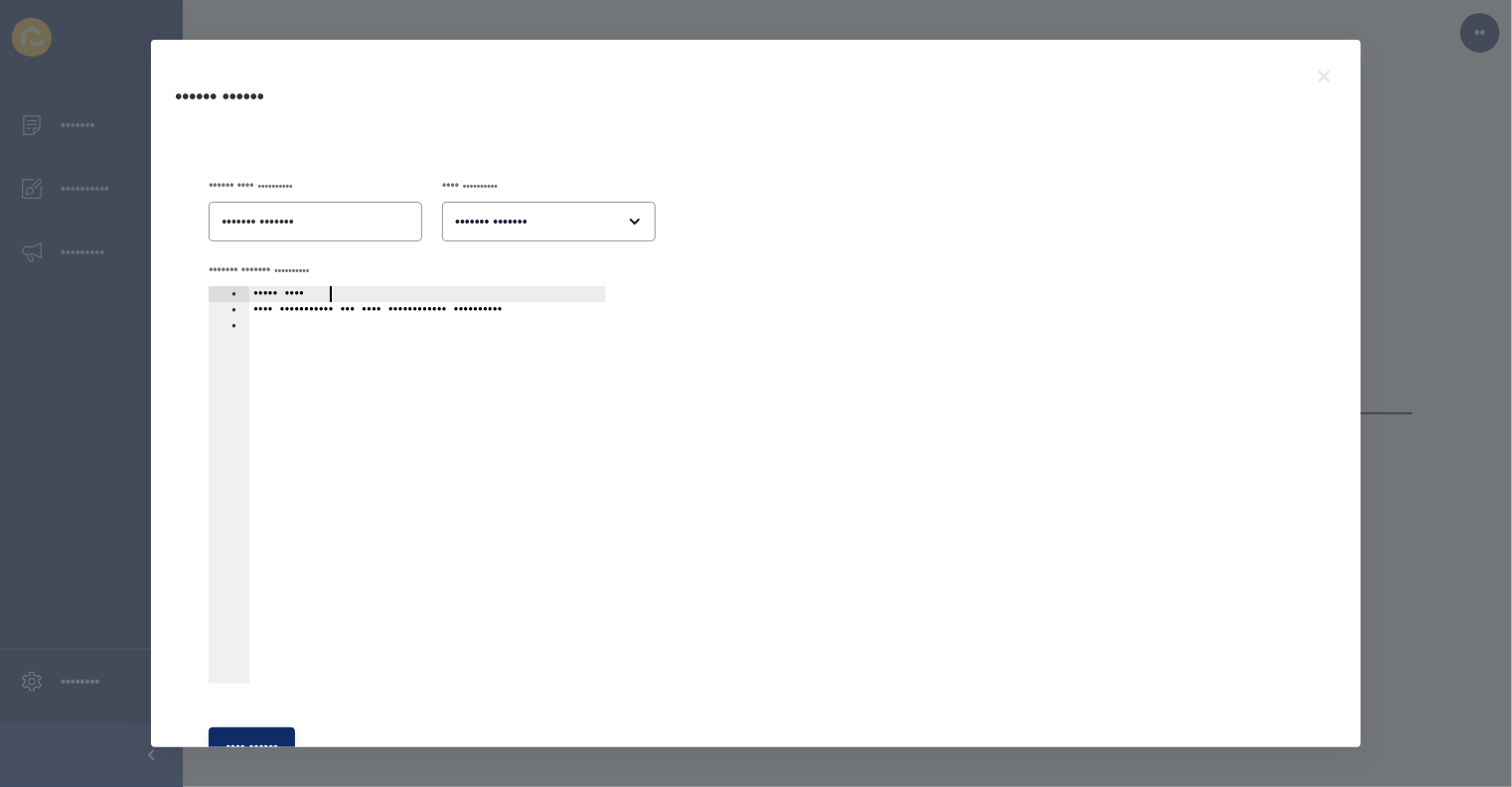 scroll, scrollTop: 0, scrollLeft: 5, axis: horizontal 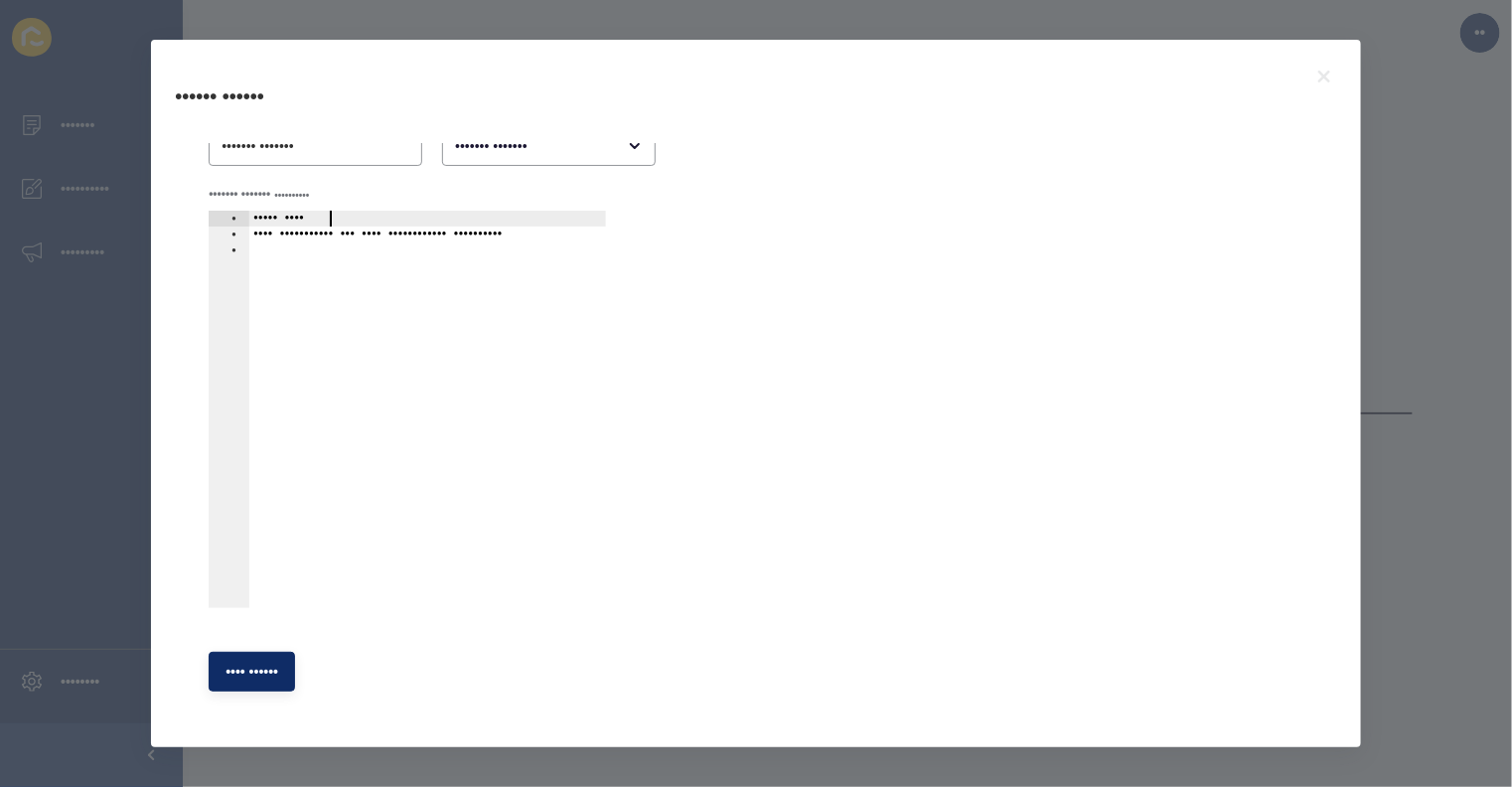 type on "••••• ••••" 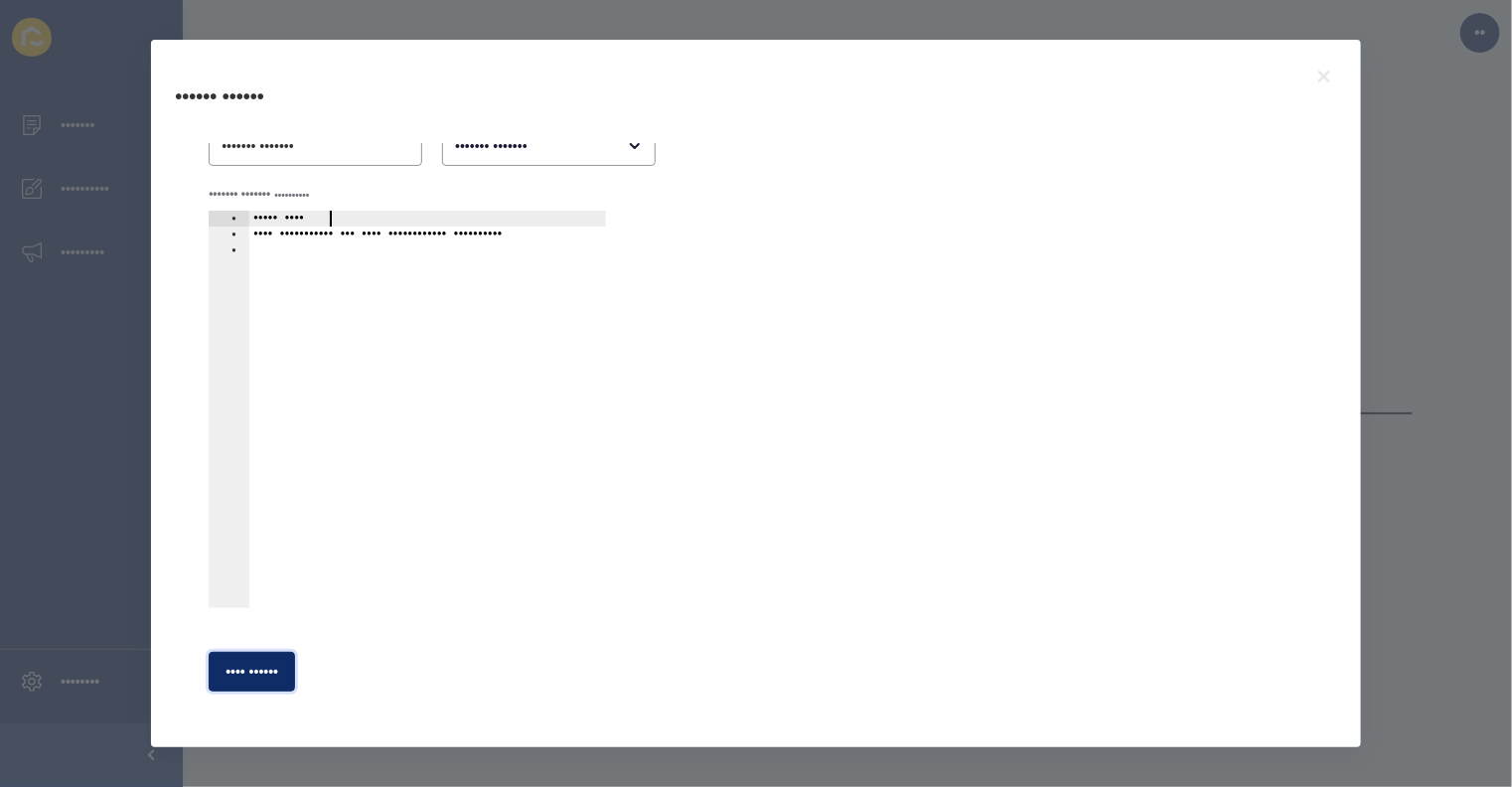click on "•••• ••••••" at bounding box center (251, 672) 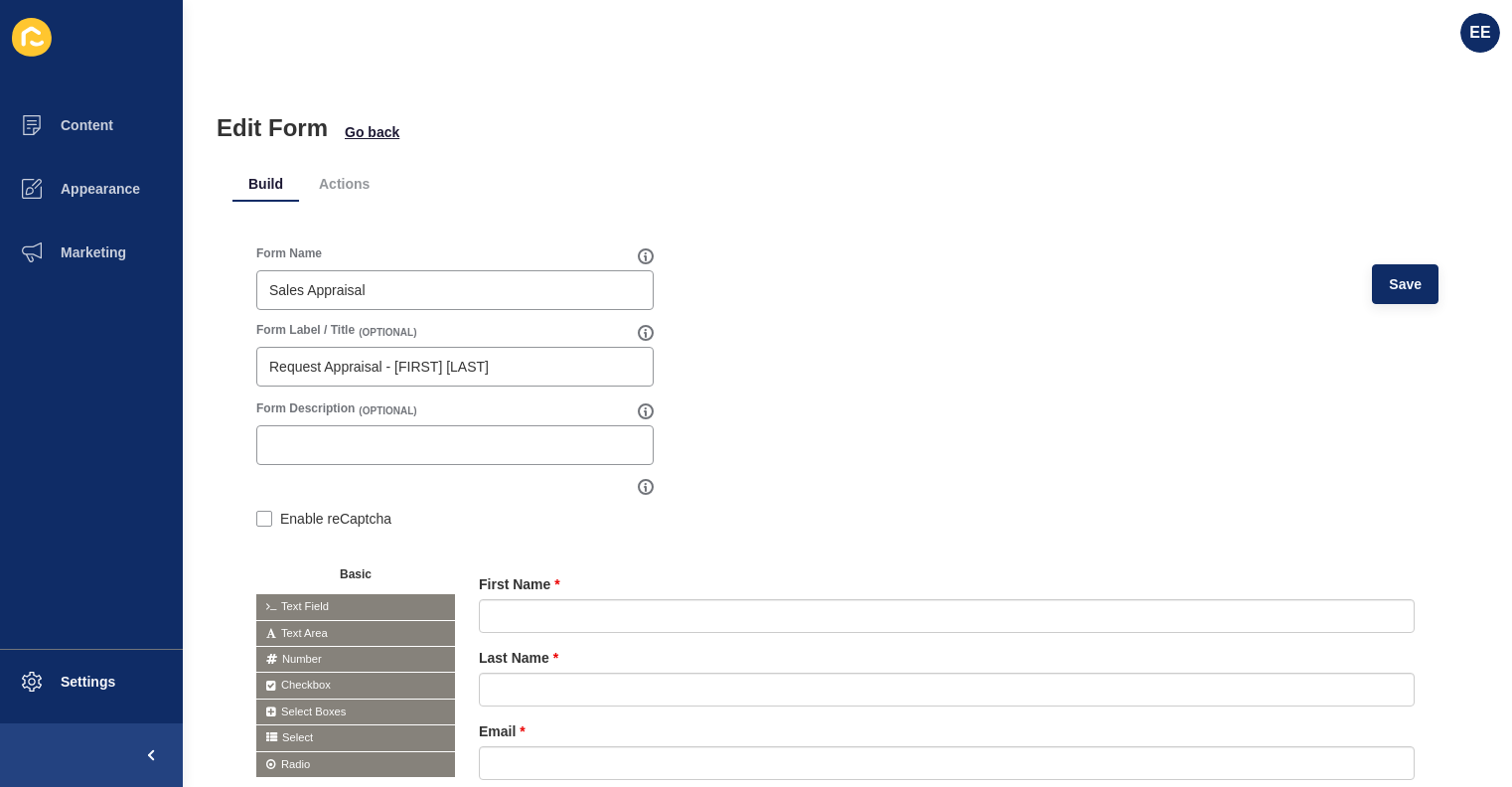 scroll, scrollTop: 0, scrollLeft: 0, axis: both 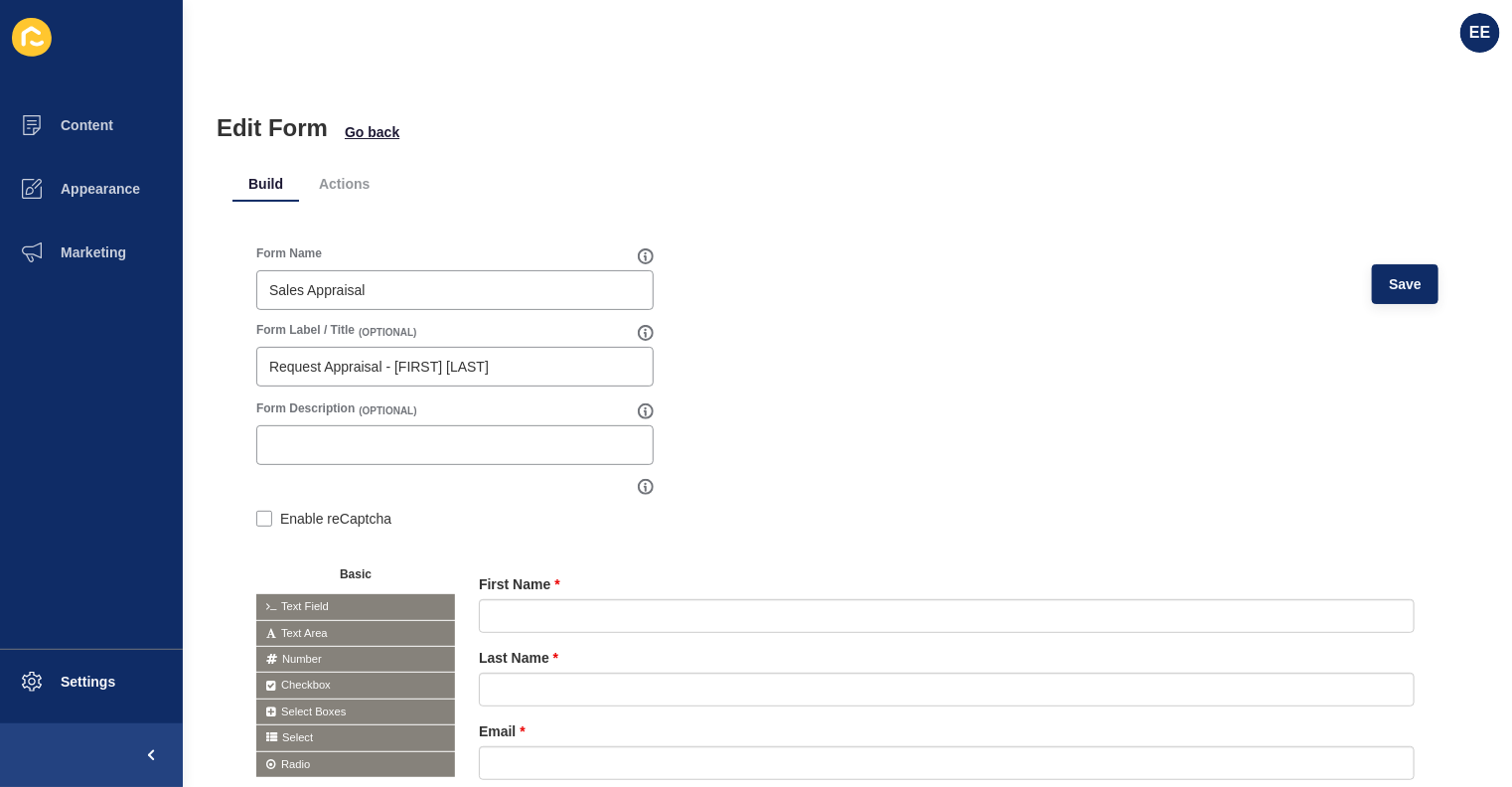 click on "Actions" at bounding box center (344, 184) 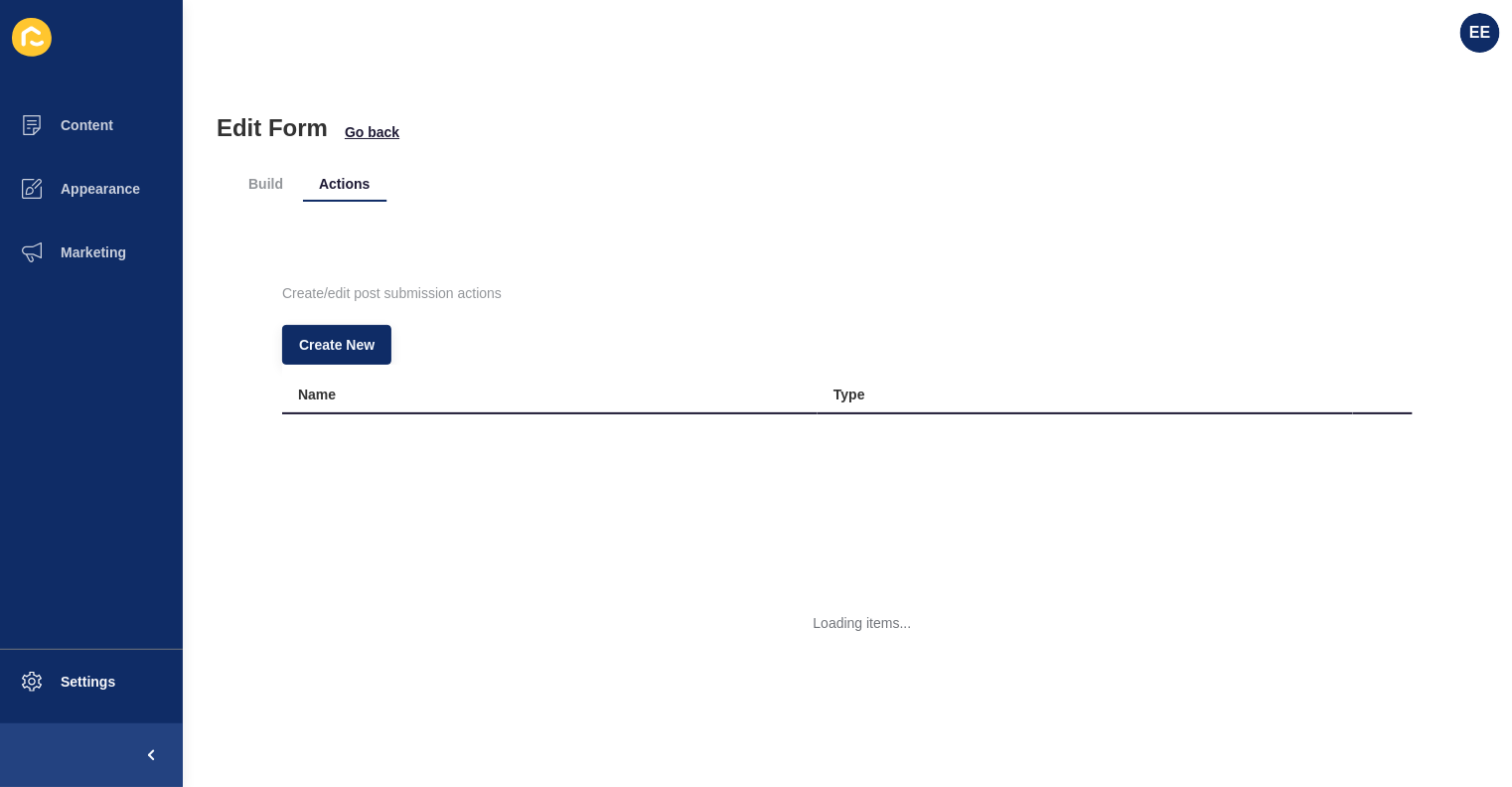 scroll, scrollTop: 0, scrollLeft: 0, axis: both 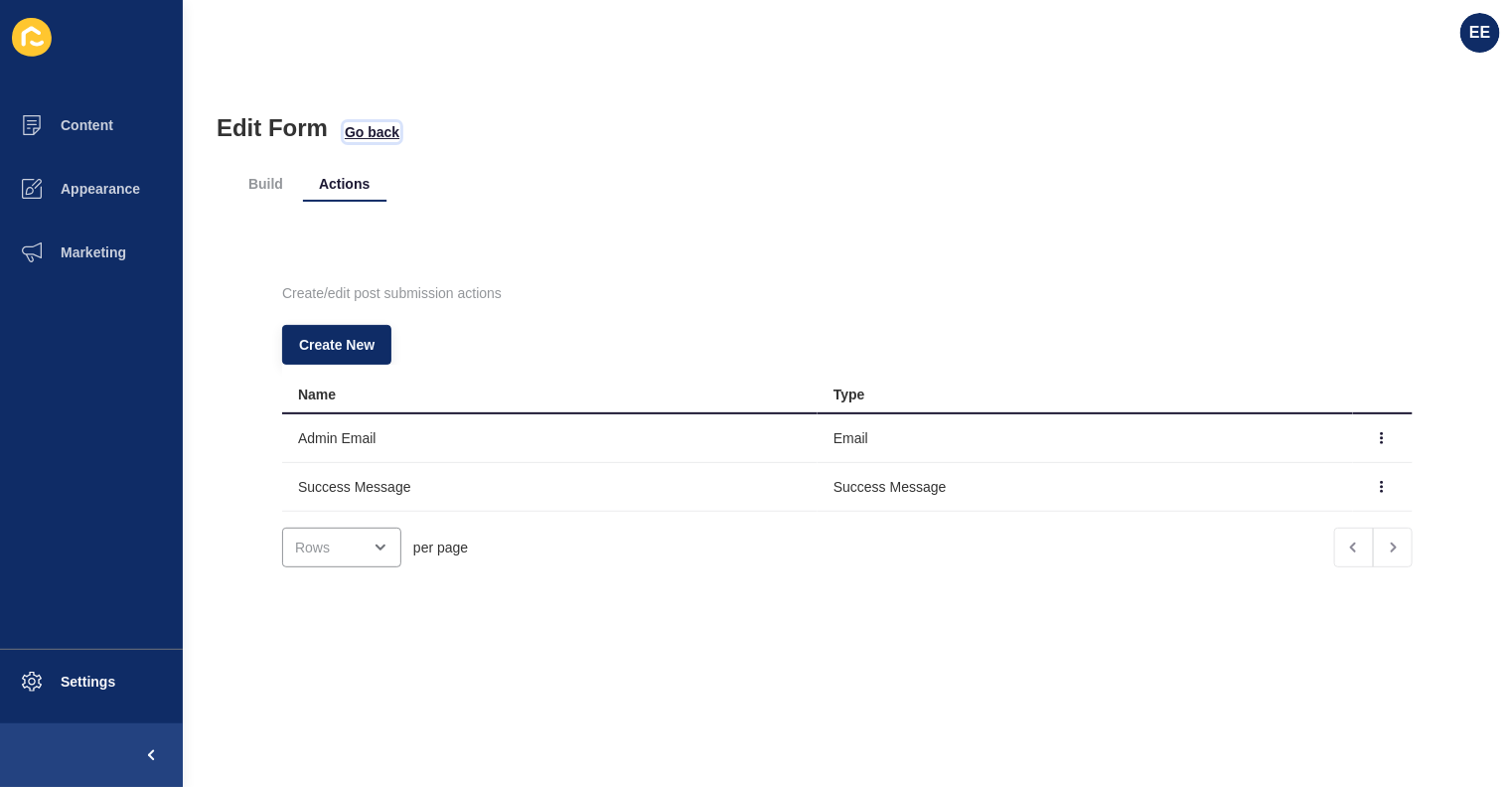 click on "Go back" at bounding box center [372, 132] 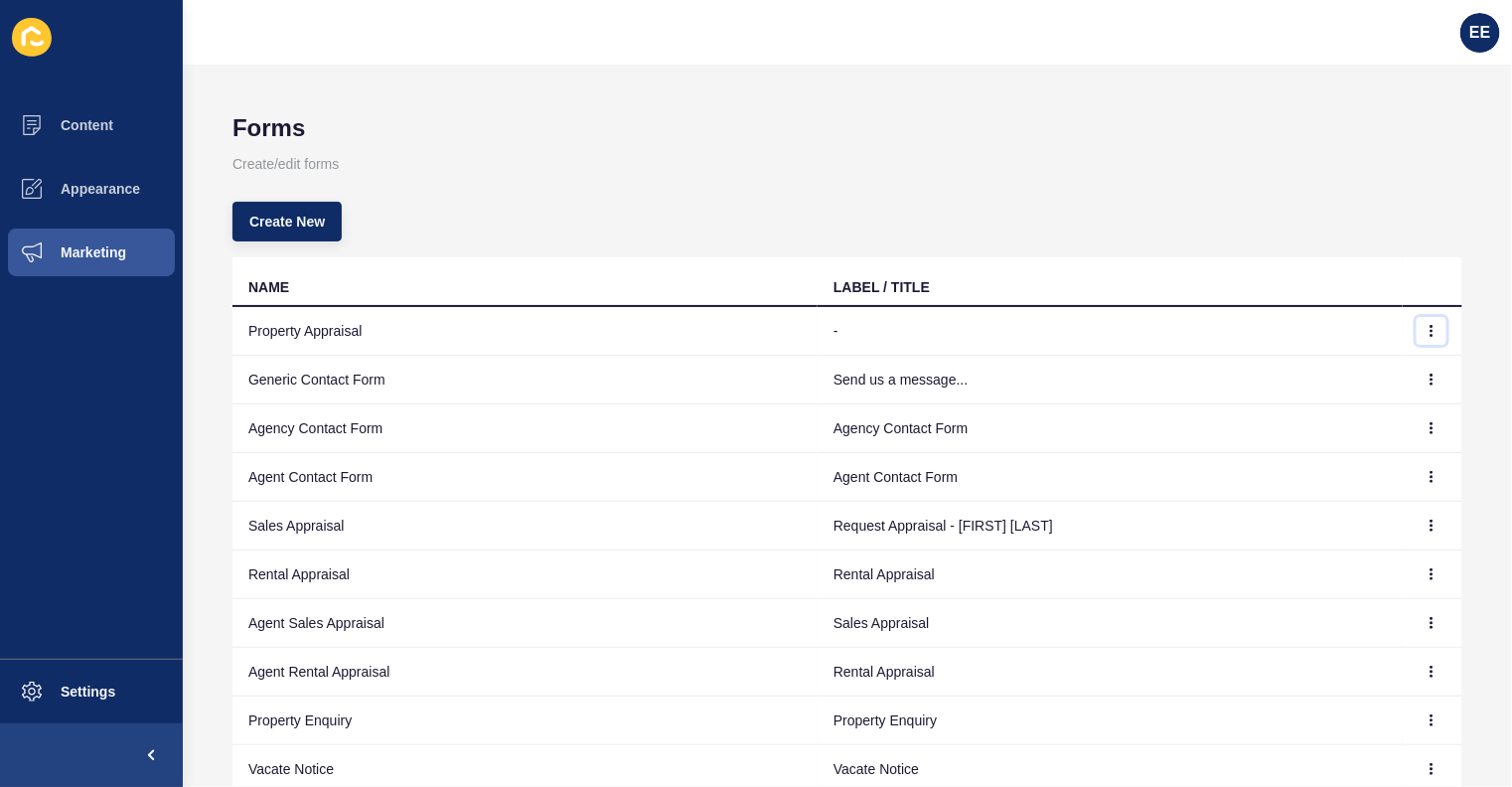 click at bounding box center [1432, 331] 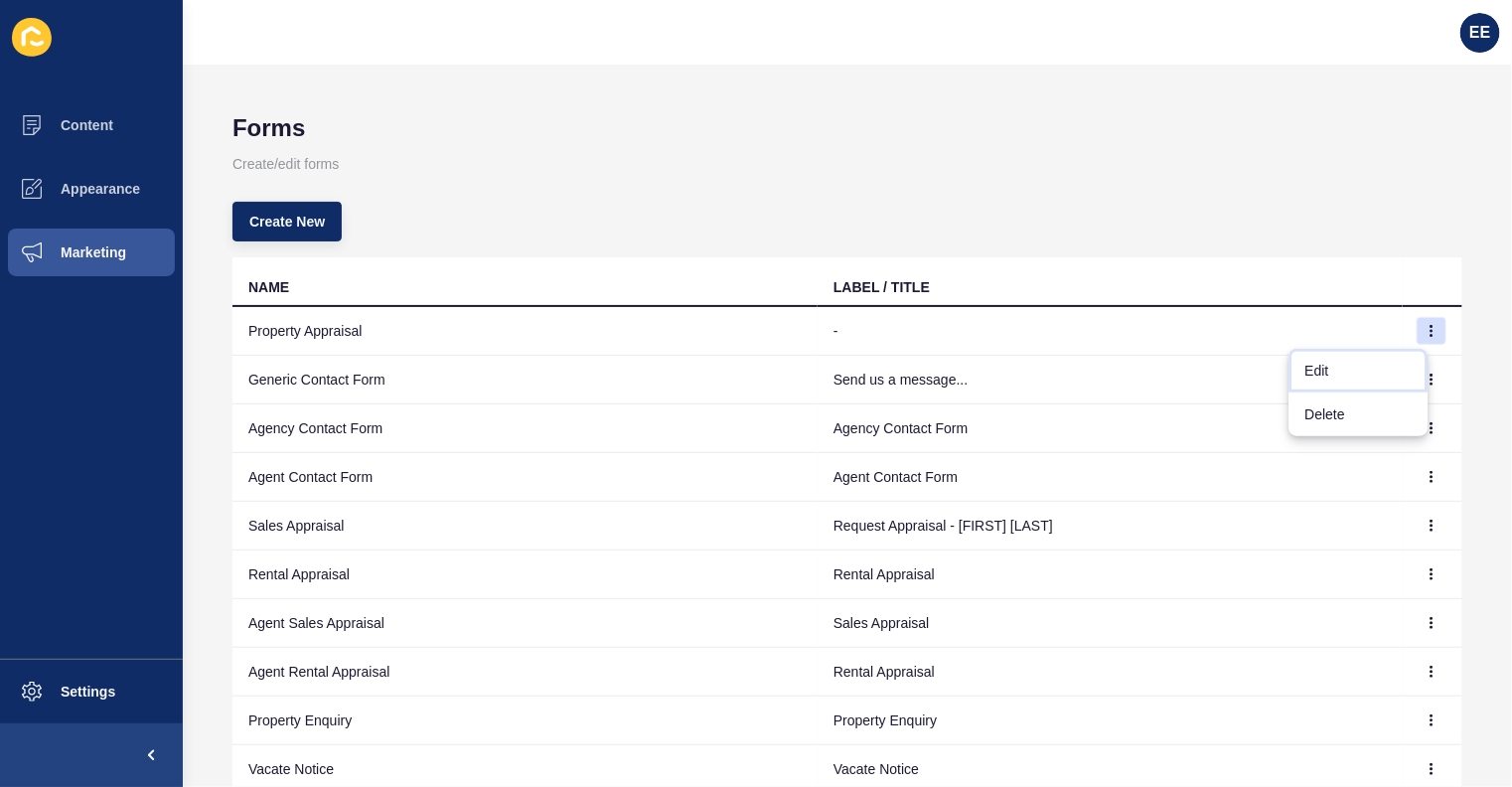 click on "Edit" at bounding box center [1359, 371] 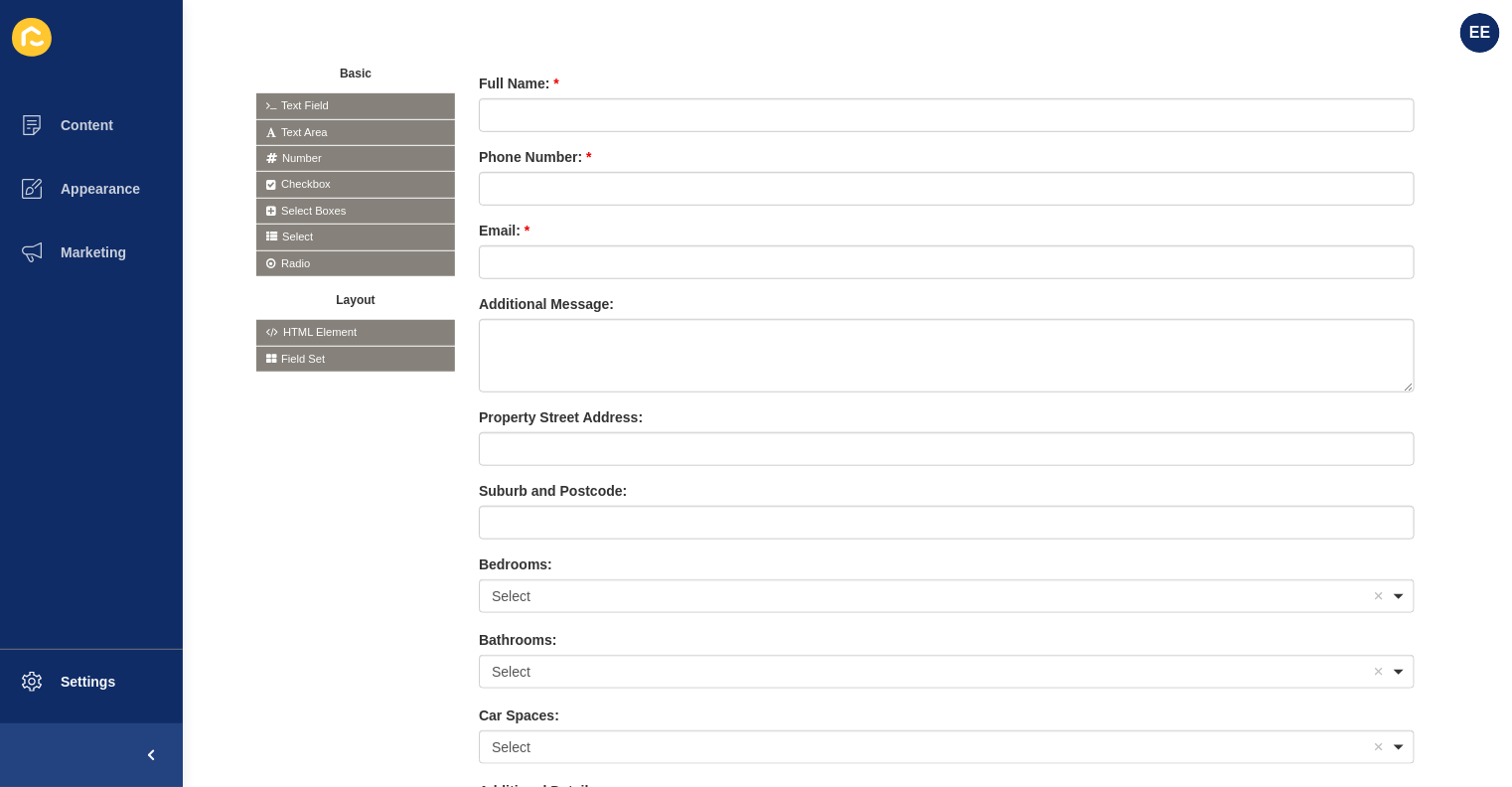 scroll, scrollTop: 0, scrollLeft: 0, axis: both 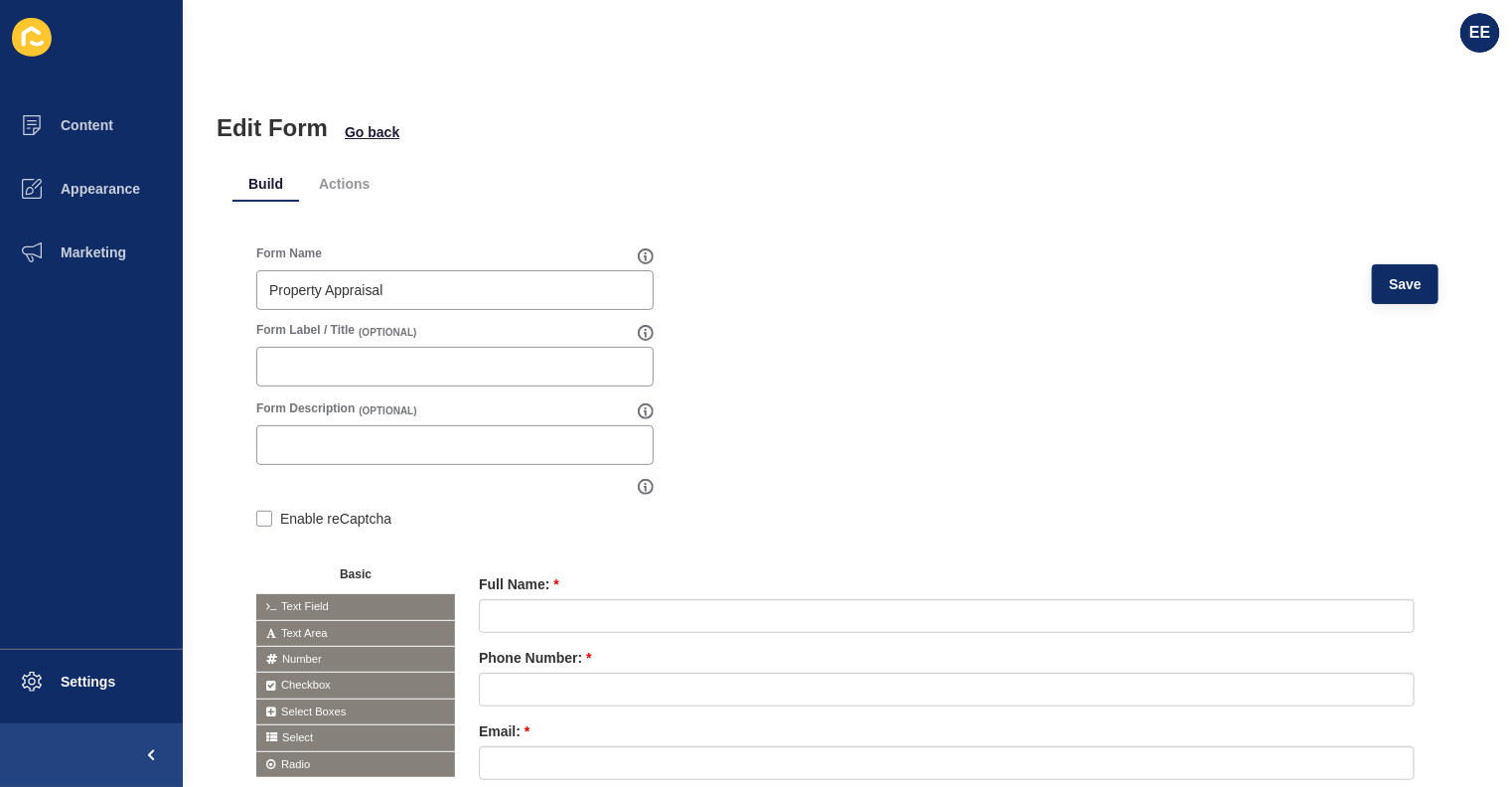 click on "Actions" at bounding box center (344, 184) 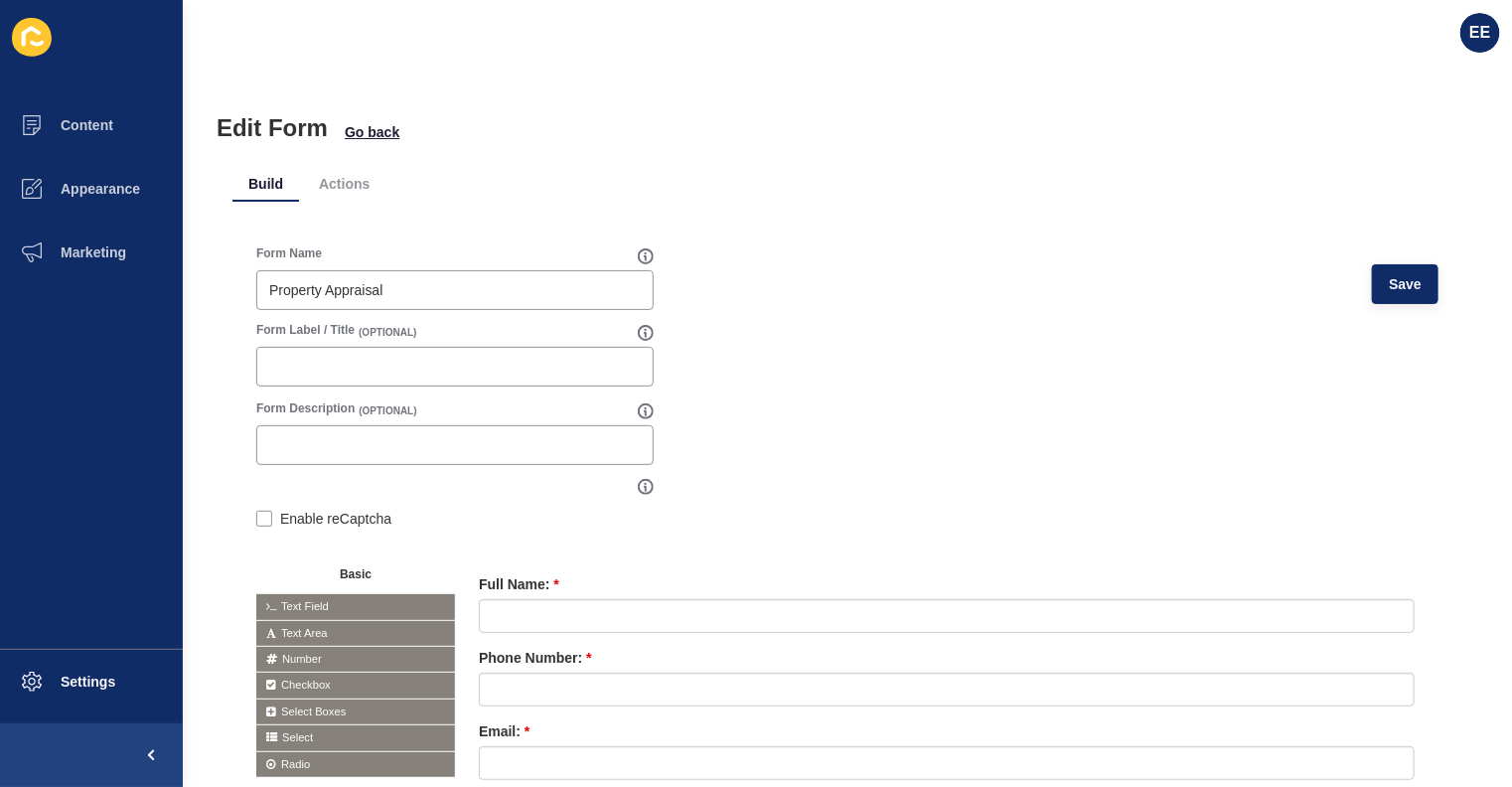scroll, scrollTop: 0, scrollLeft: 0, axis: both 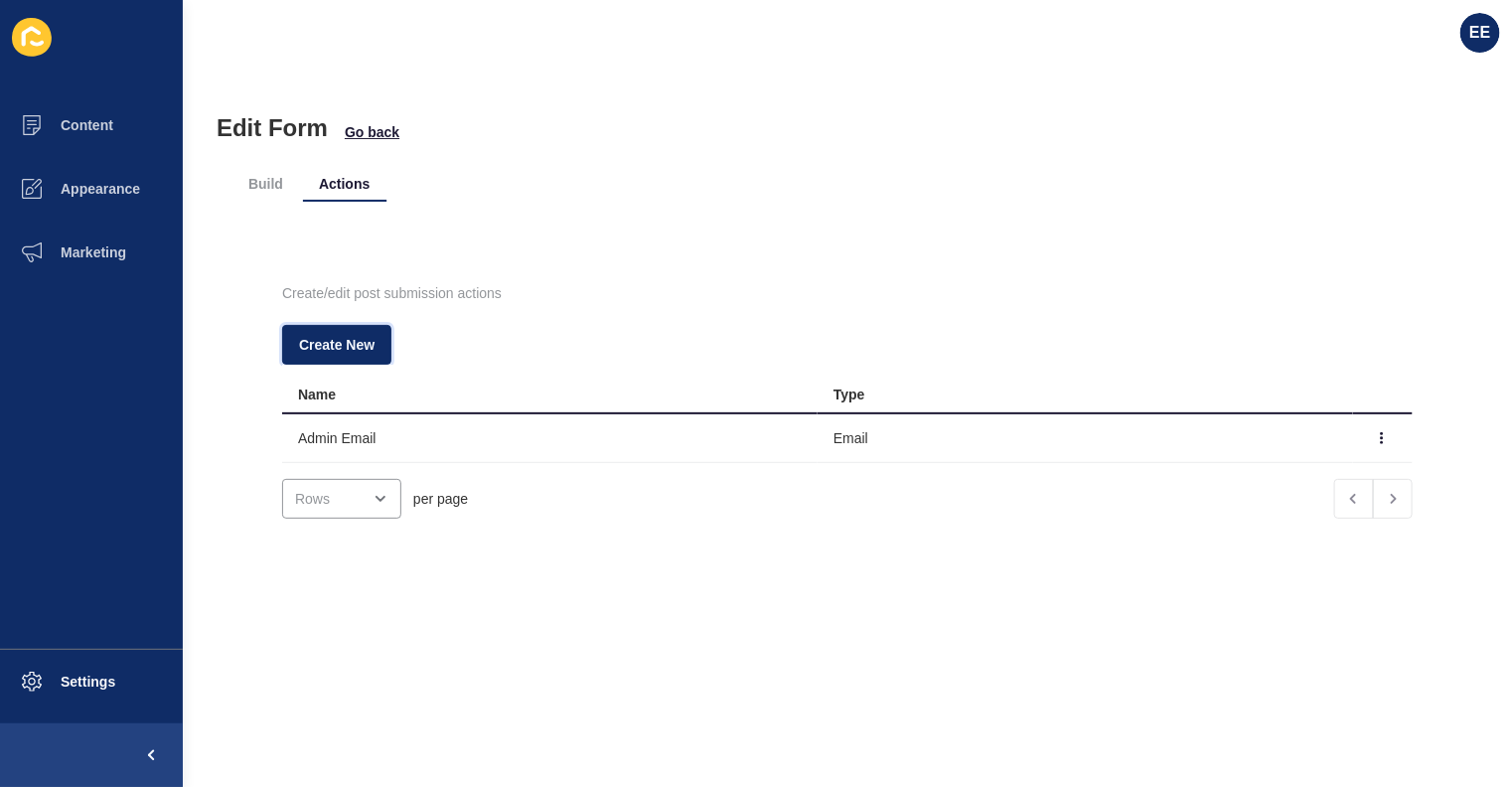 click on "Create New" at bounding box center [337, 345] 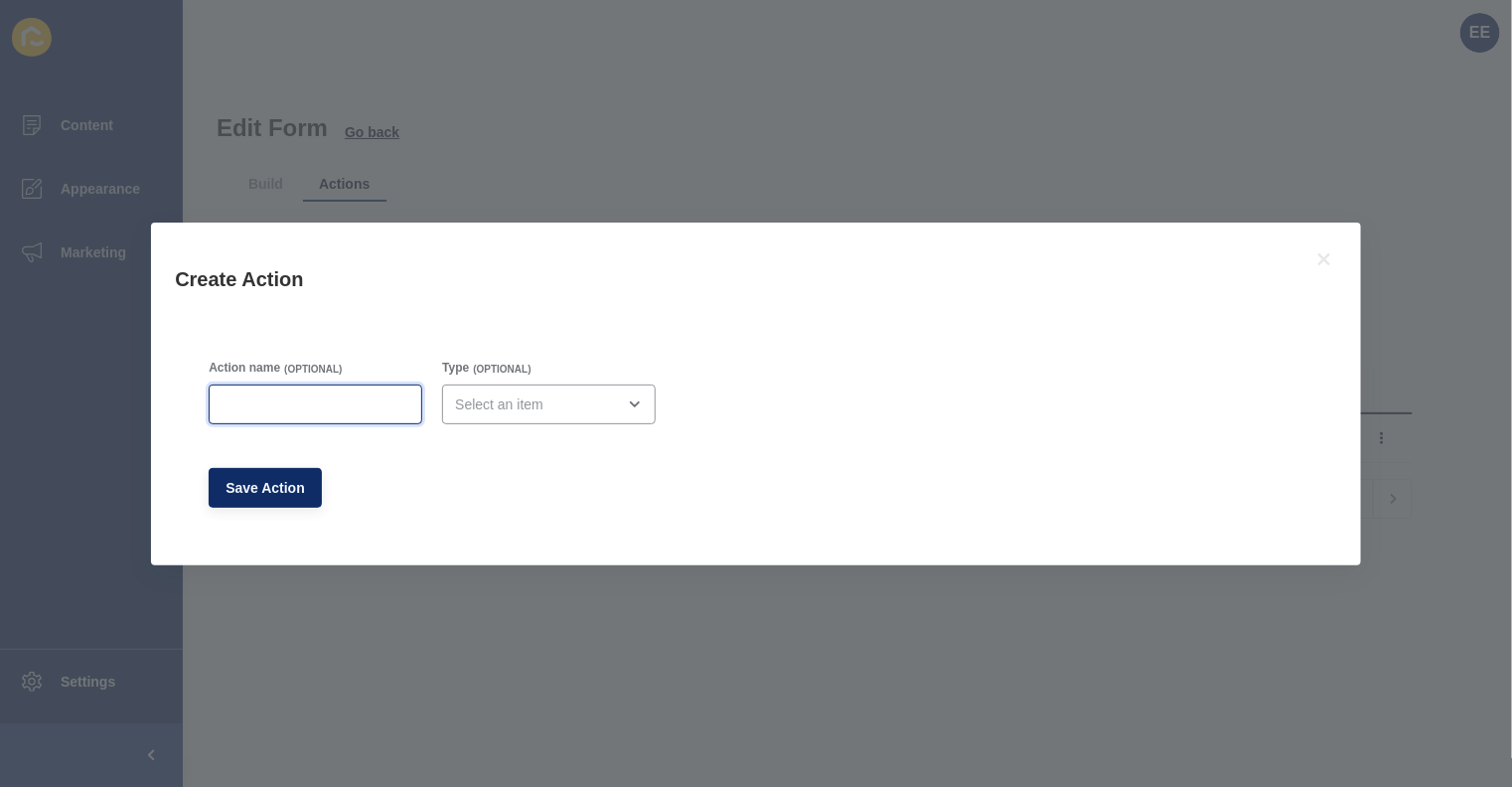 click on "Action name" at bounding box center (315, 404) 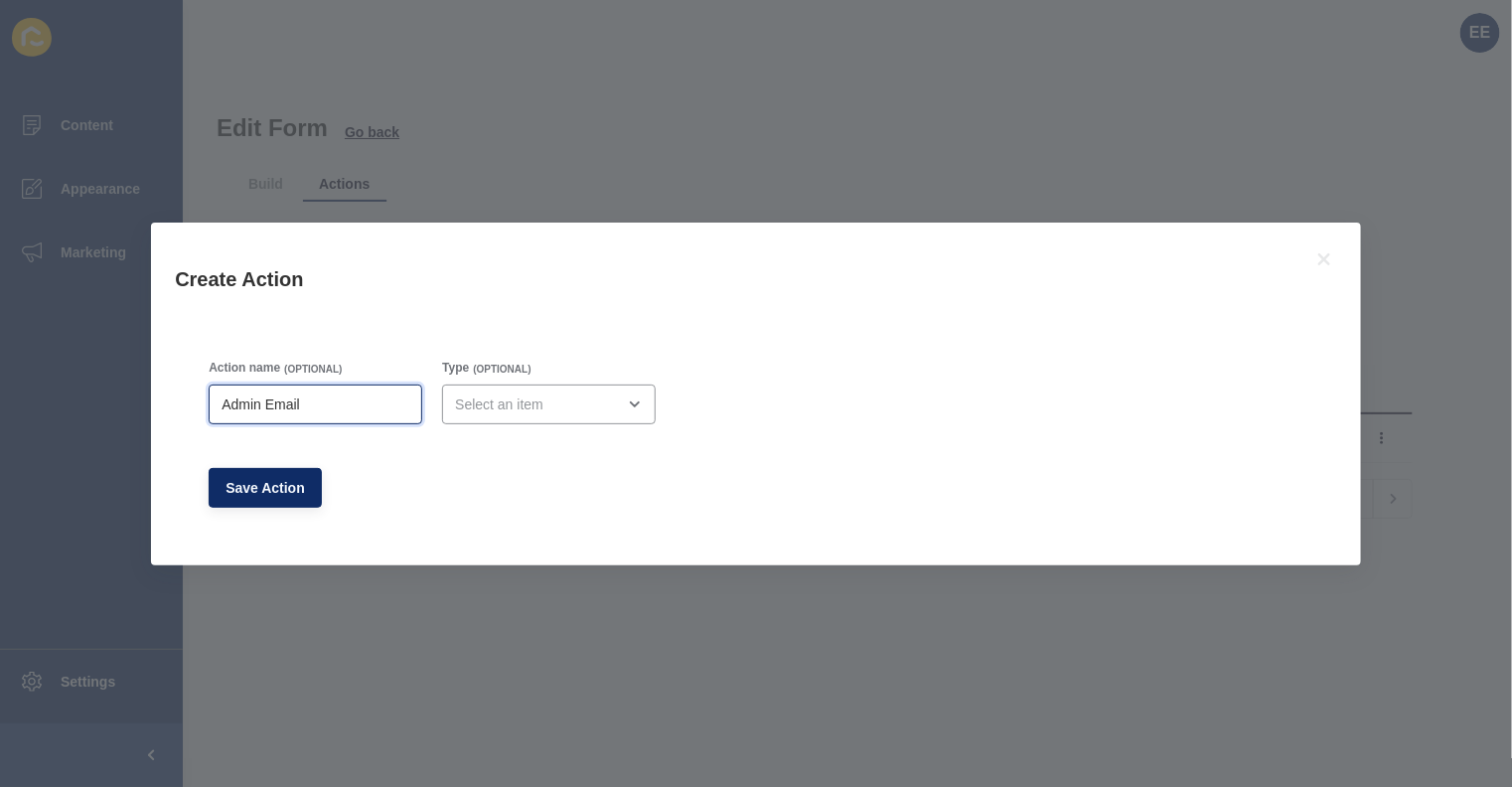 type on "Admin Email" 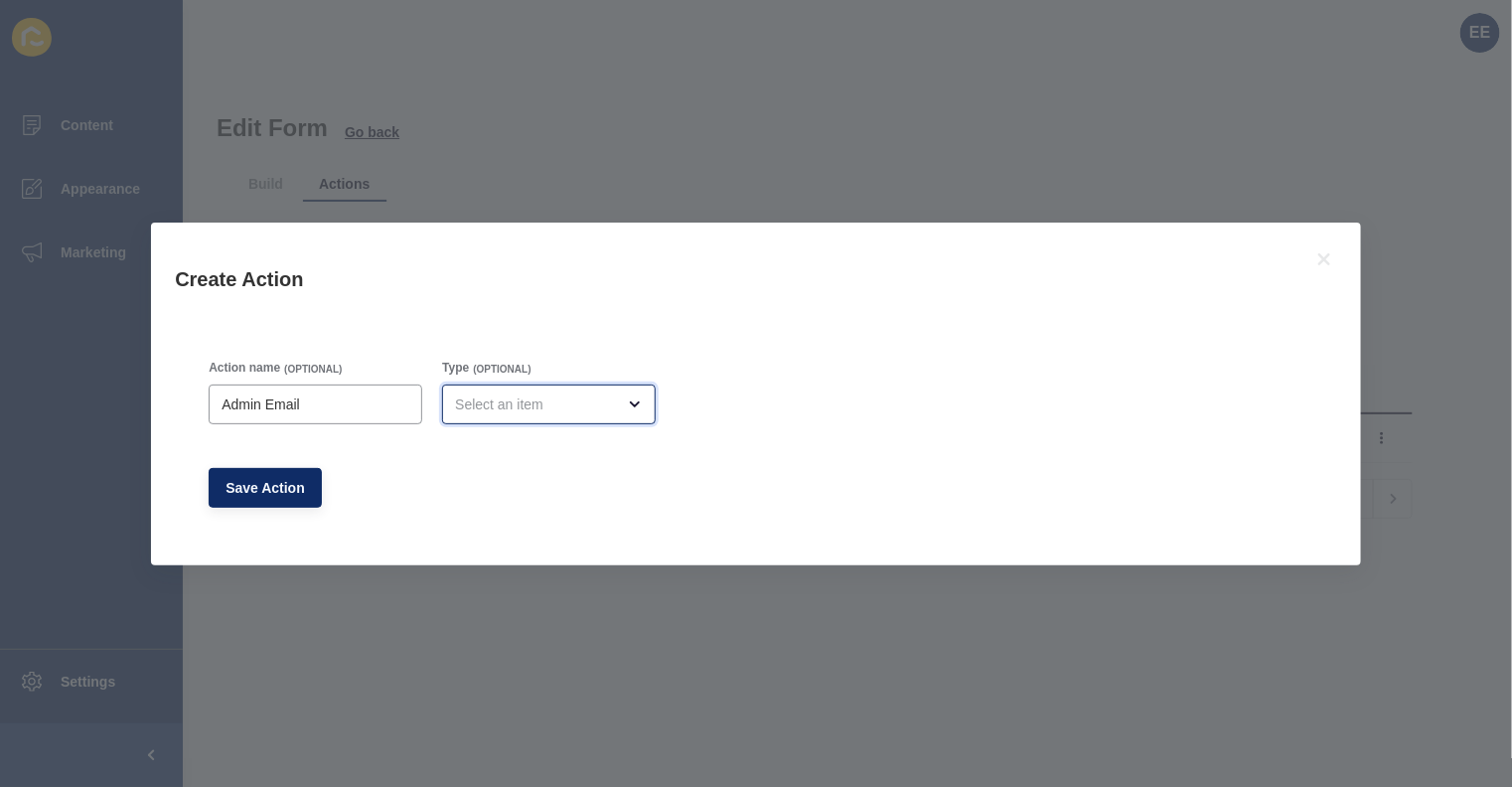 click at bounding box center [548, 404] 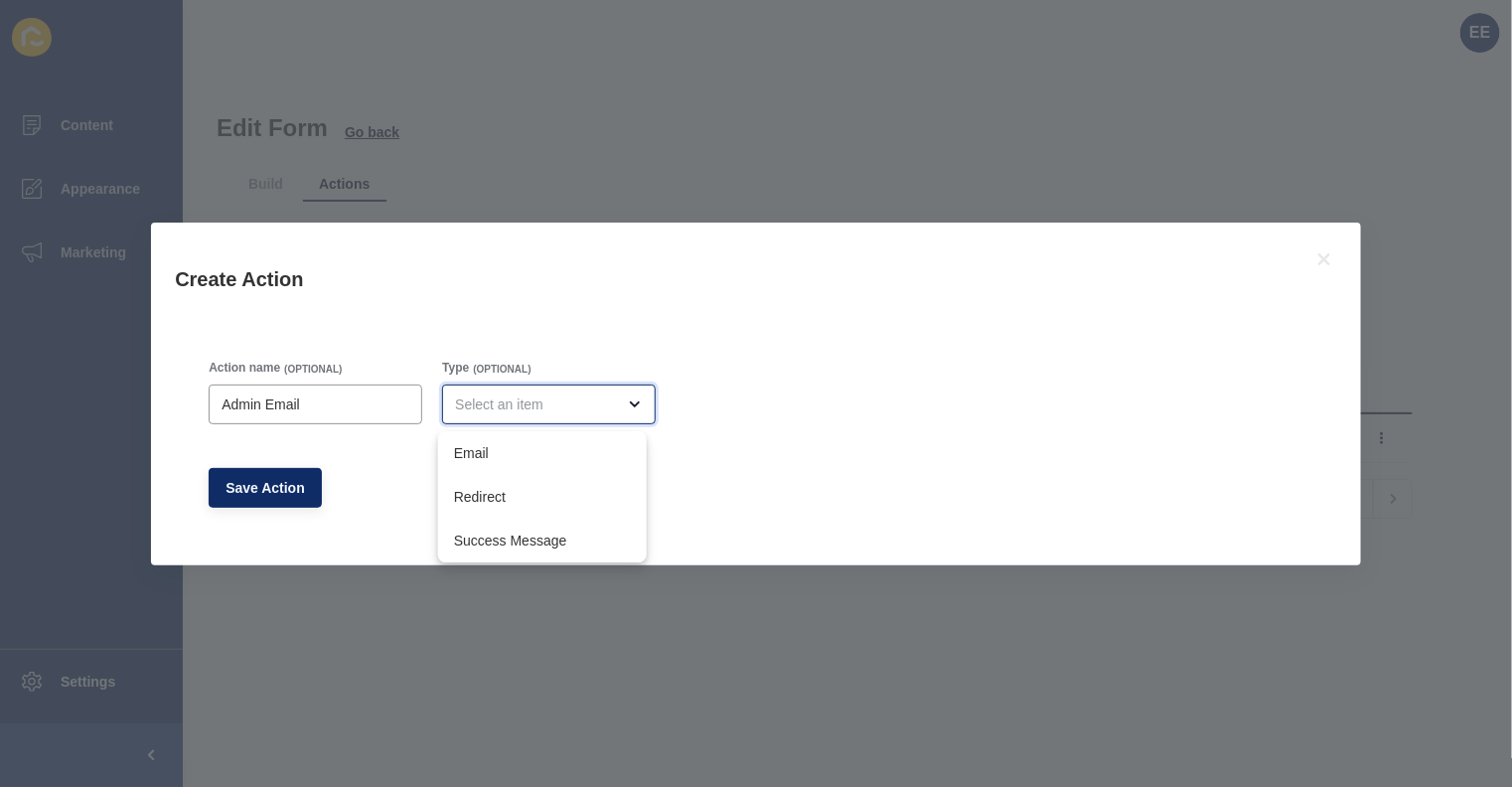 click on "Email" at bounding box center [542, 453] 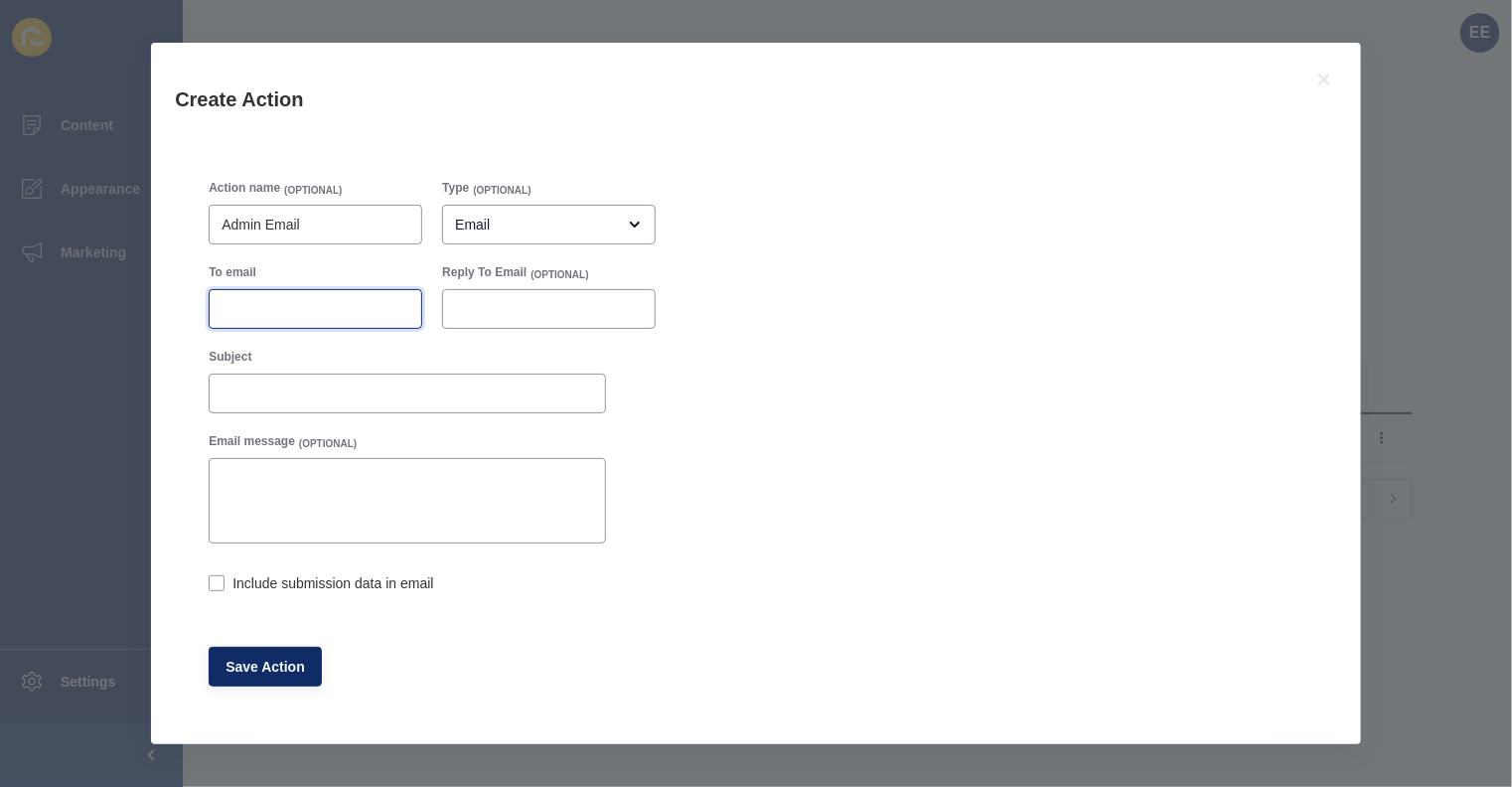 click on "To email" at bounding box center (315, 309) 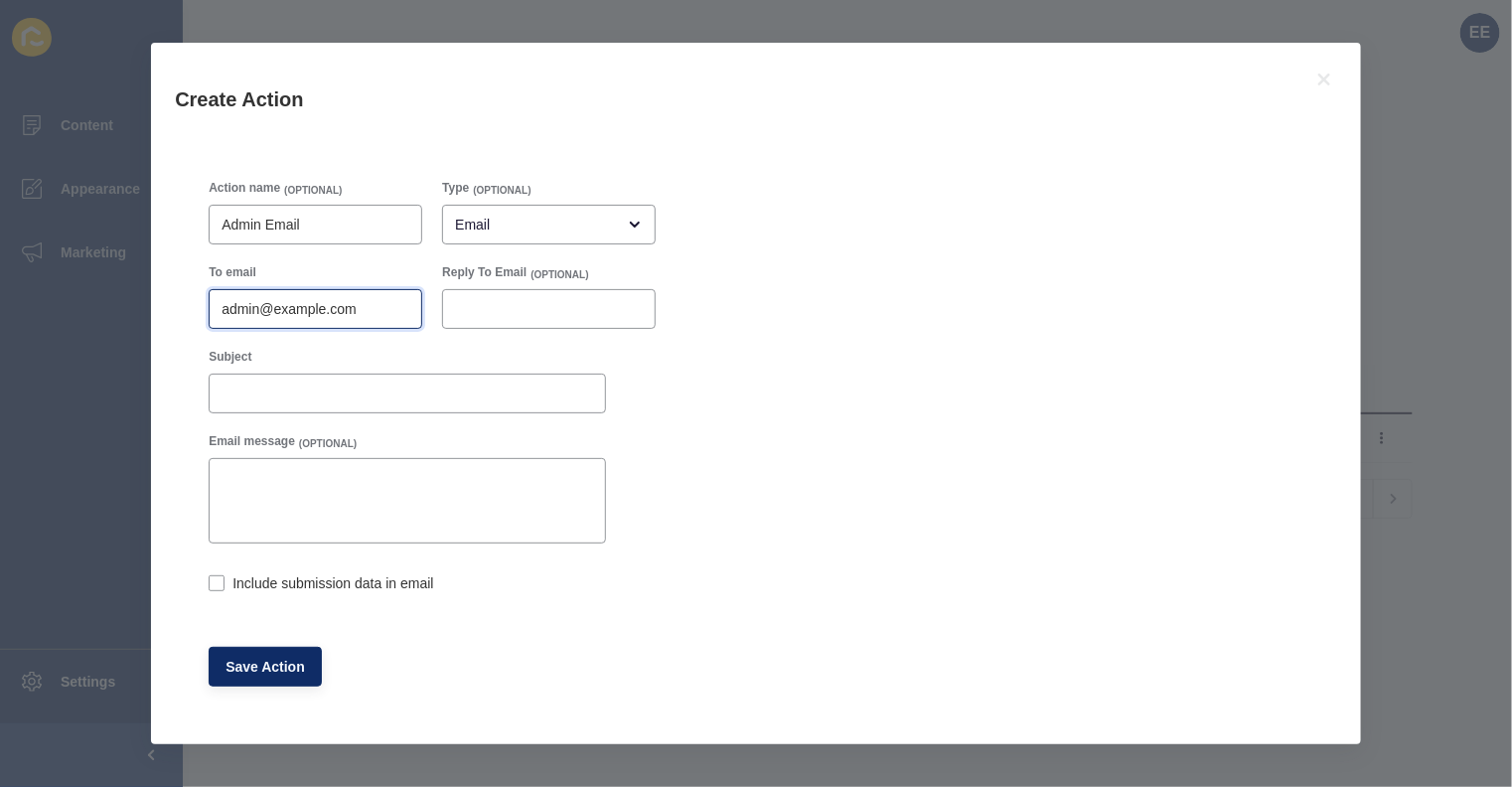 type on "[EMAIL]" 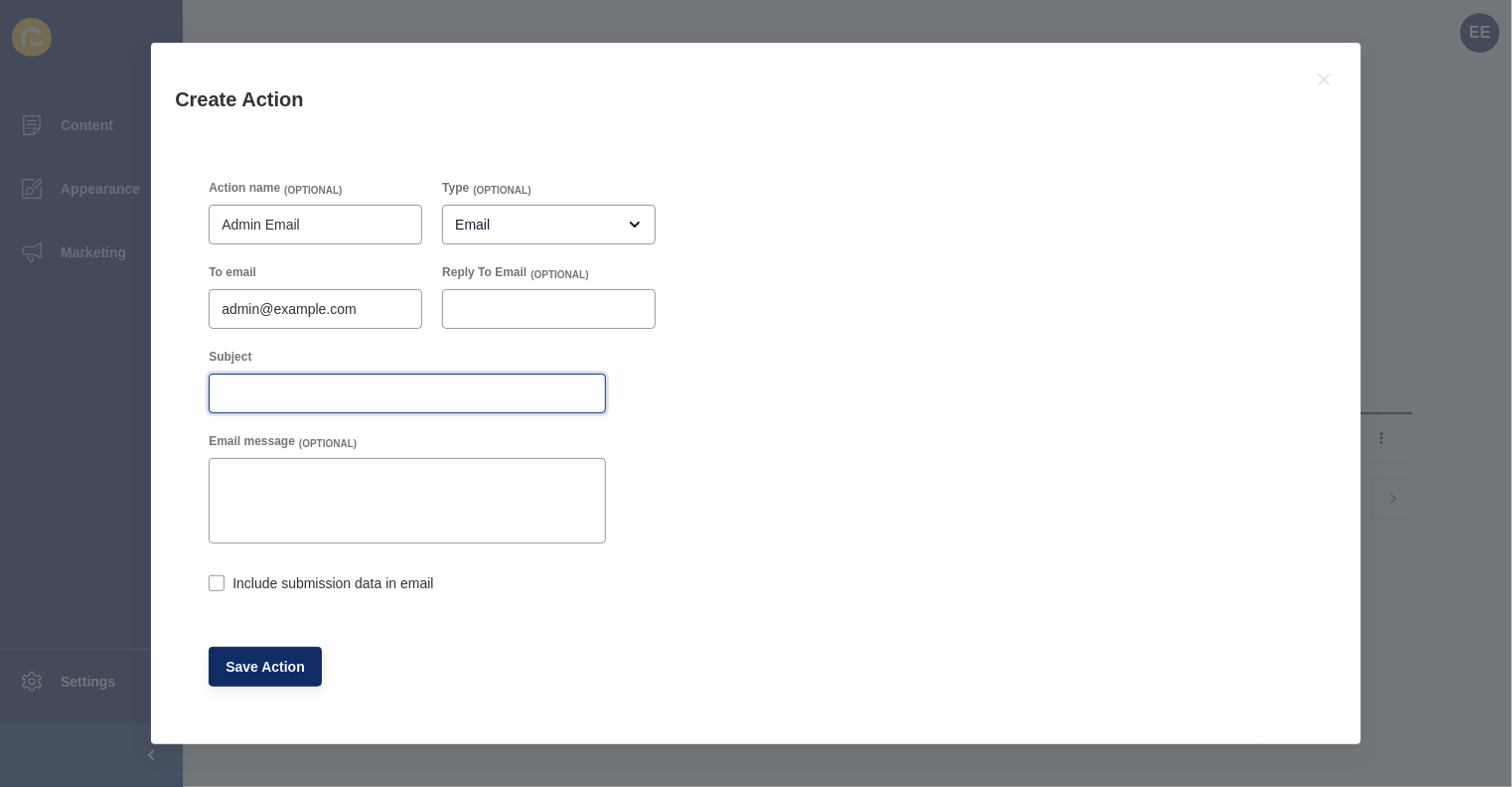 click on "Subject" at bounding box center [407, 394] 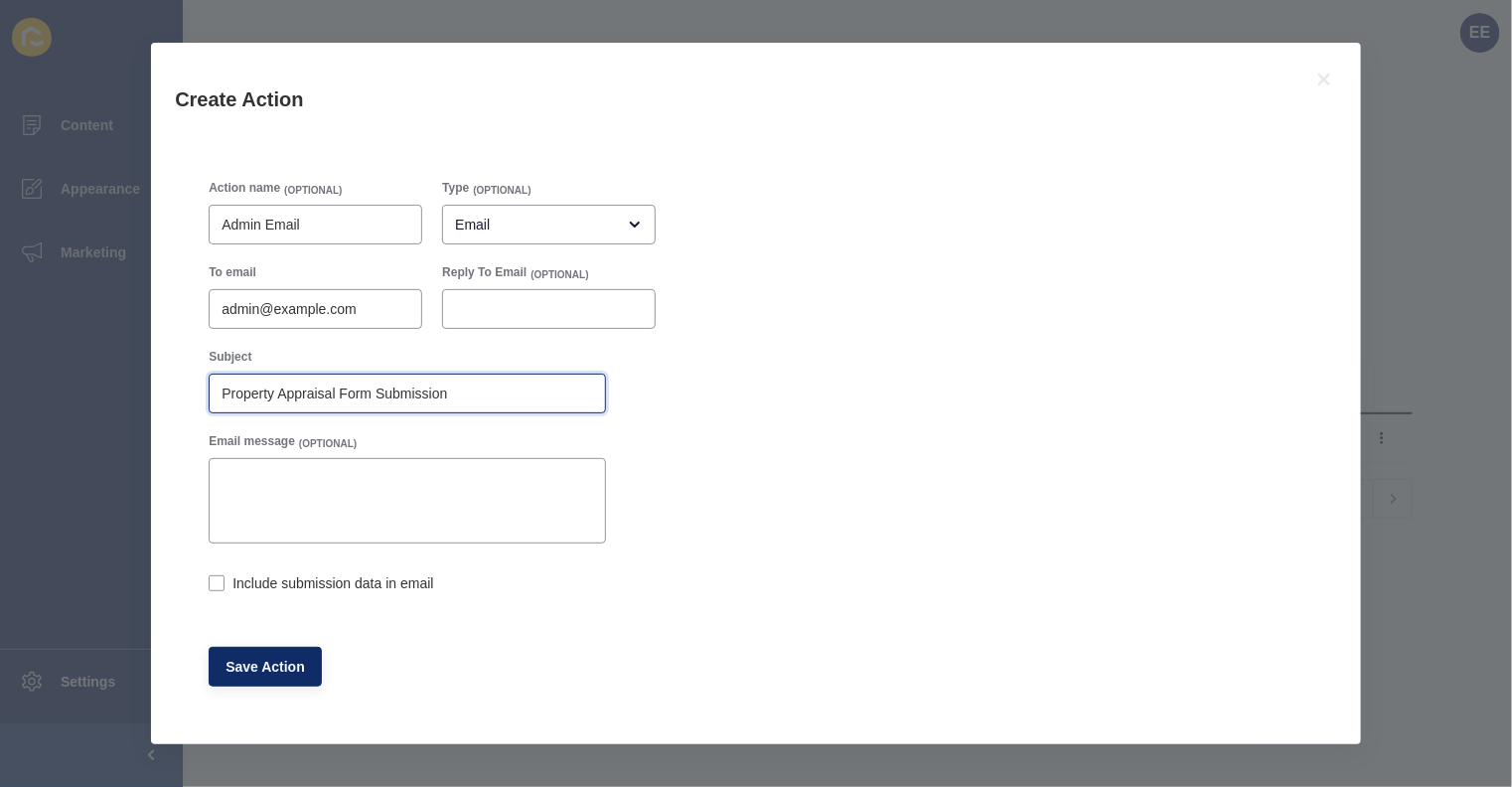 type on "Property Appraisal Form Submission" 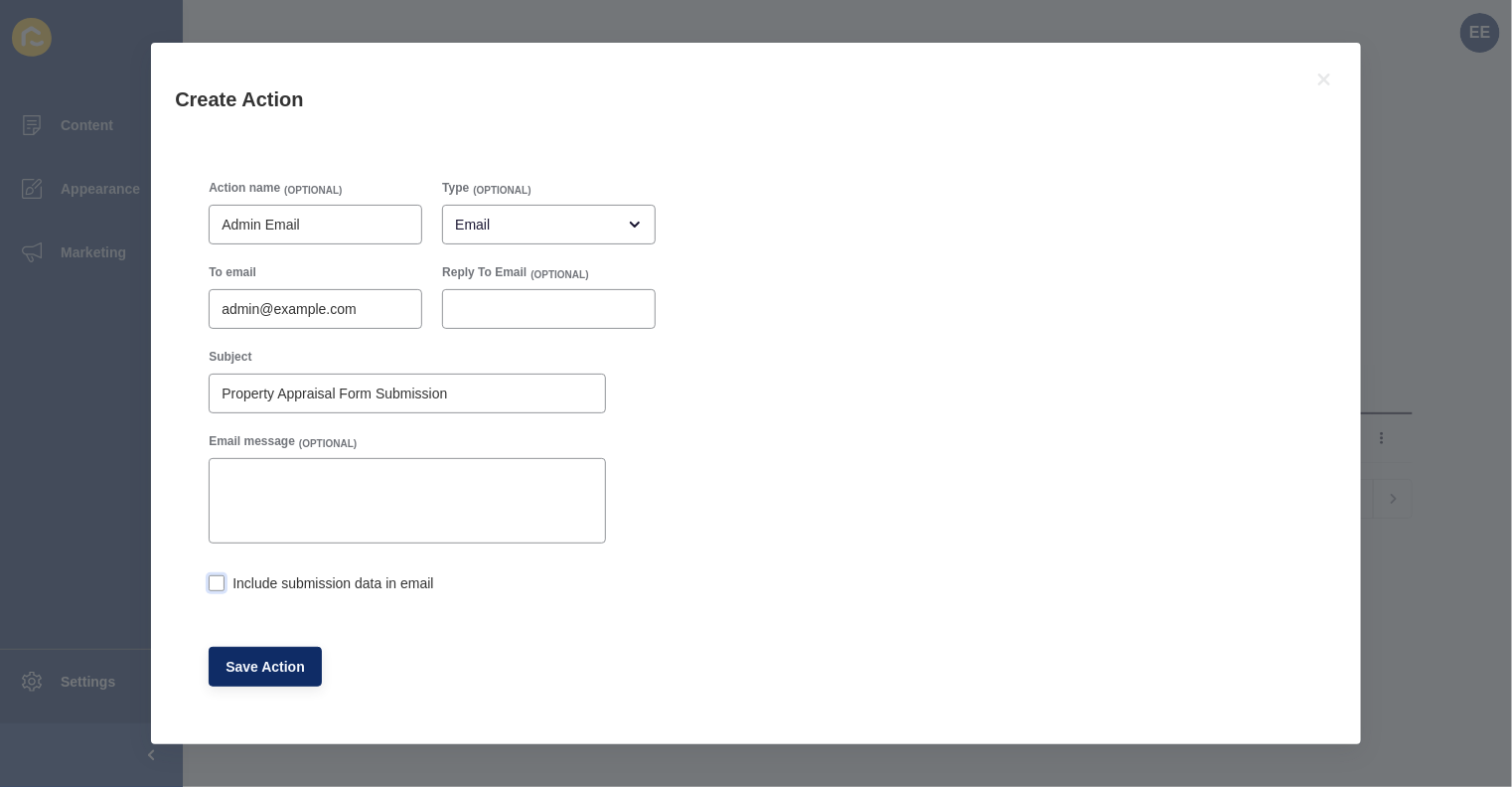 click at bounding box center [217, 583] 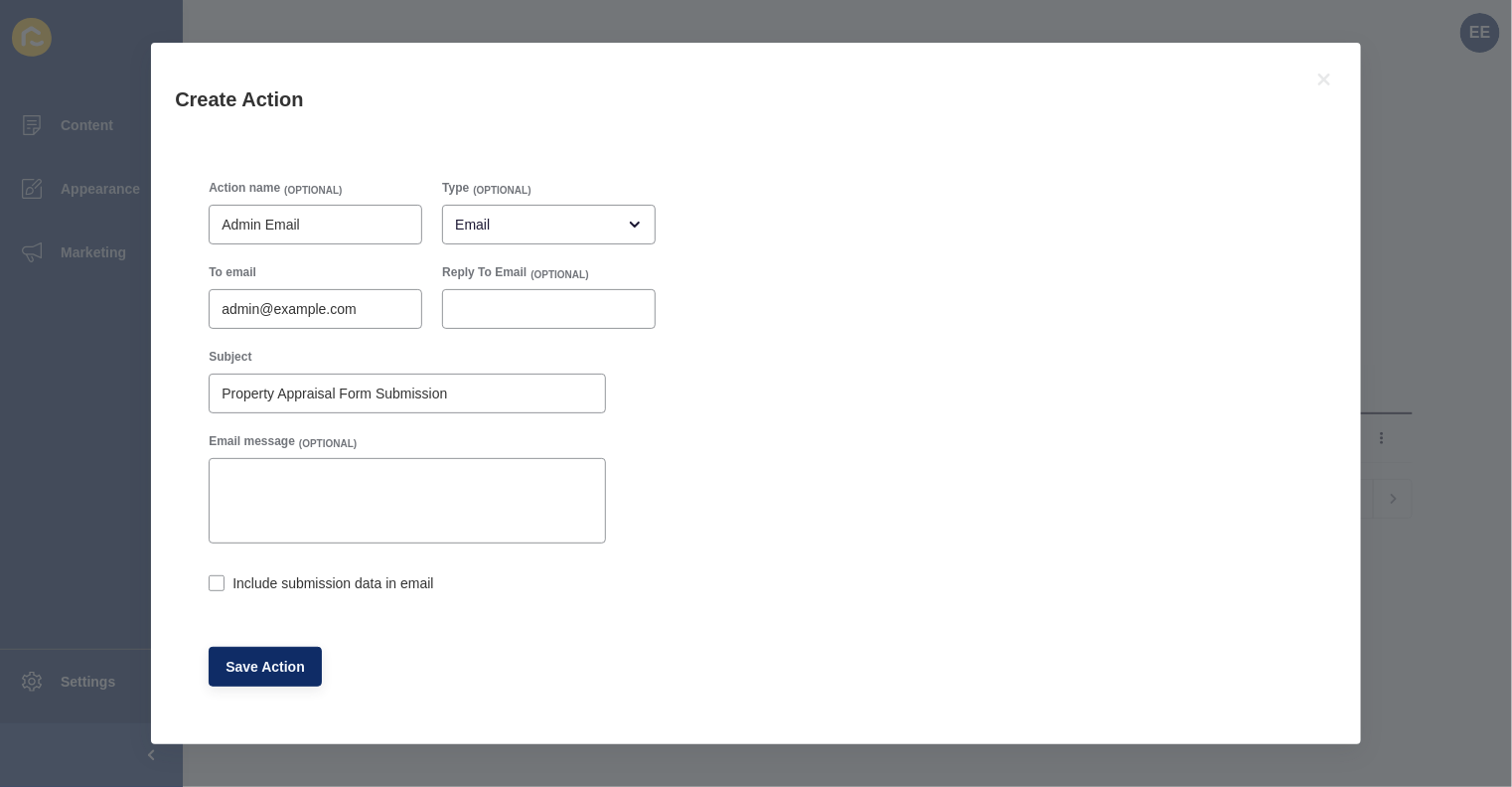 click on "Include submission data in email" at bounding box center (215, 585) 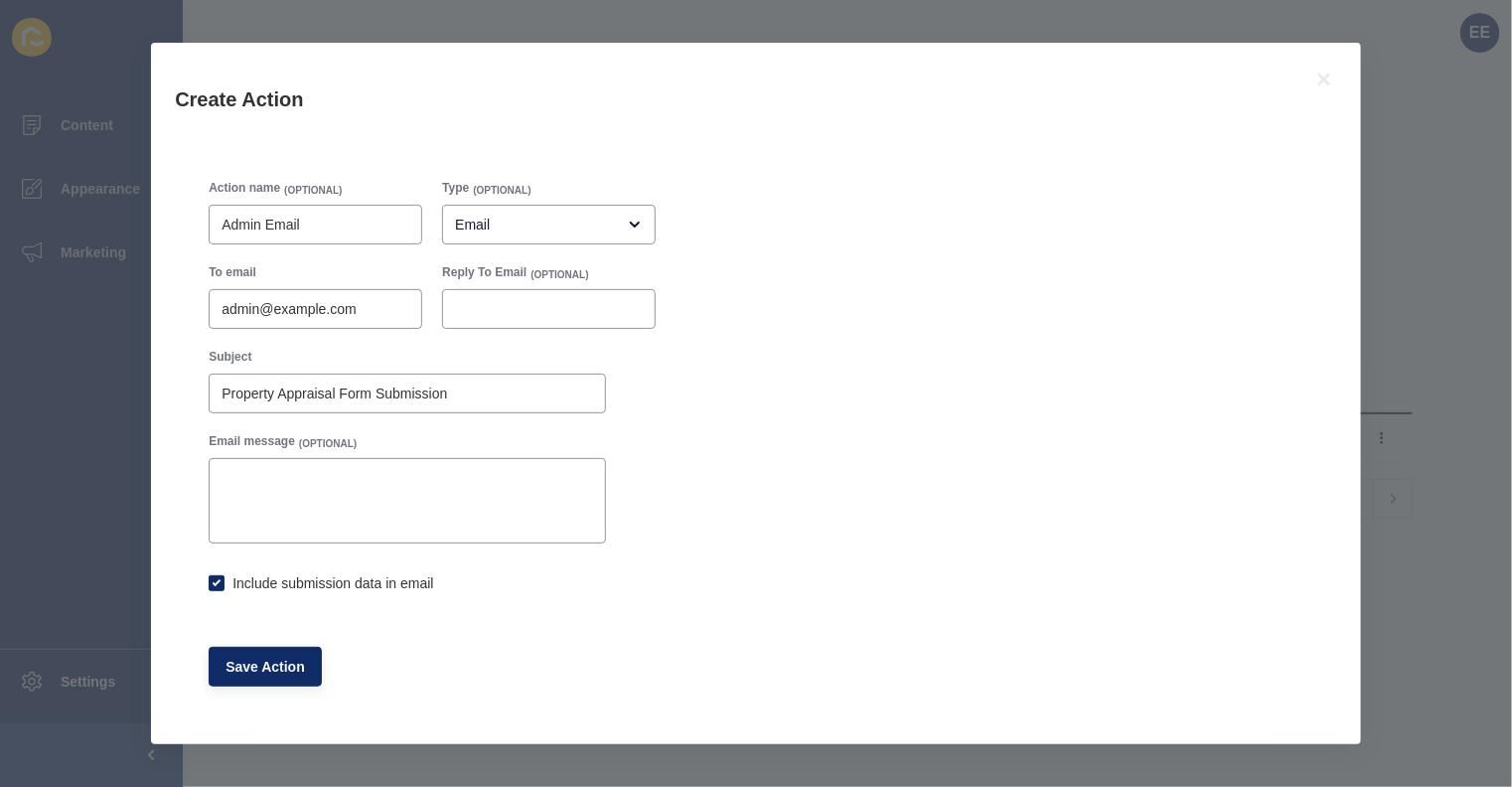 checkbox on "true" 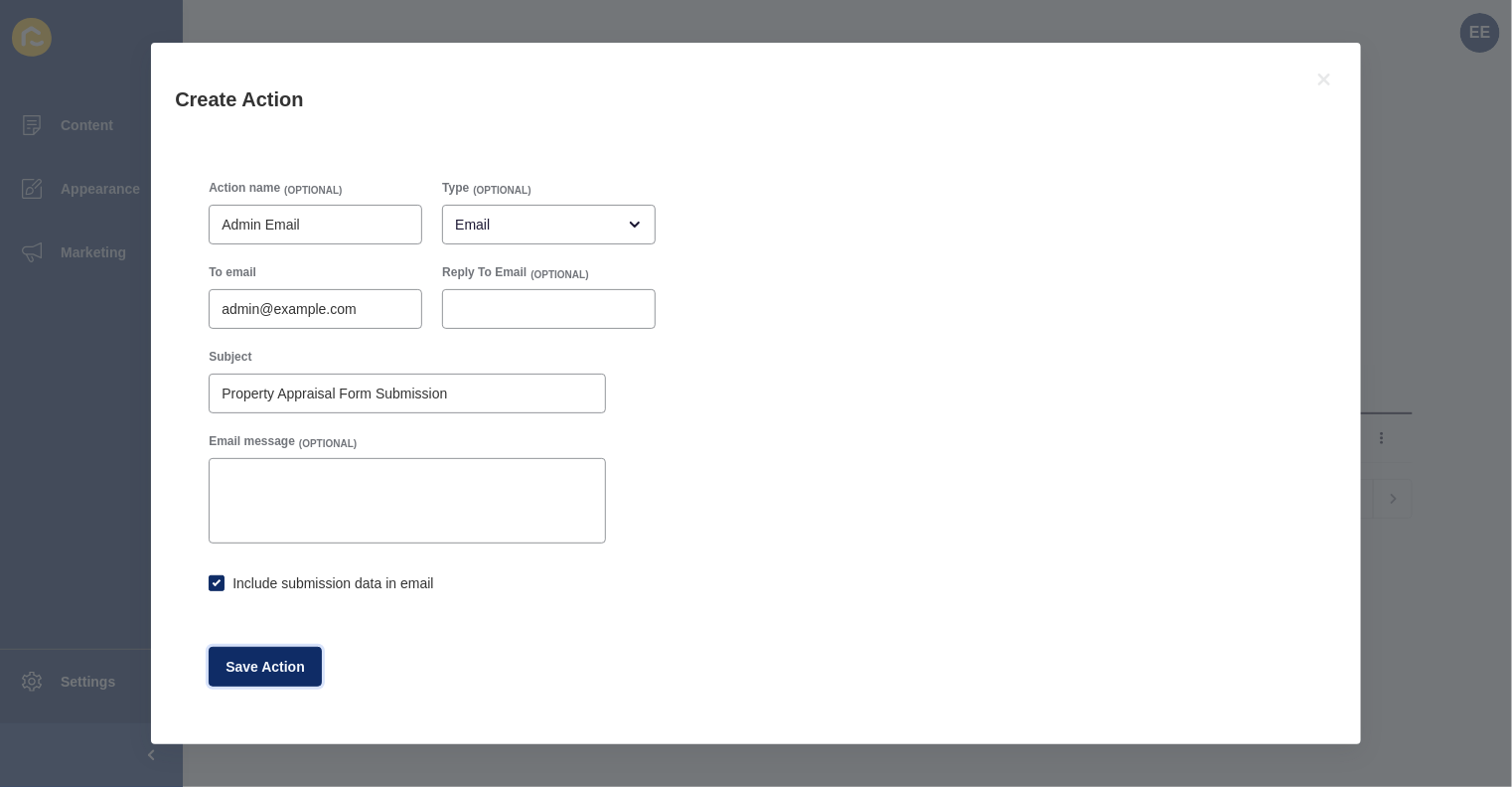 click on "Save Action" at bounding box center [265, 667] 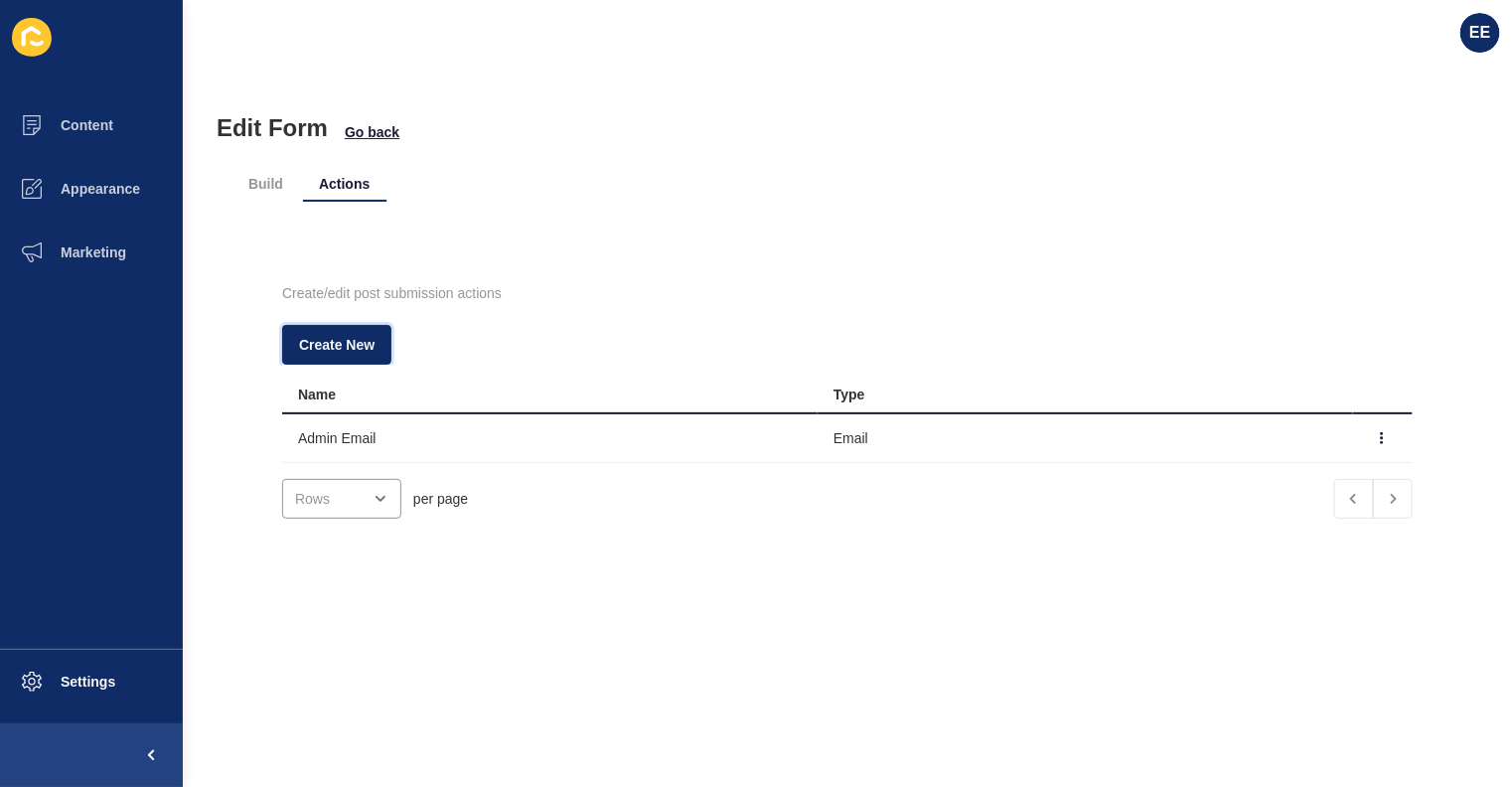 click on "Create New" at bounding box center [337, 345] 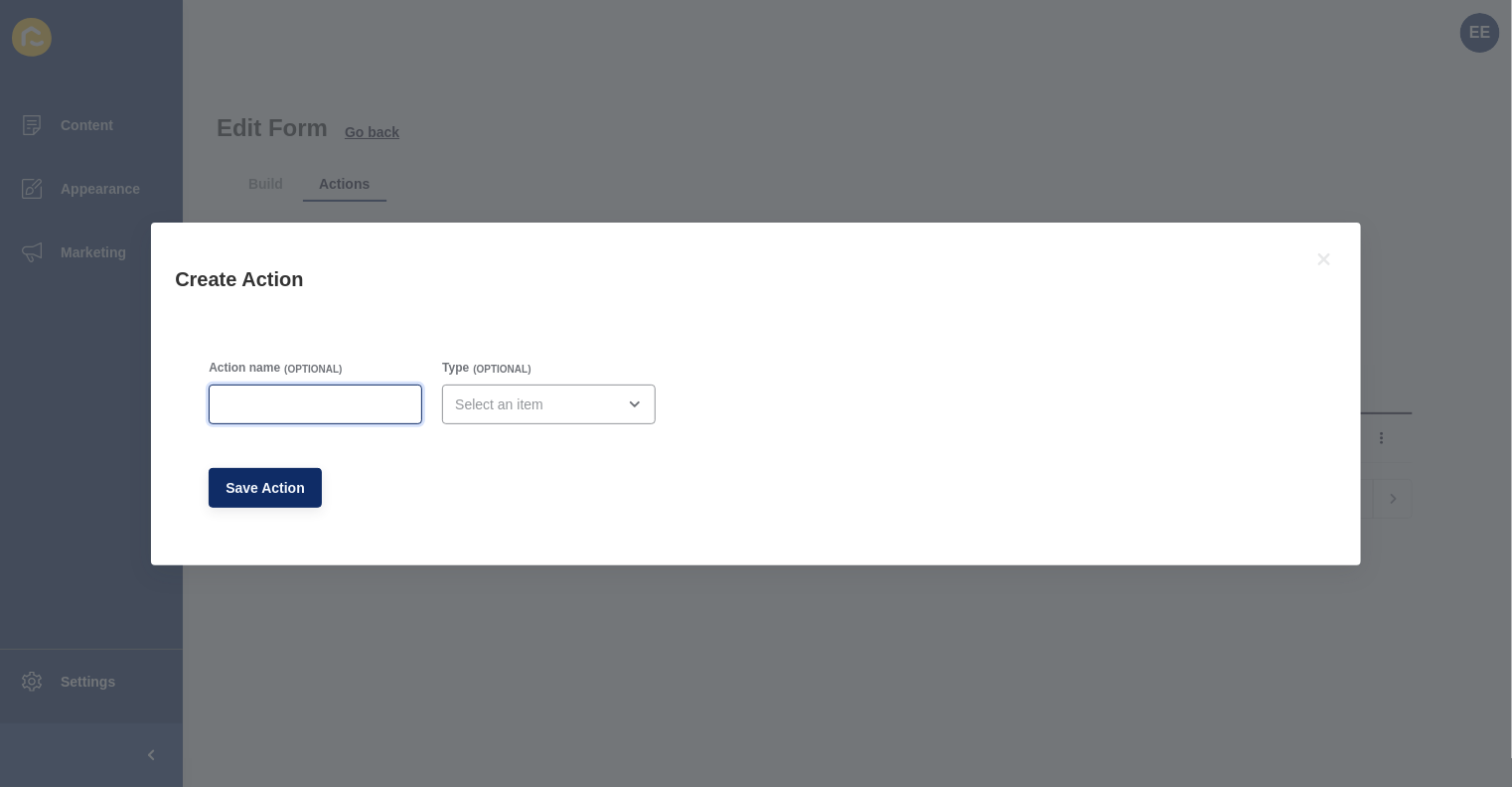 click on "Action name" at bounding box center [315, 404] 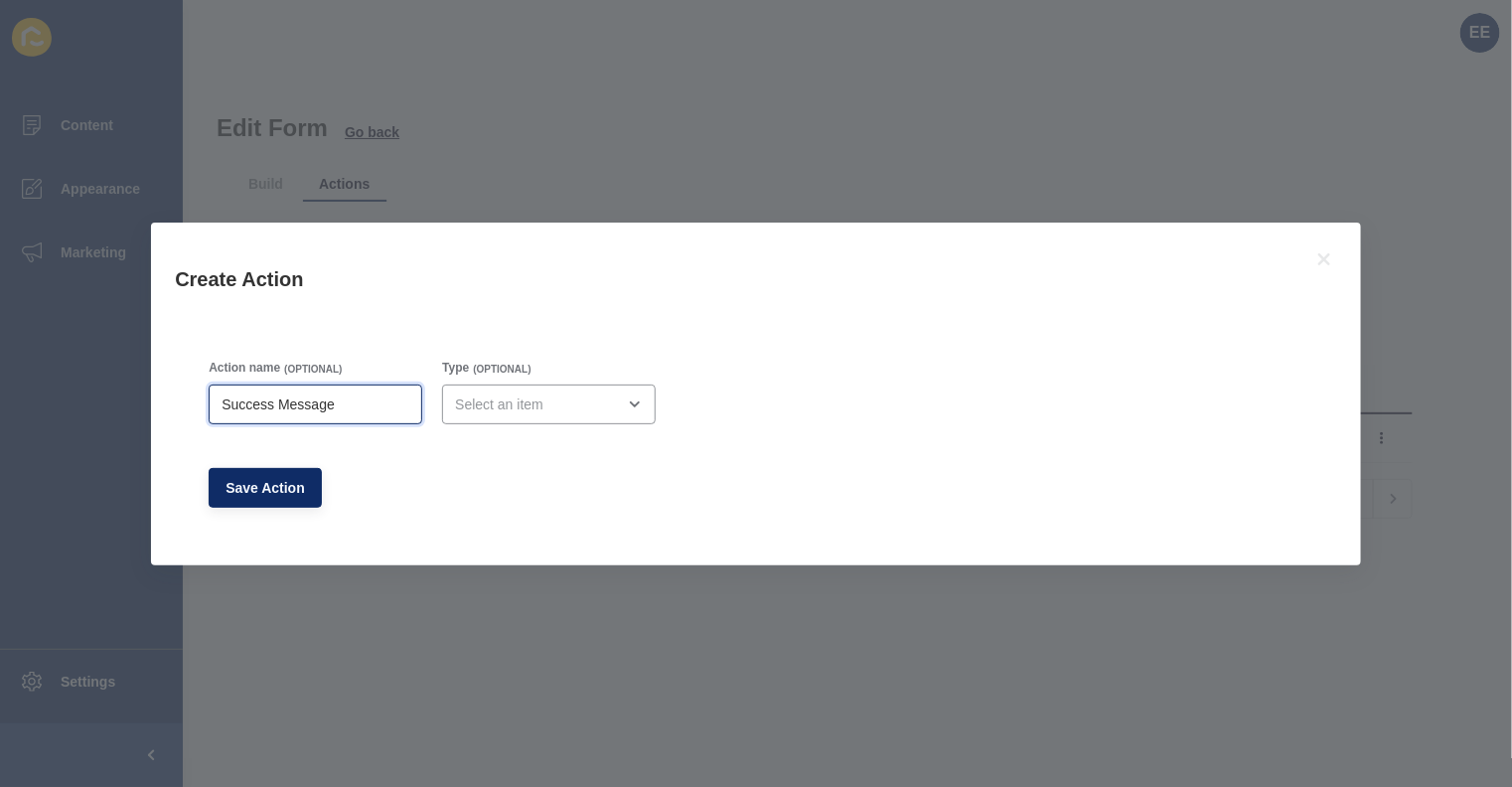 type on "Success Message" 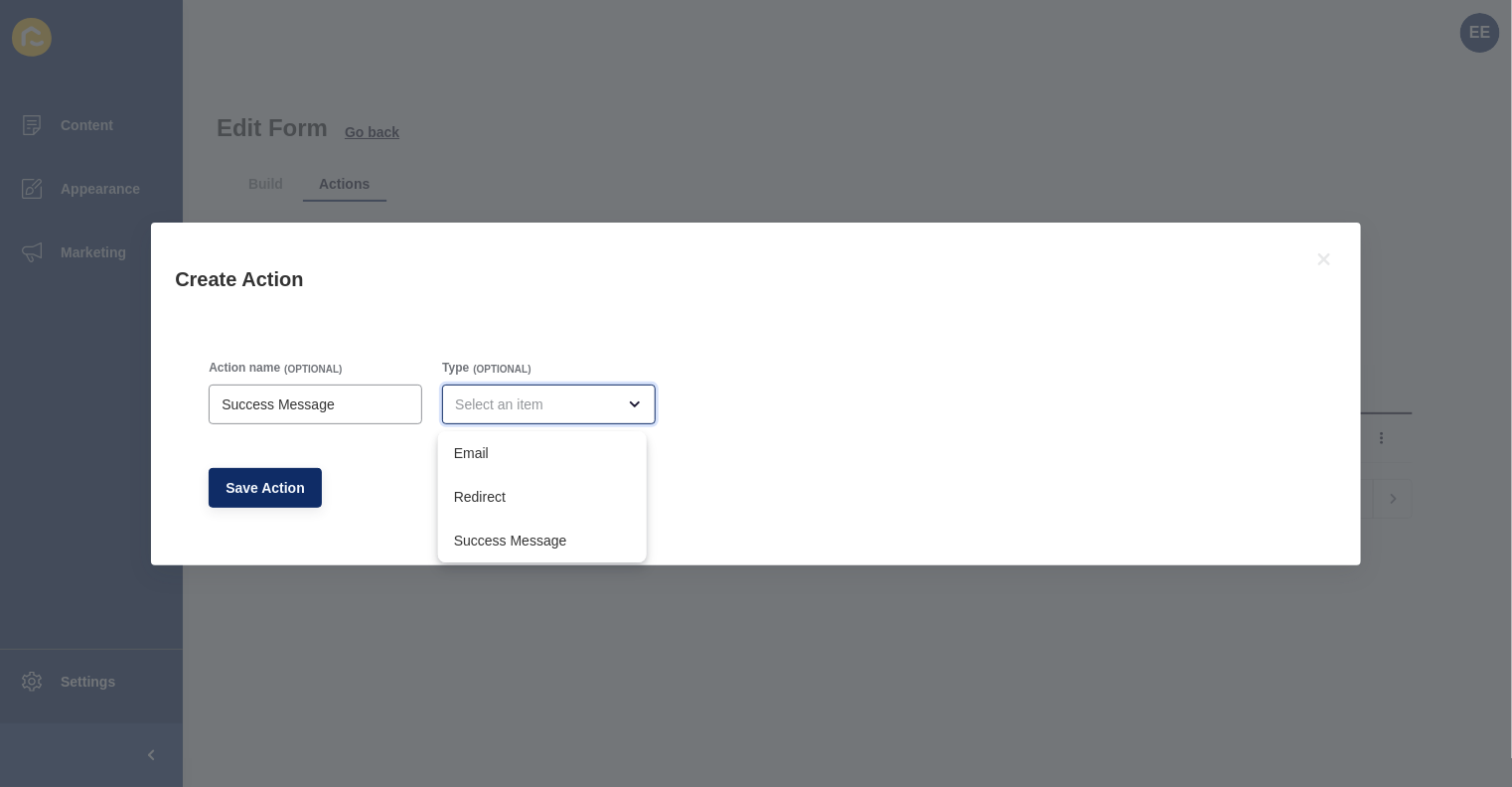 click at bounding box center (548, 404) 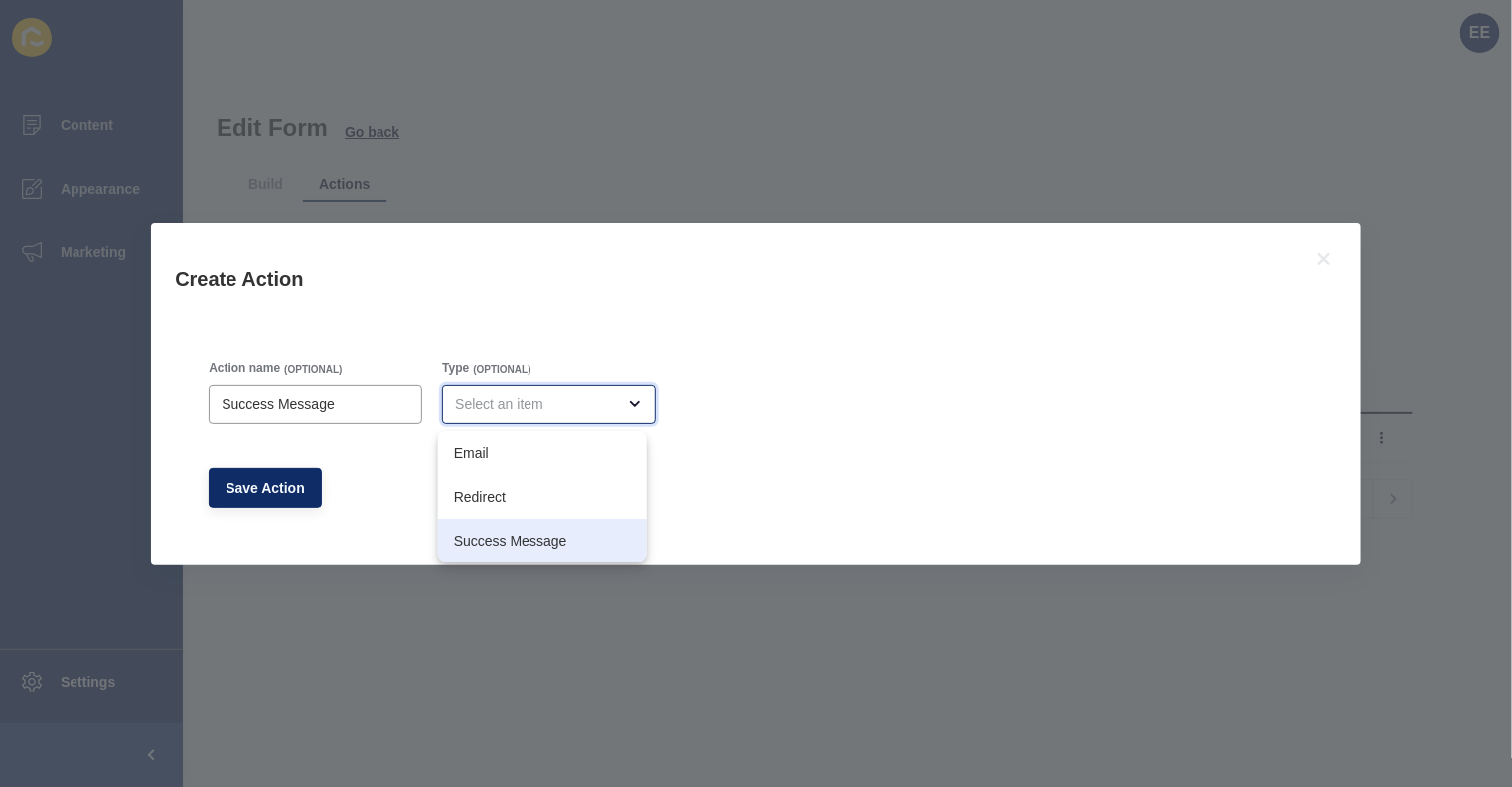 click on "Success Message" at bounding box center (542, 541) 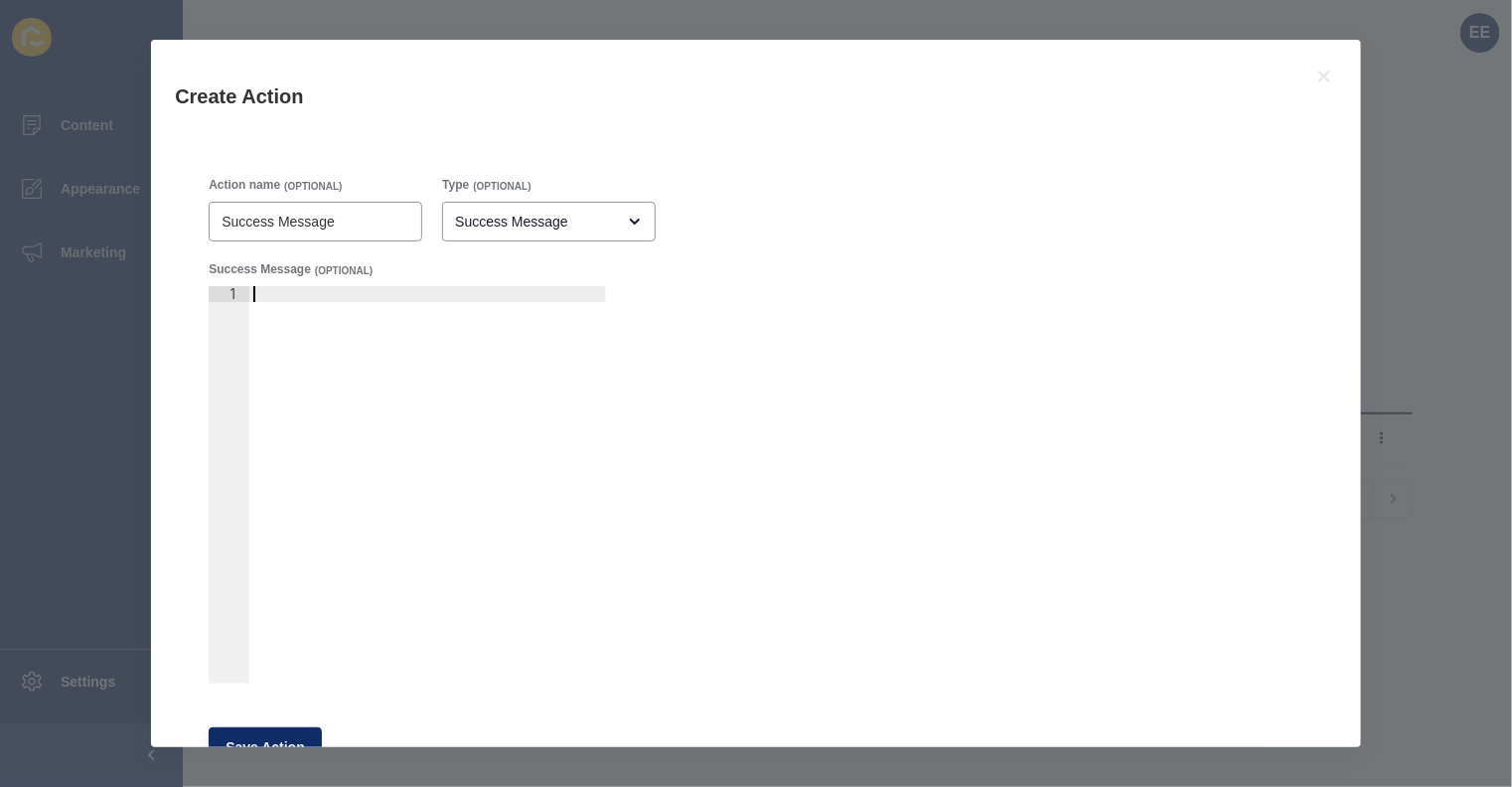 drag, startPoint x: 354, startPoint y: 460, endPoint x: 332, endPoint y: 358, distance: 104.34558 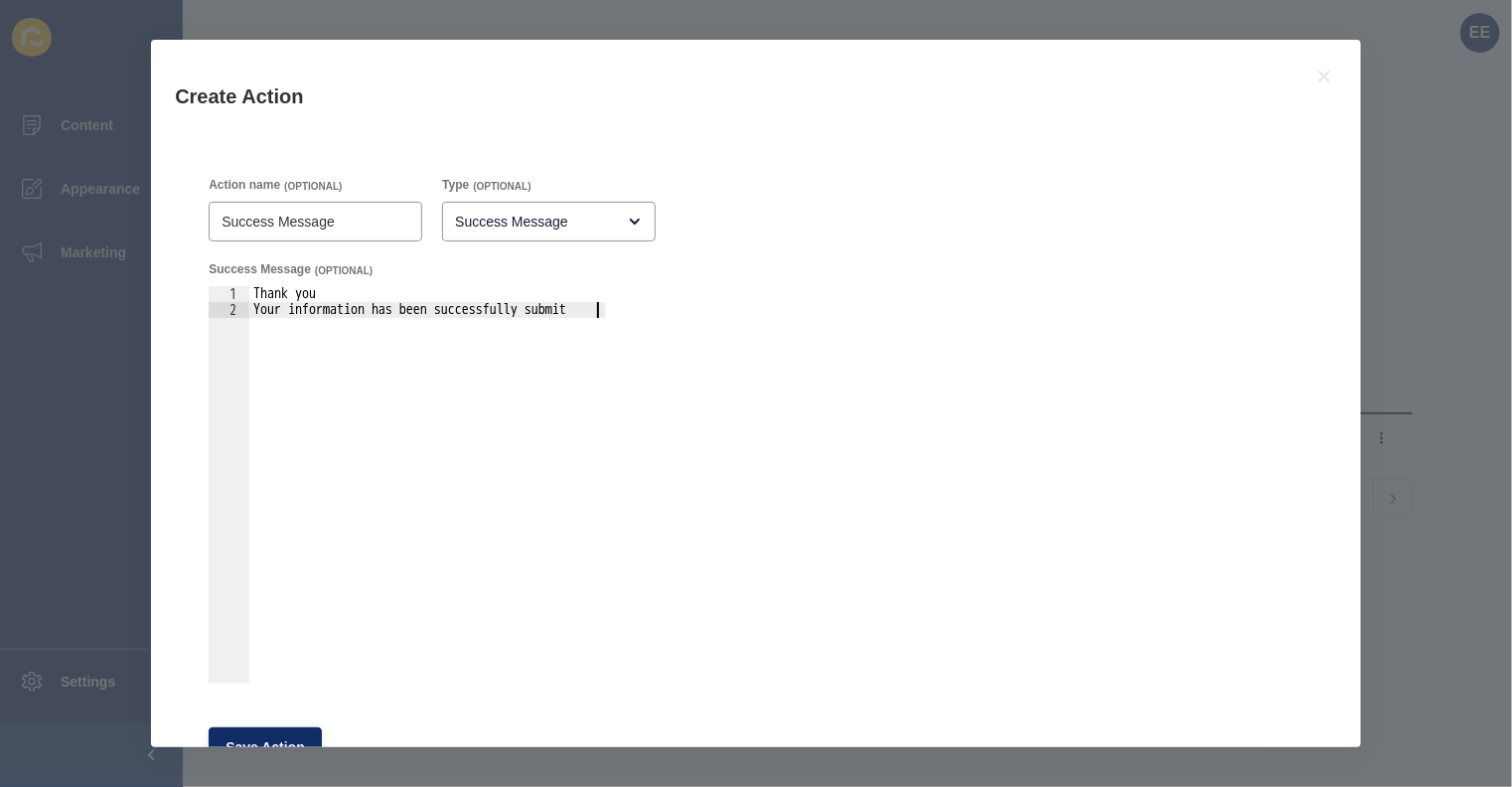 scroll, scrollTop: 0, scrollLeft: 23, axis: horizontal 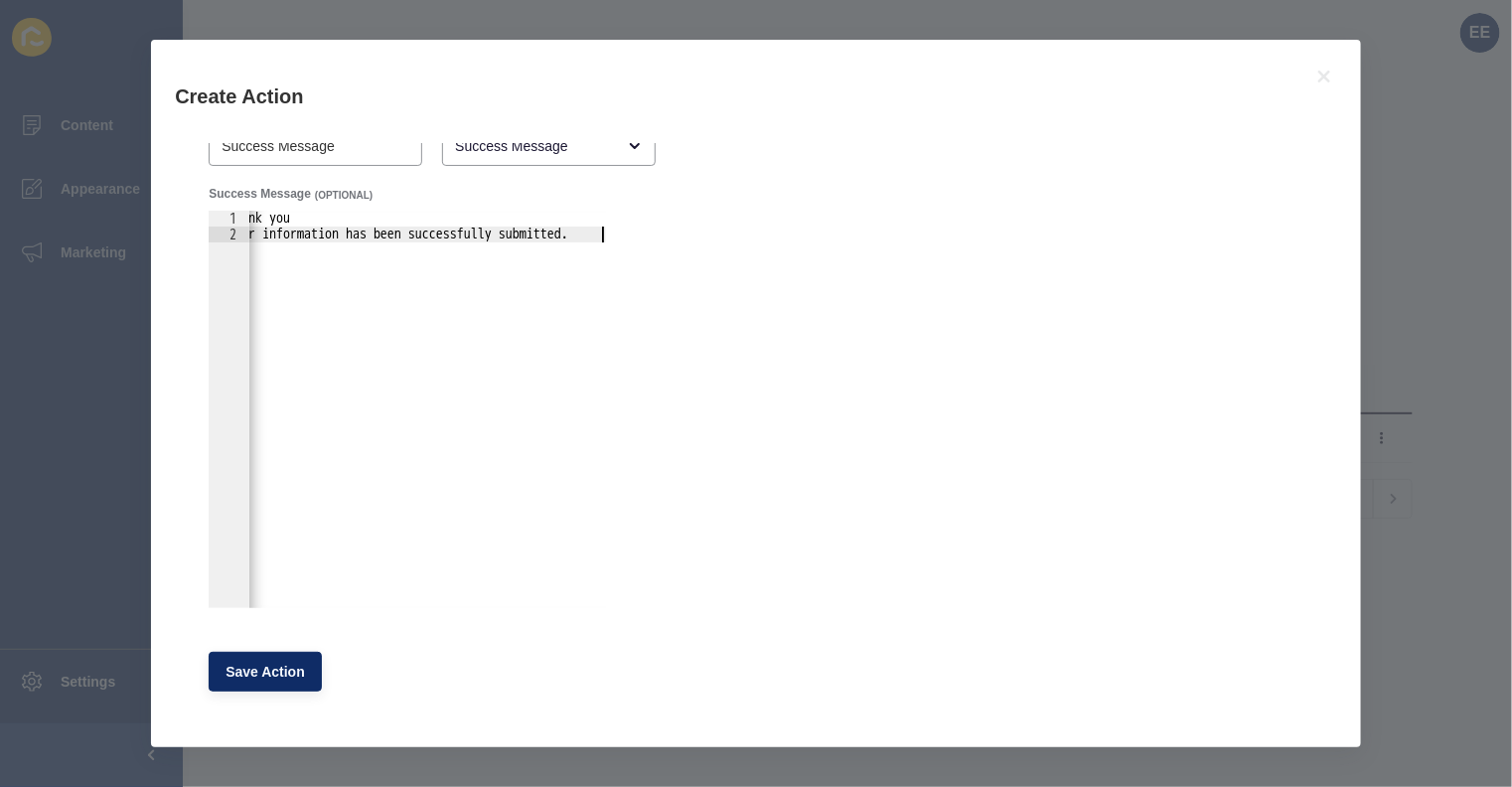 type on "Your information has been successfully submitted." 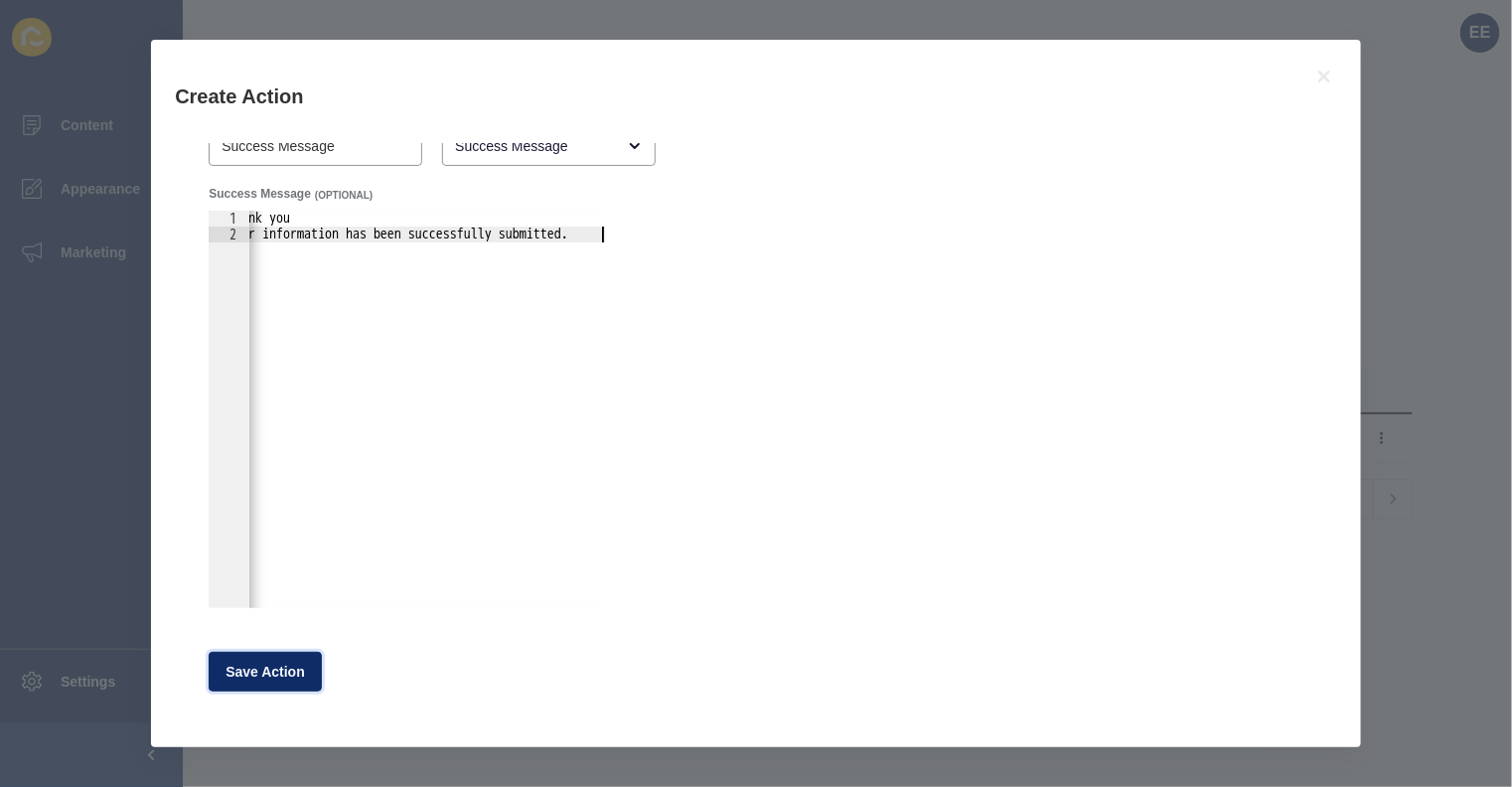 click on "Save Action" at bounding box center (265, 672) 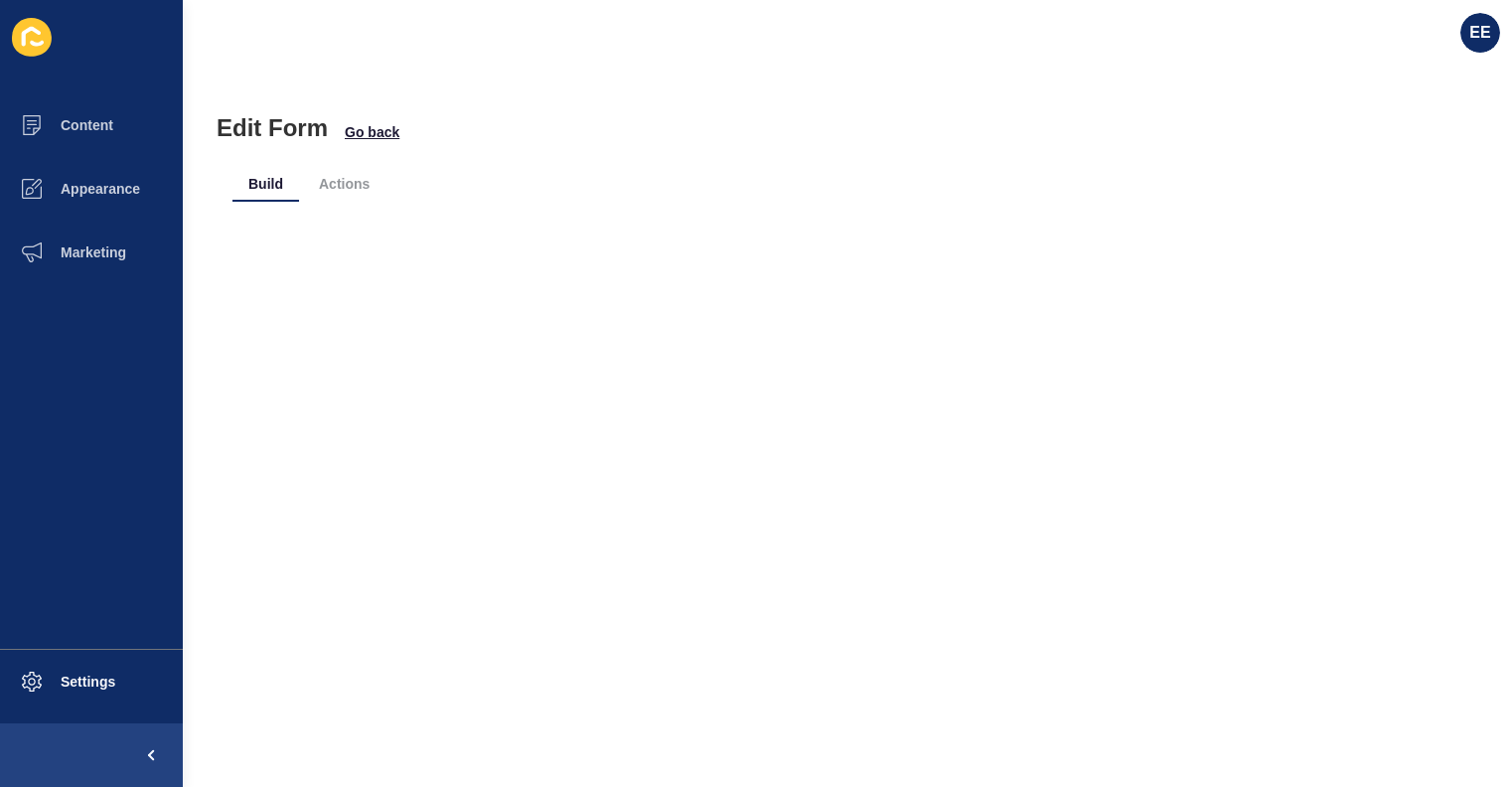 scroll, scrollTop: 0, scrollLeft: 0, axis: both 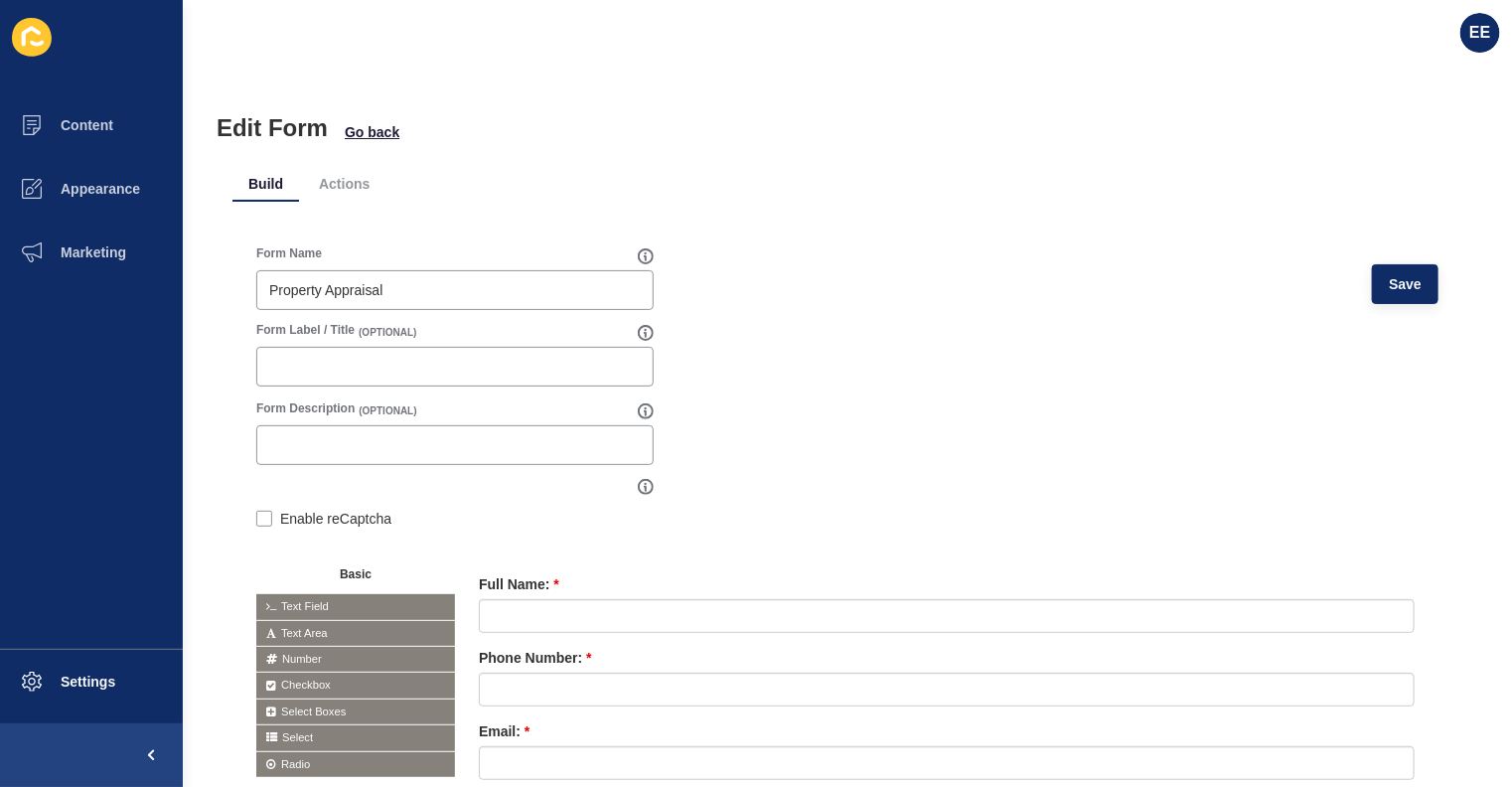 click on "Actions" at bounding box center (344, 184) 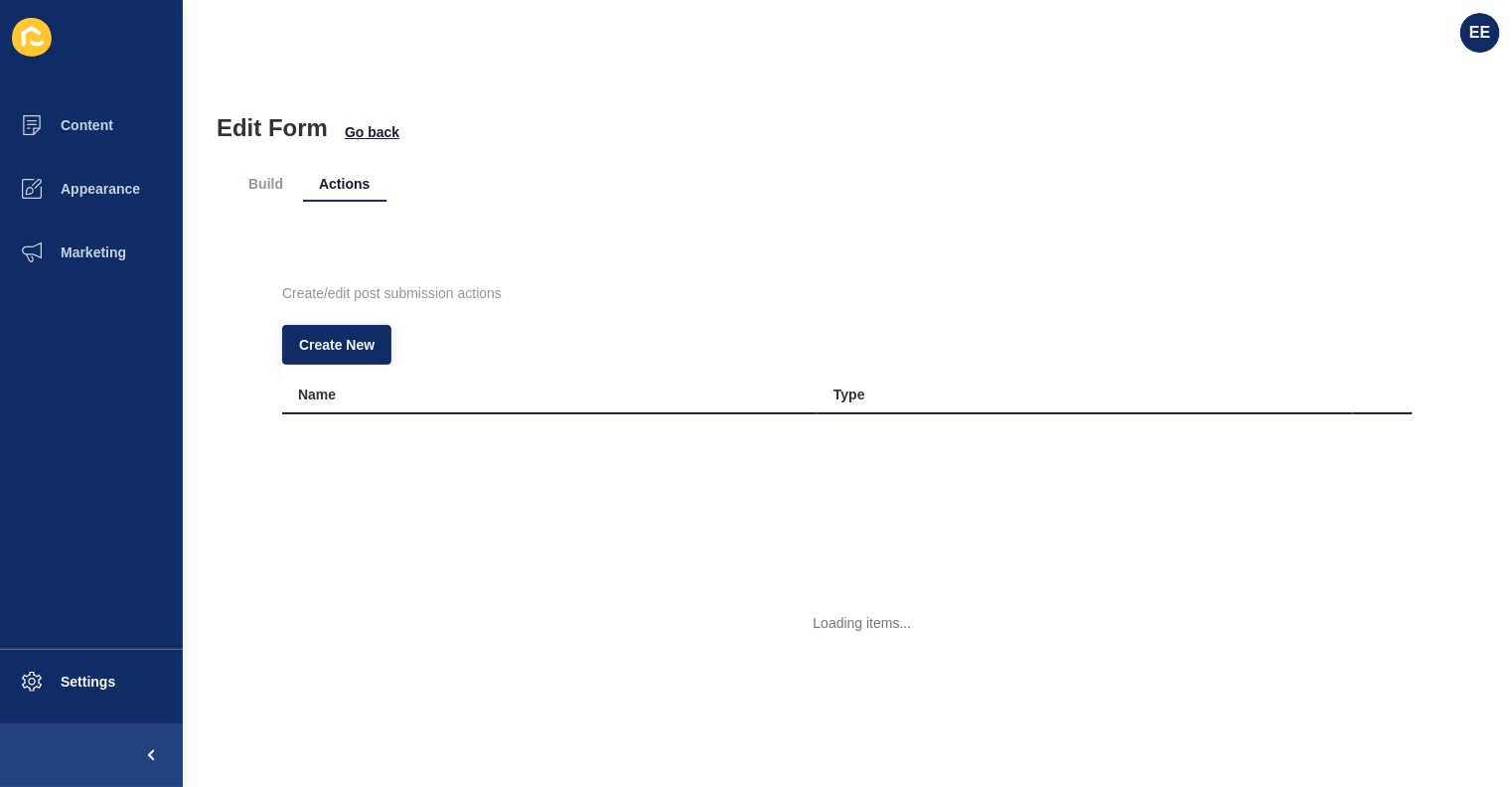 scroll, scrollTop: 0, scrollLeft: 0, axis: both 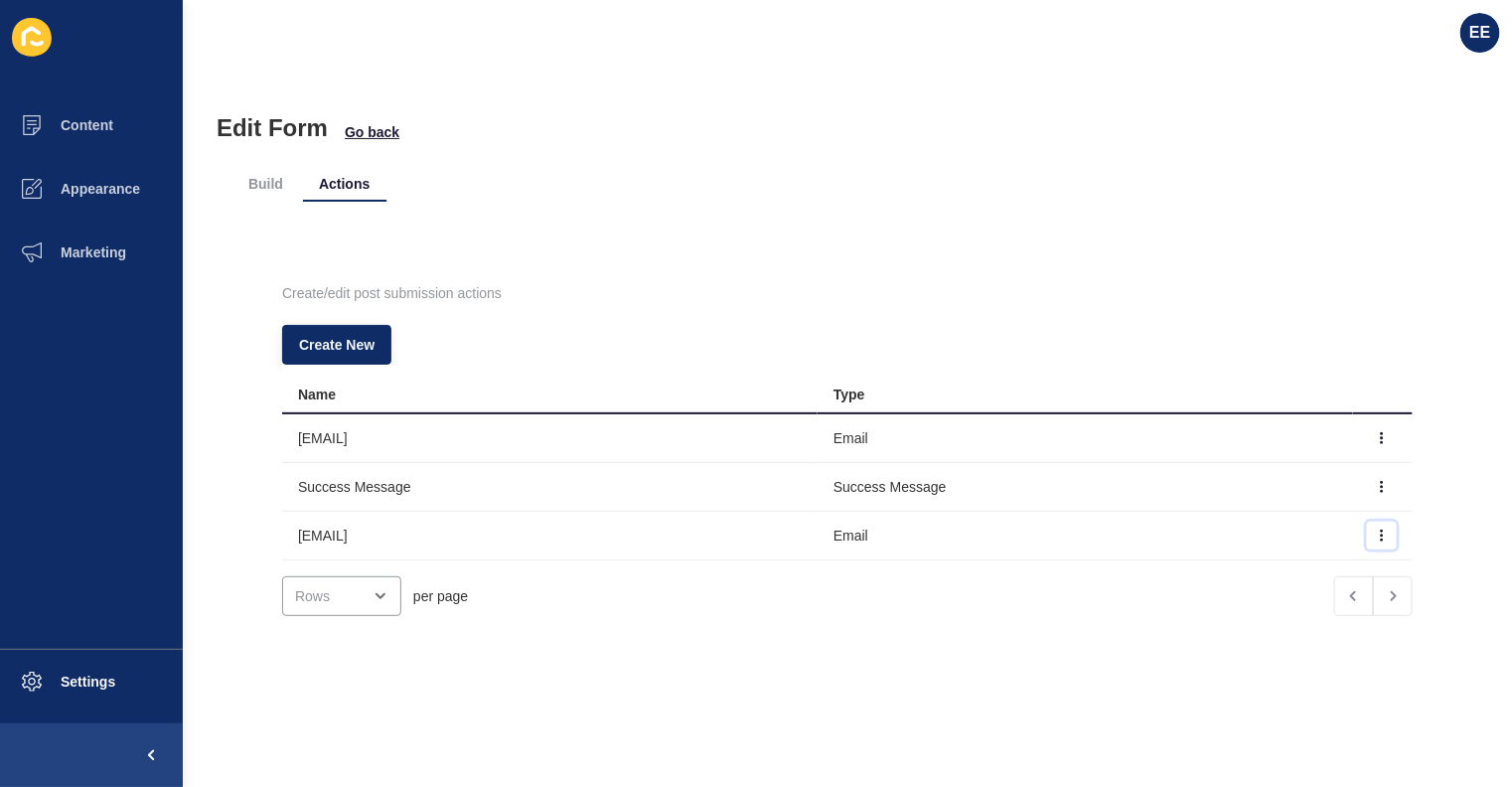 click at bounding box center (1382, 438) 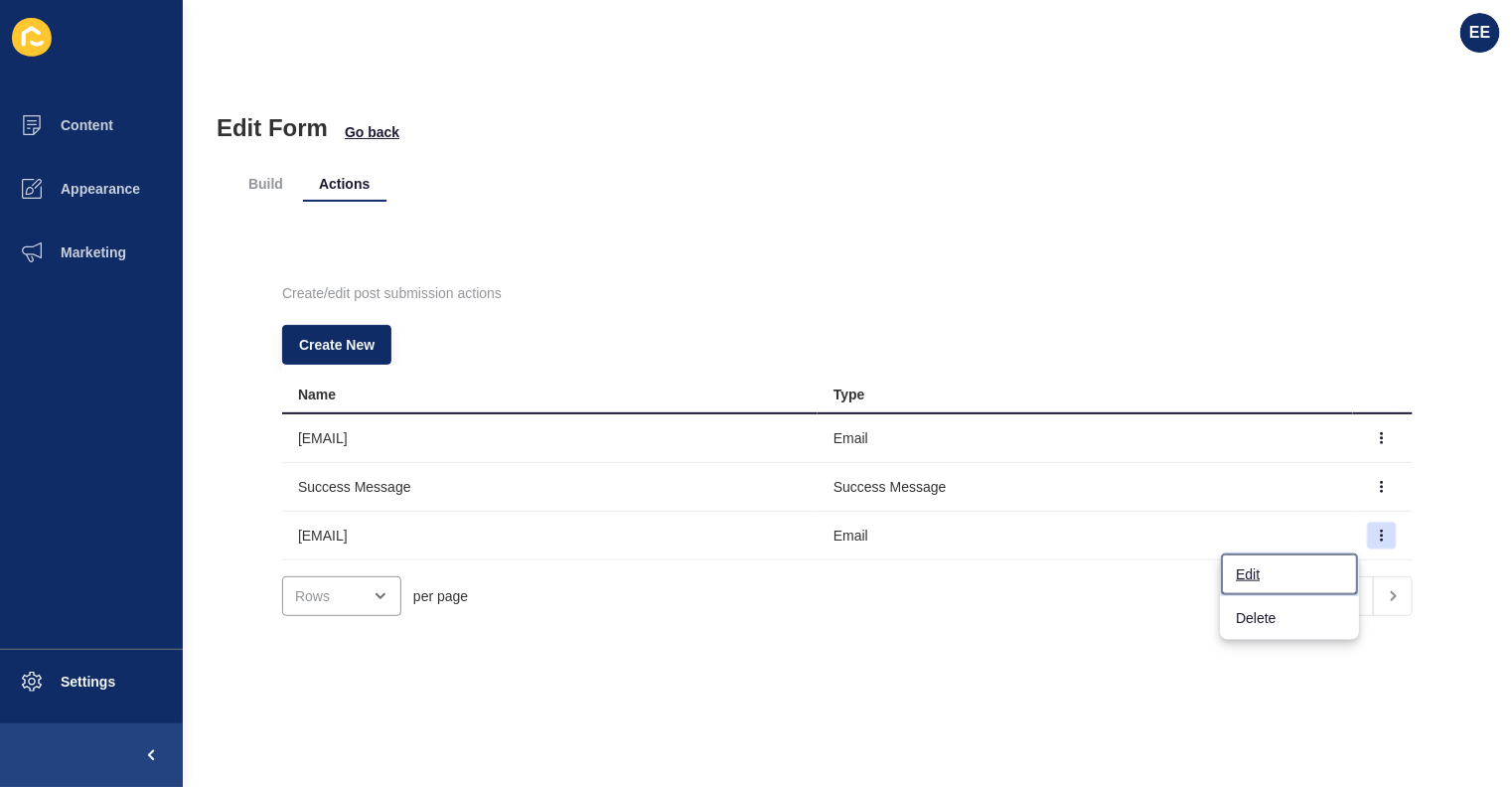 click on "Edit" at bounding box center [1289, 574] 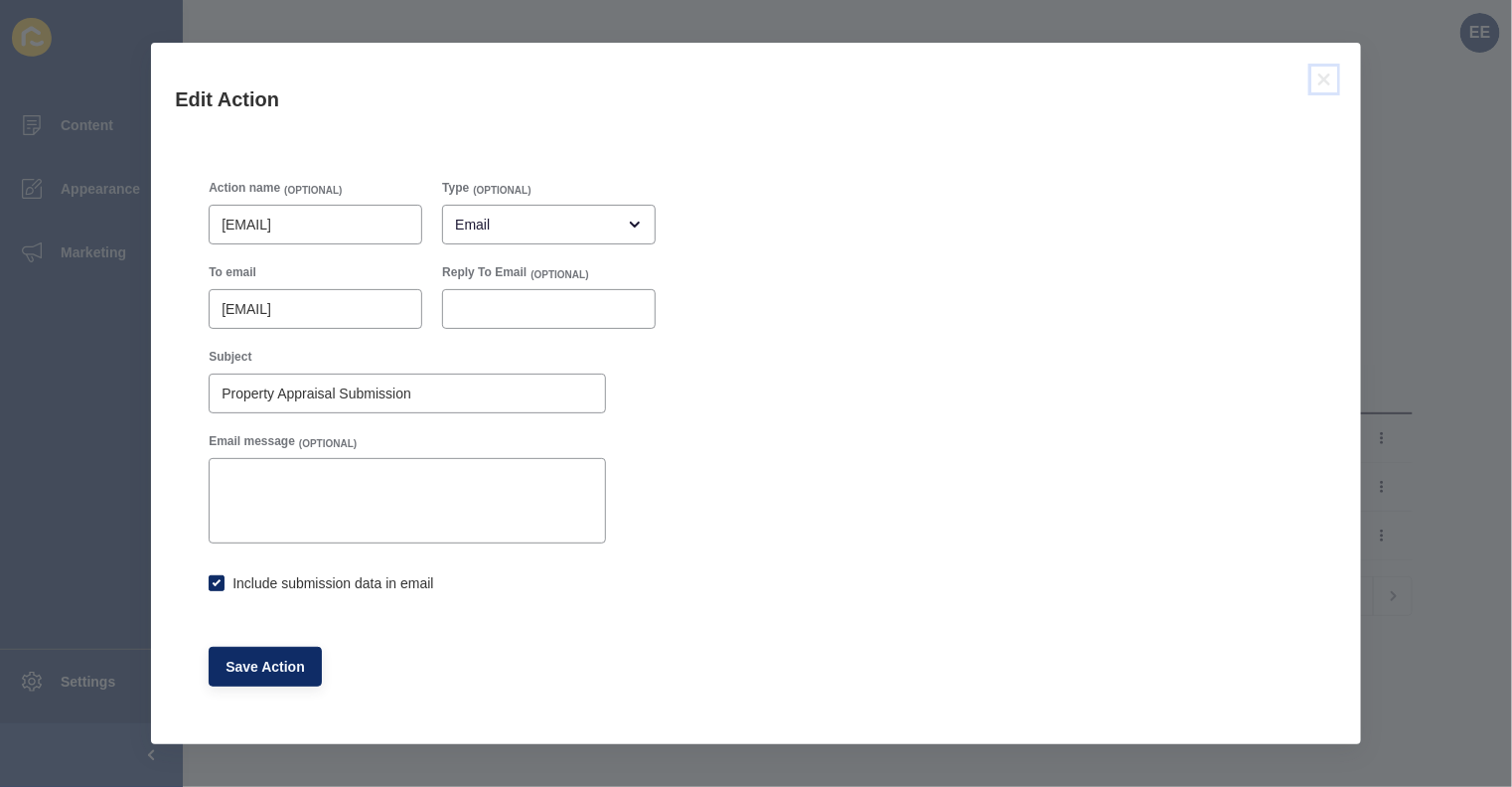 click at bounding box center [1324, 79] 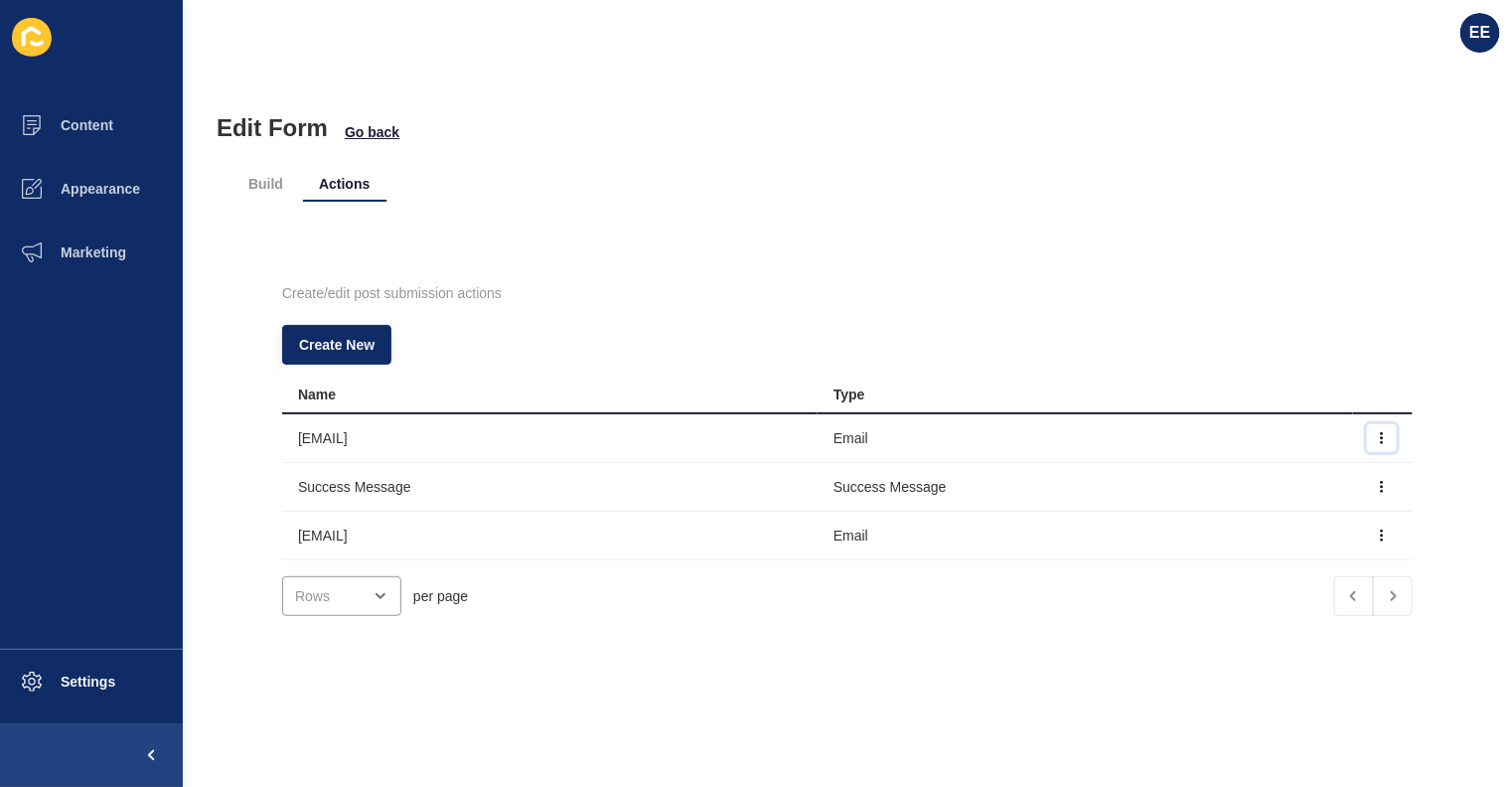 click at bounding box center (1382, 438) 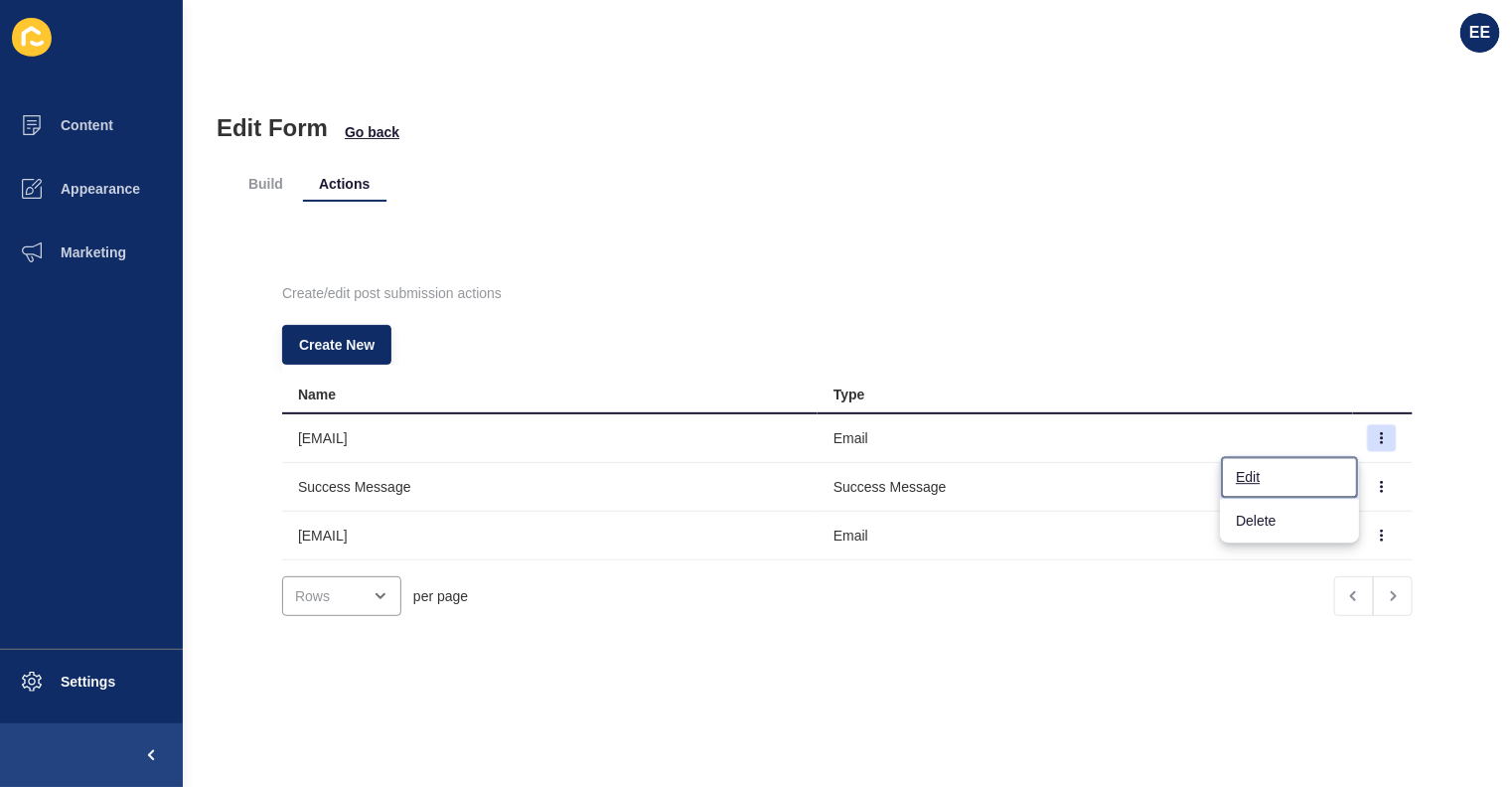 click on "Edit" at bounding box center [1289, 477] 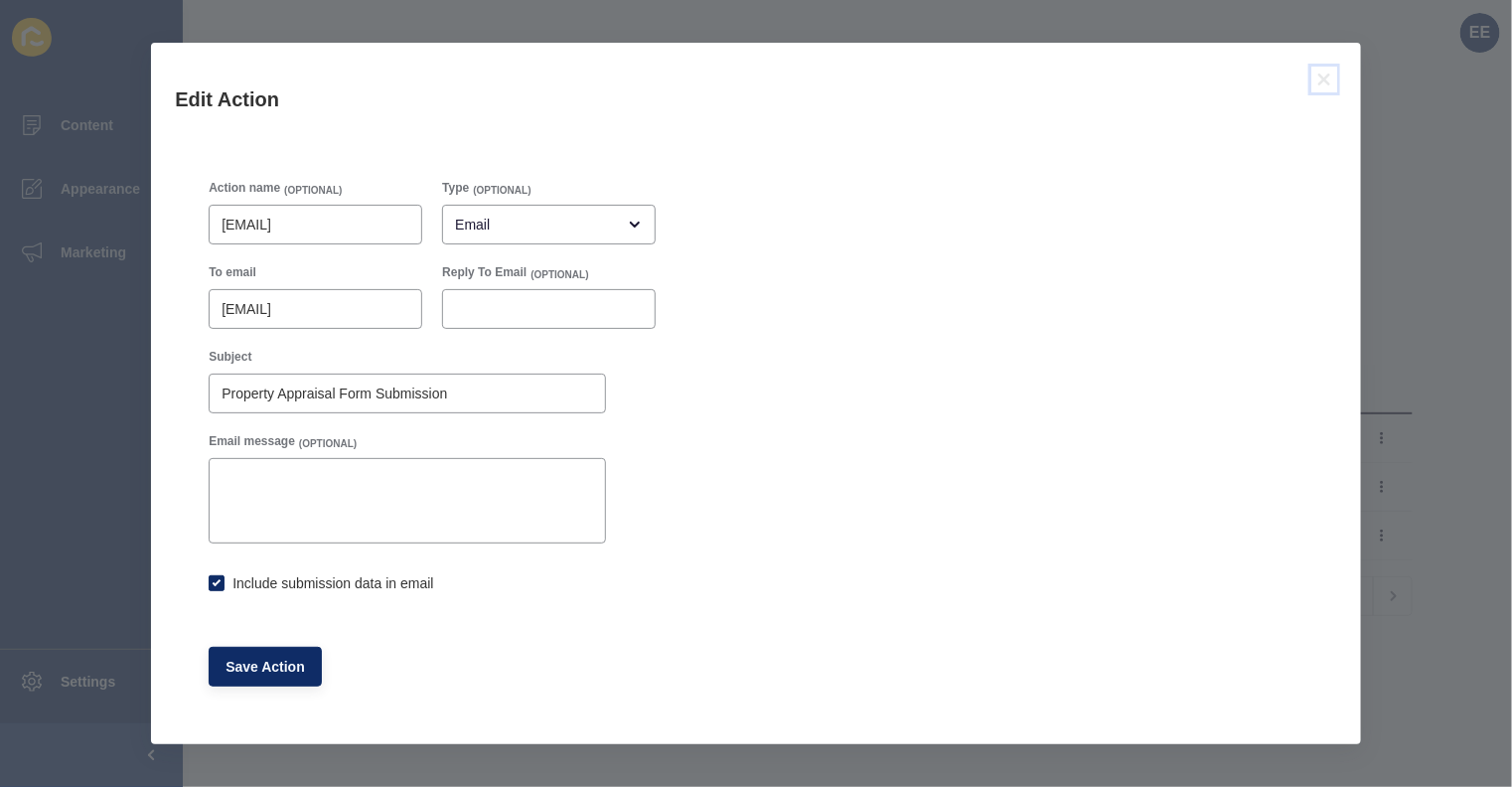 click at bounding box center (1324, 79) 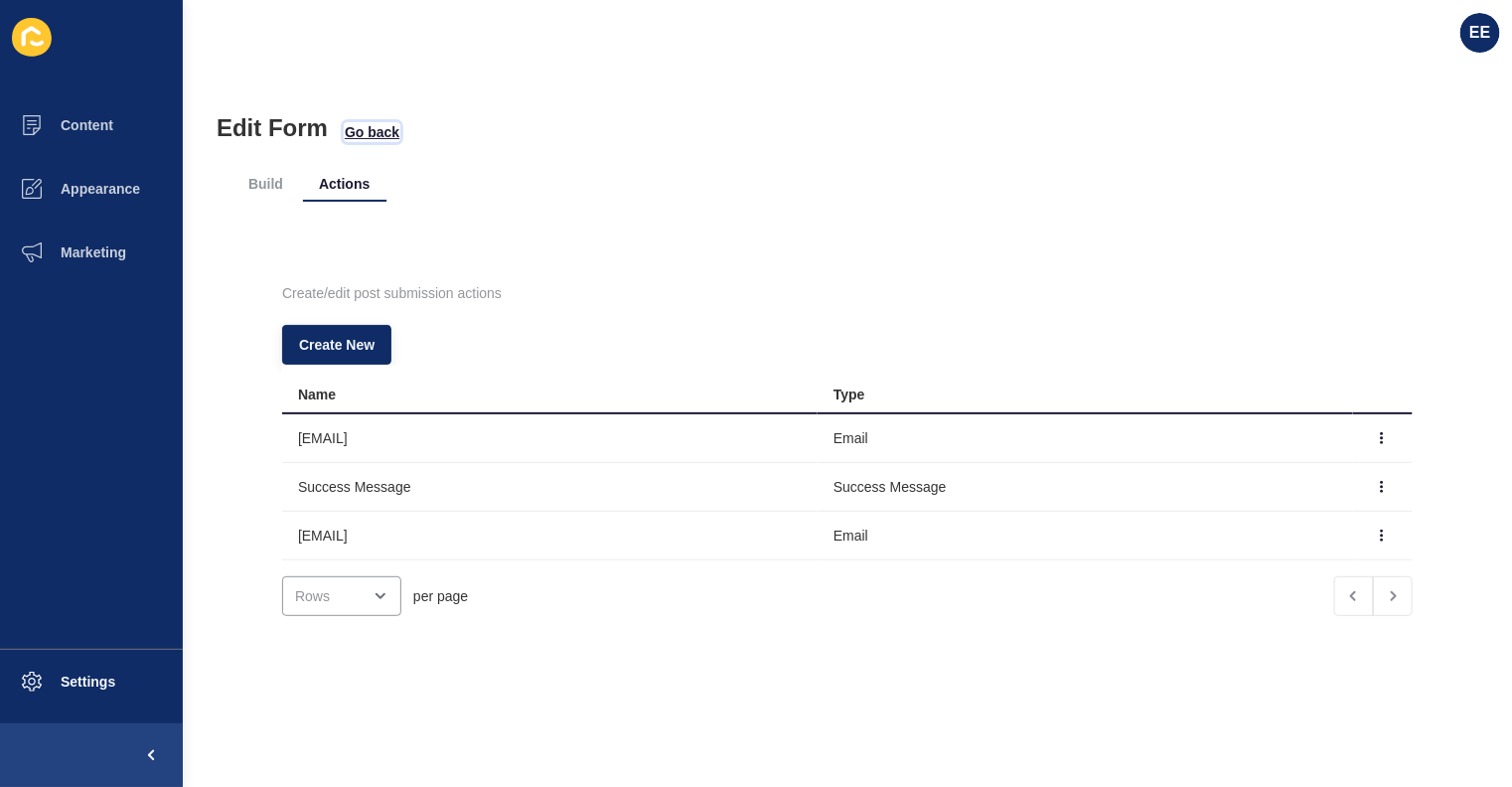 click on "Go back" at bounding box center (372, 132) 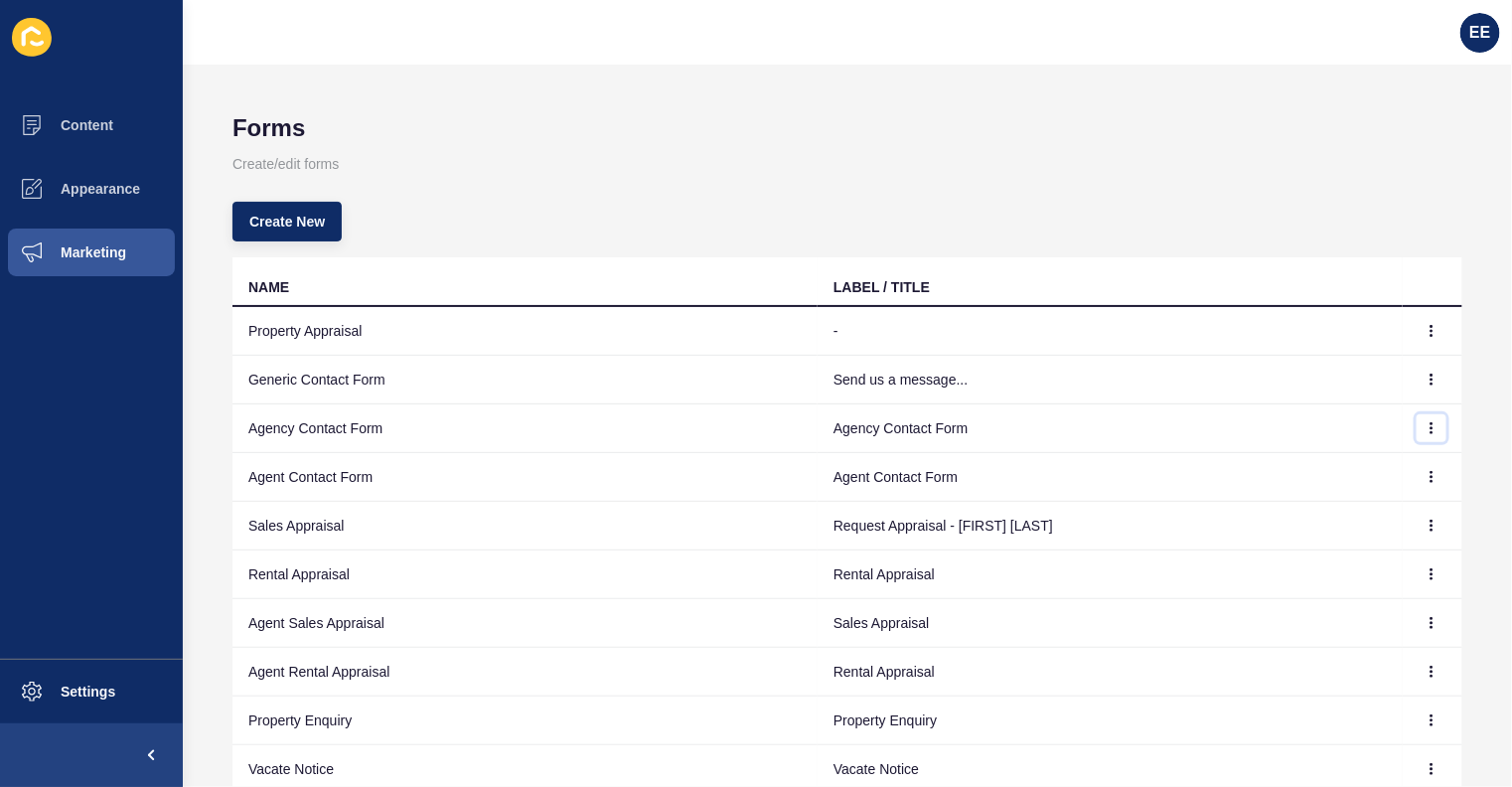 click at bounding box center (1432, 331) 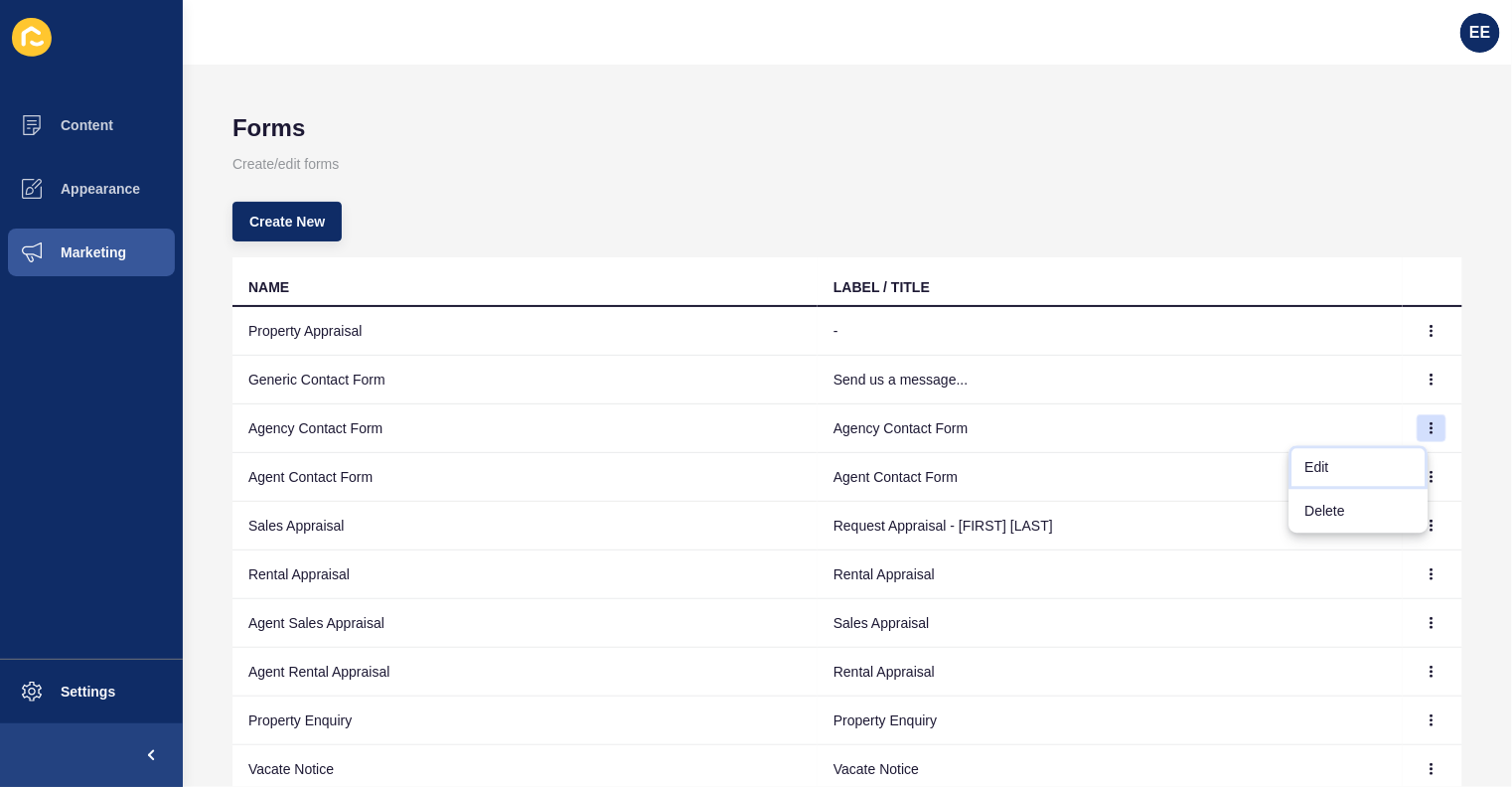 click on "Edit" at bounding box center [1359, 467] 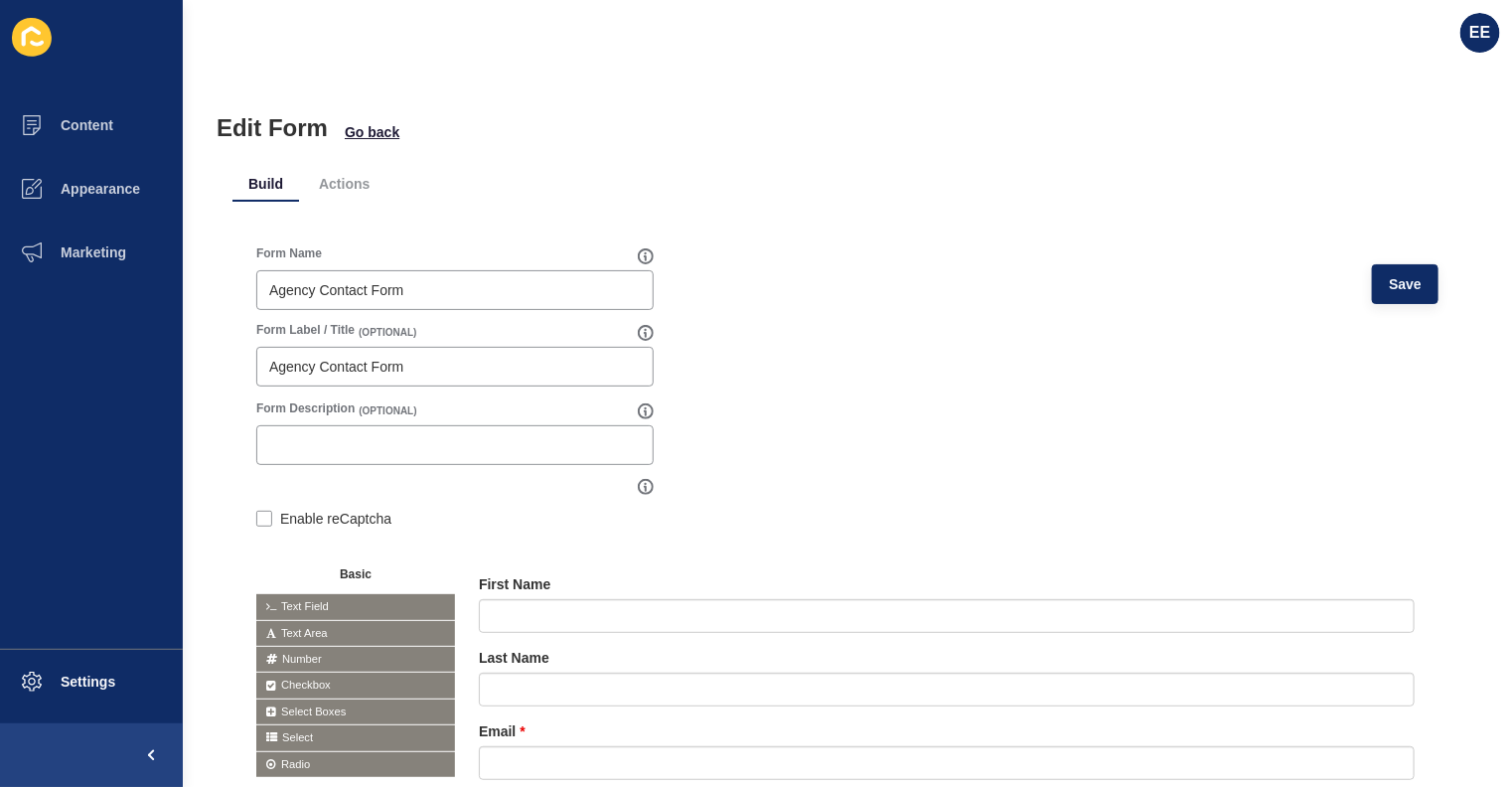 click on "Actions" at bounding box center [344, 184] 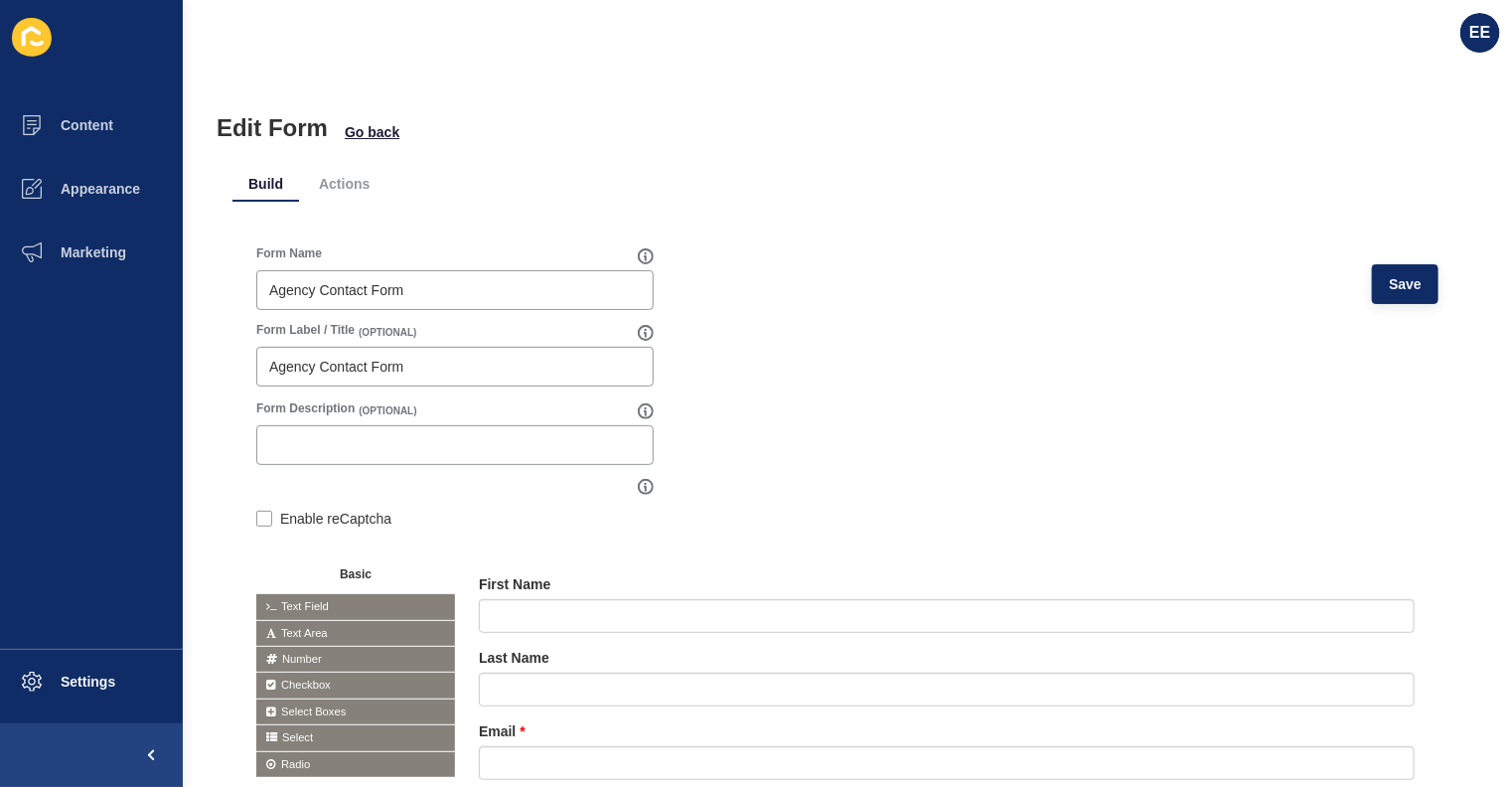 scroll, scrollTop: 0, scrollLeft: 0, axis: both 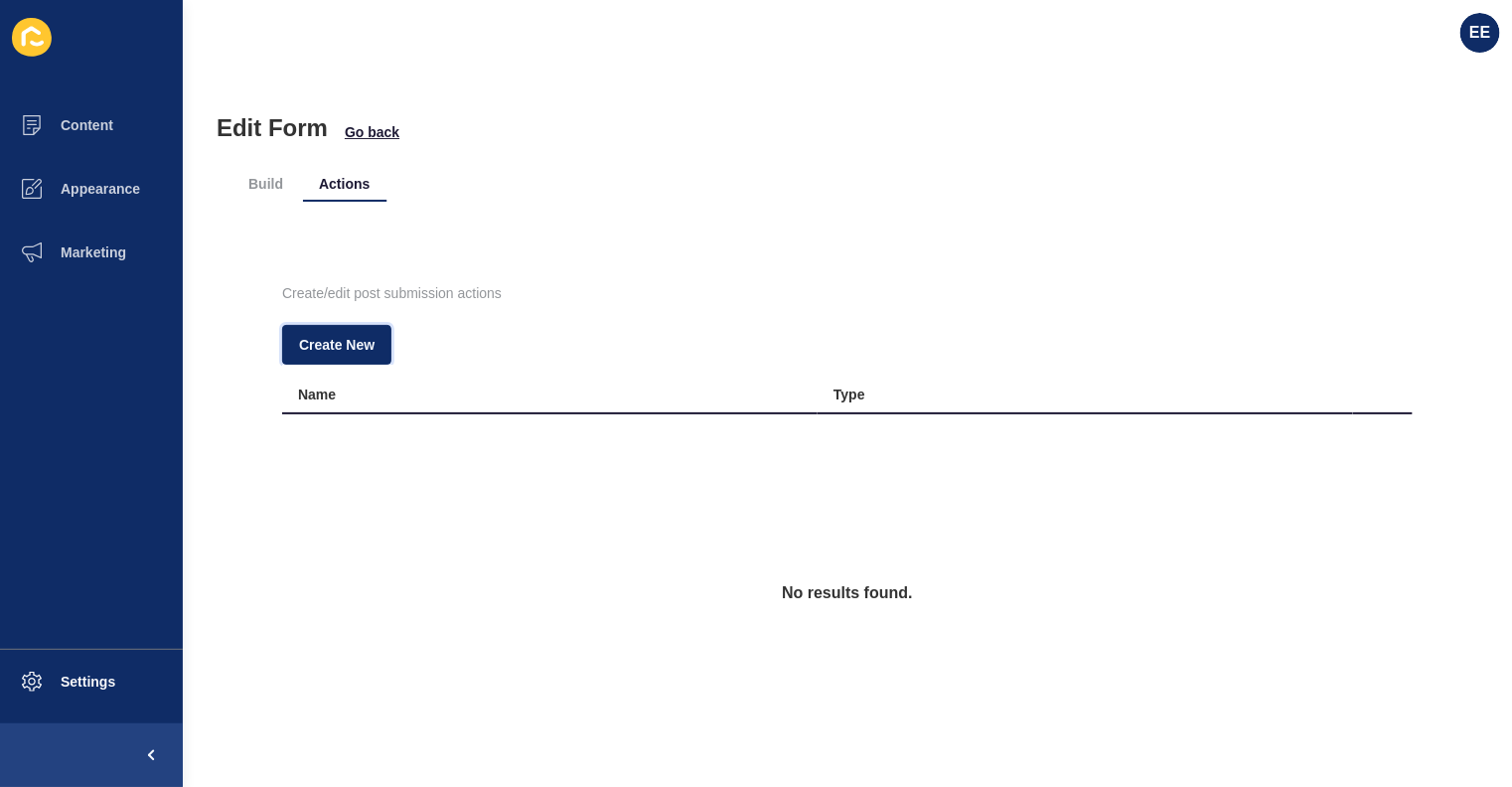 click on "Create New" at bounding box center [337, 345] 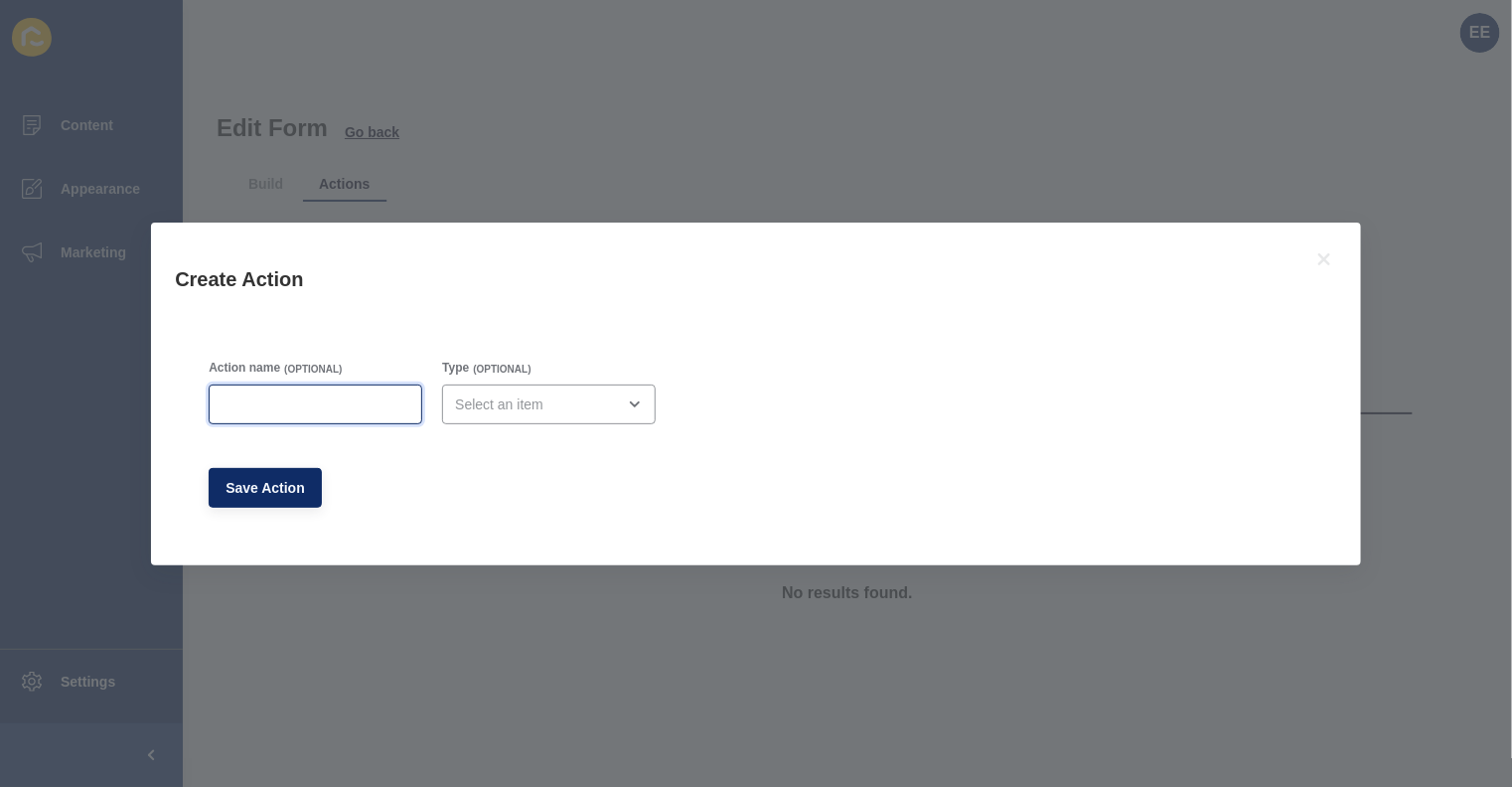 click on "Action name" at bounding box center [315, 404] 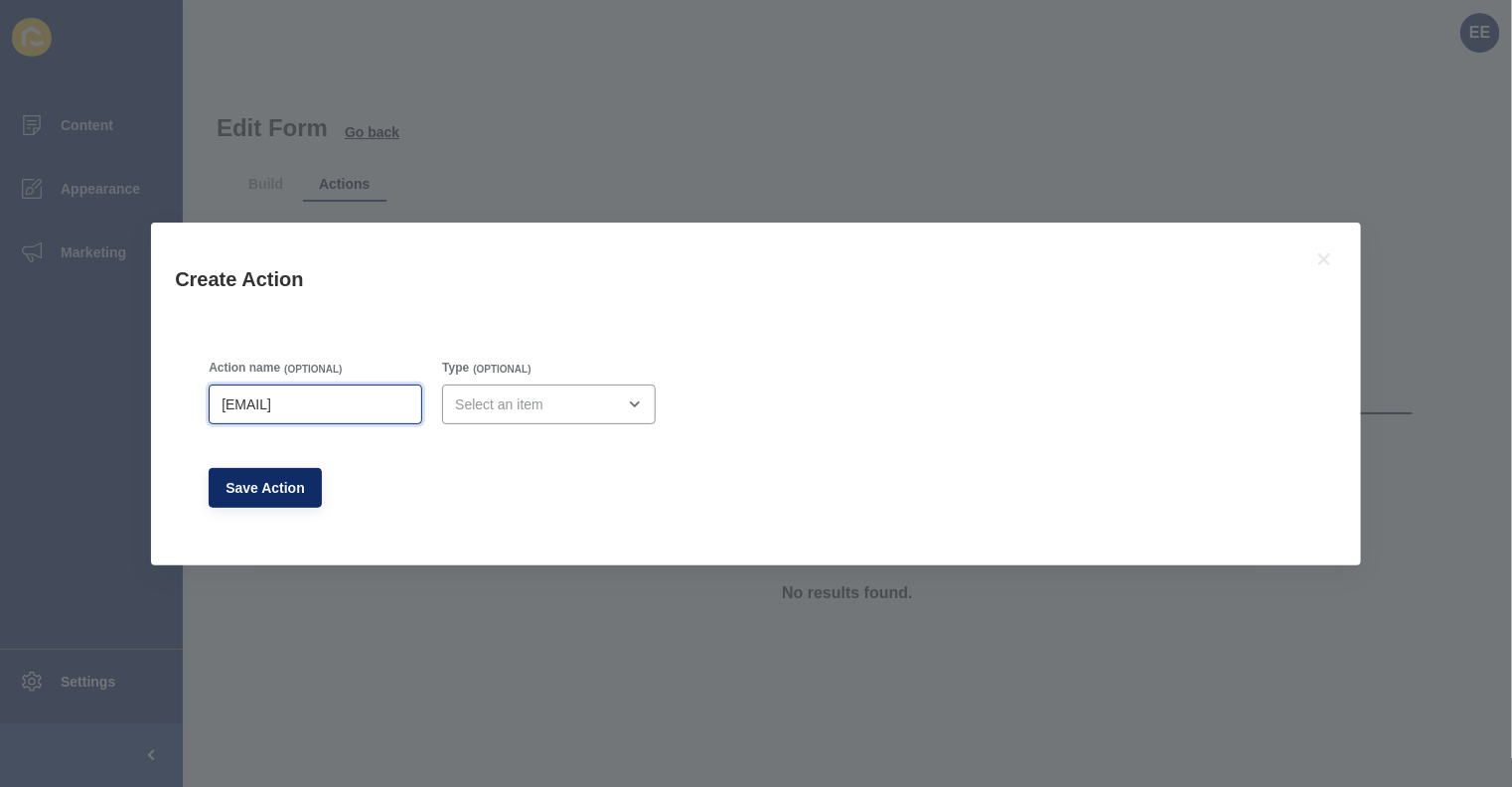 type on "[ADMIN] [EMAIL]" 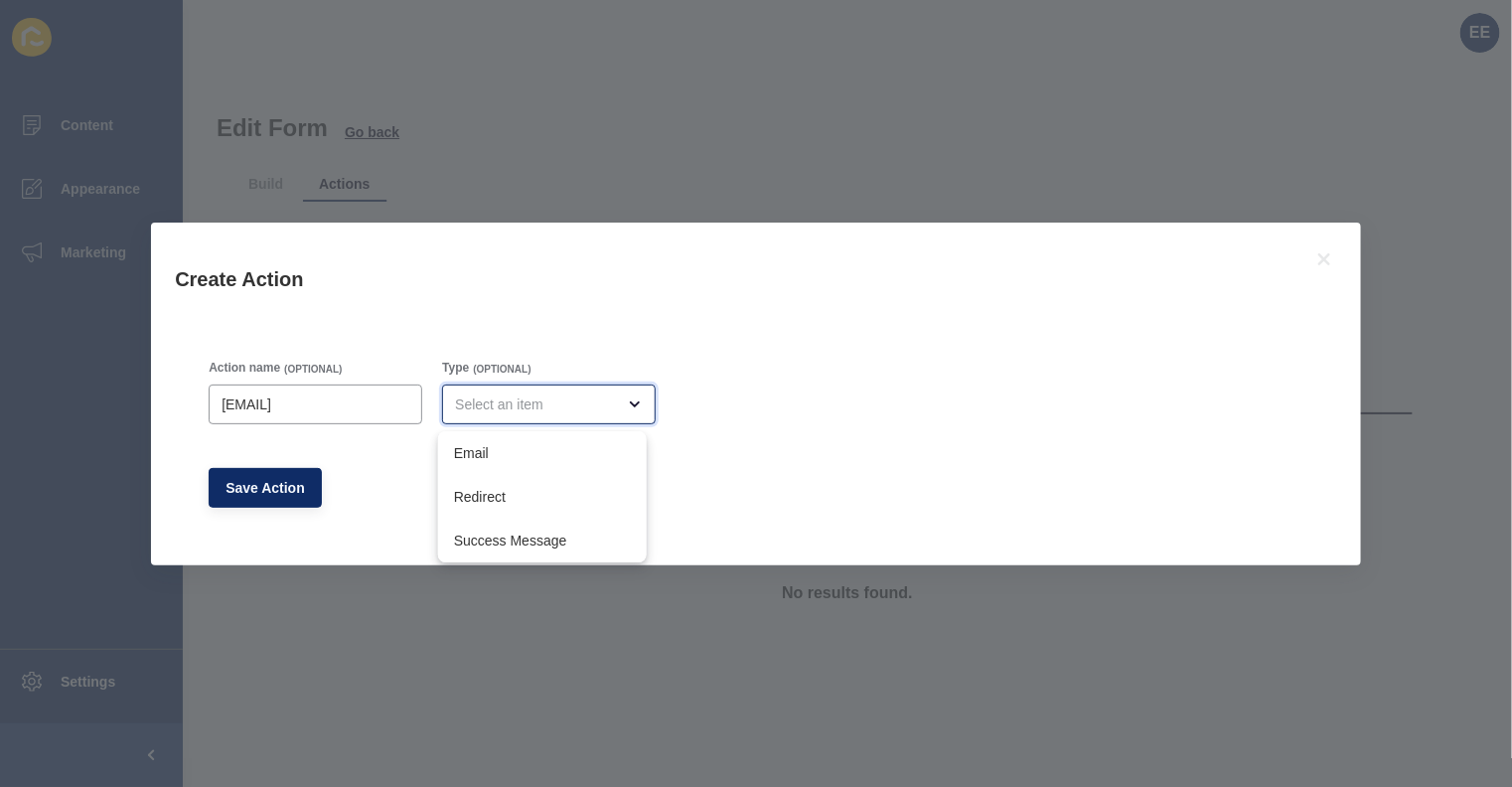click at bounding box center [548, 404] 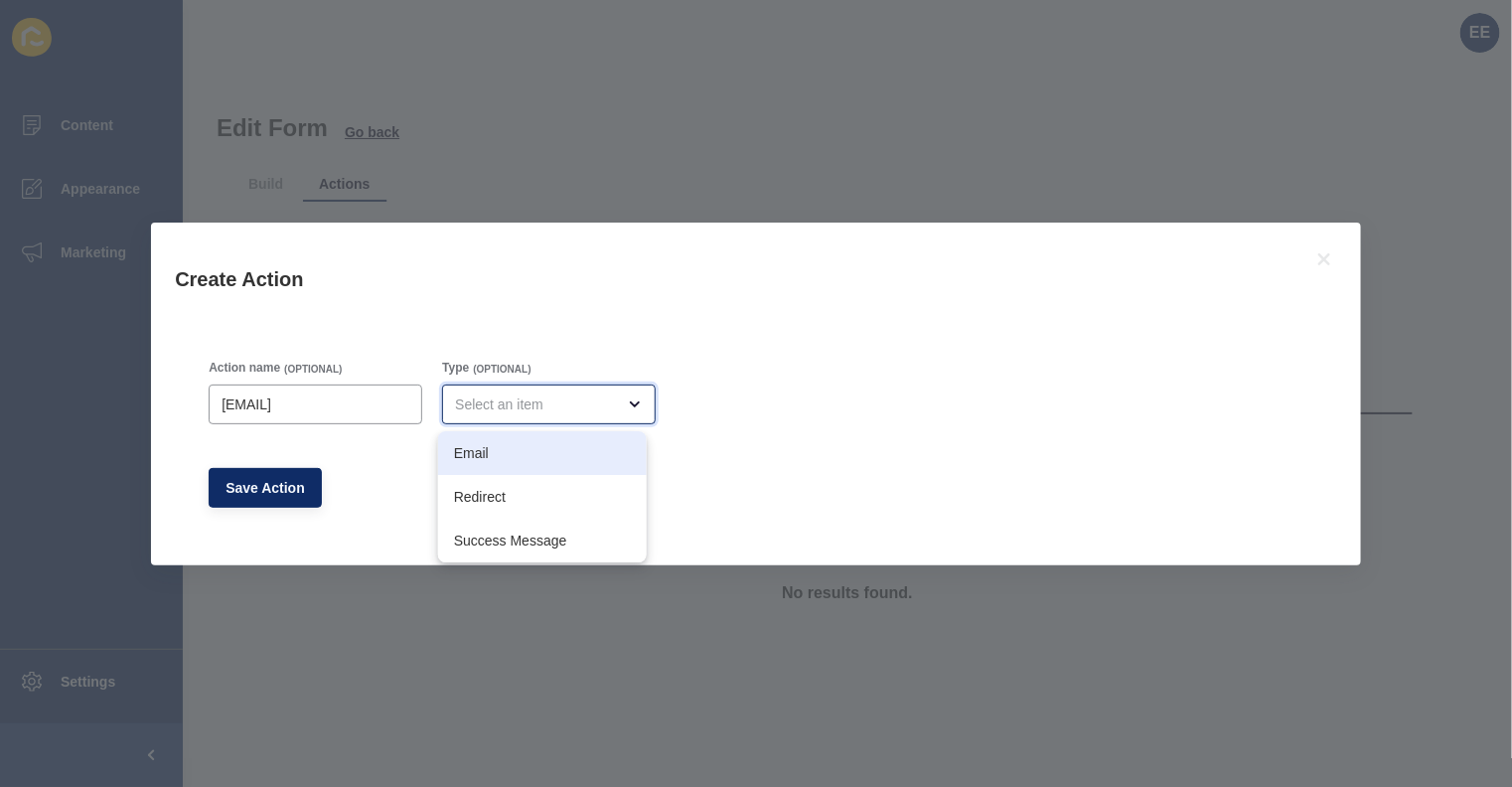 click on "[EMAIL]" at bounding box center [542, 453] 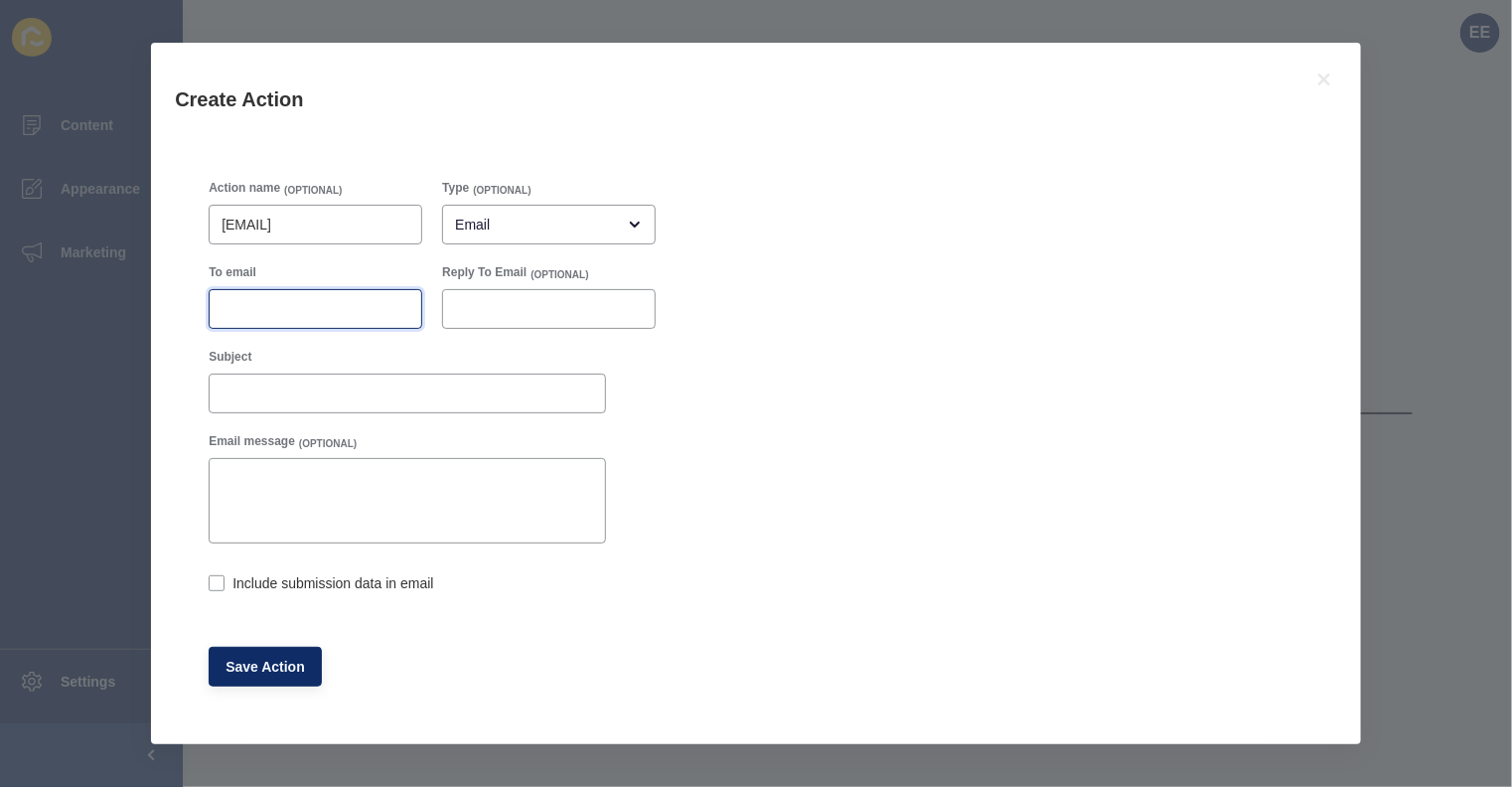 click on "To email" at bounding box center (315, 309) 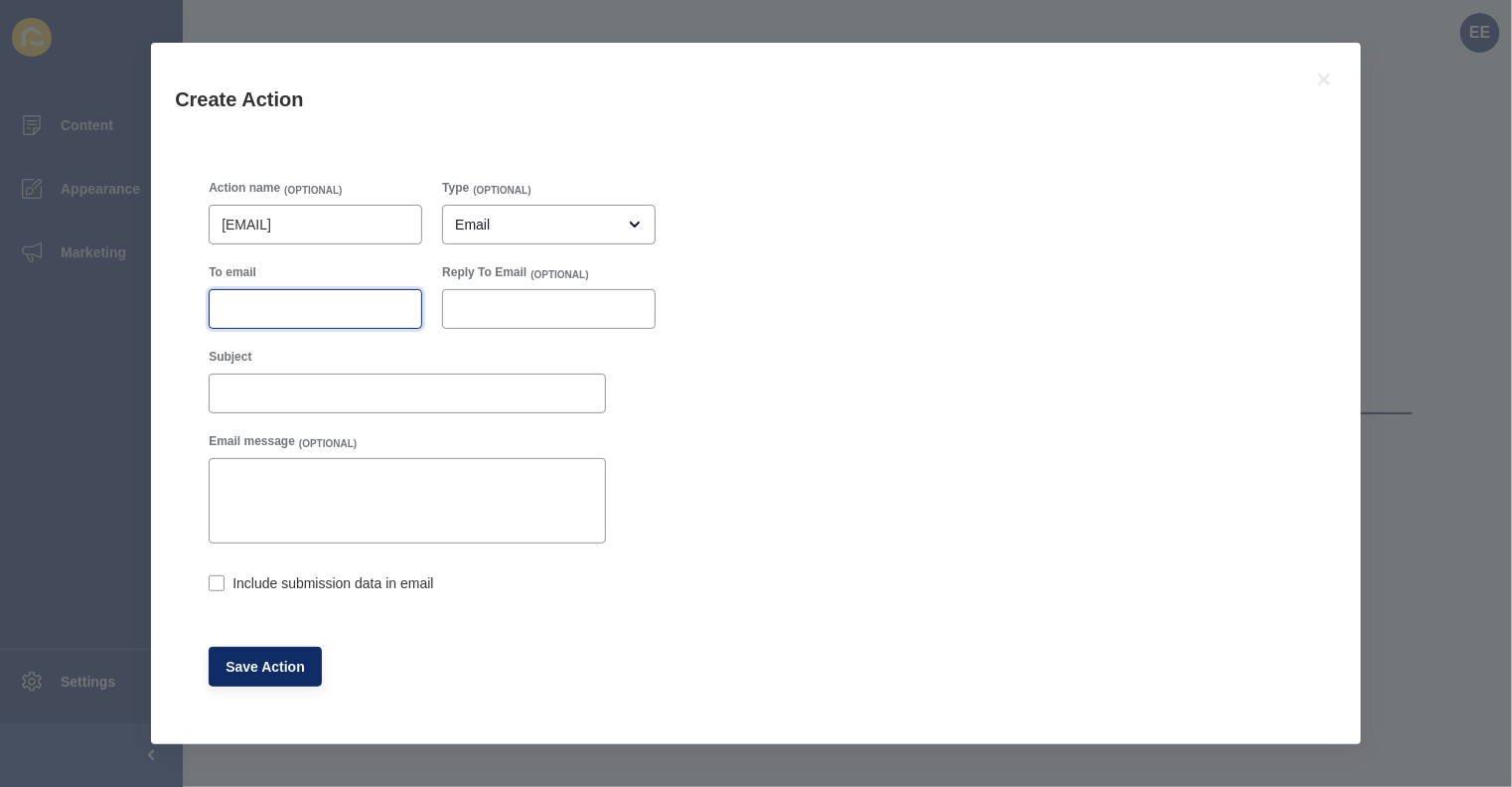 paste on "admin@limitlessrealty.com.au" 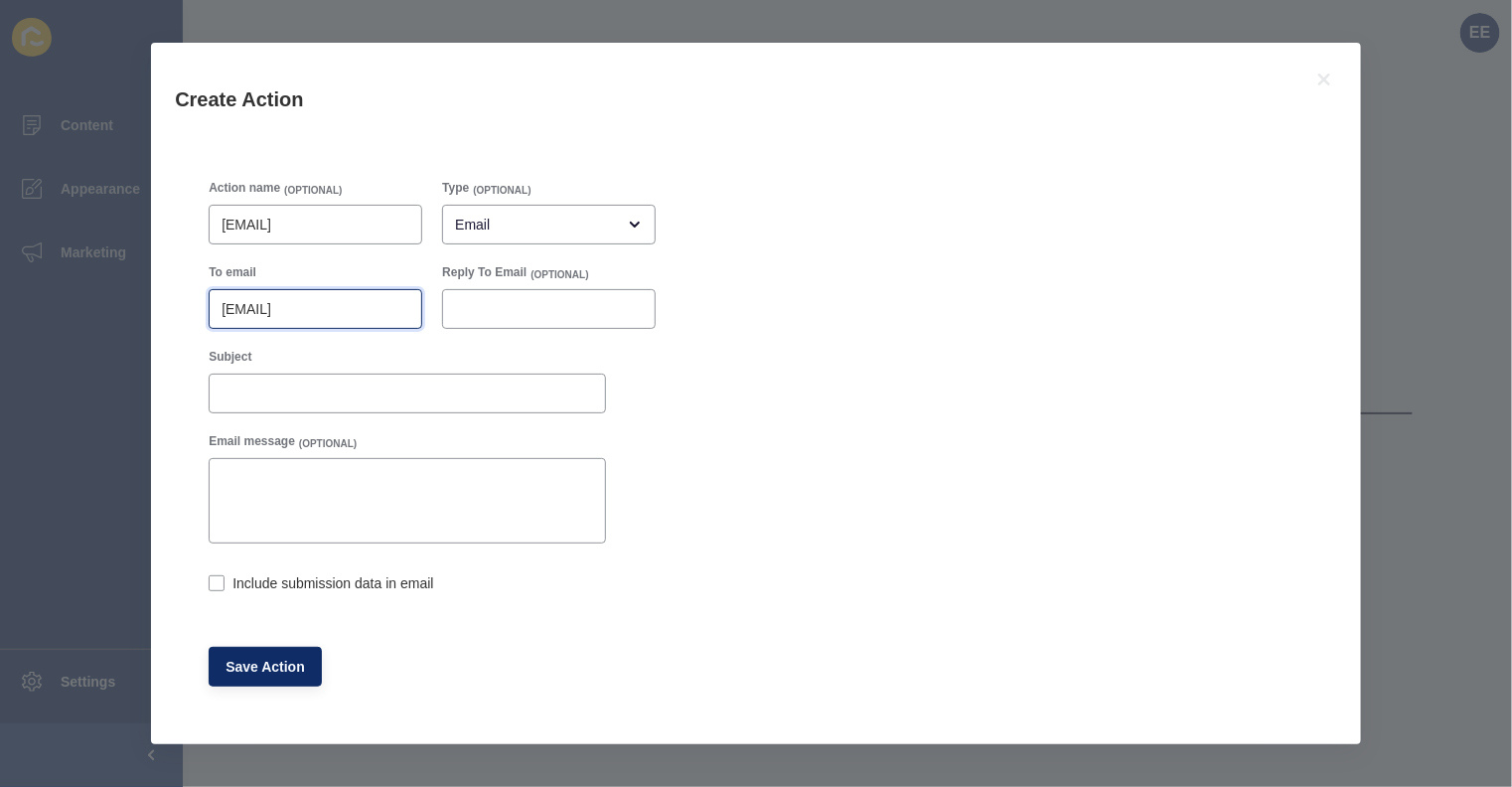type on "admin@limitlessrealty.com.au" 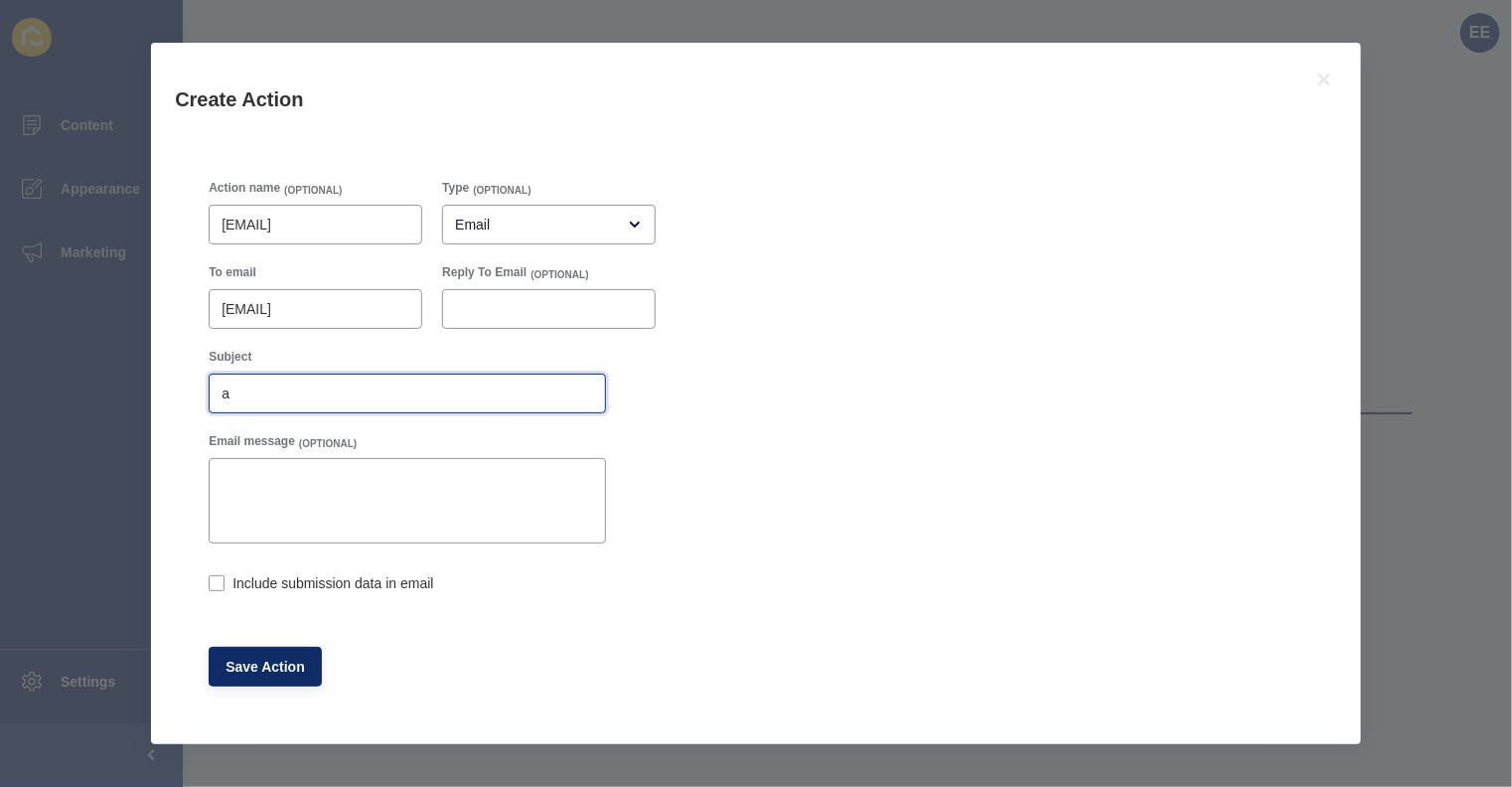 click on "a" at bounding box center (407, 394) 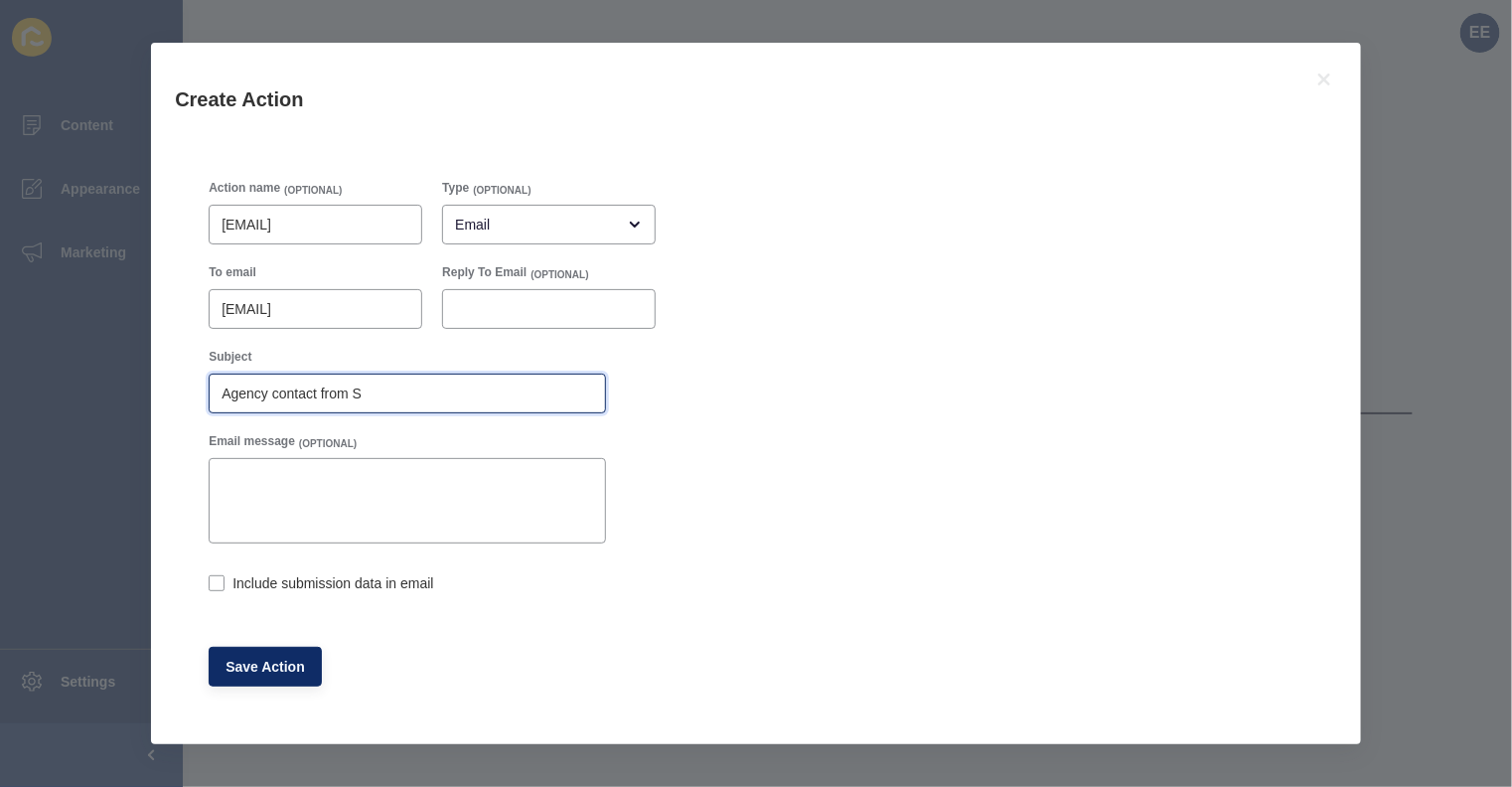 type on "Agency contact from Su" 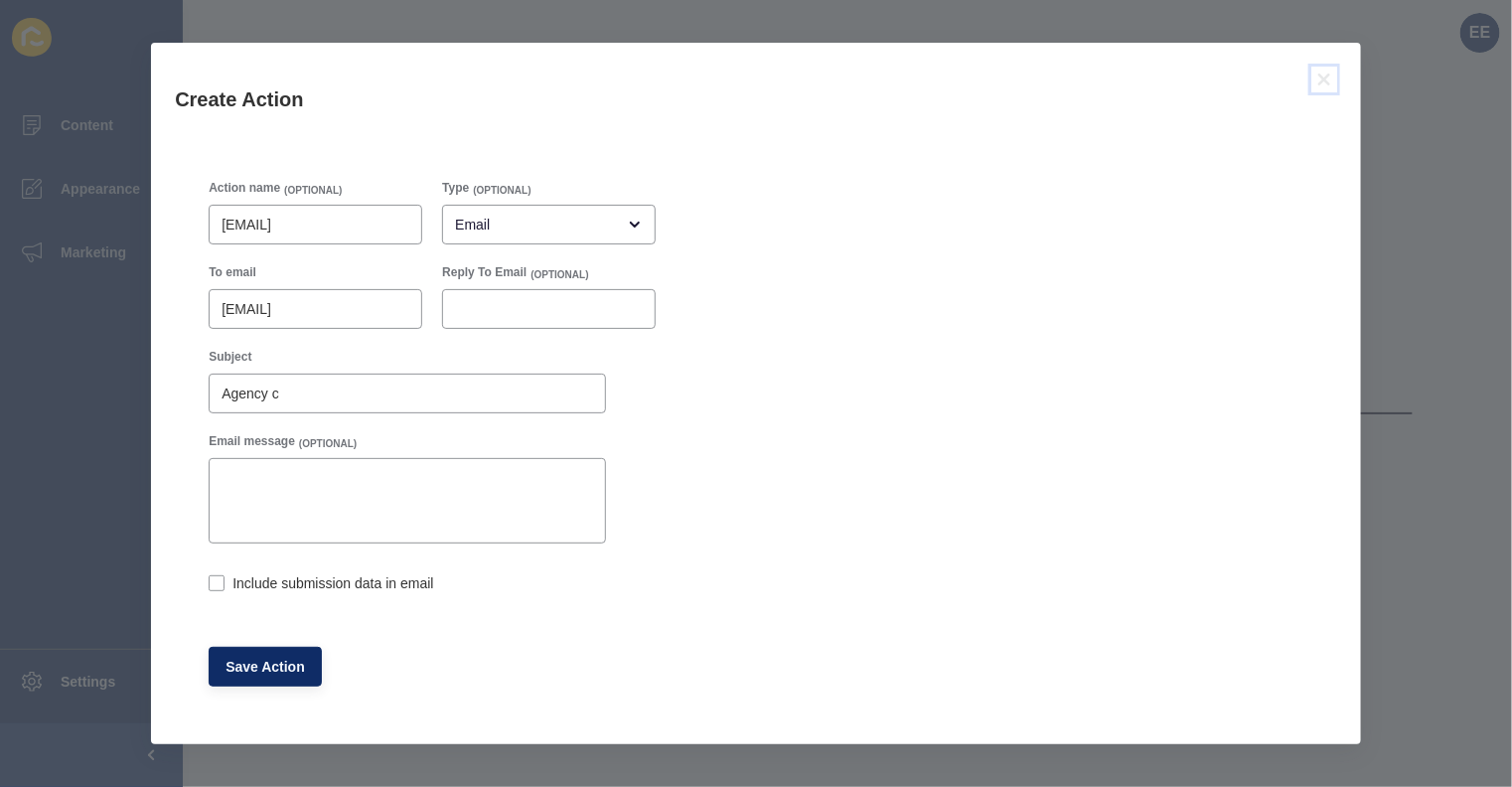 click at bounding box center (1324, 79) 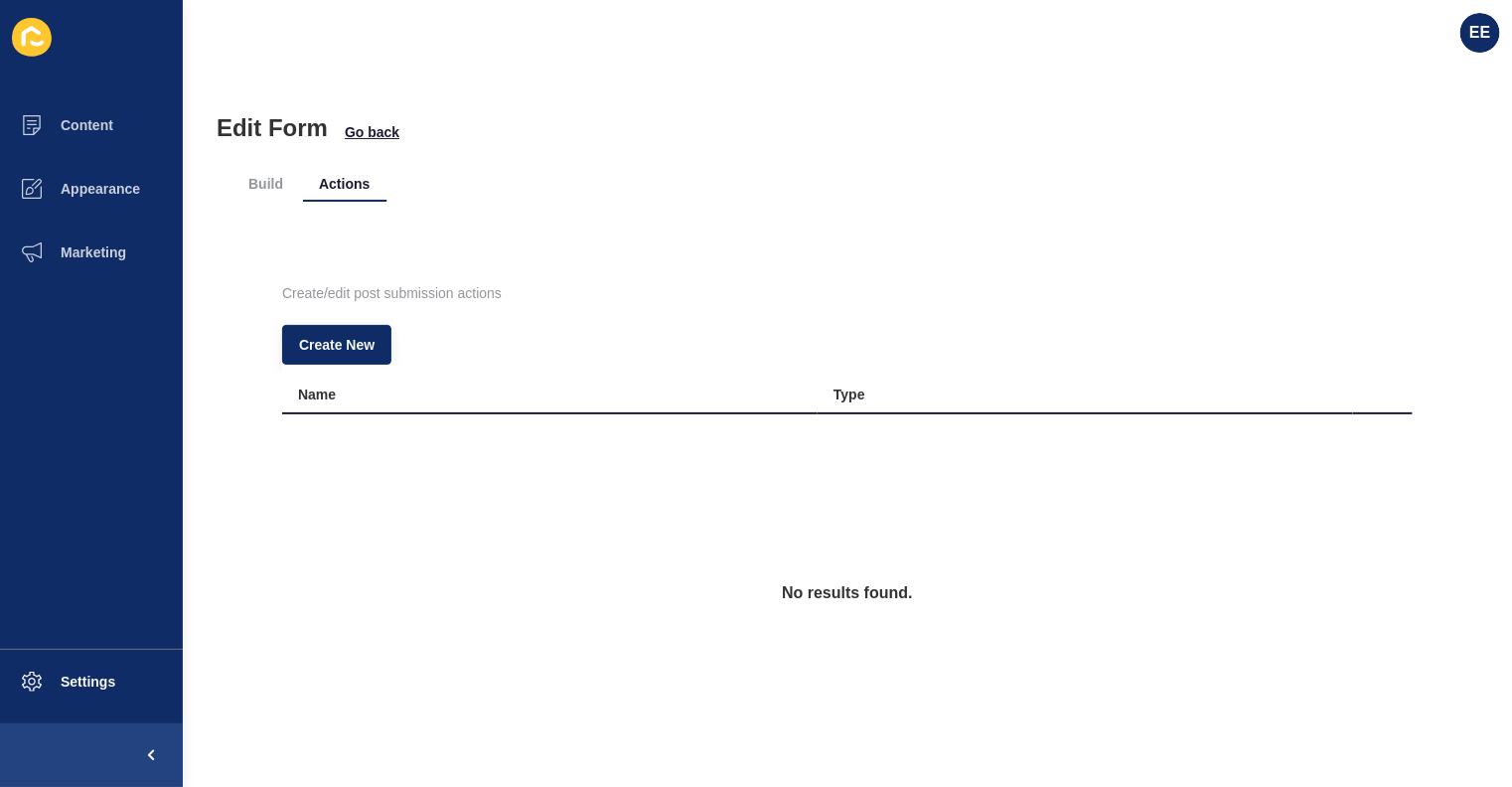 click on "Build" at bounding box center (265, 184) 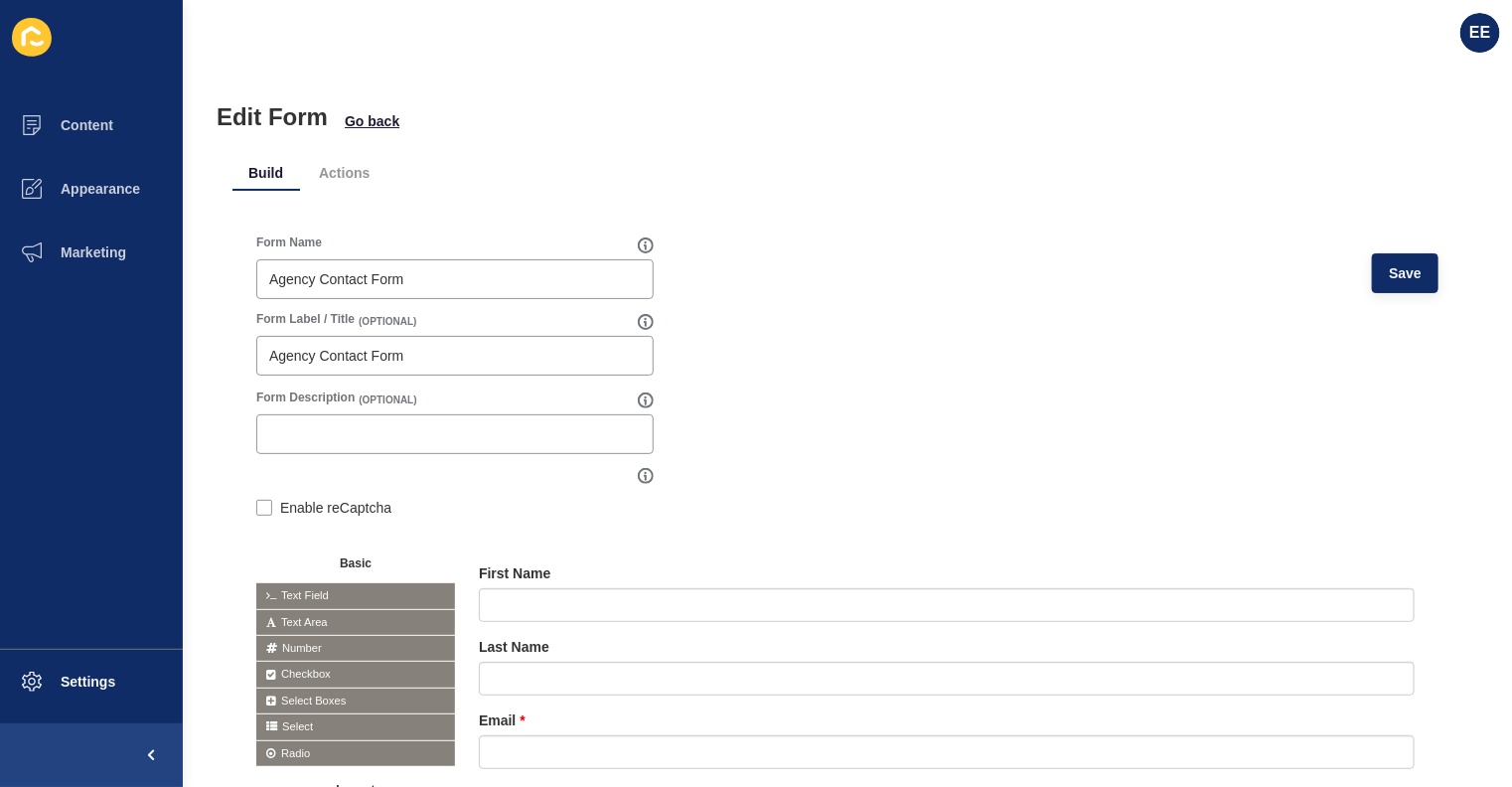 scroll, scrollTop: 9, scrollLeft: 0, axis: vertical 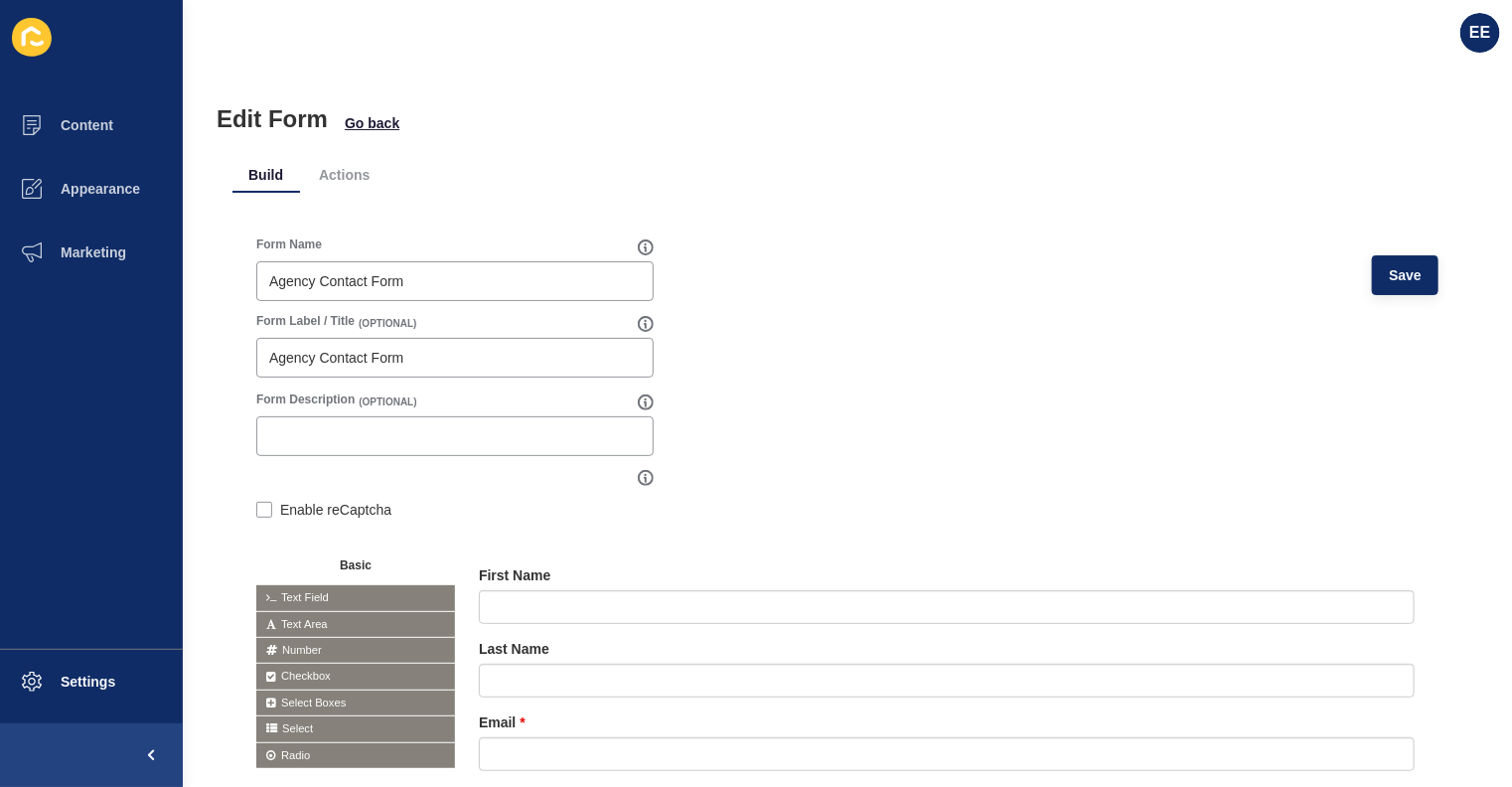 click on "Actions" at bounding box center (344, 175) 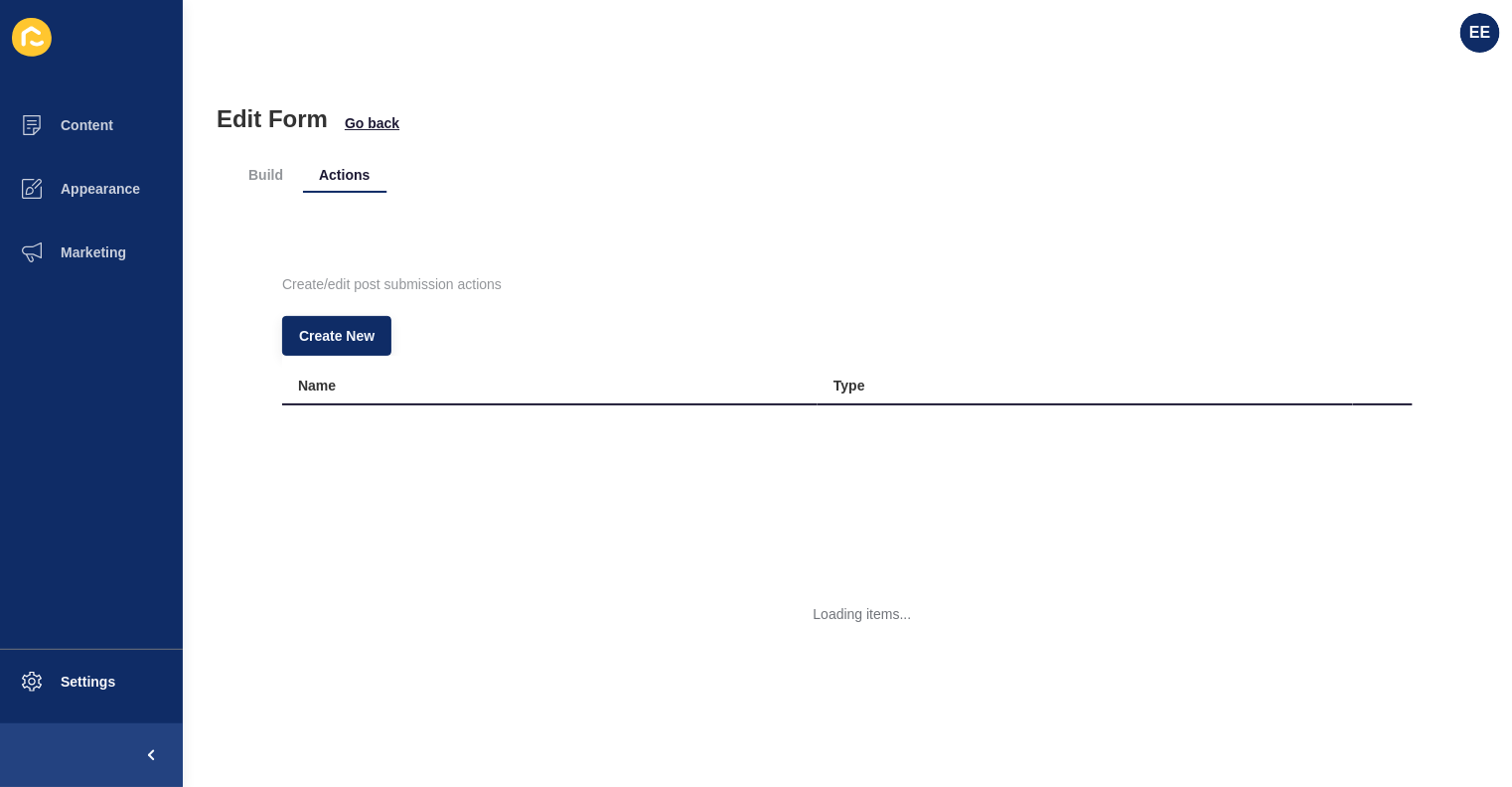 scroll, scrollTop: 0, scrollLeft: 0, axis: both 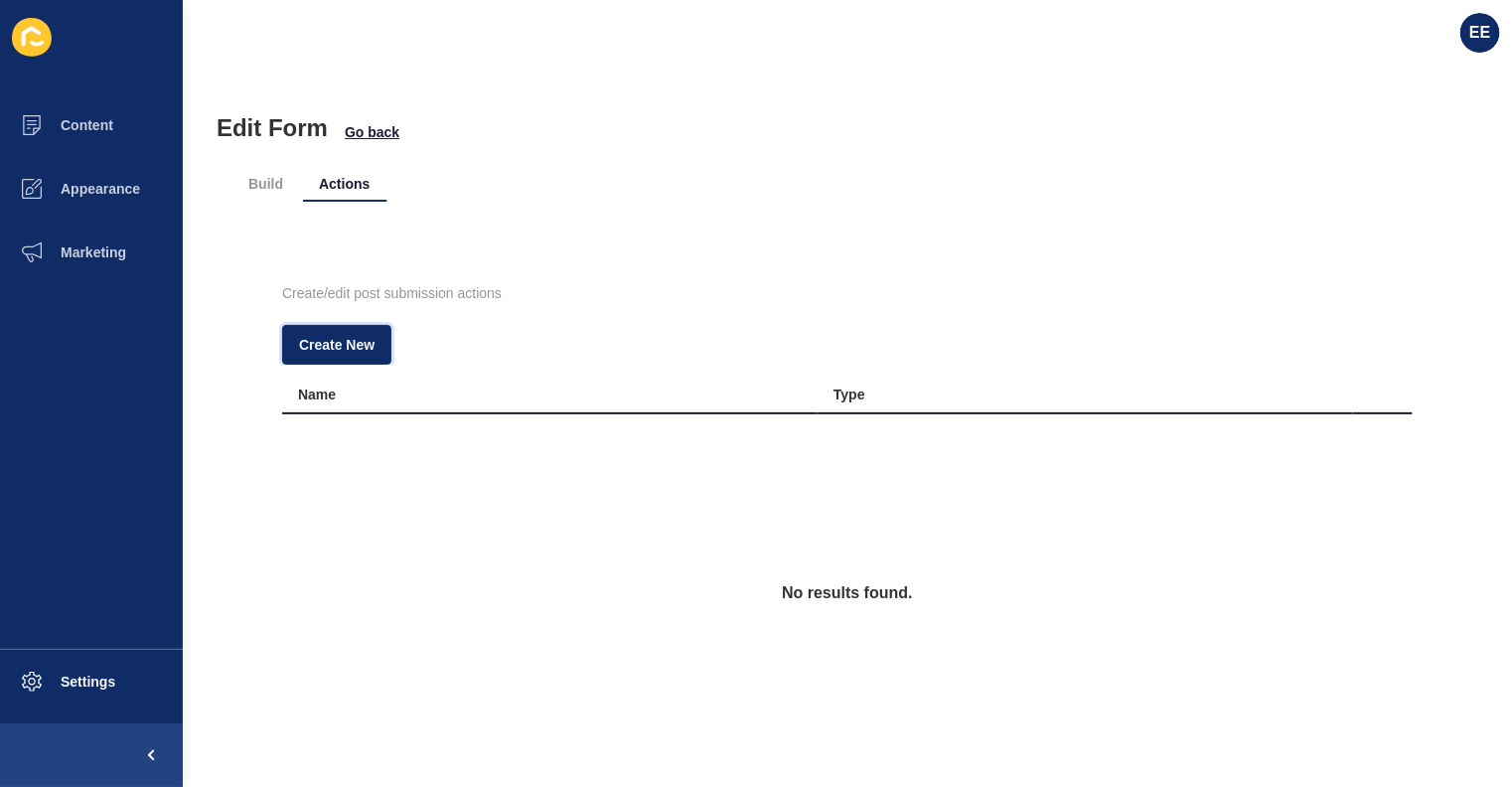 click on "Create New" at bounding box center [337, 345] 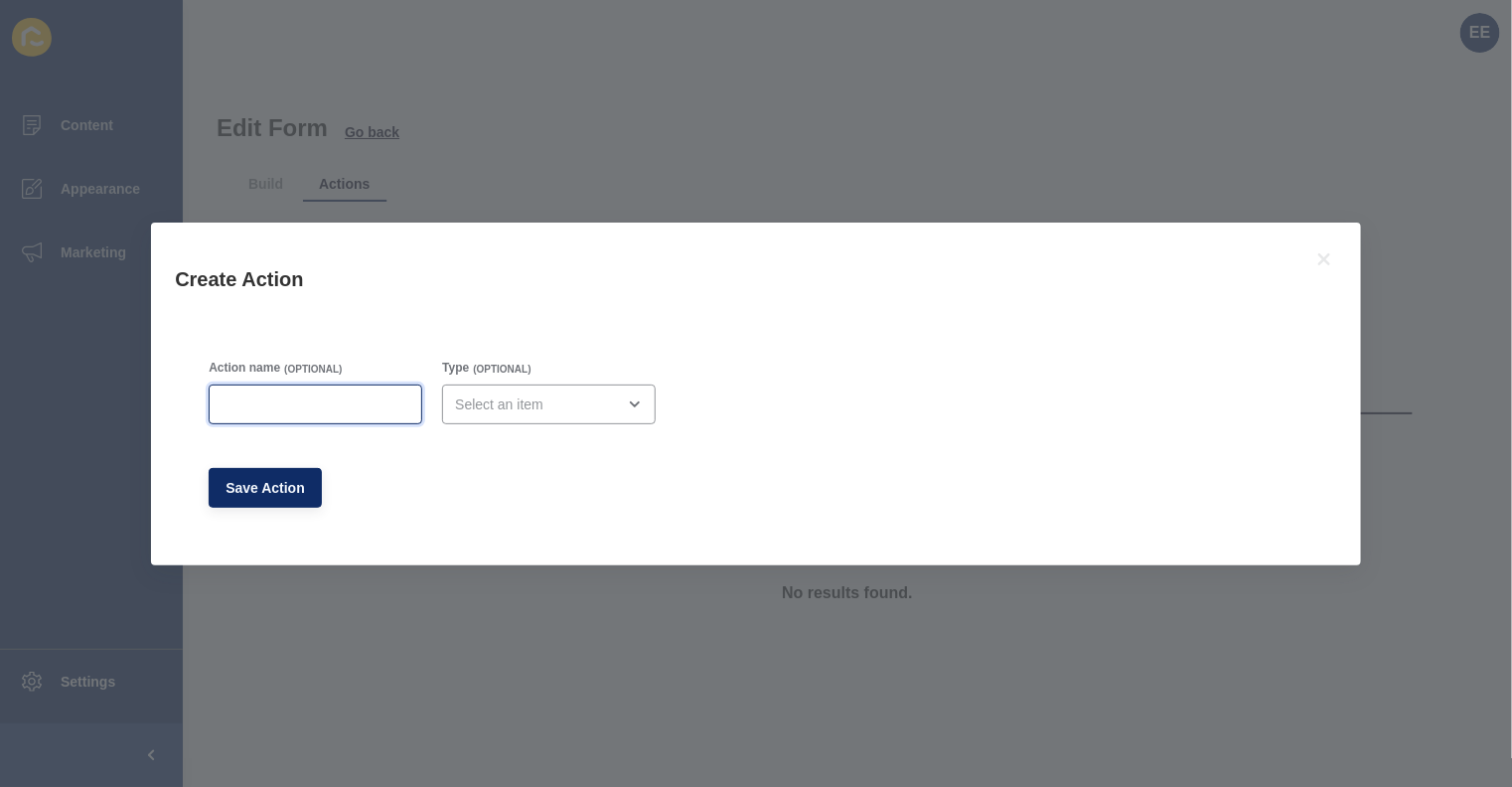 click on "Action name" at bounding box center (315, 404) 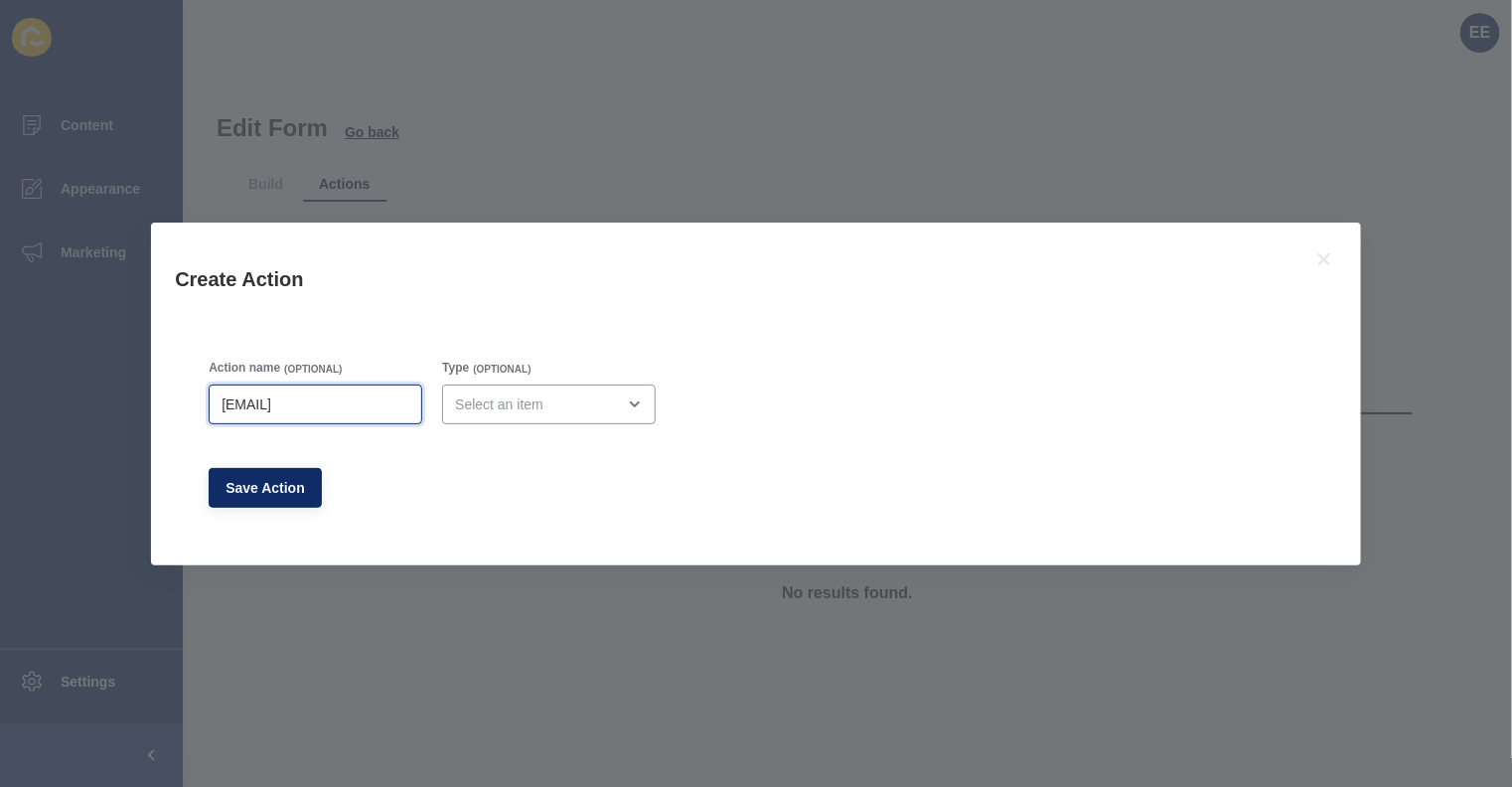 type on "[ADMIN] [EMAIL]" 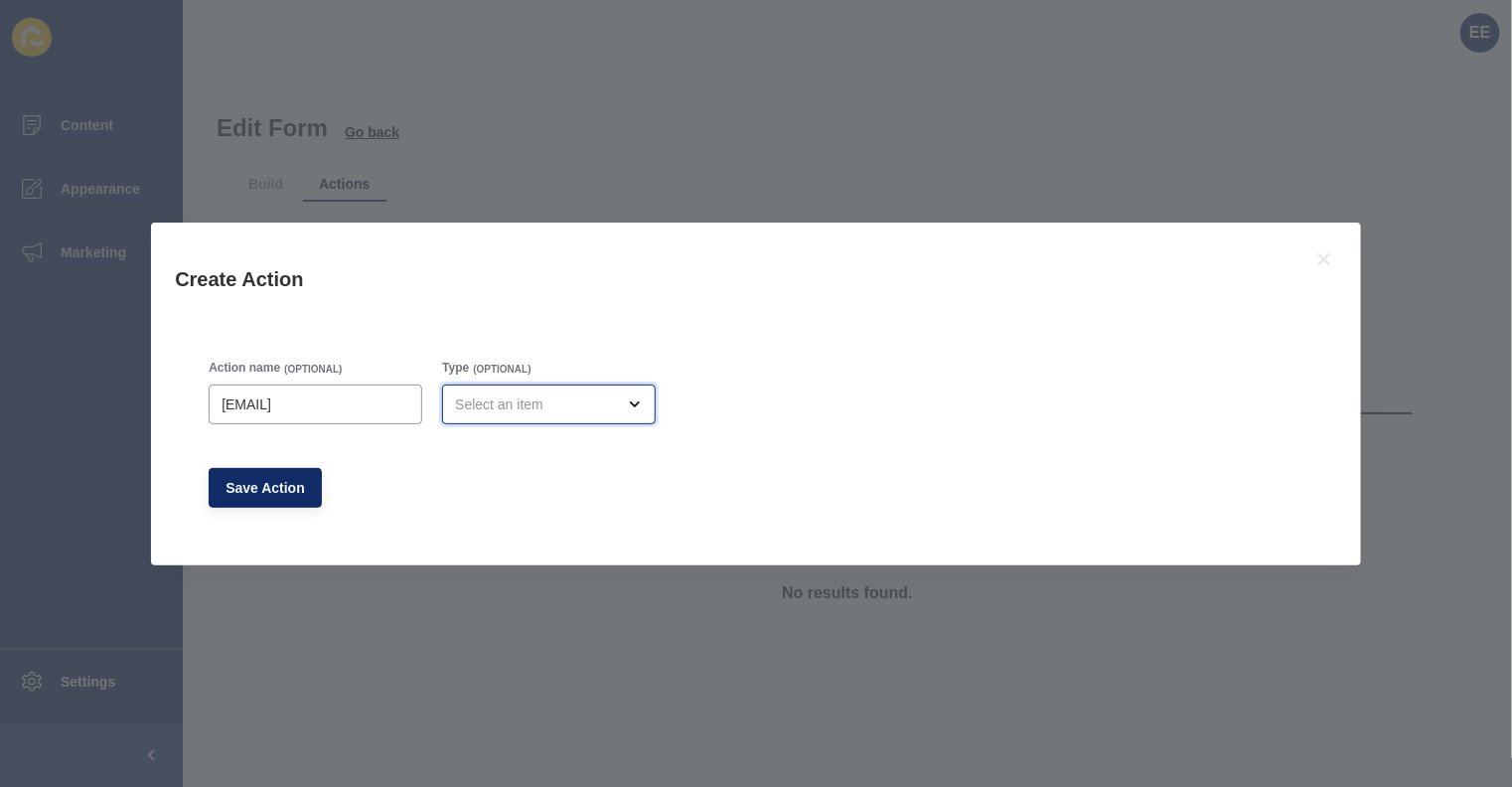 click at bounding box center [534, 404] 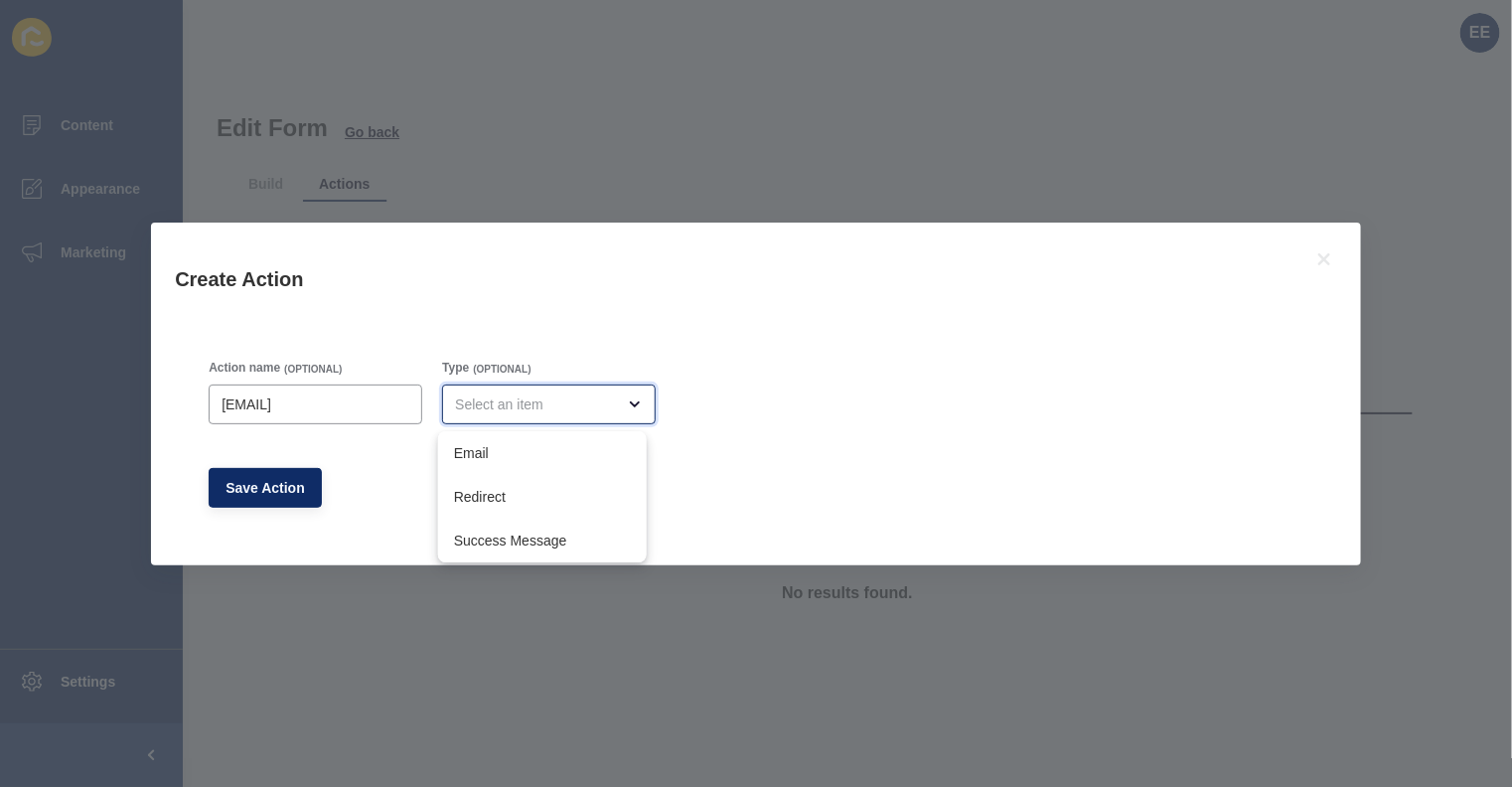 click on "[EMAIL]" at bounding box center [542, 453] 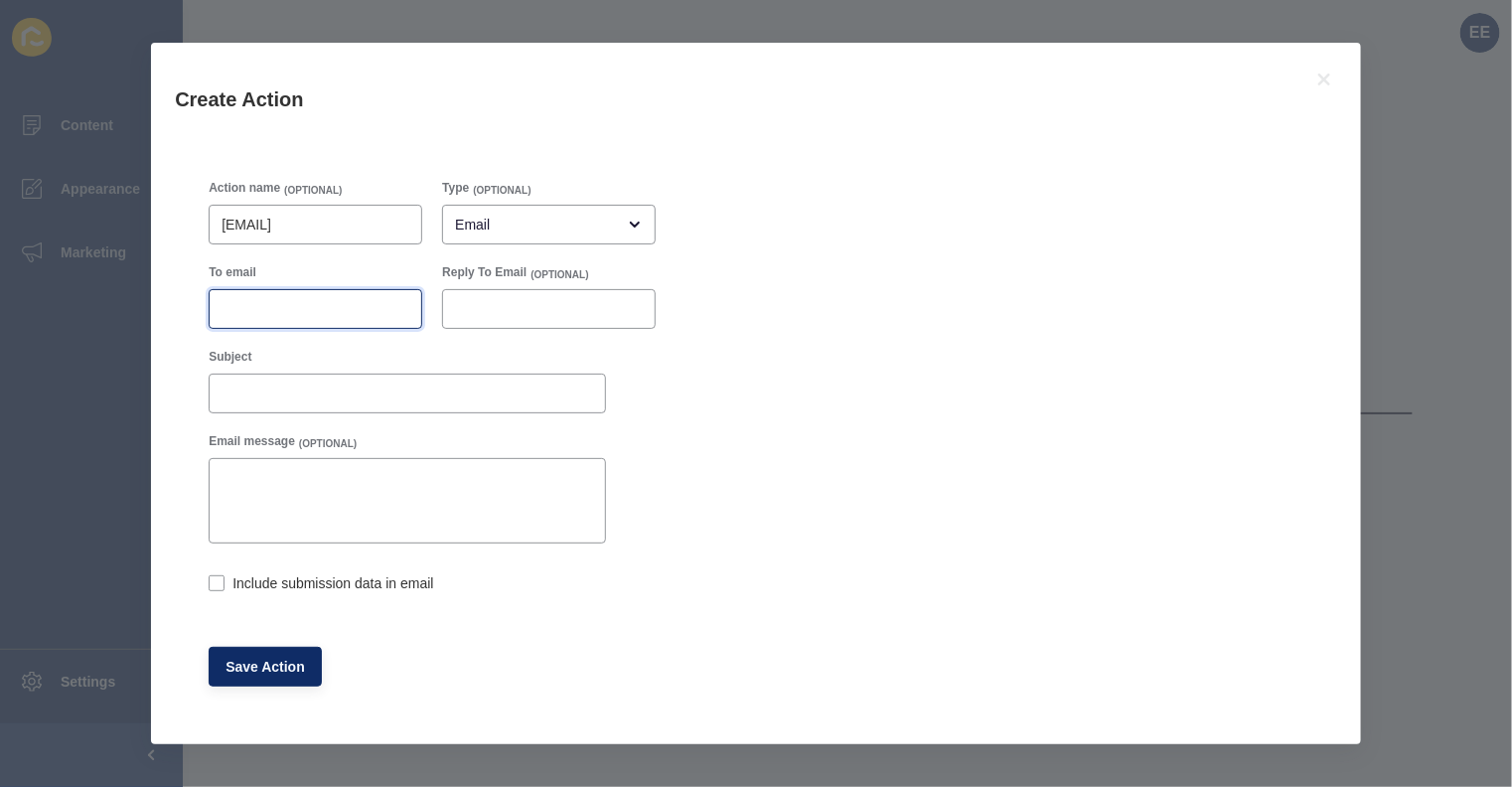 click on "To email" at bounding box center (315, 309) 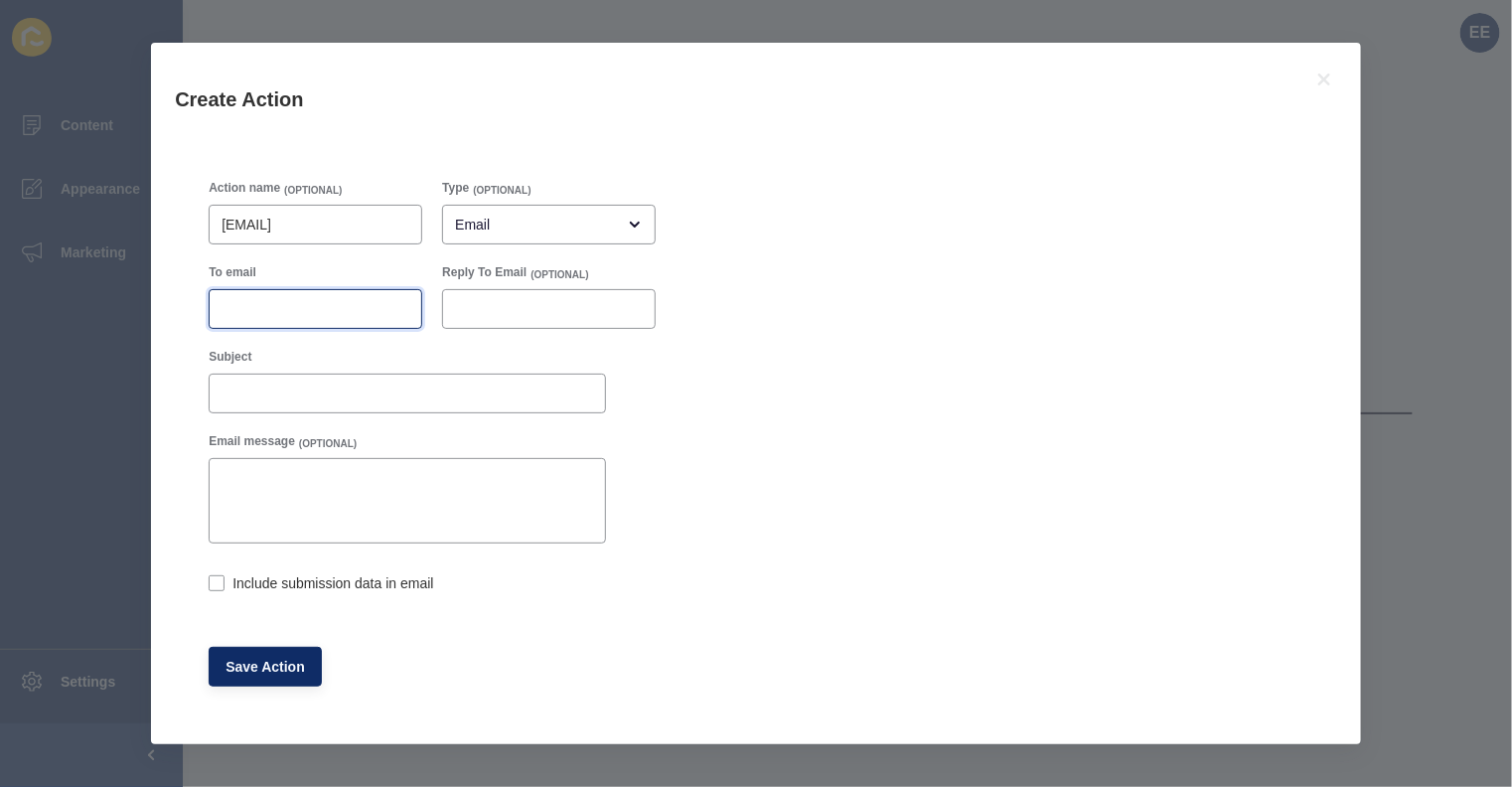 paste on "admin@limitlessrealty.com.au" 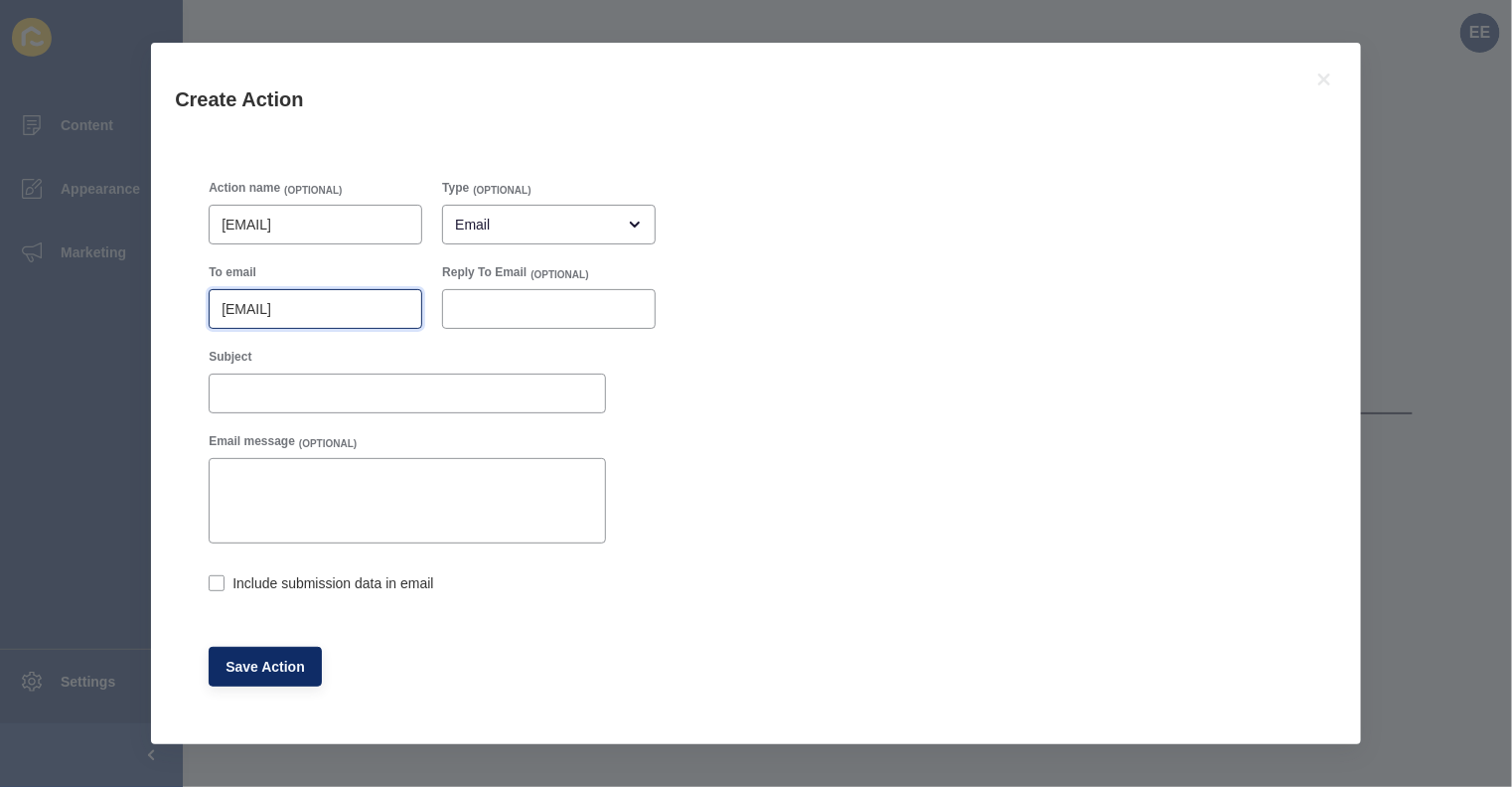 type on "admin@limitlessrealty.com.au" 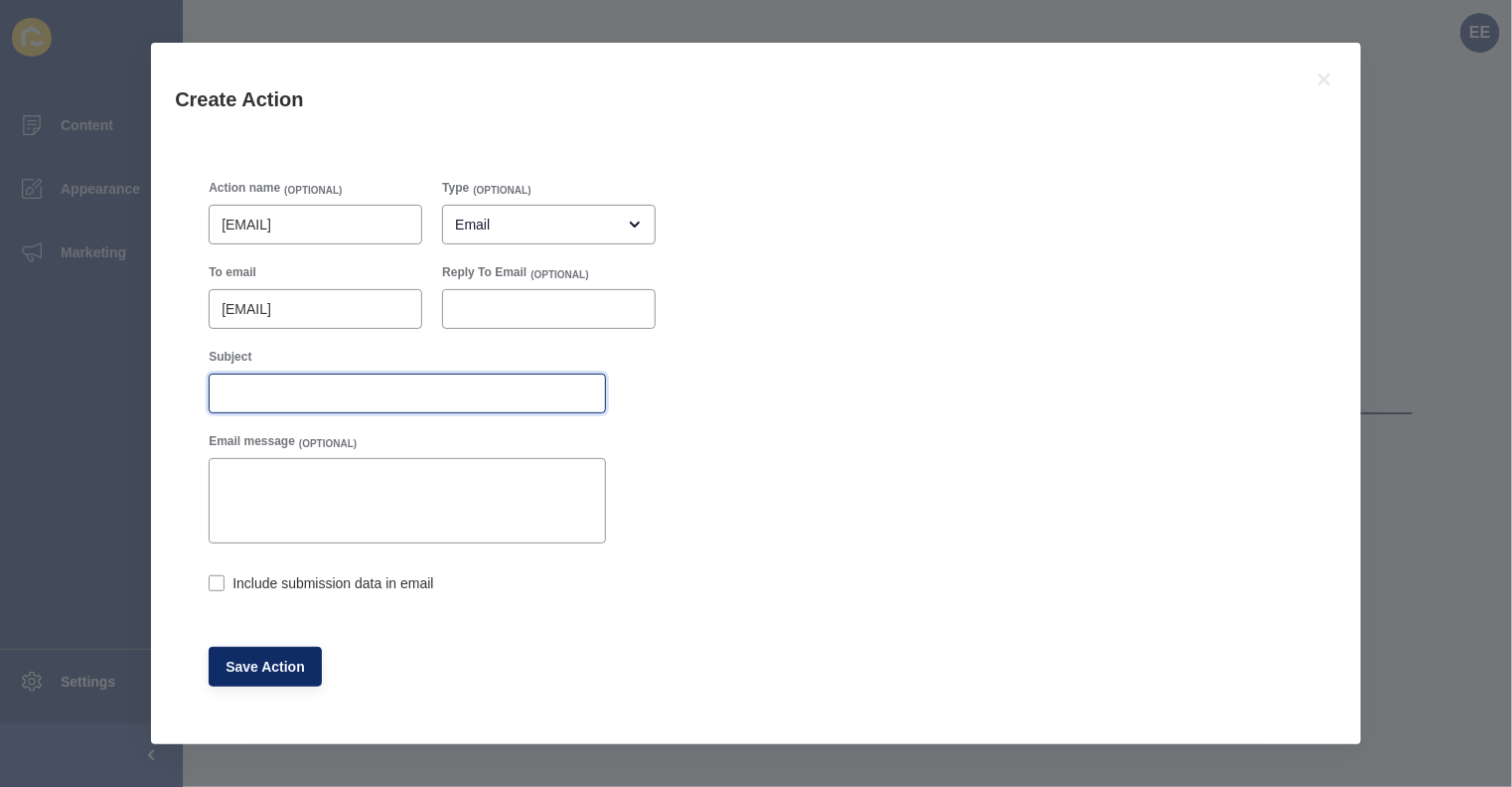 click on "Subject" at bounding box center (407, 394) 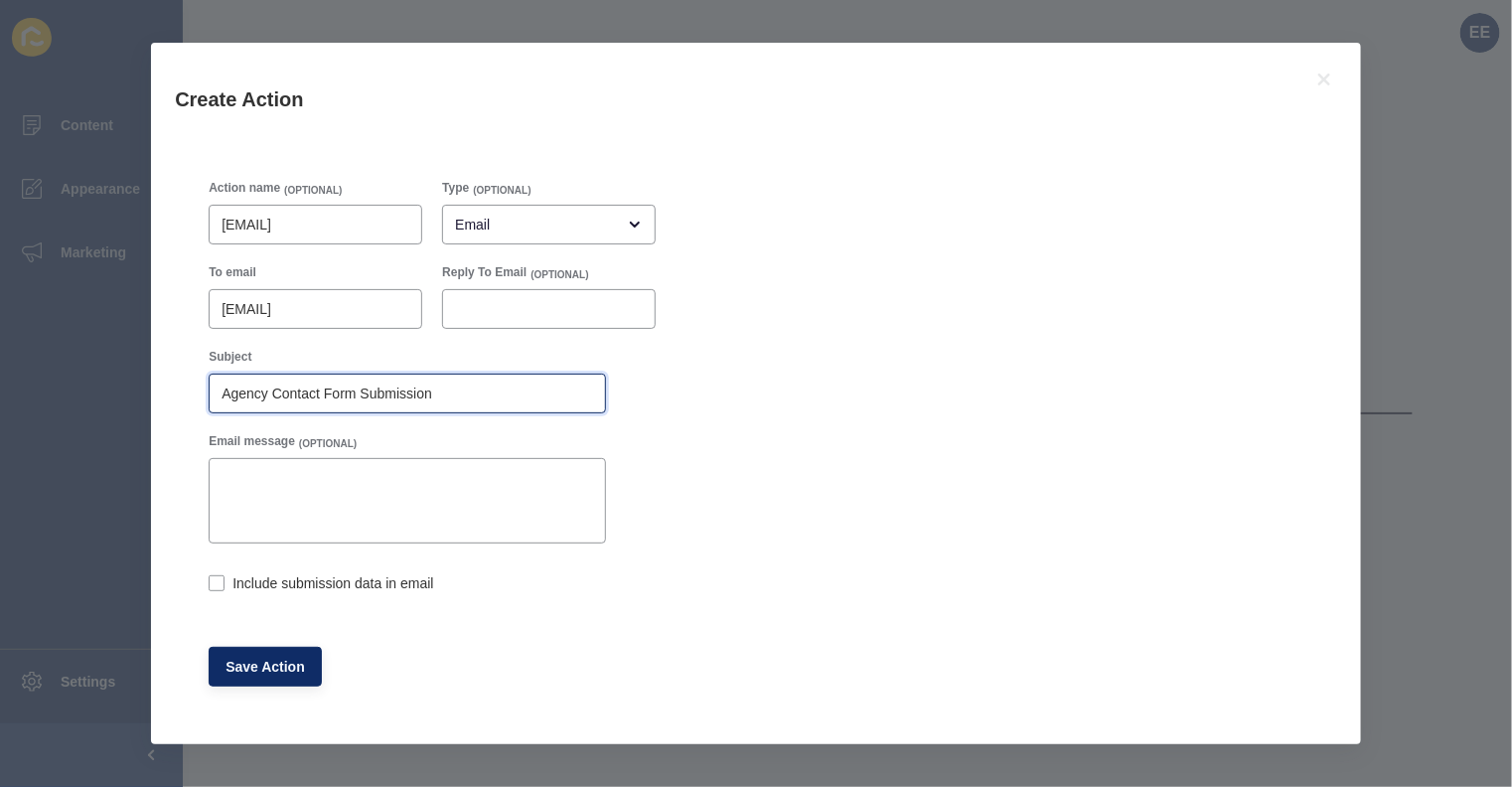 type on "Agency Contact Form Submission" 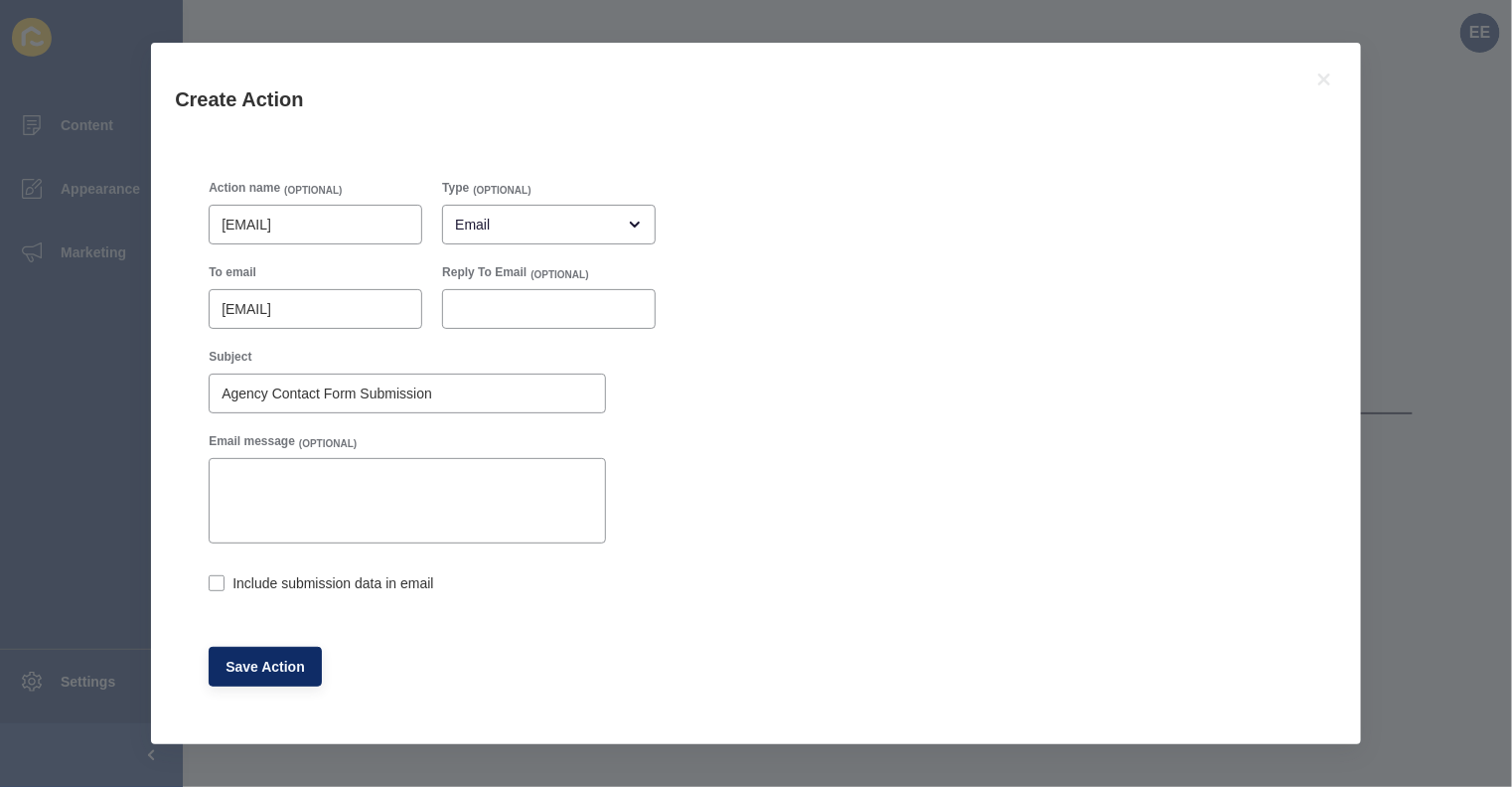 click on "Include submission data in email" at bounding box center (333, 583) 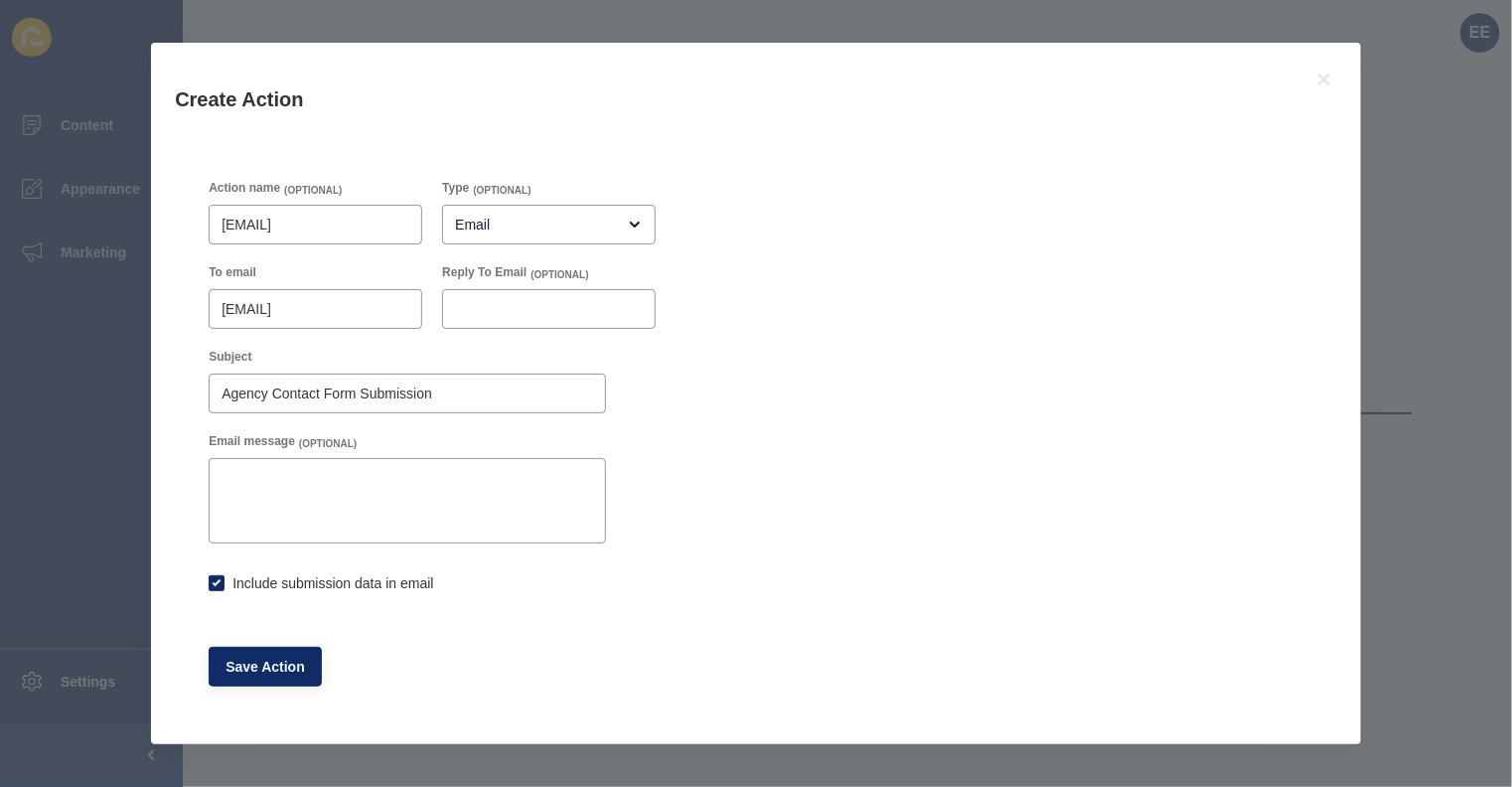 checkbox on "true" 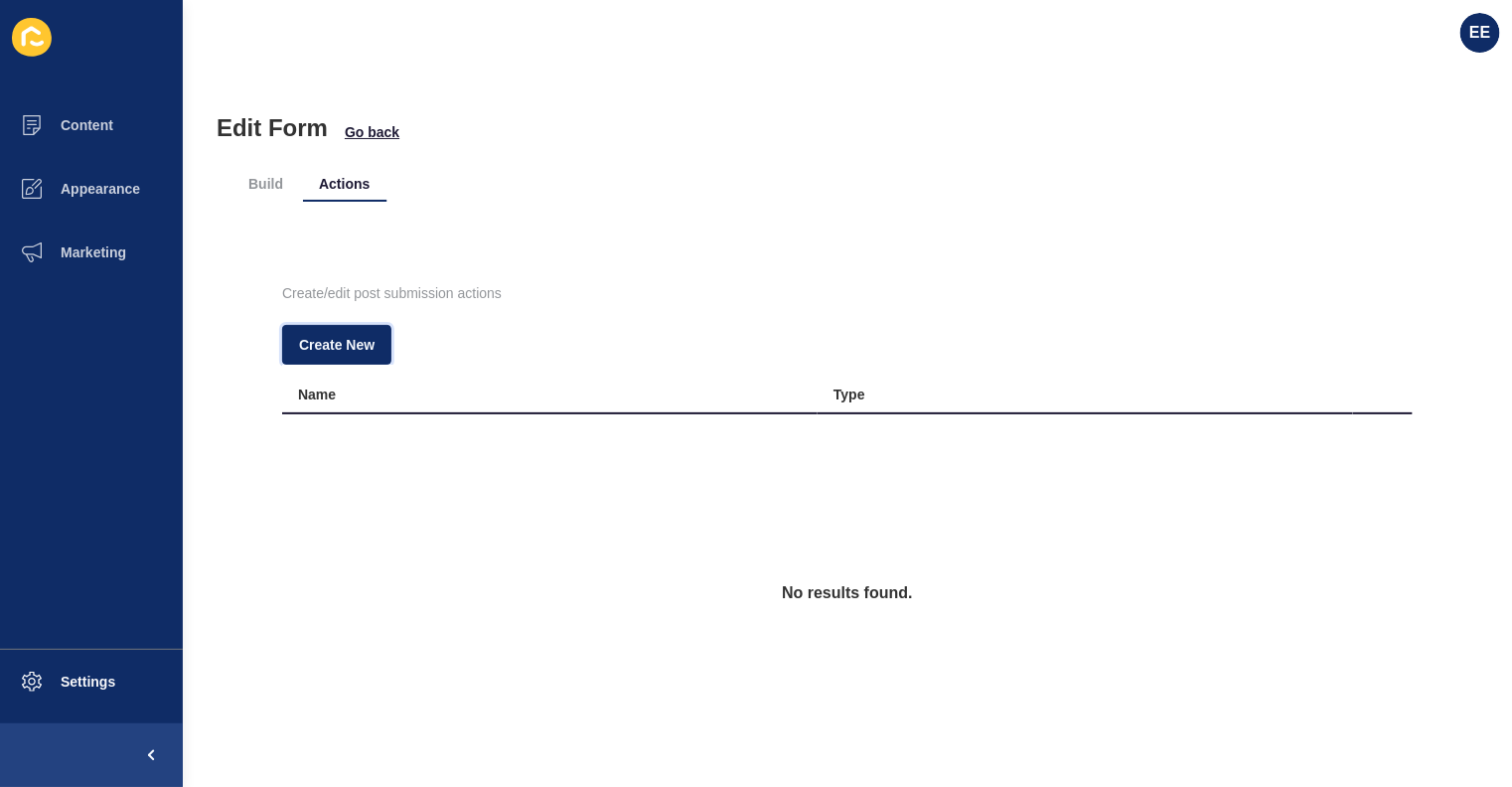 click on "Create New" at bounding box center (337, 345) 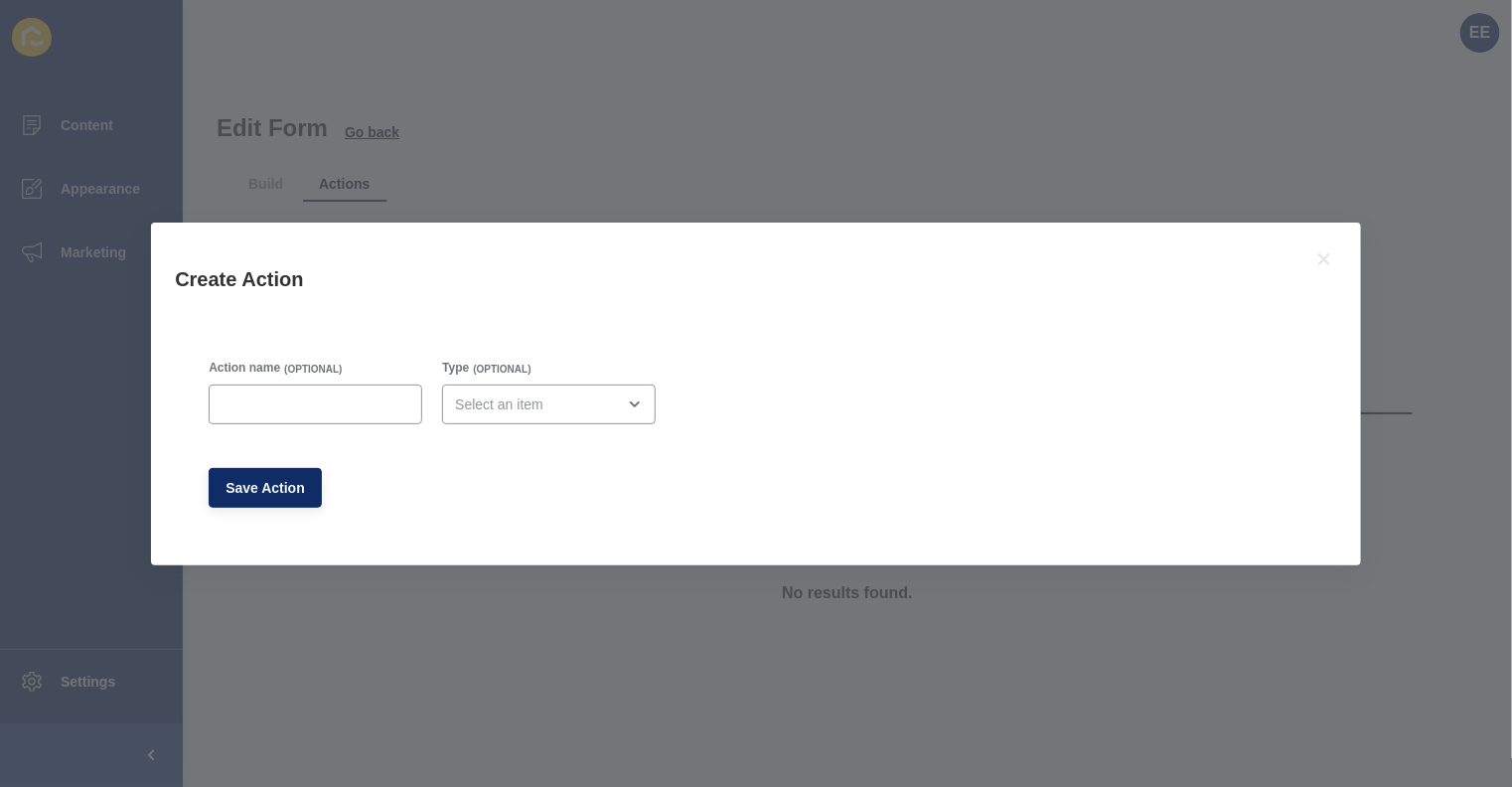 click at bounding box center (315, 404) 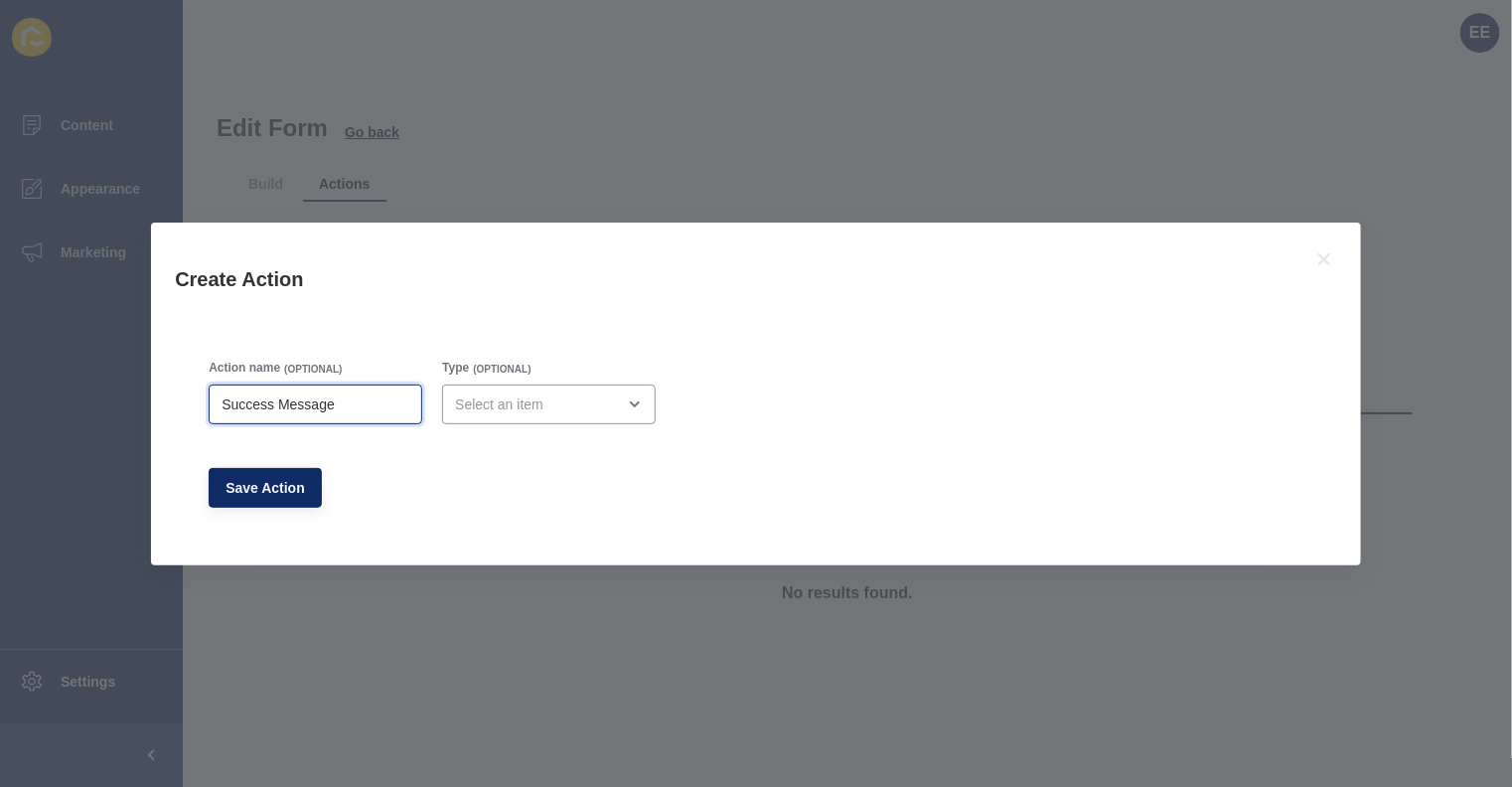 type on "••••••• •••••••" 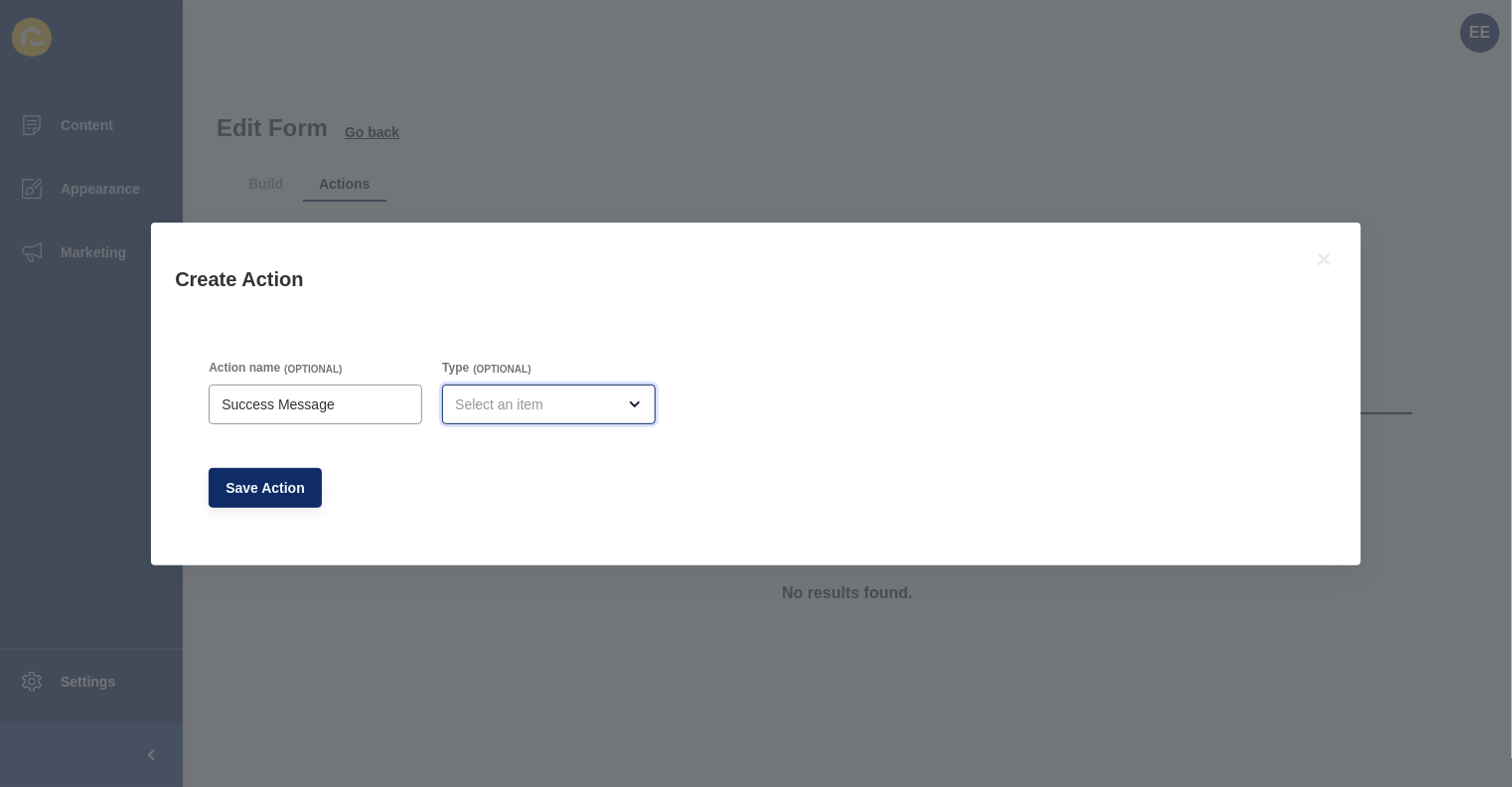 click at bounding box center (534, 404) 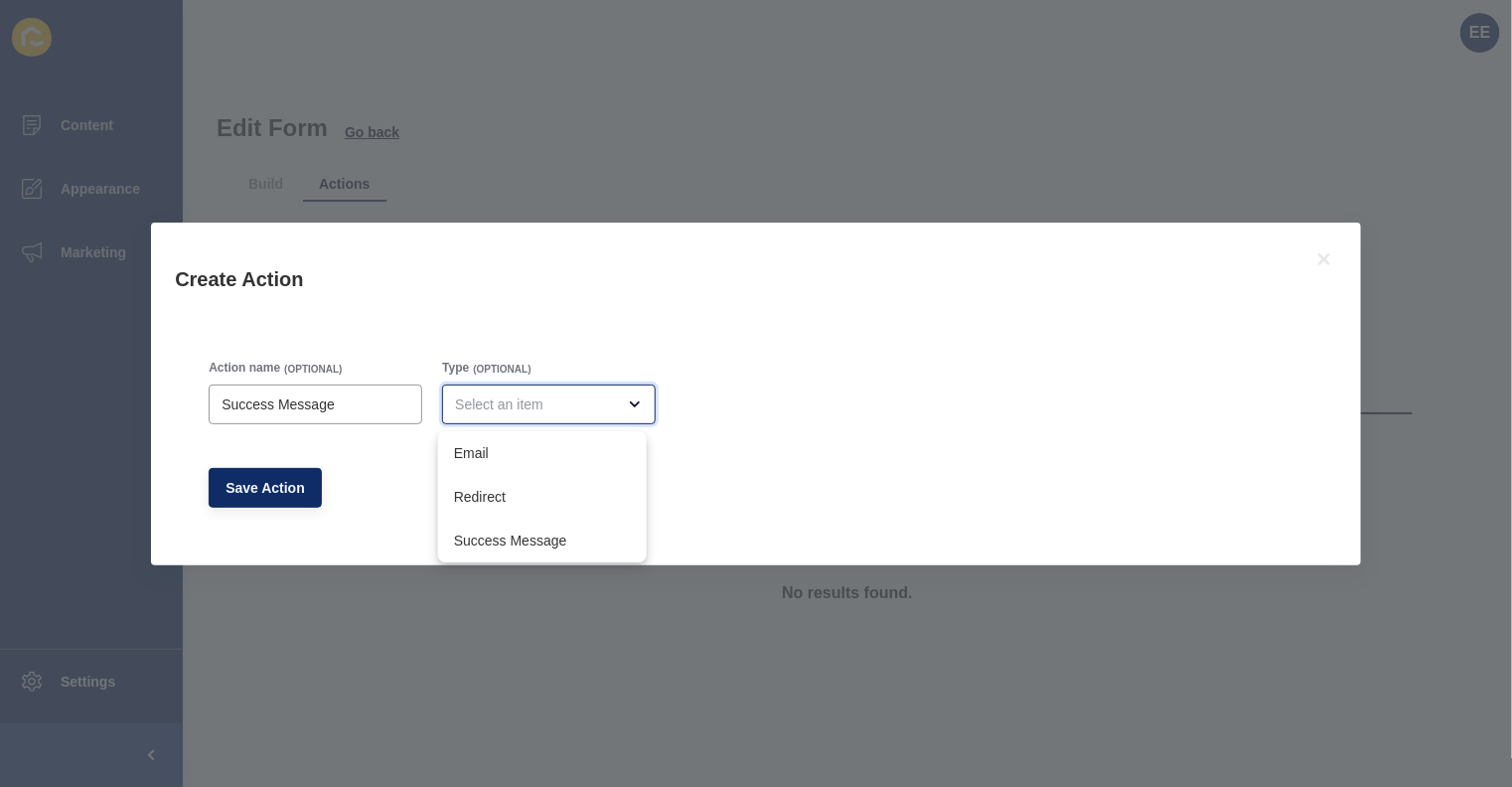 click on "••••••• •••••••" at bounding box center [542, 541] 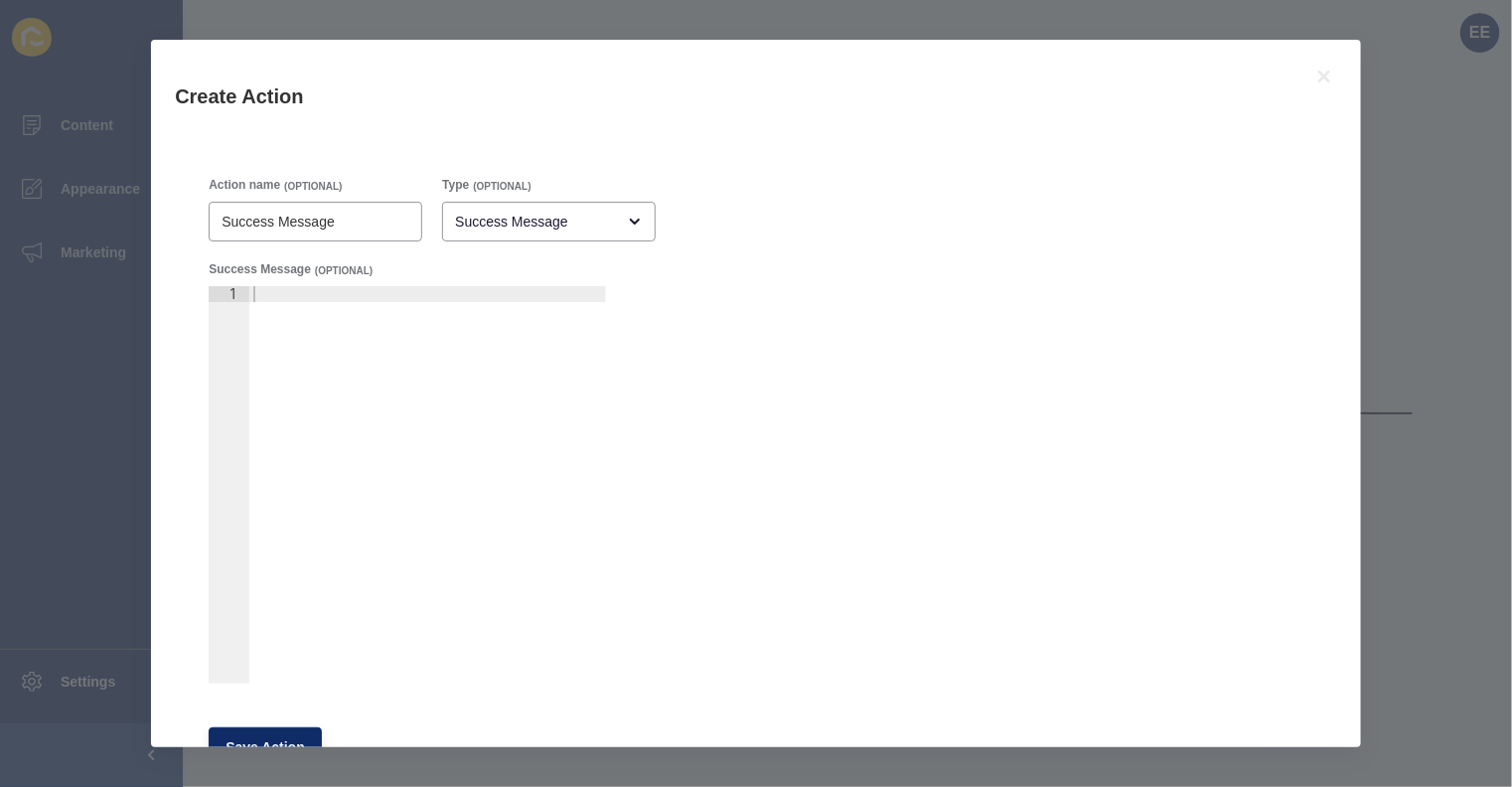 click at bounding box center (427, 501) 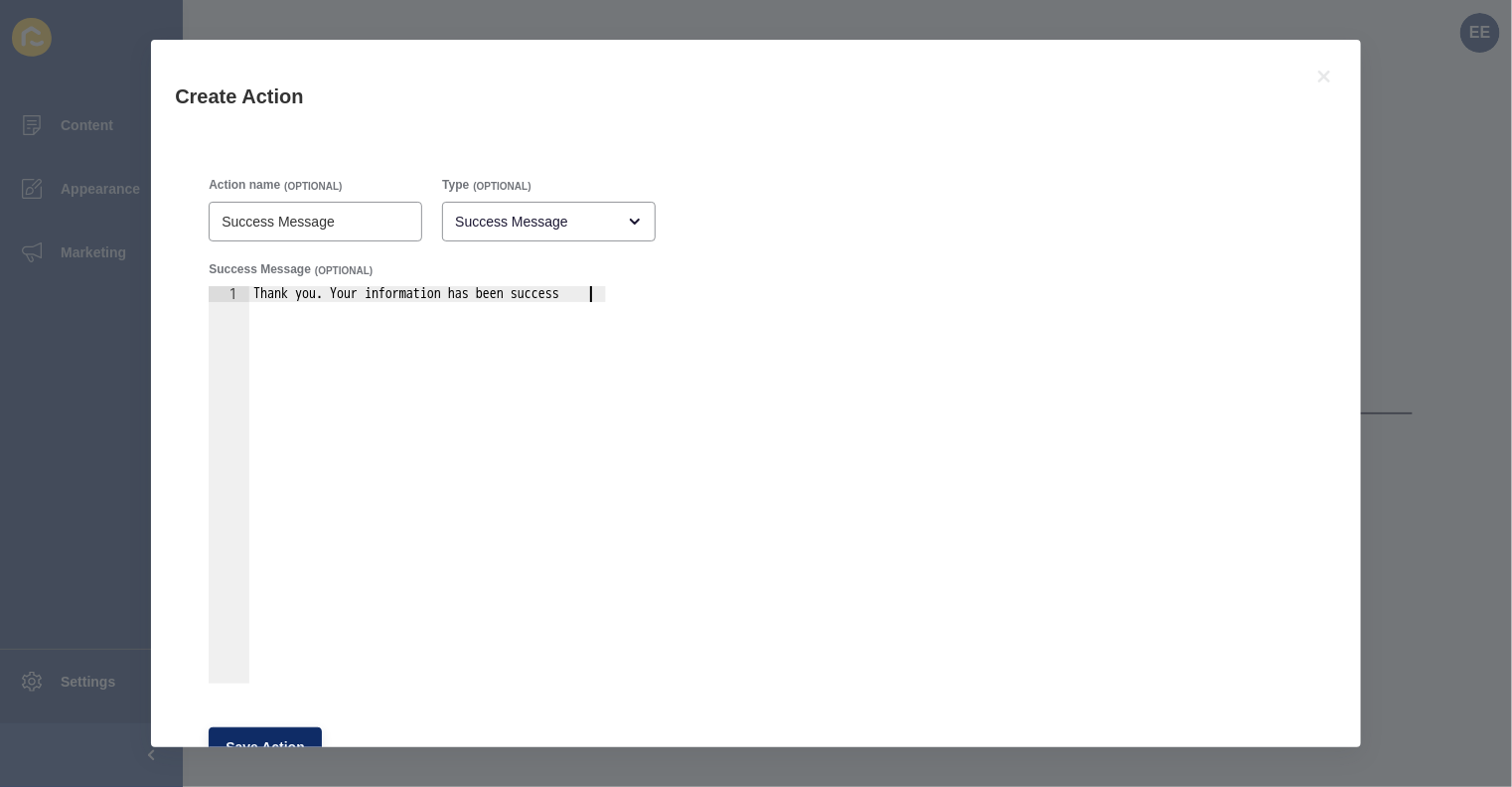 scroll, scrollTop: 0, scrollLeft: 23, axis: horizontal 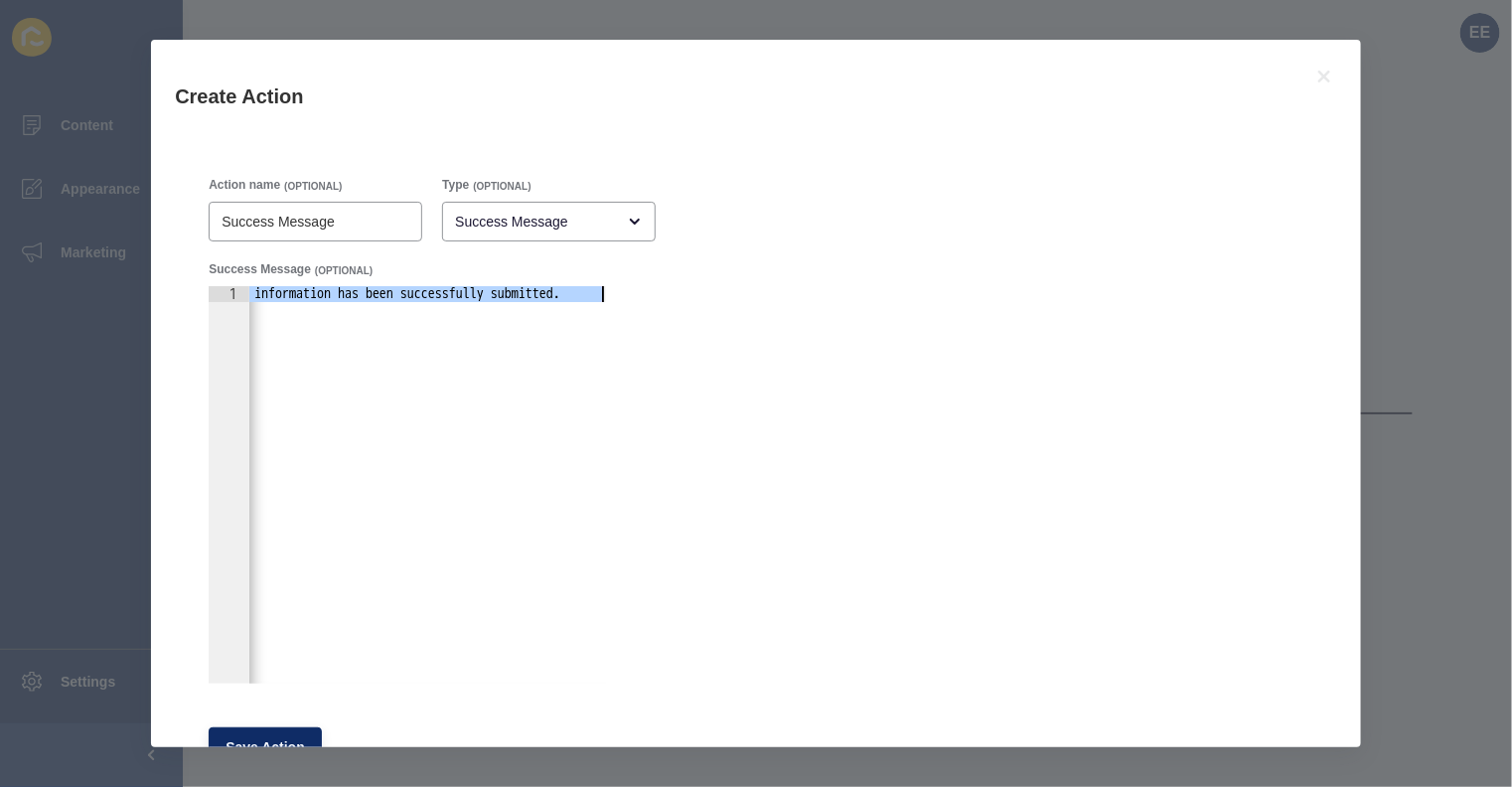 type on "Thank you. Your information has been successfully submitted." 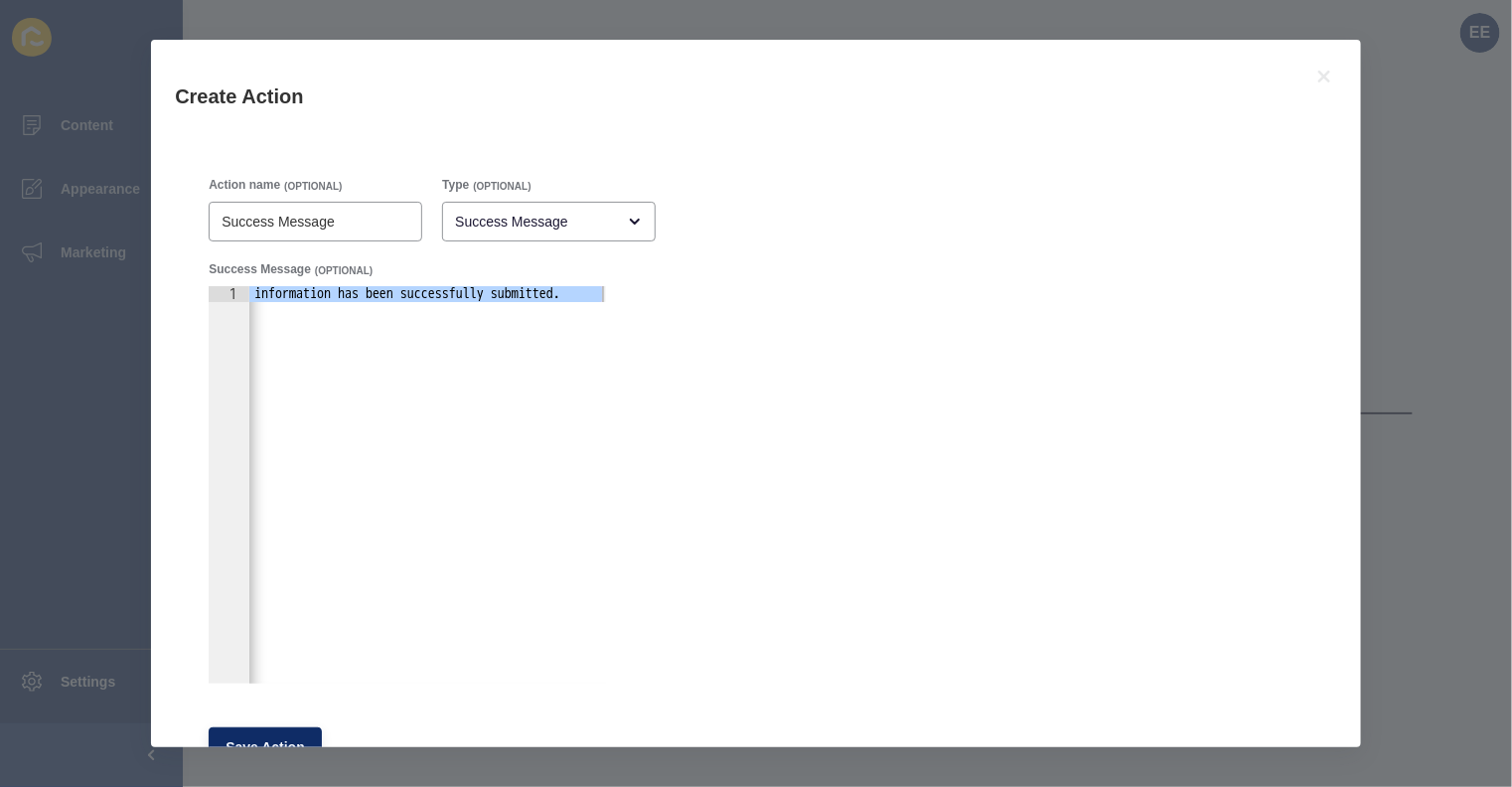 scroll, scrollTop: 76, scrollLeft: 0, axis: vertical 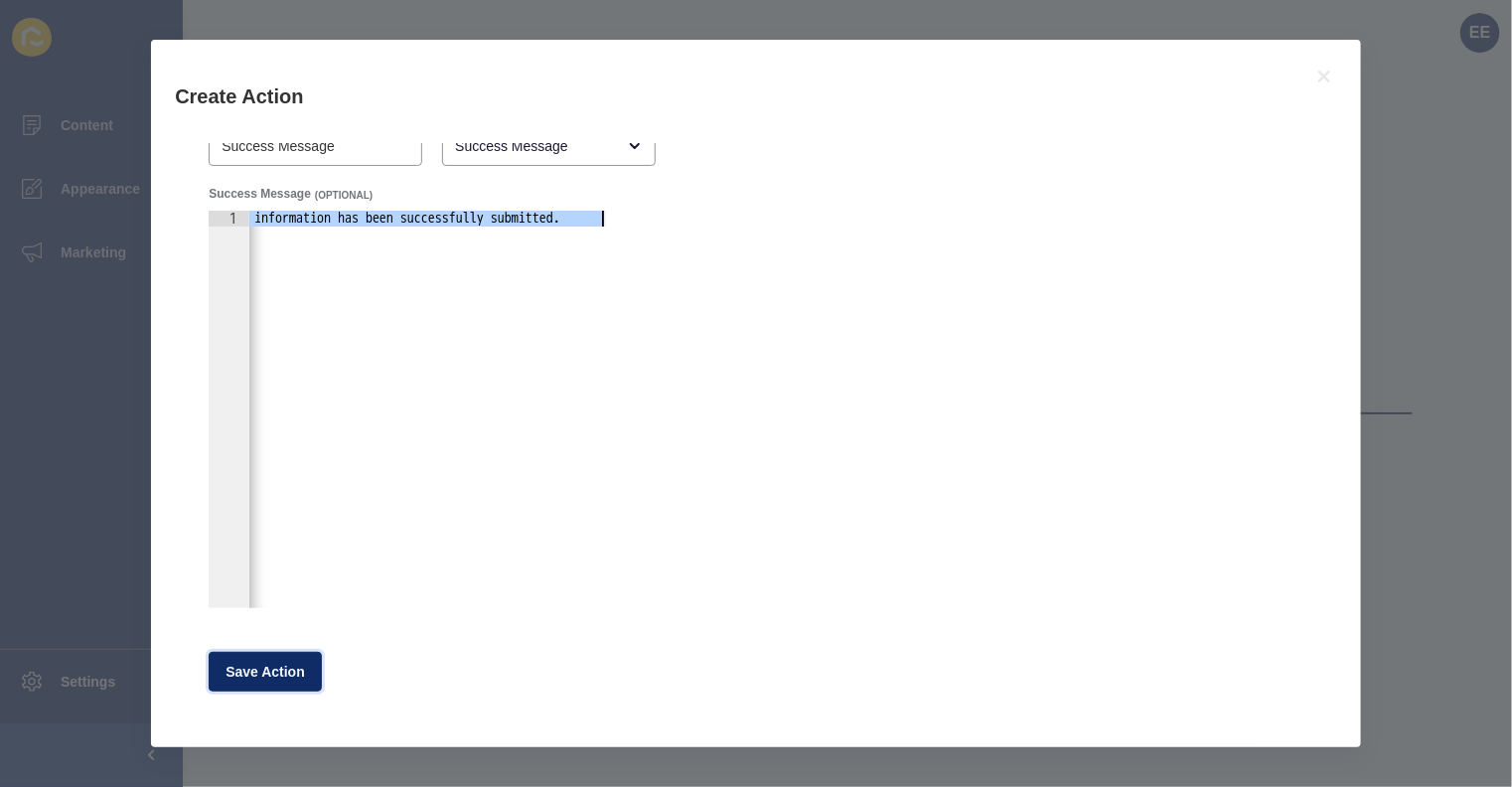 click on "•••• ••••••" at bounding box center [265, 672] 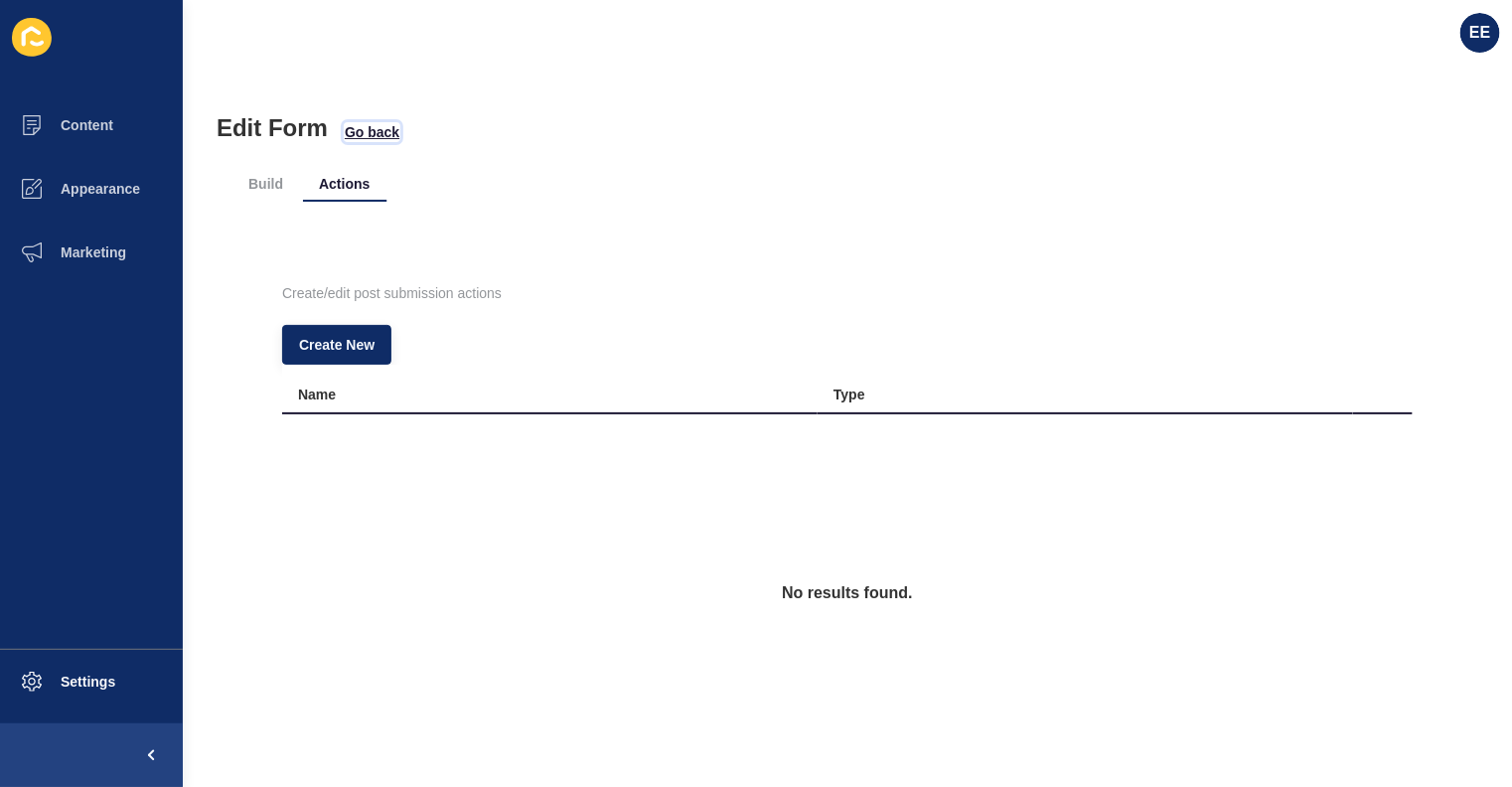 click on "•• ••••" at bounding box center (372, 132) 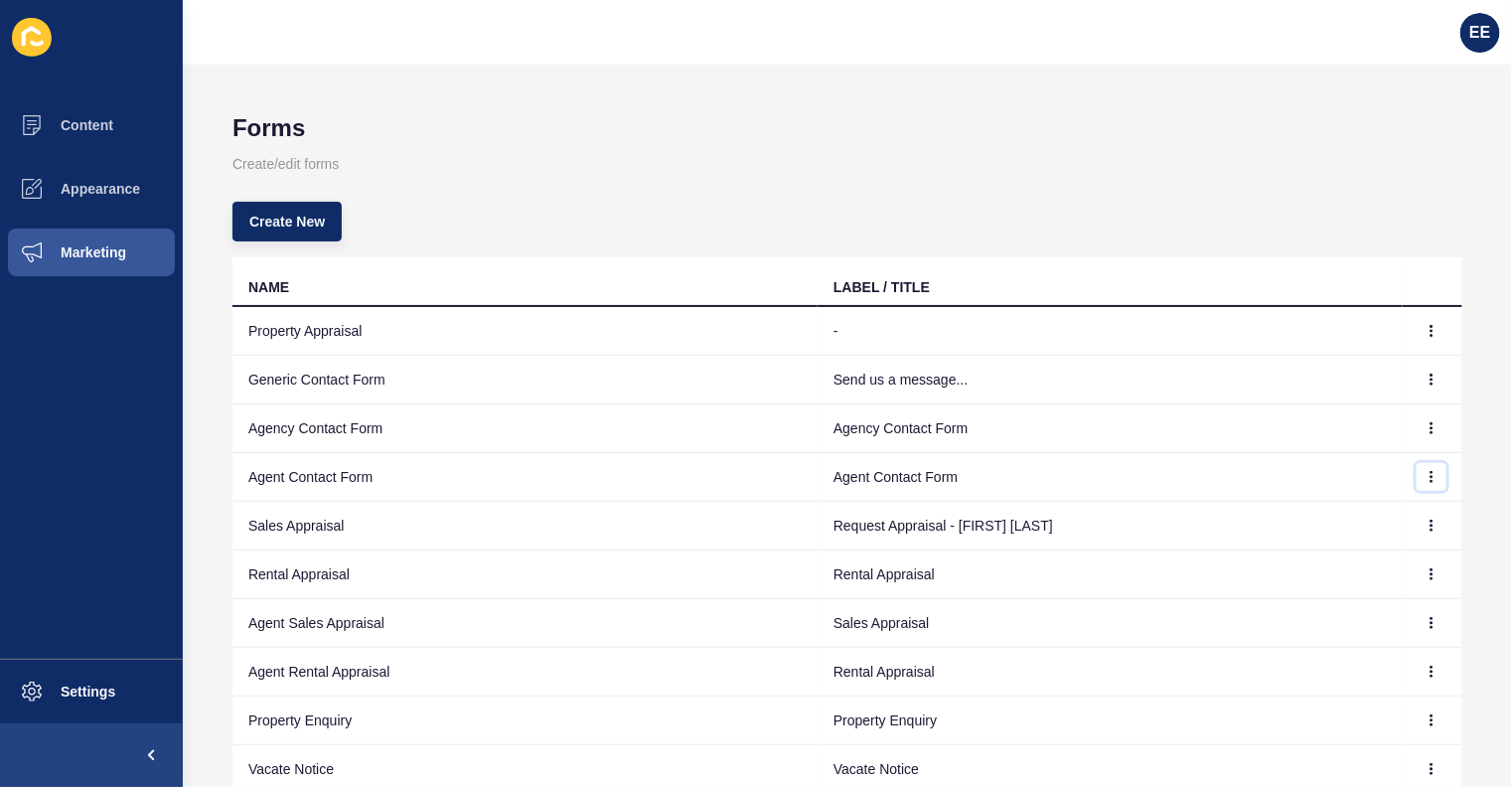 click at bounding box center [1432, 331] 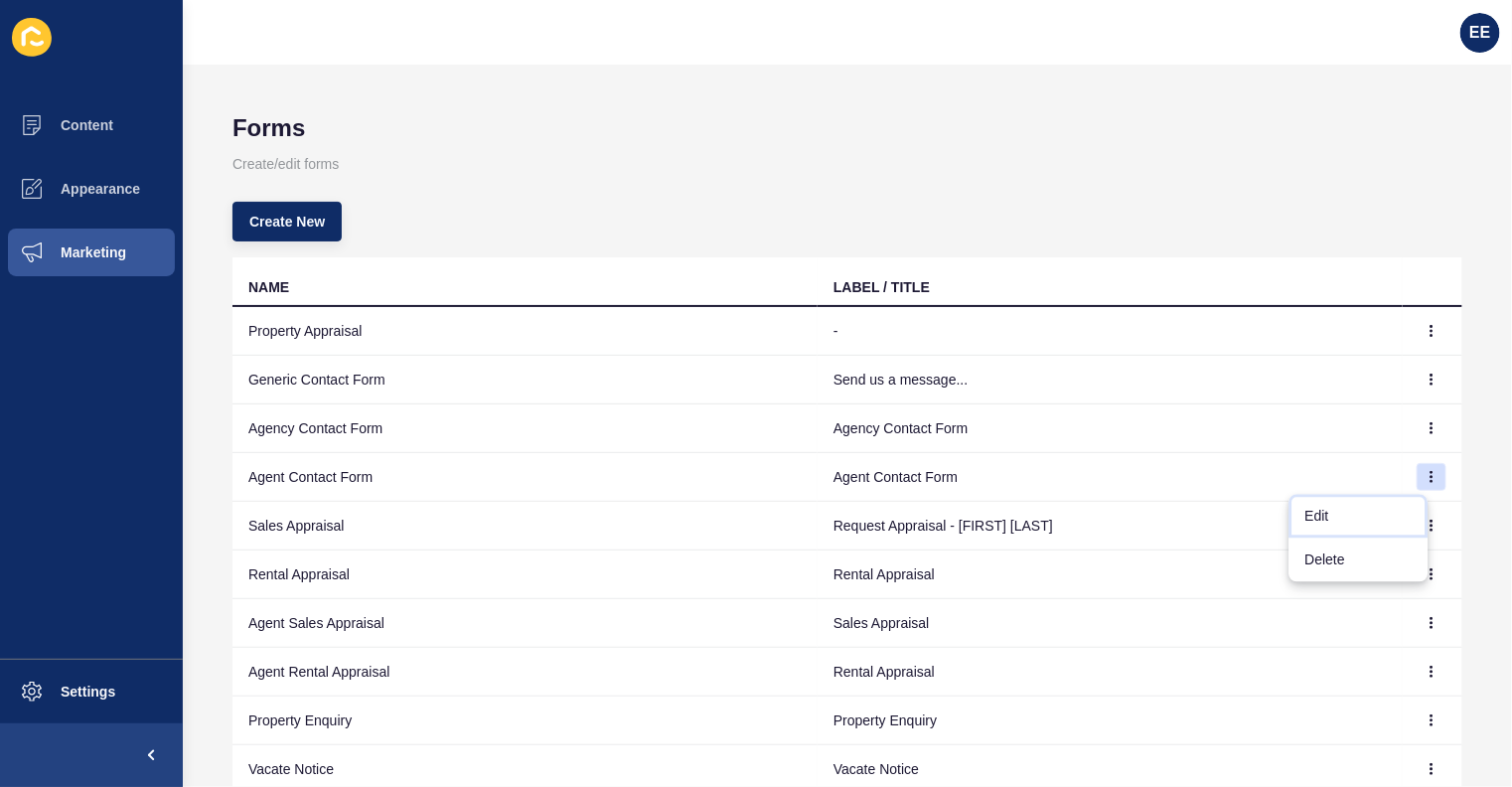 click on "••••" at bounding box center [1359, 517] 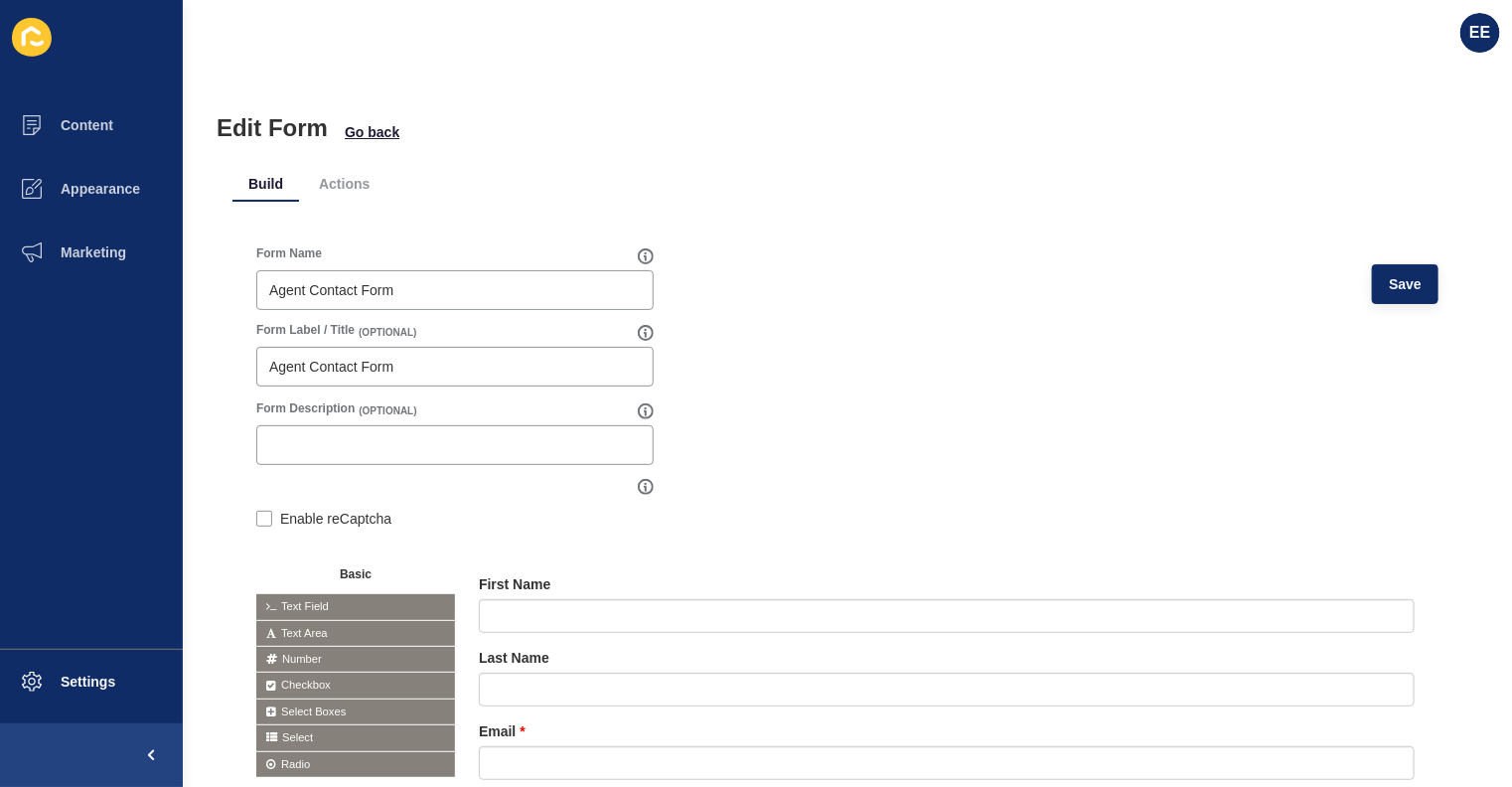 click on "•••••••" at bounding box center [344, 184] 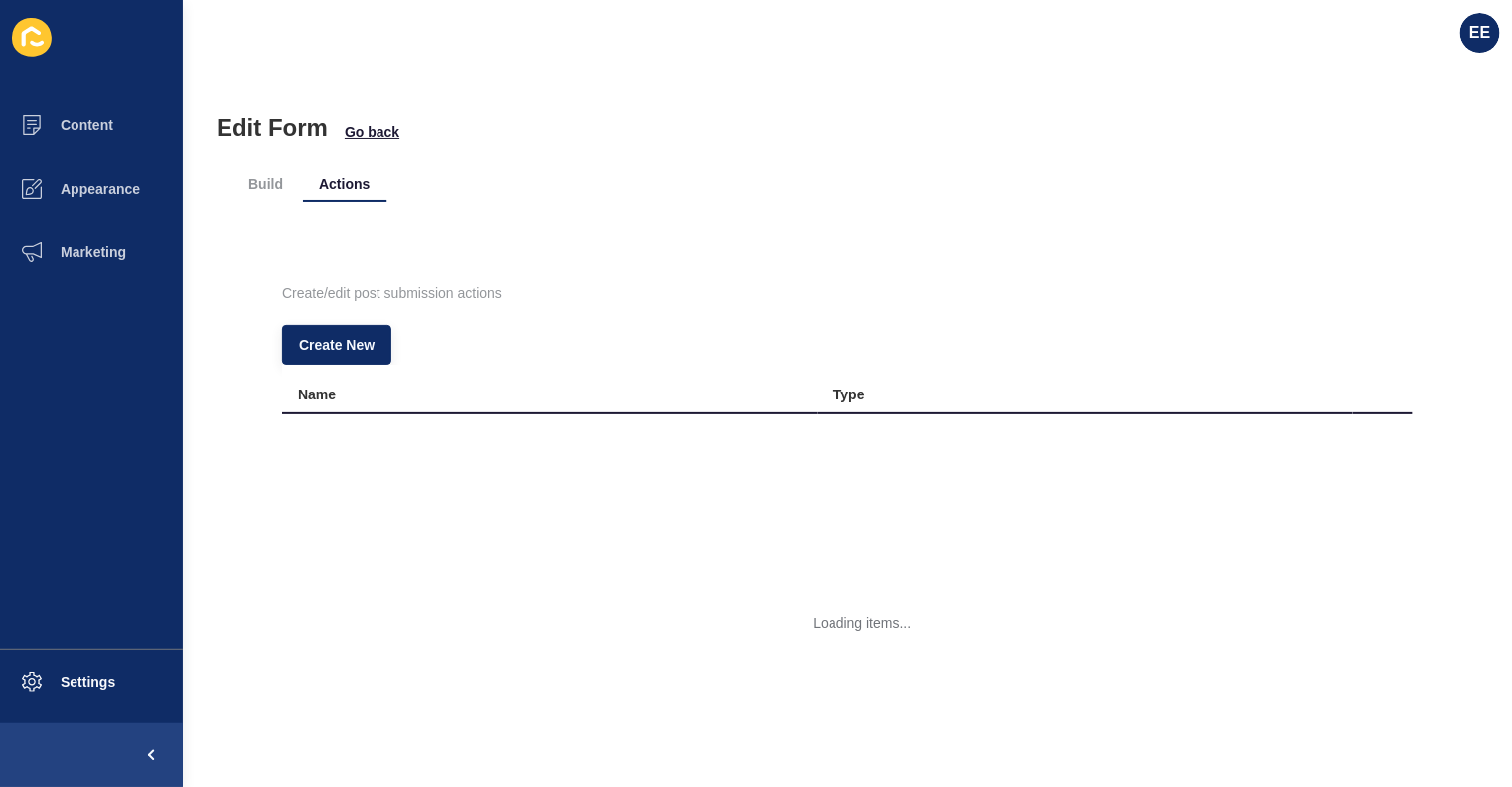 scroll, scrollTop: 0, scrollLeft: 0, axis: both 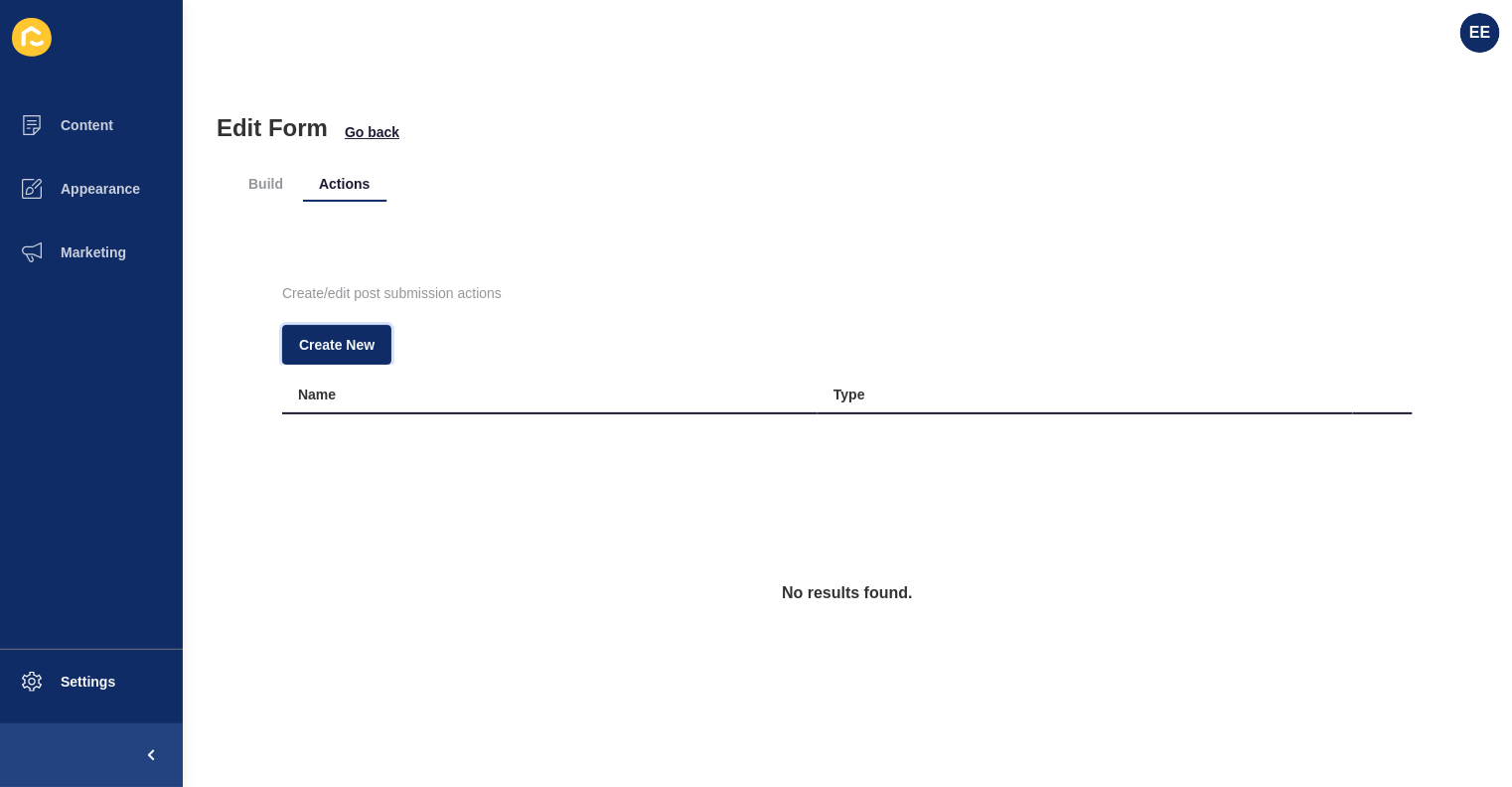 click on "•••••• •••" at bounding box center (337, 345) 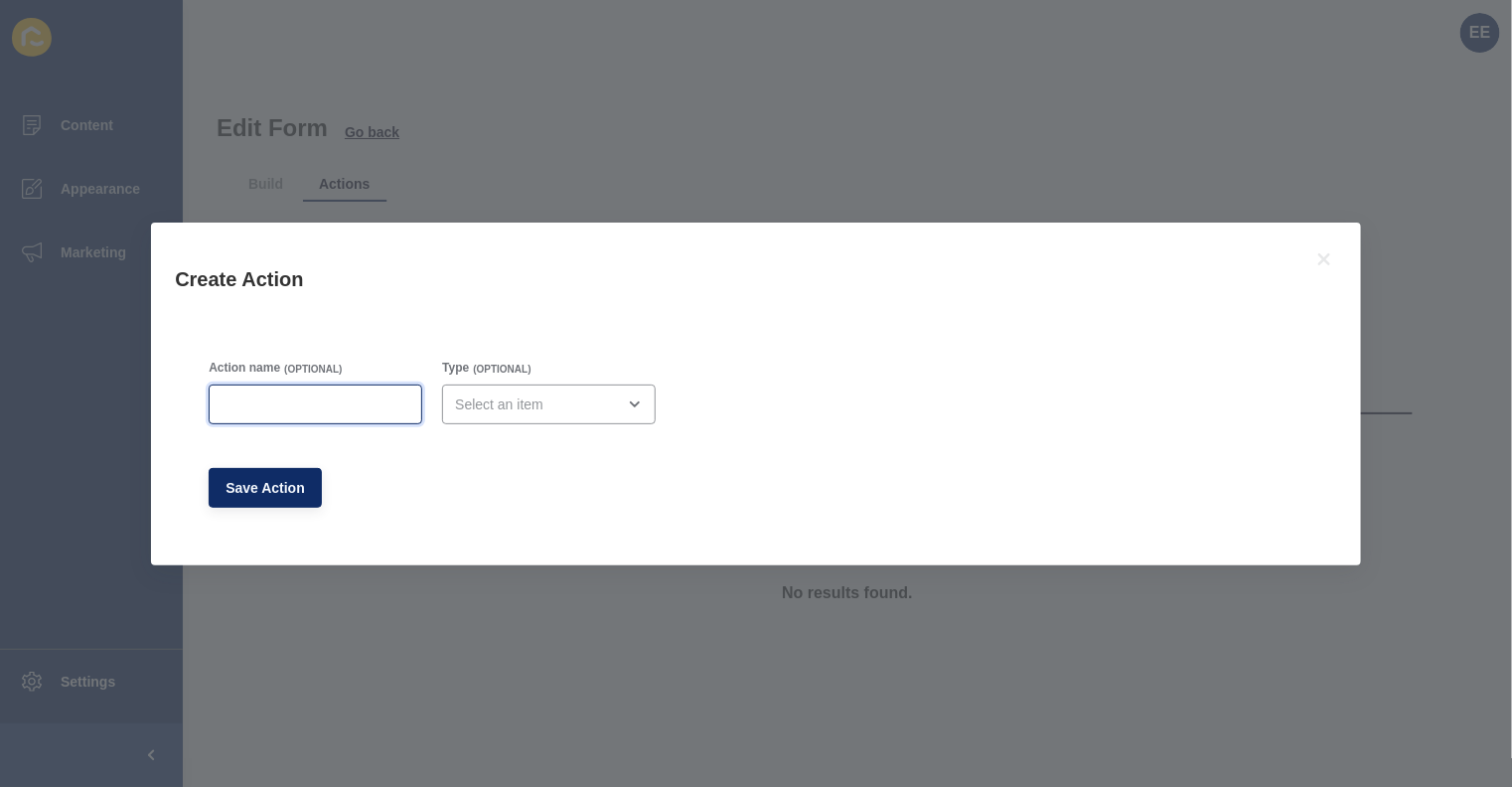 click on "•••••• ••••" at bounding box center [315, 404] 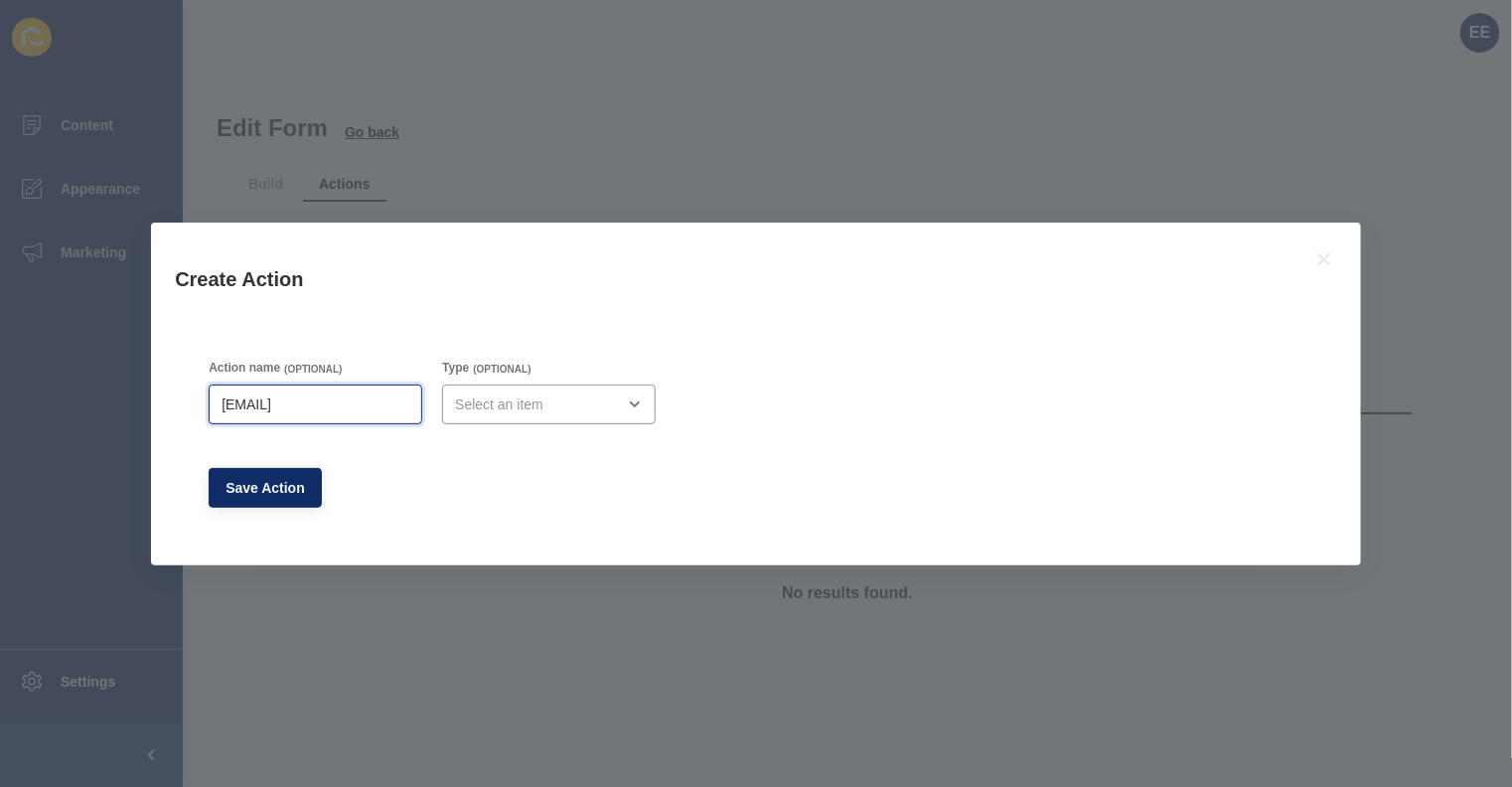 type on "••••• •••••" 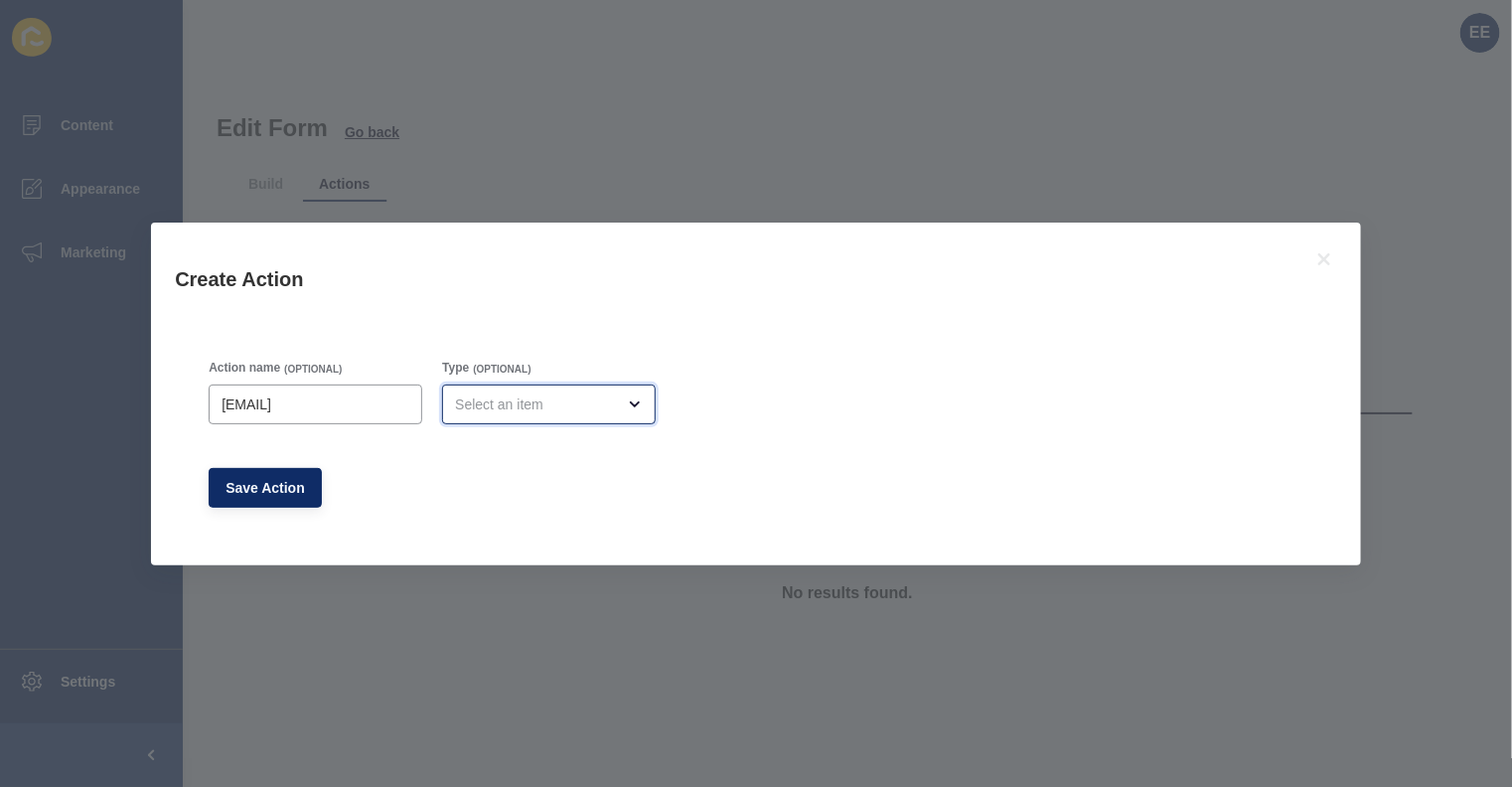 click at bounding box center [548, 404] 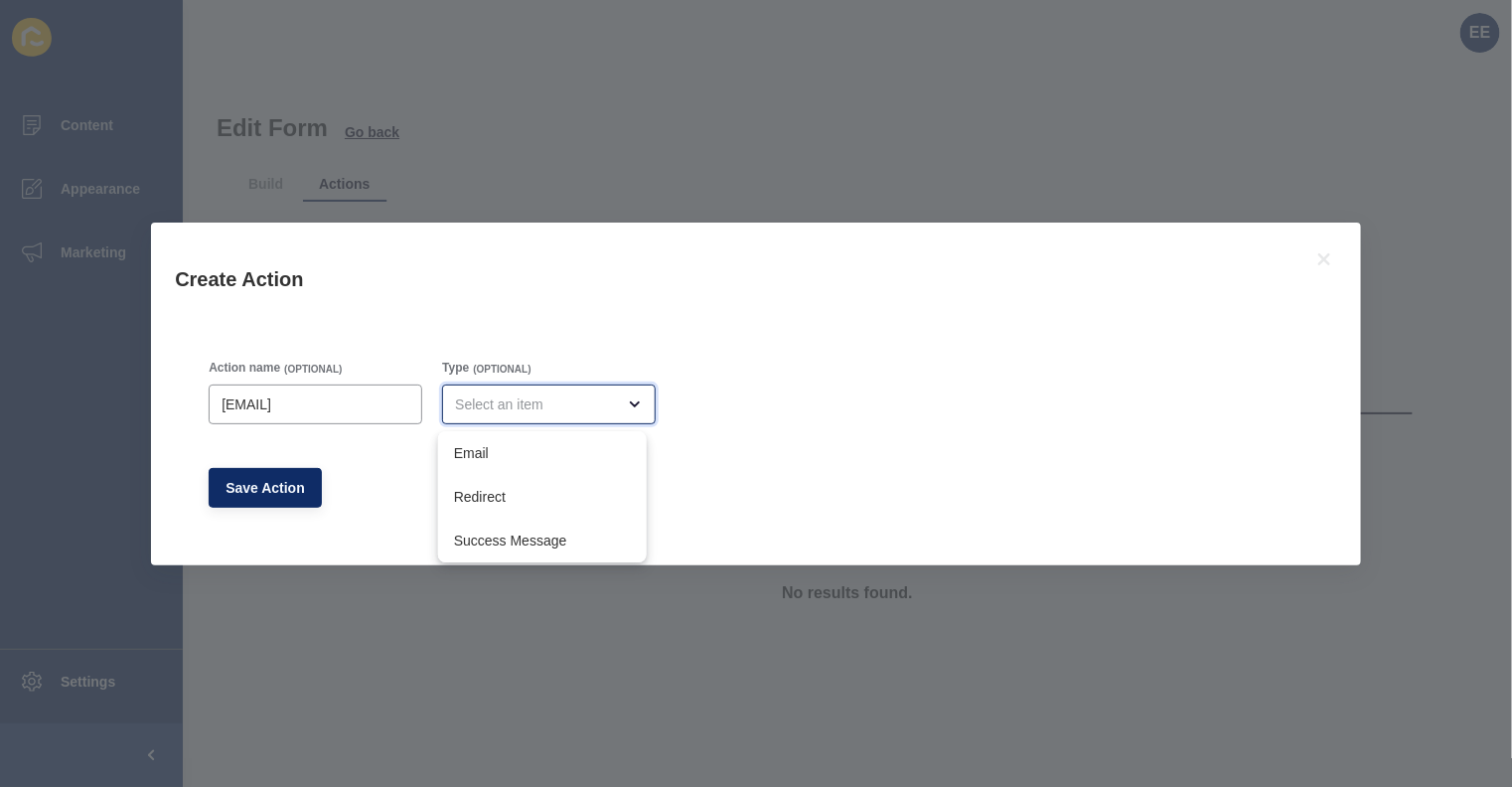 click on "•••••" at bounding box center [542, 453] 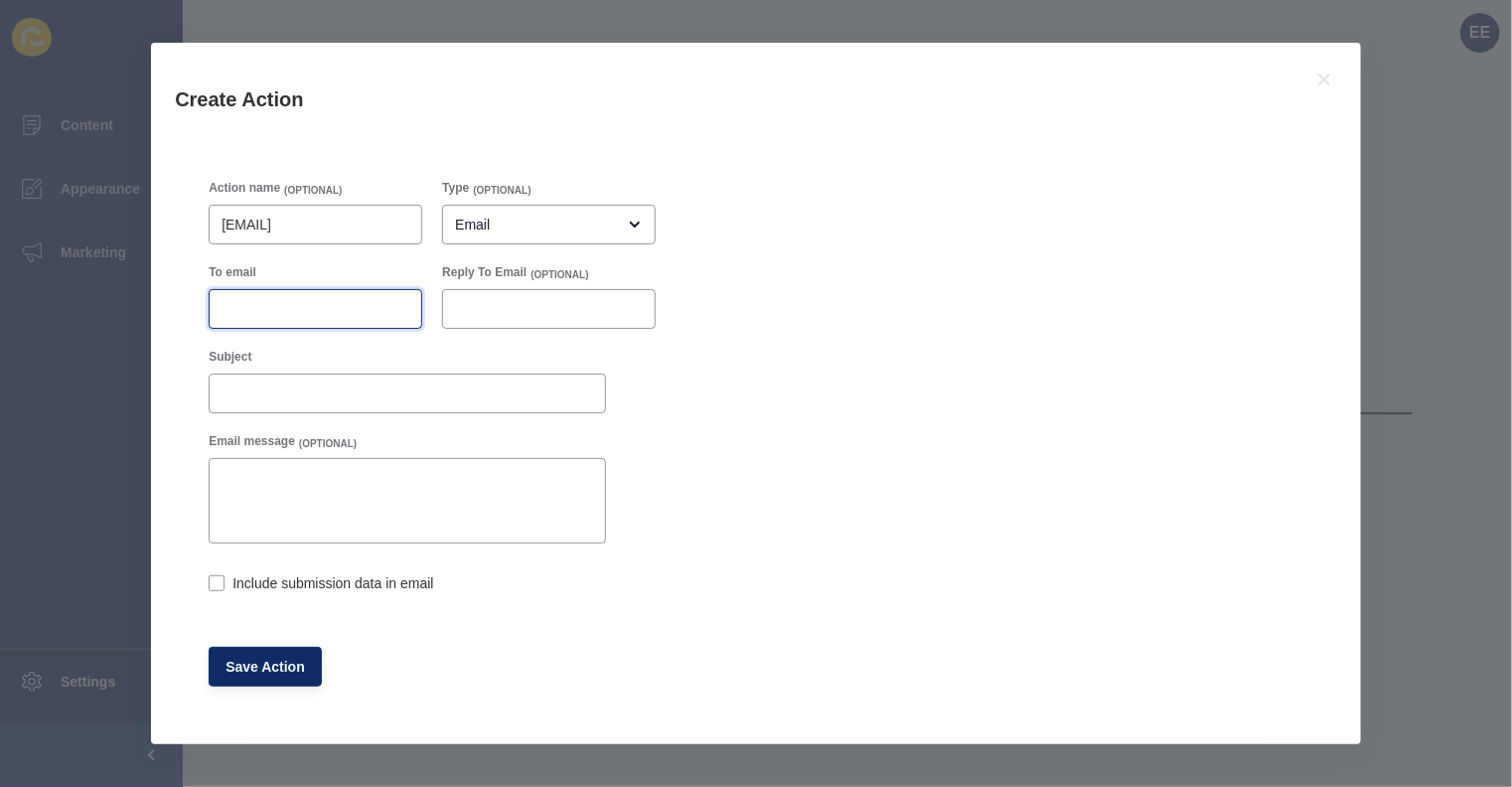 click on "•• •••••" at bounding box center [315, 309] 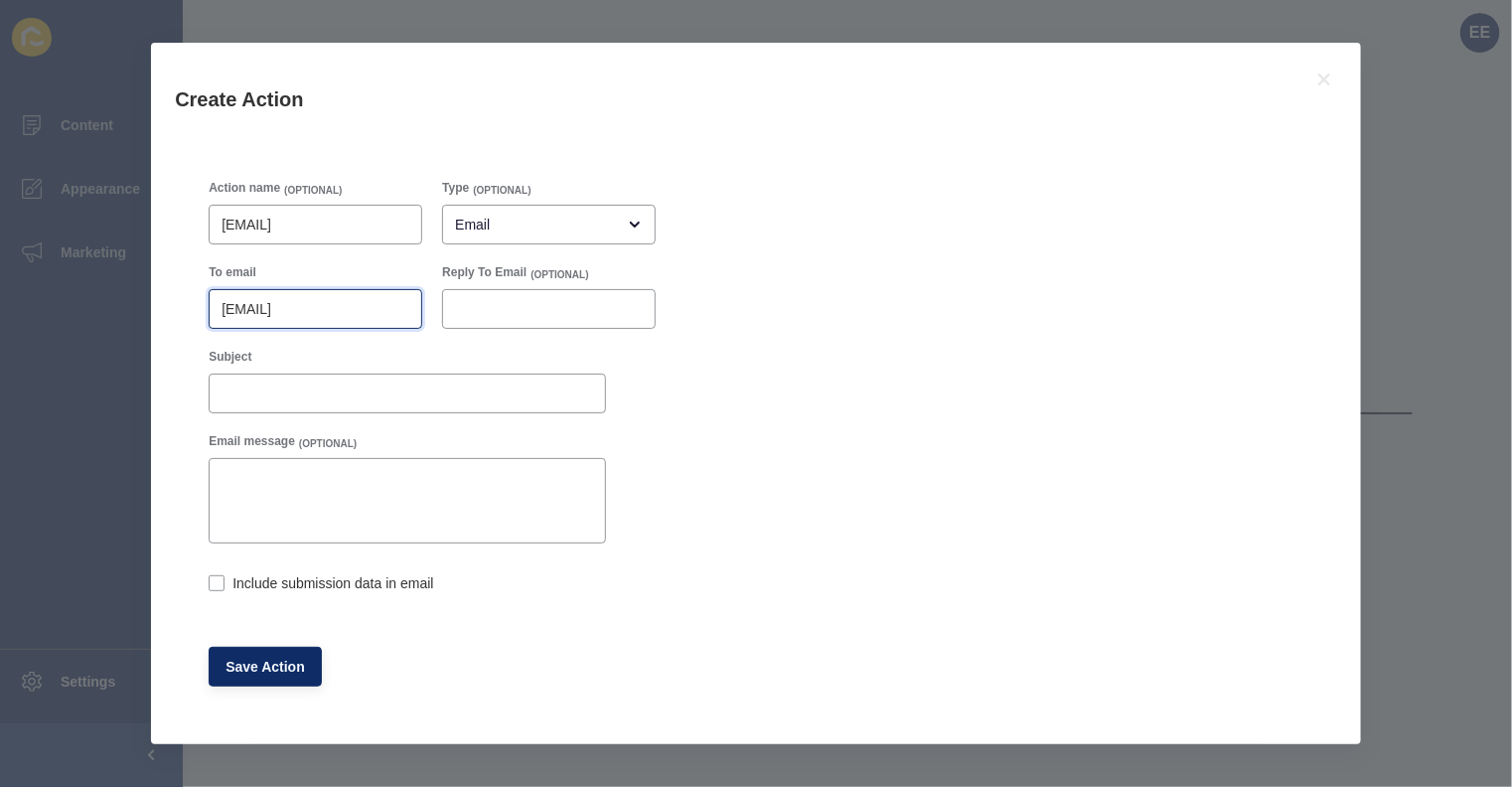 type on "••••••••••••••••••••••••••••" 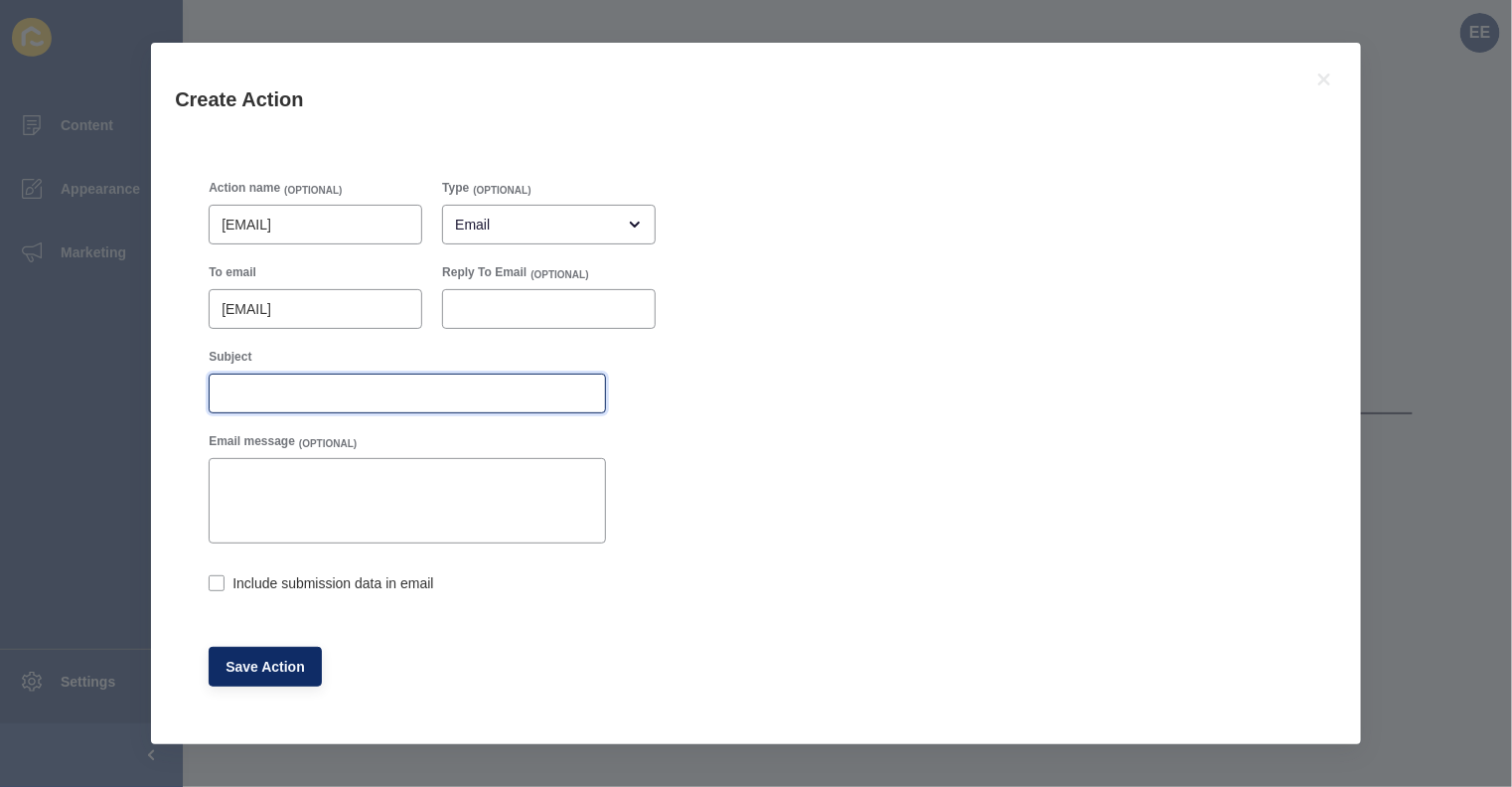 click on "•••••••" at bounding box center (407, 394) 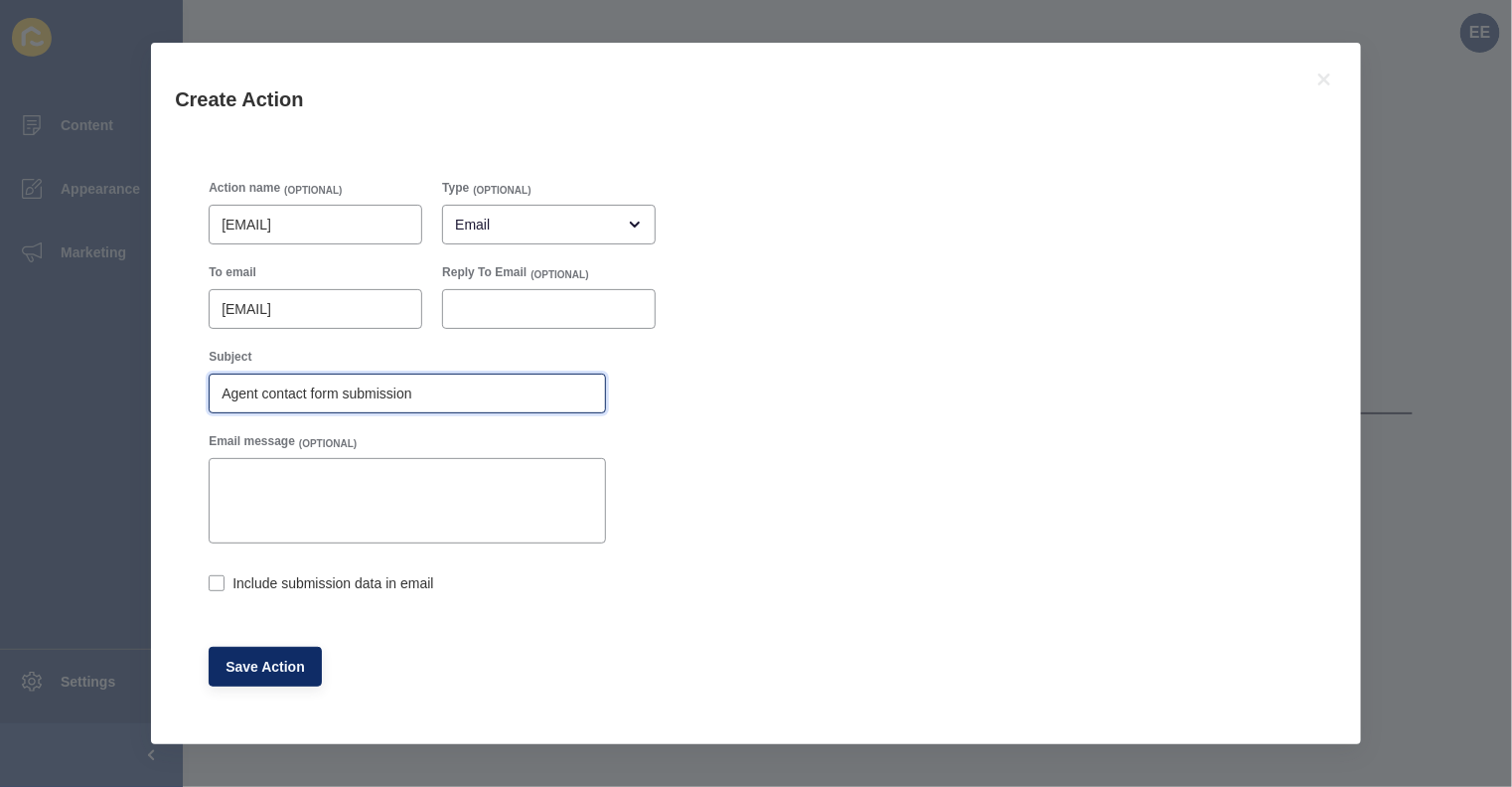 type on "Agent contact form submission" 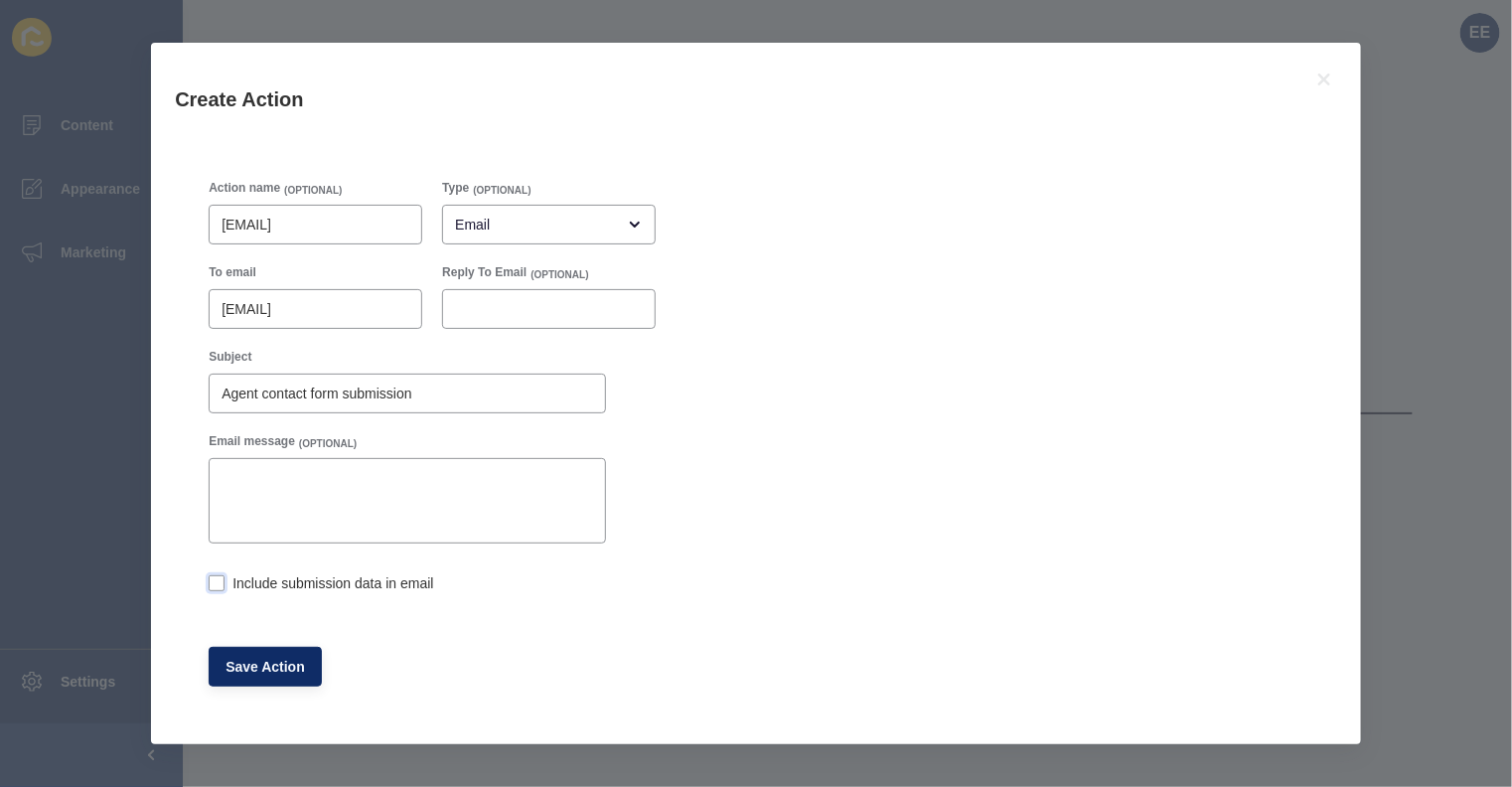 click at bounding box center (217, 583) 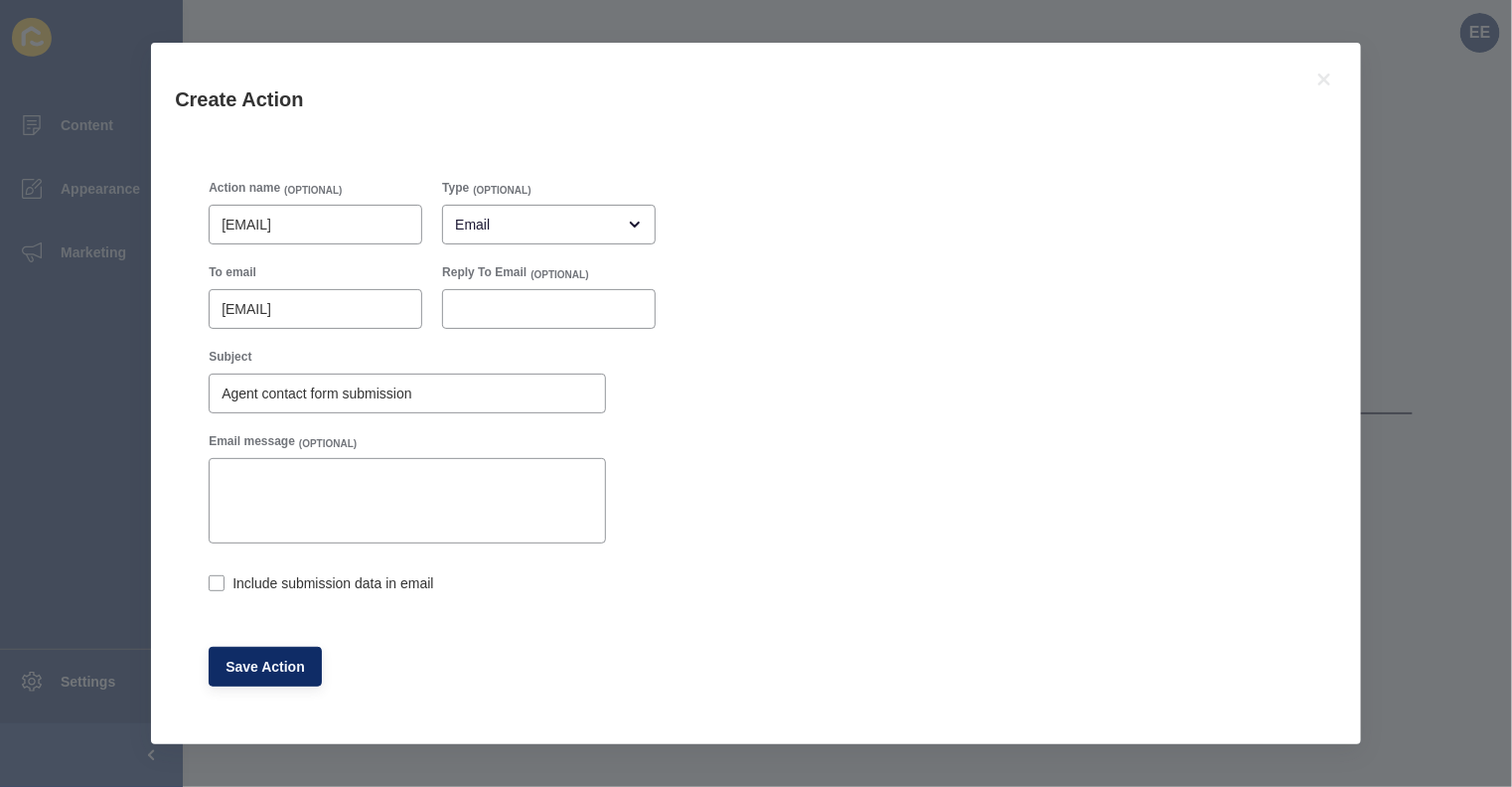 click on "••••••• •••••••••• •••• •• •••••" at bounding box center (215, 585) 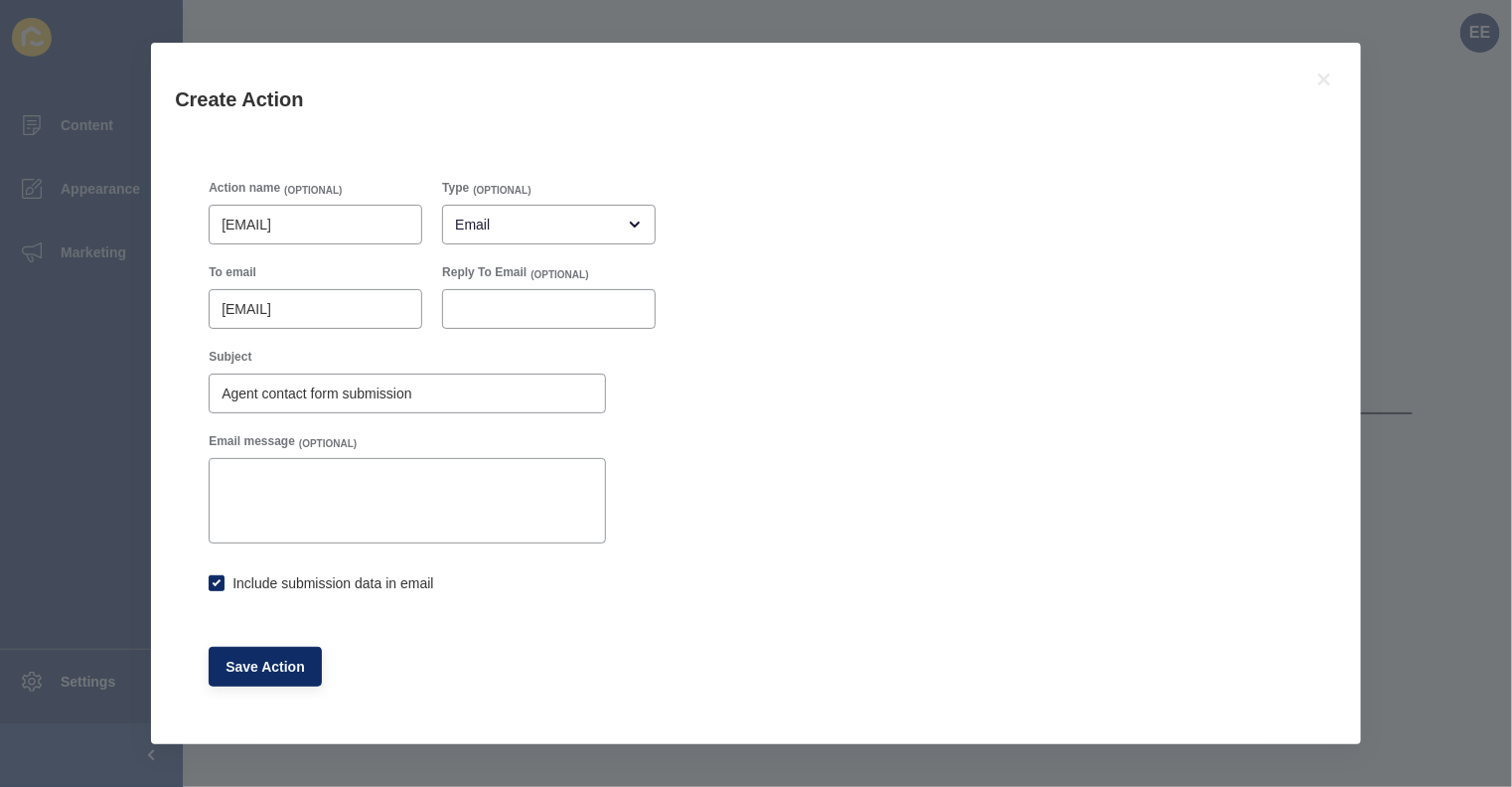 checkbox on "••••" 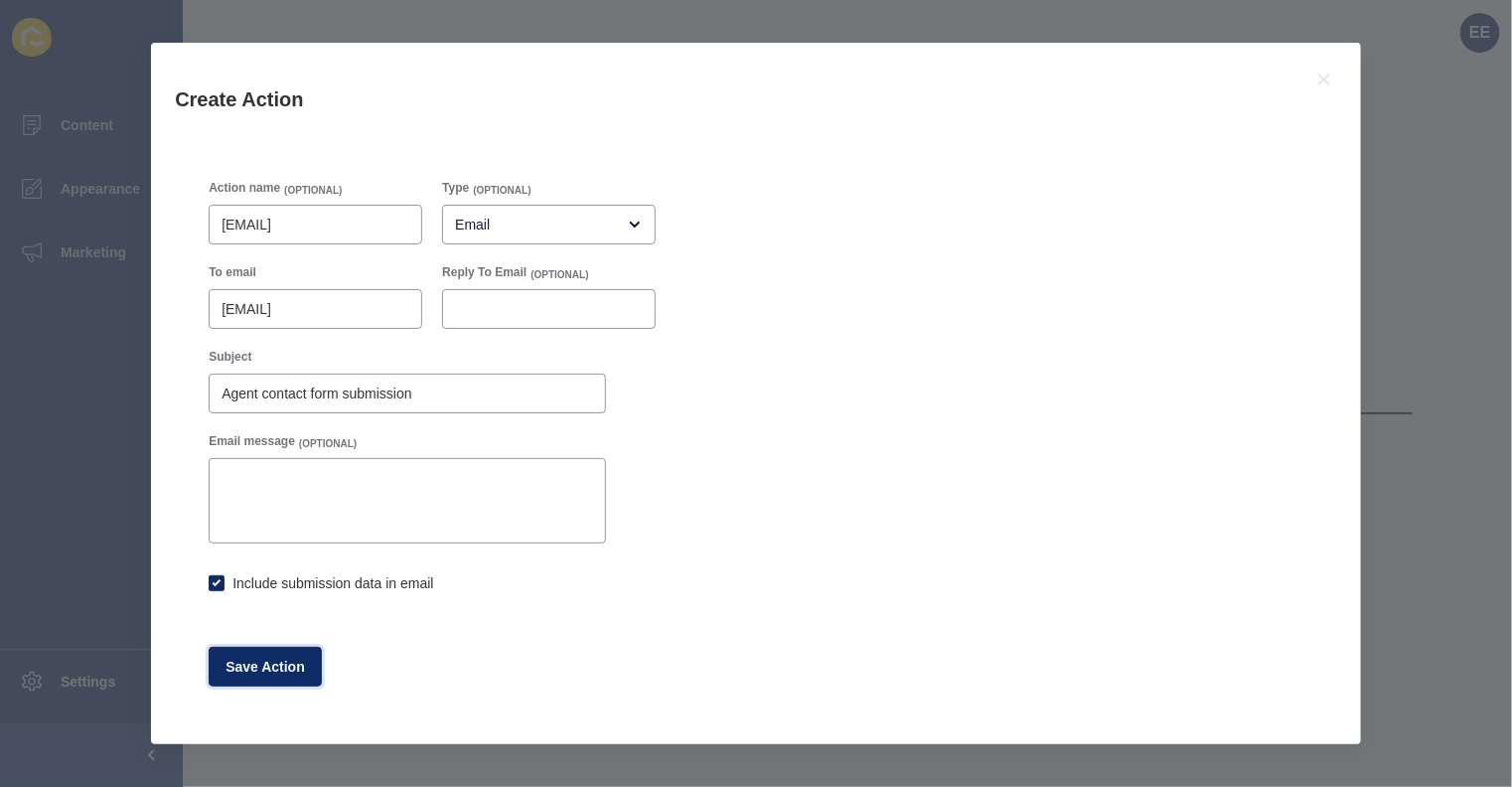 click on "•••• ••••••" at bounding box center (265, 667) 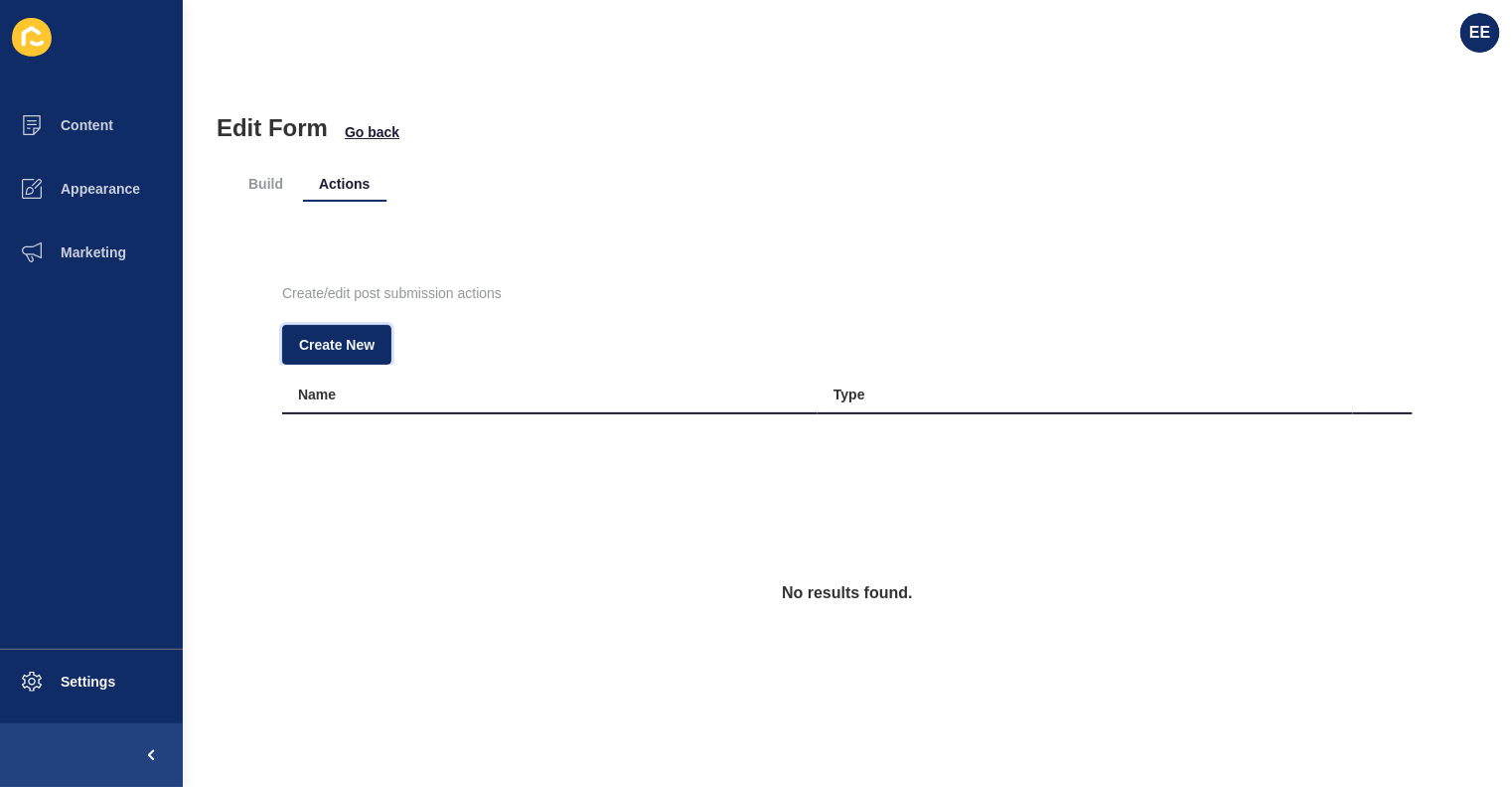 click on "•••••• •••" at bounding box center (337, 345) 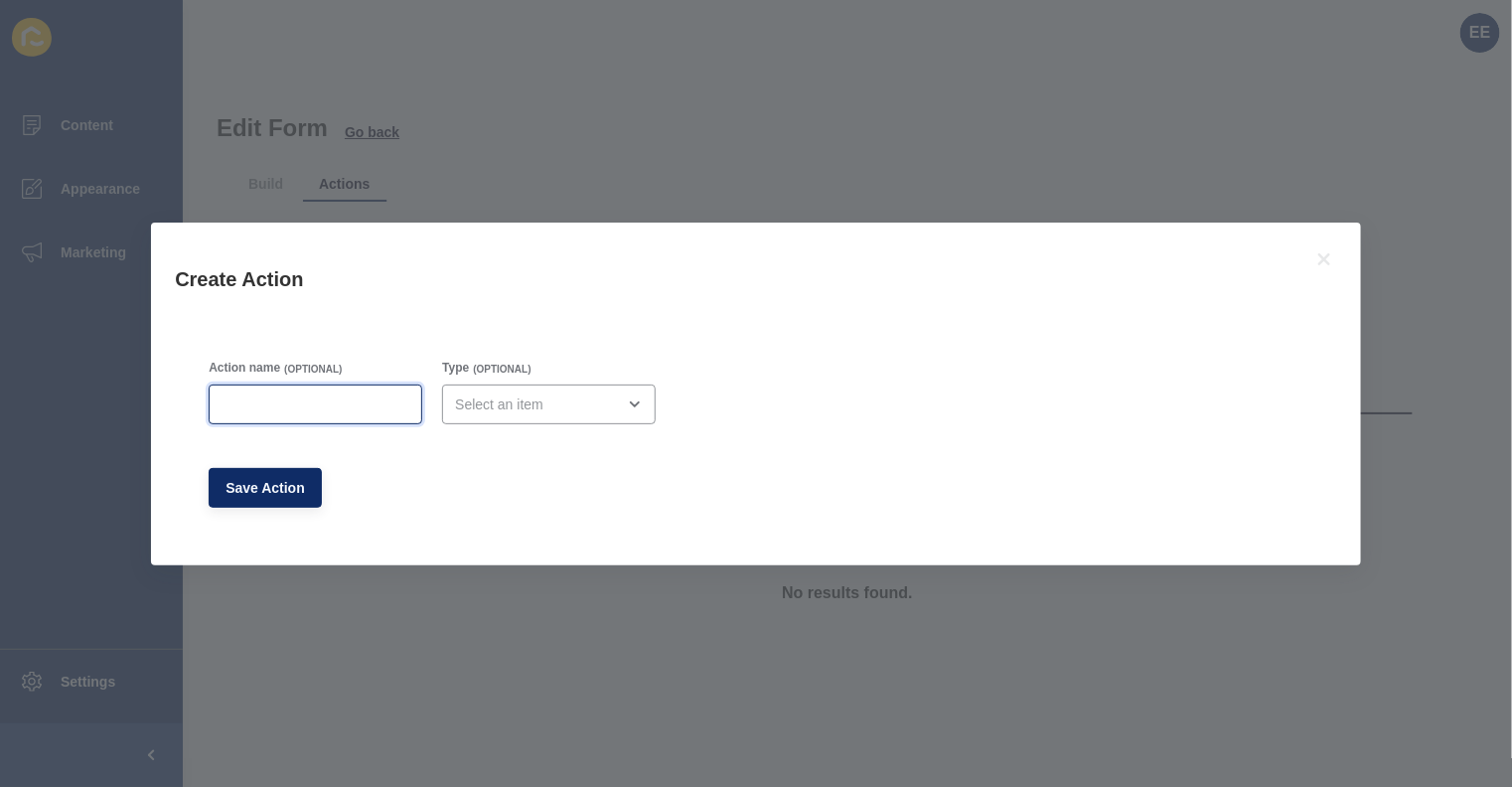 click on "•••••• ••••" at bounding box center [315, 404] 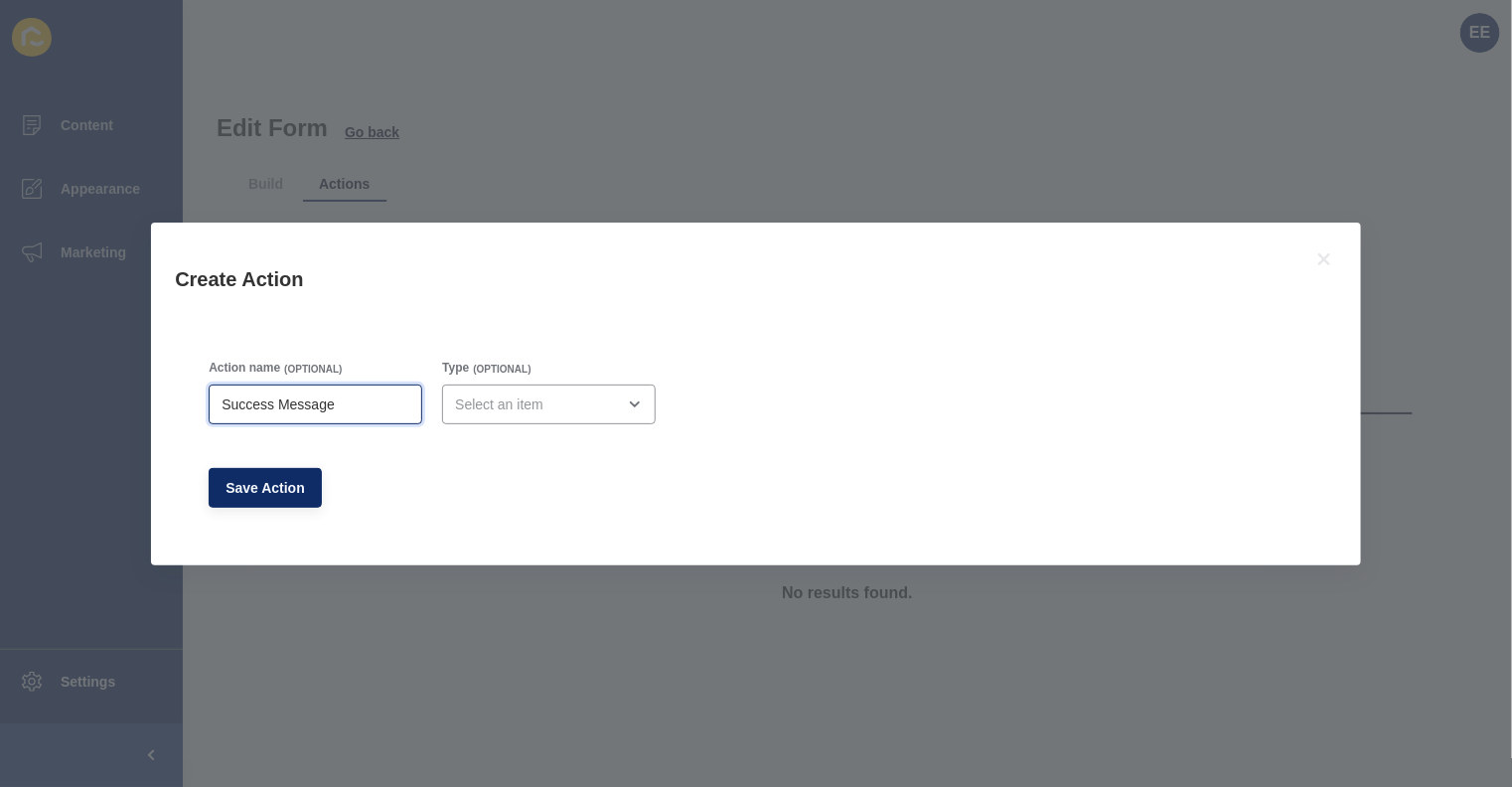 type on "••••••• •••••••" 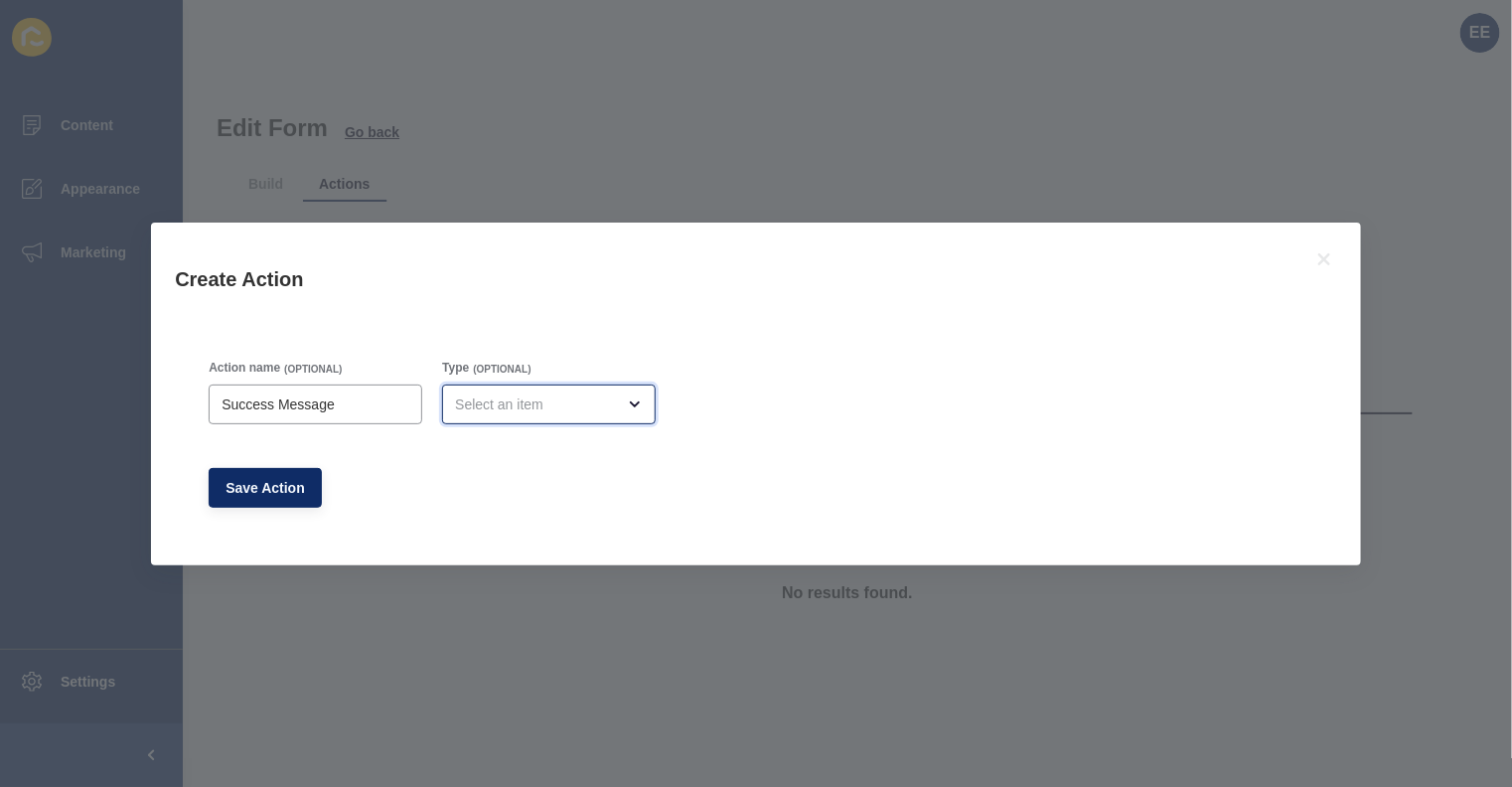 click at bounding box center (534, 404) 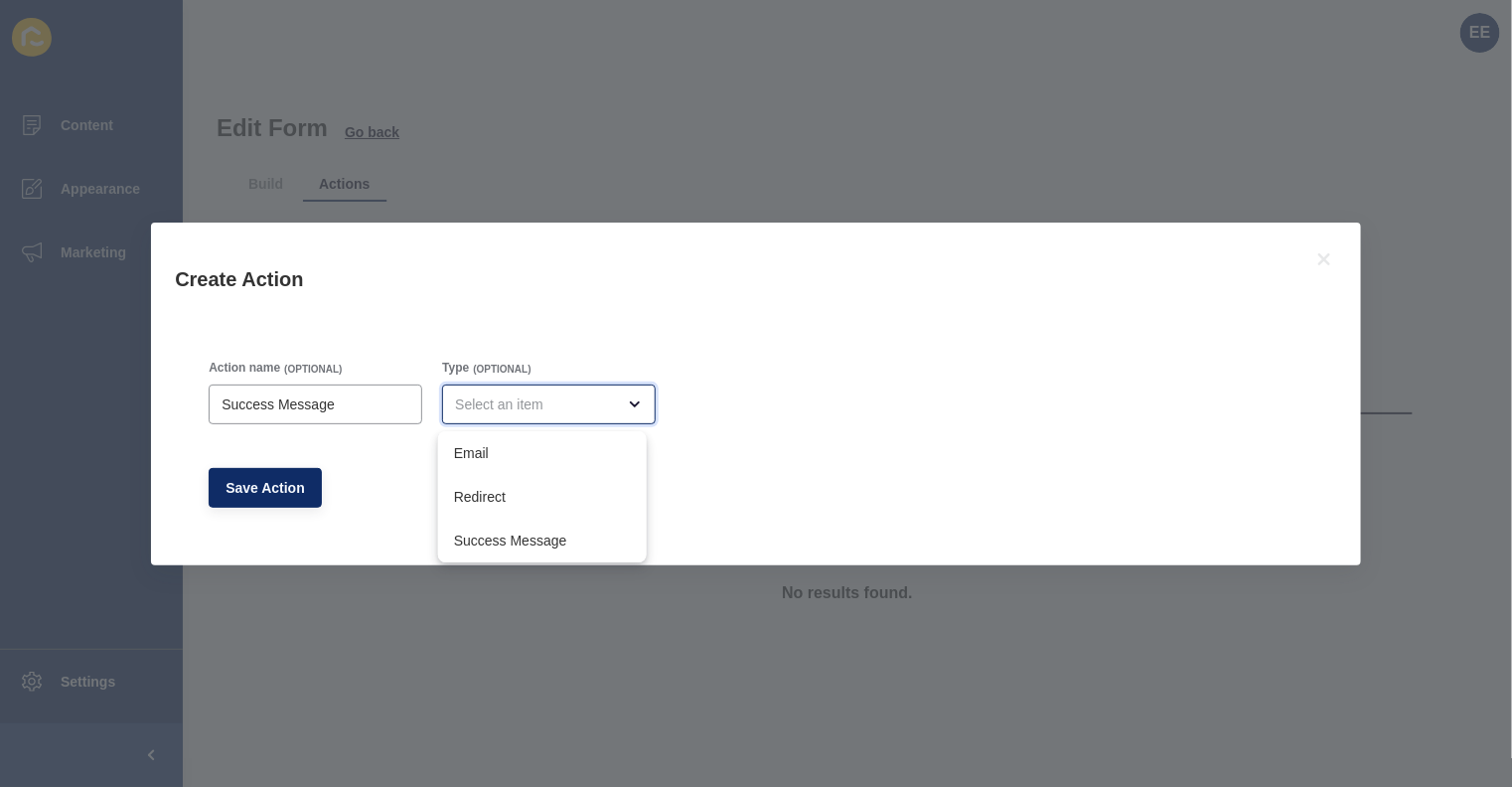 click on "••••••• •••••••" at bounding box center [542, 541] 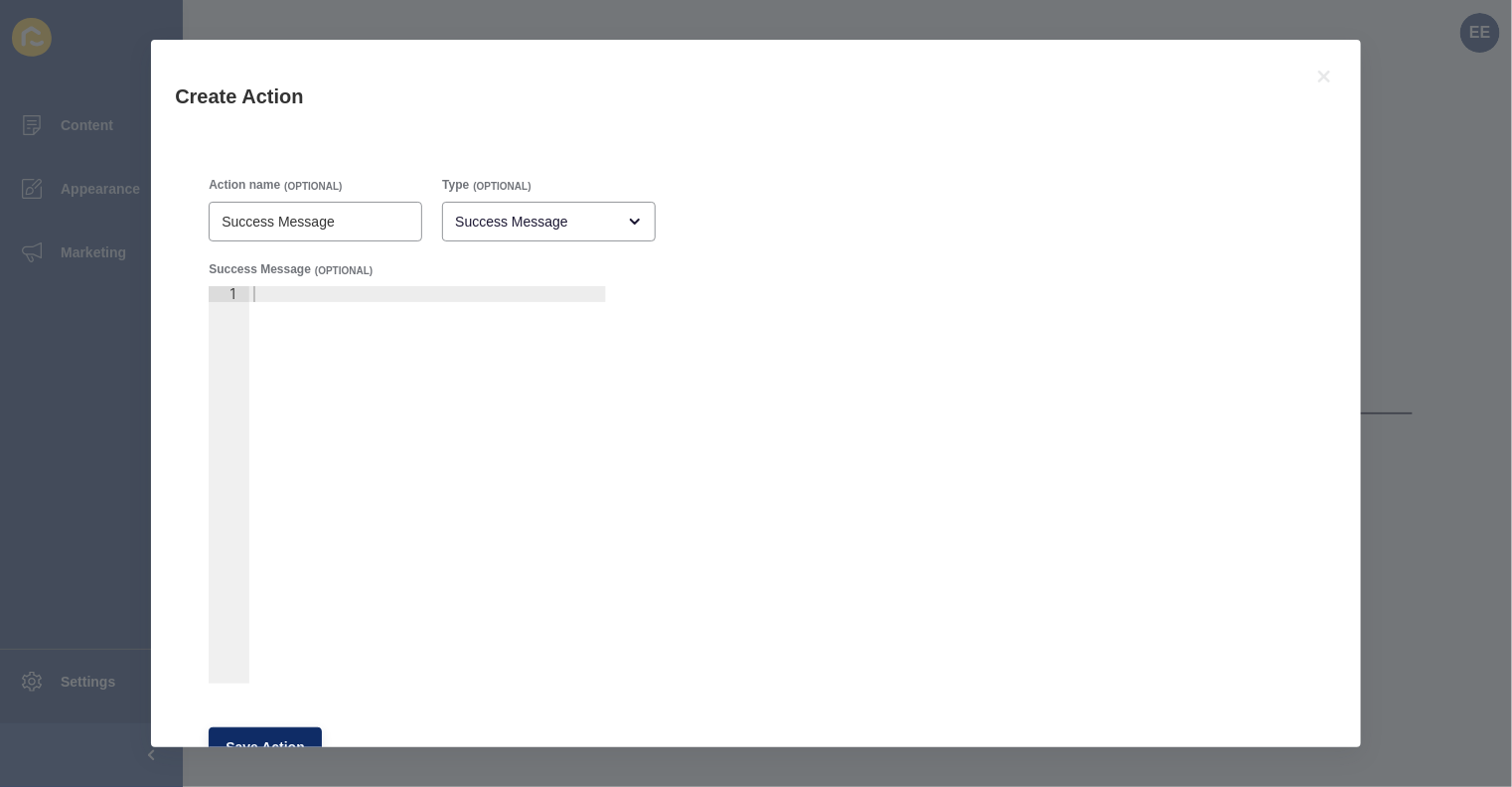 click at bounding box center (427, 501) 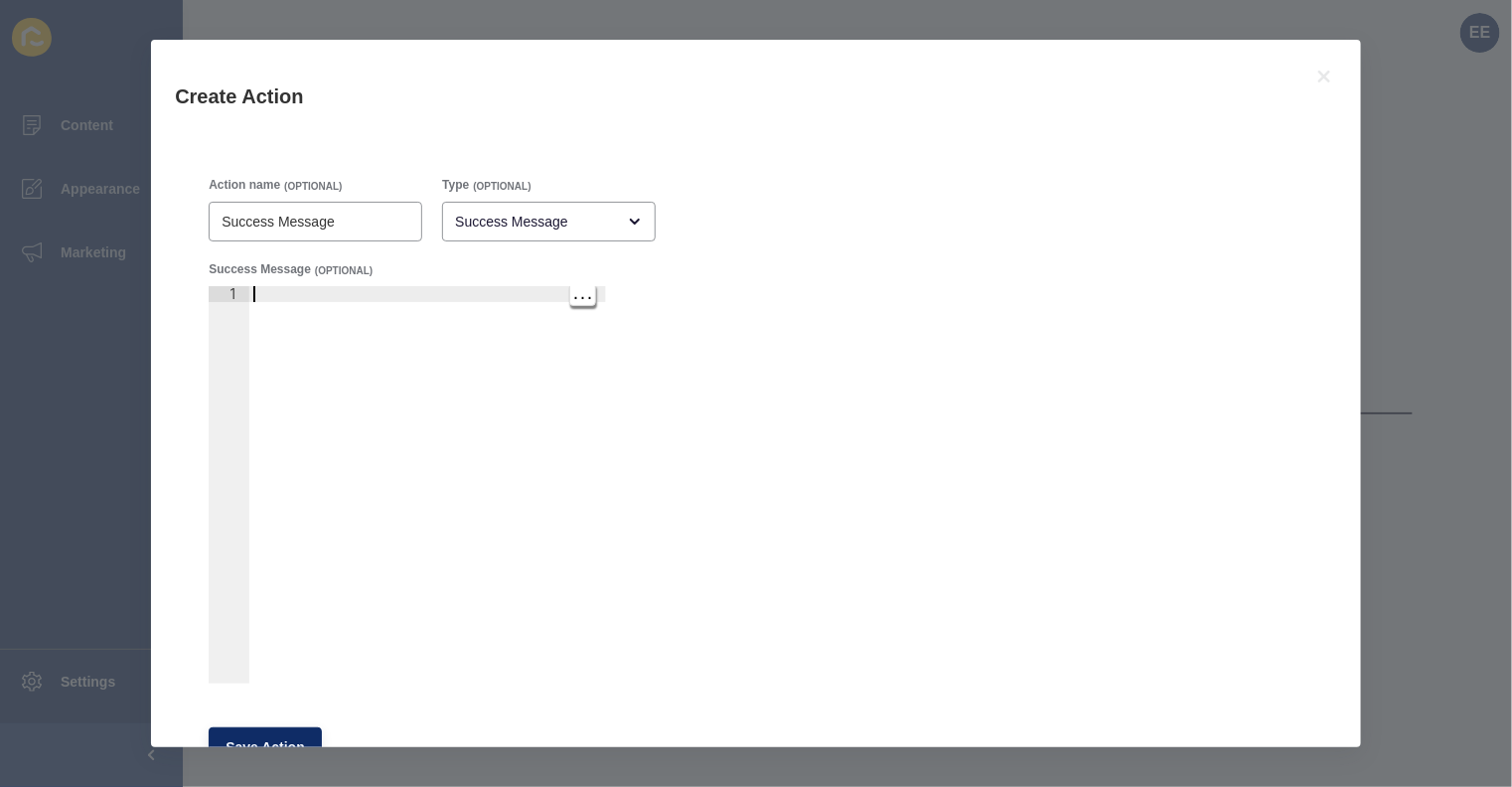 paste on "Thank you. Your information has been successfully submitted." 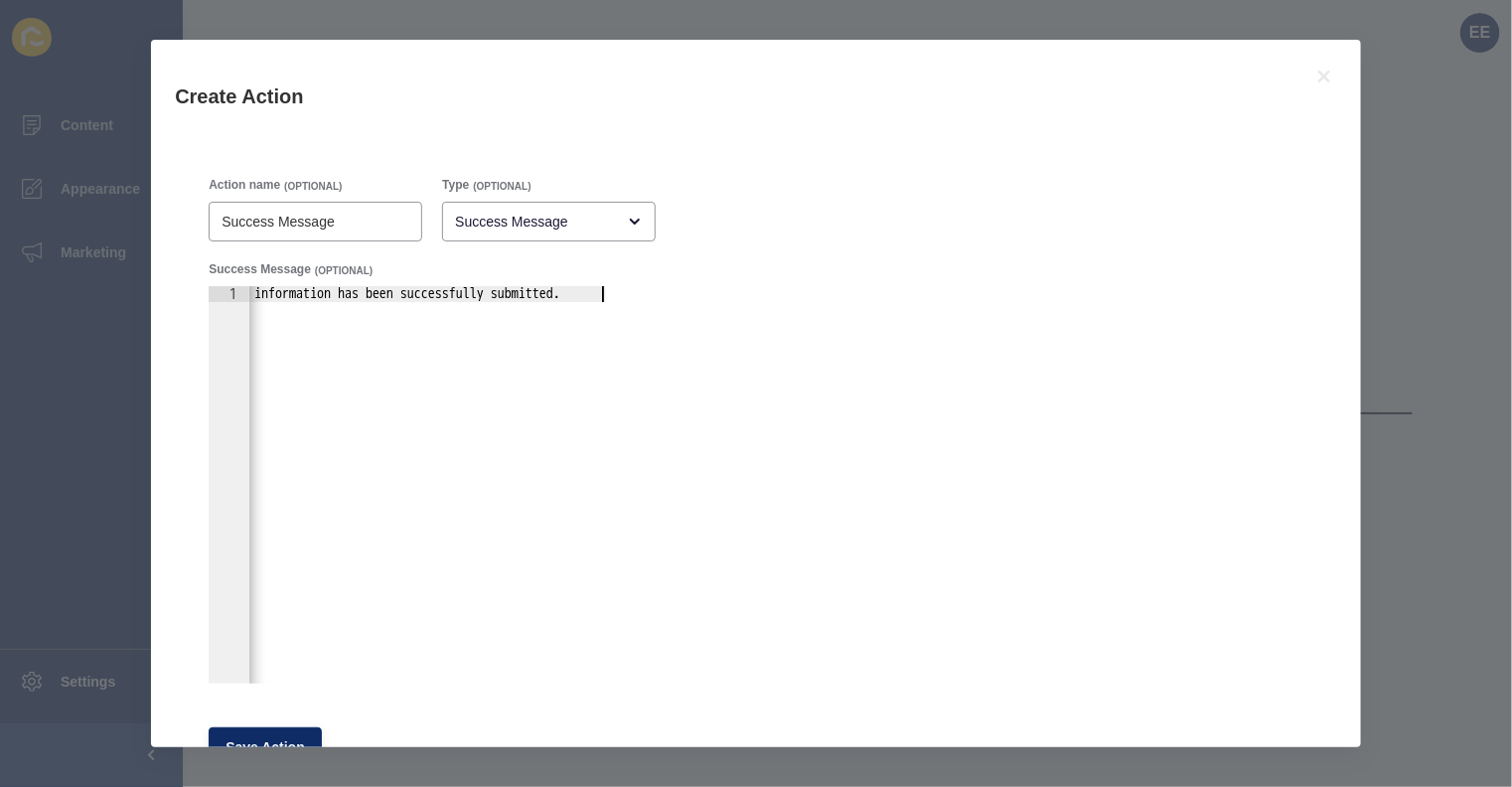 scroll, scrollTop: 76, scrollLeft: 0, axis: vertical 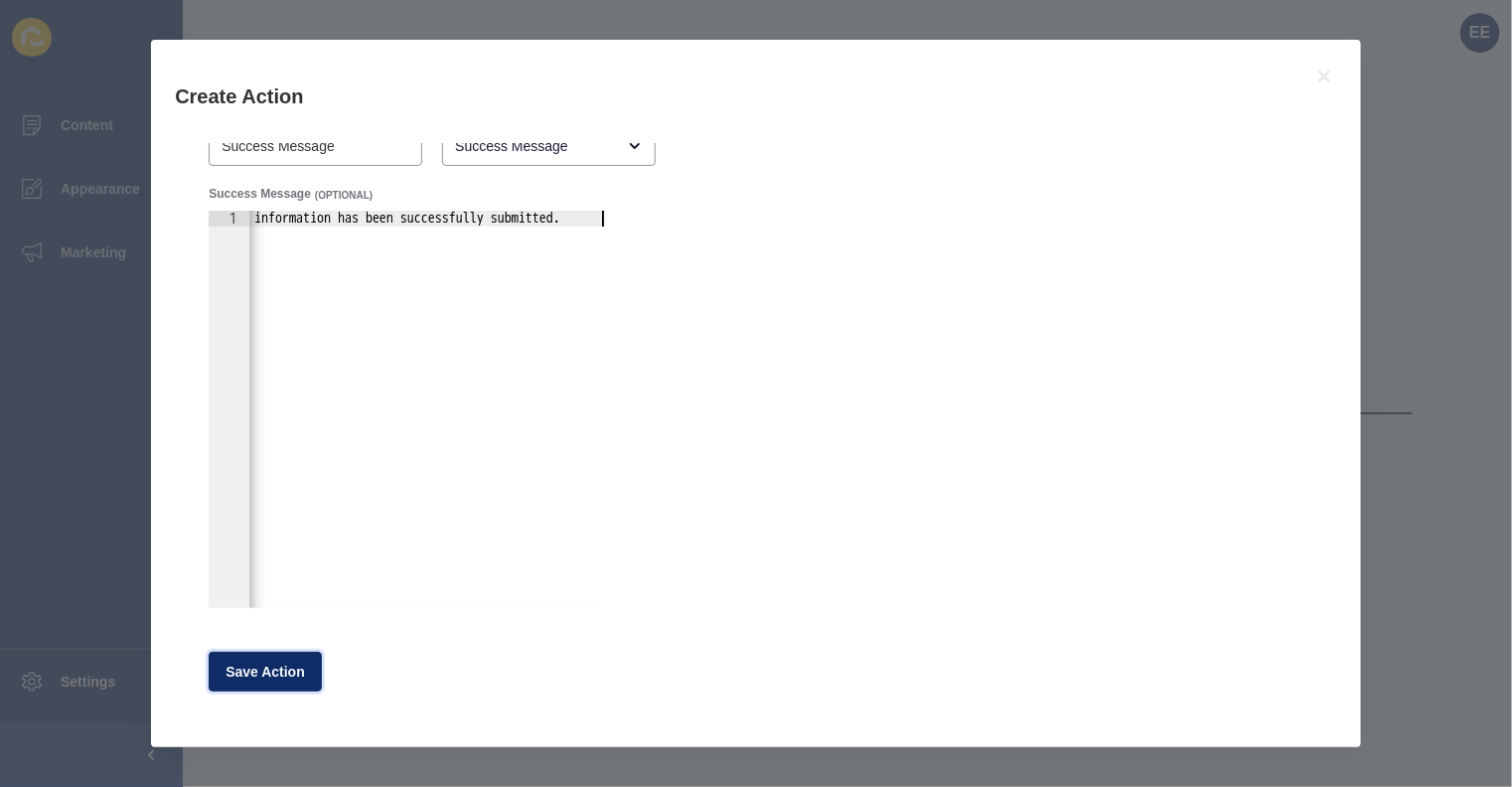 click on "•••• ••••••" at bounding box center (265, 672) 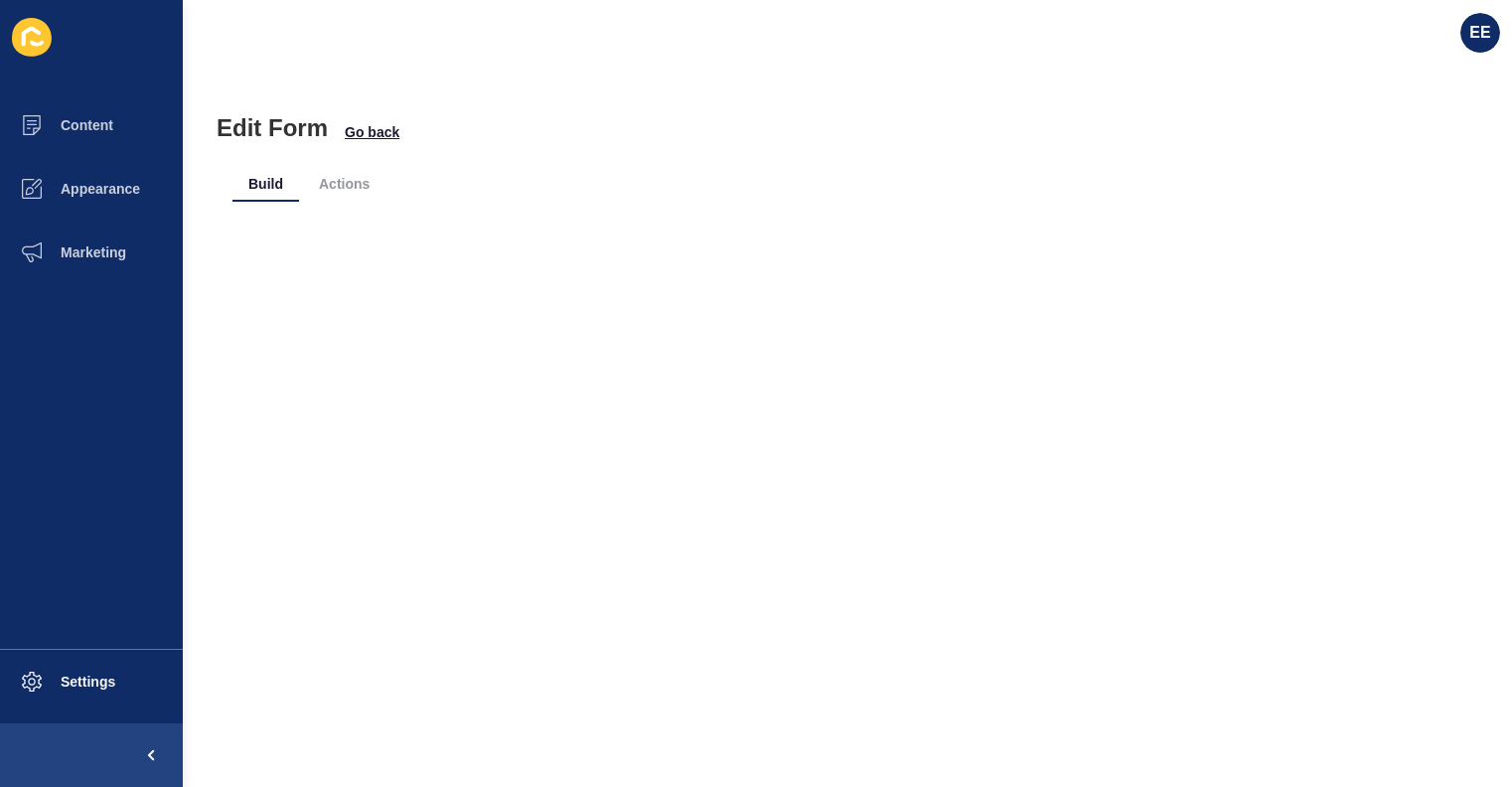 scroll, scrollTop: 0, scrollLeft: 0, axis: both 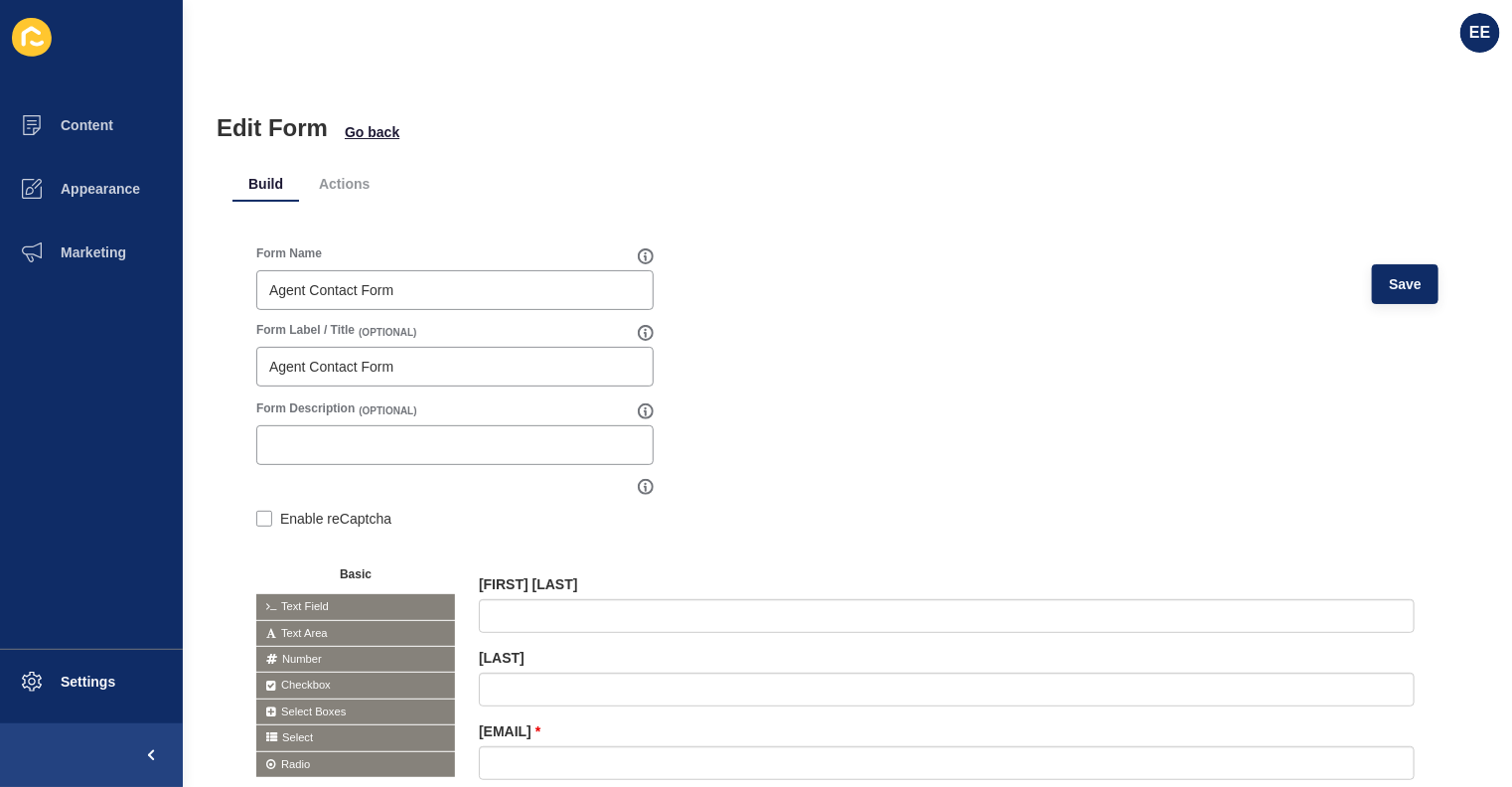 click on "Actions" at bounding box center [344, 184] 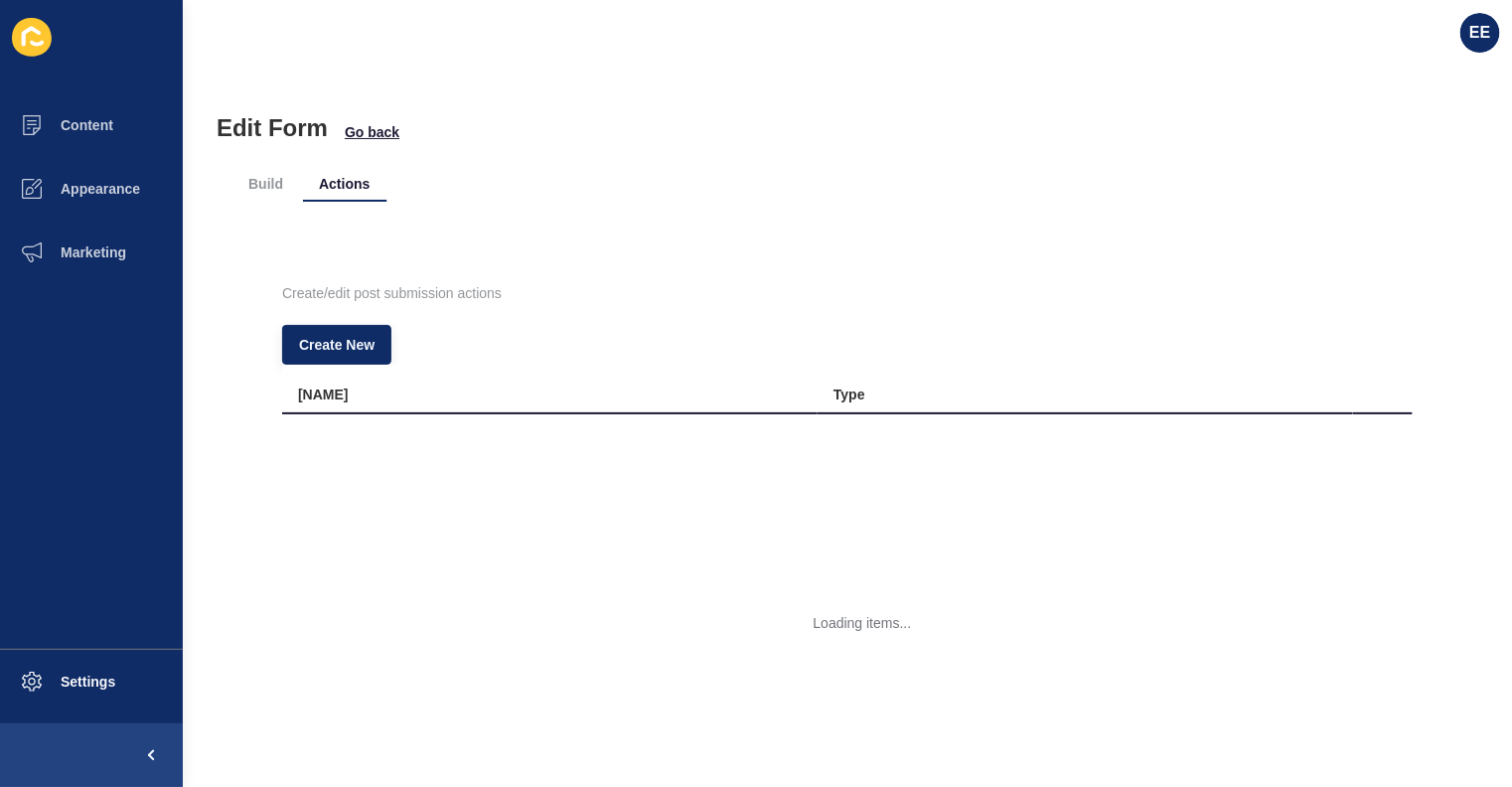 scroll, scrollTop: 0, scrollLeft: 0, axis: both 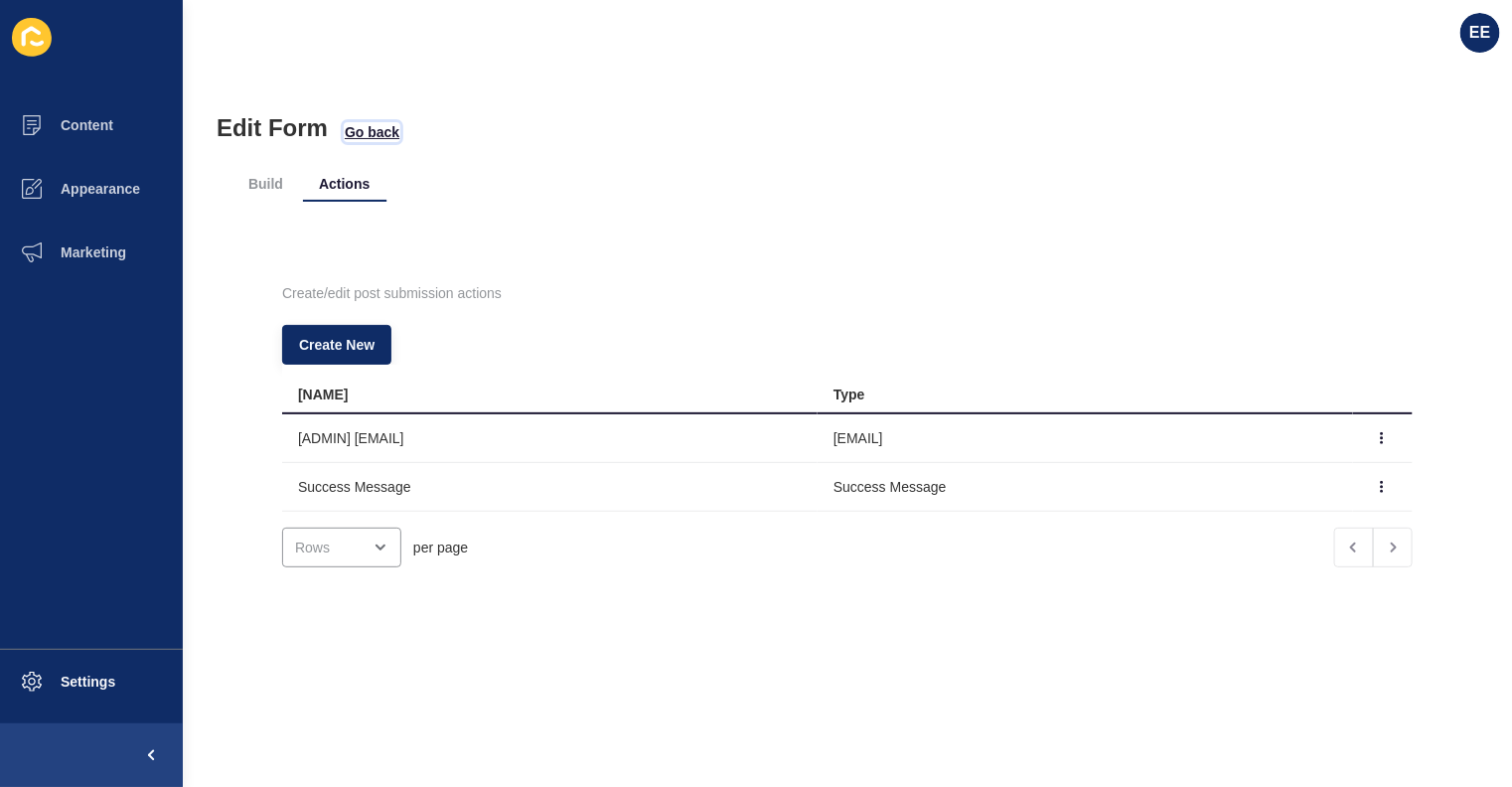 click on "Go back" at bounding box center [372, 132] 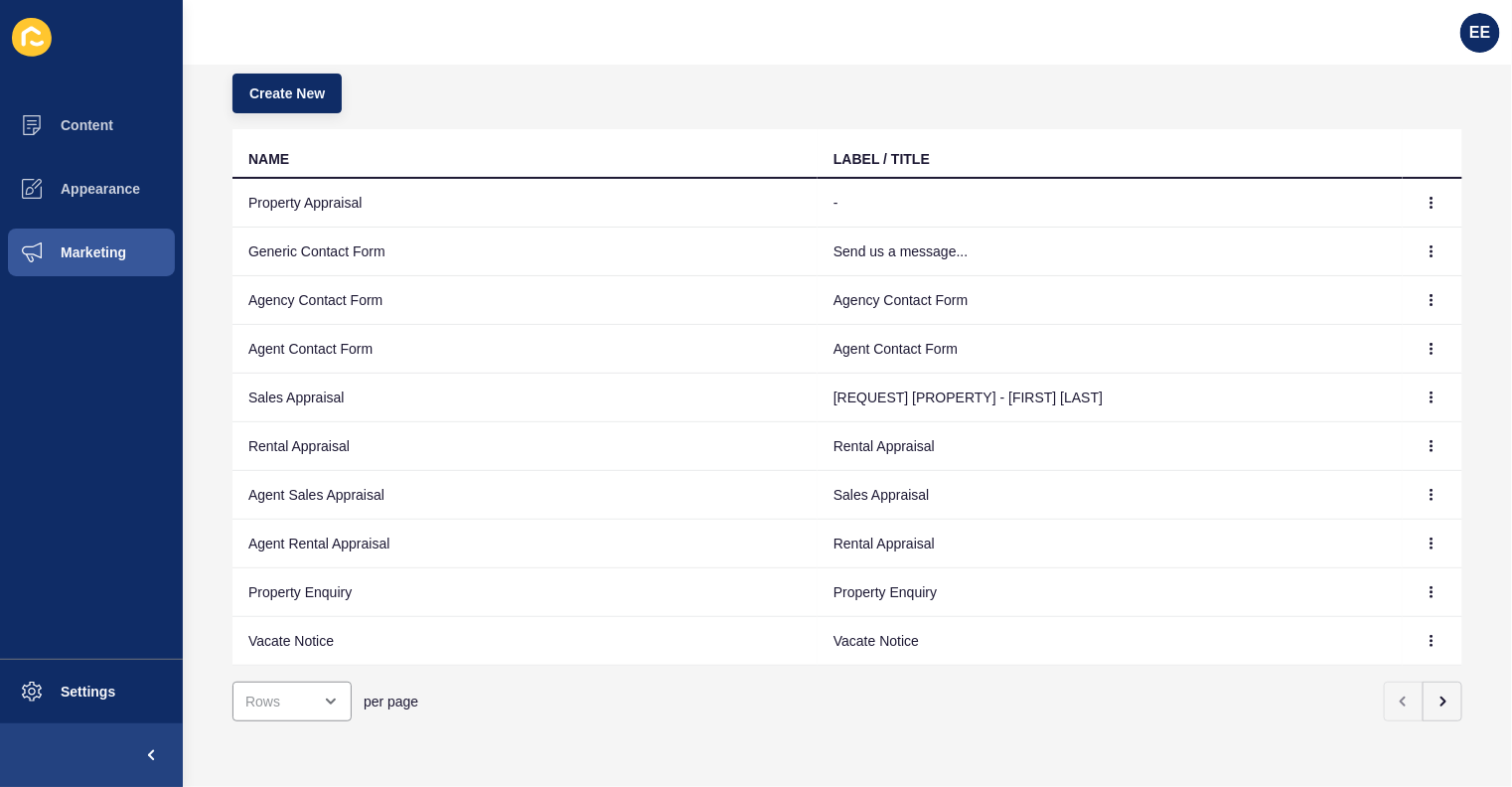 scroll, scrollTop: 126, scrollLeft: 0, axis: vertical 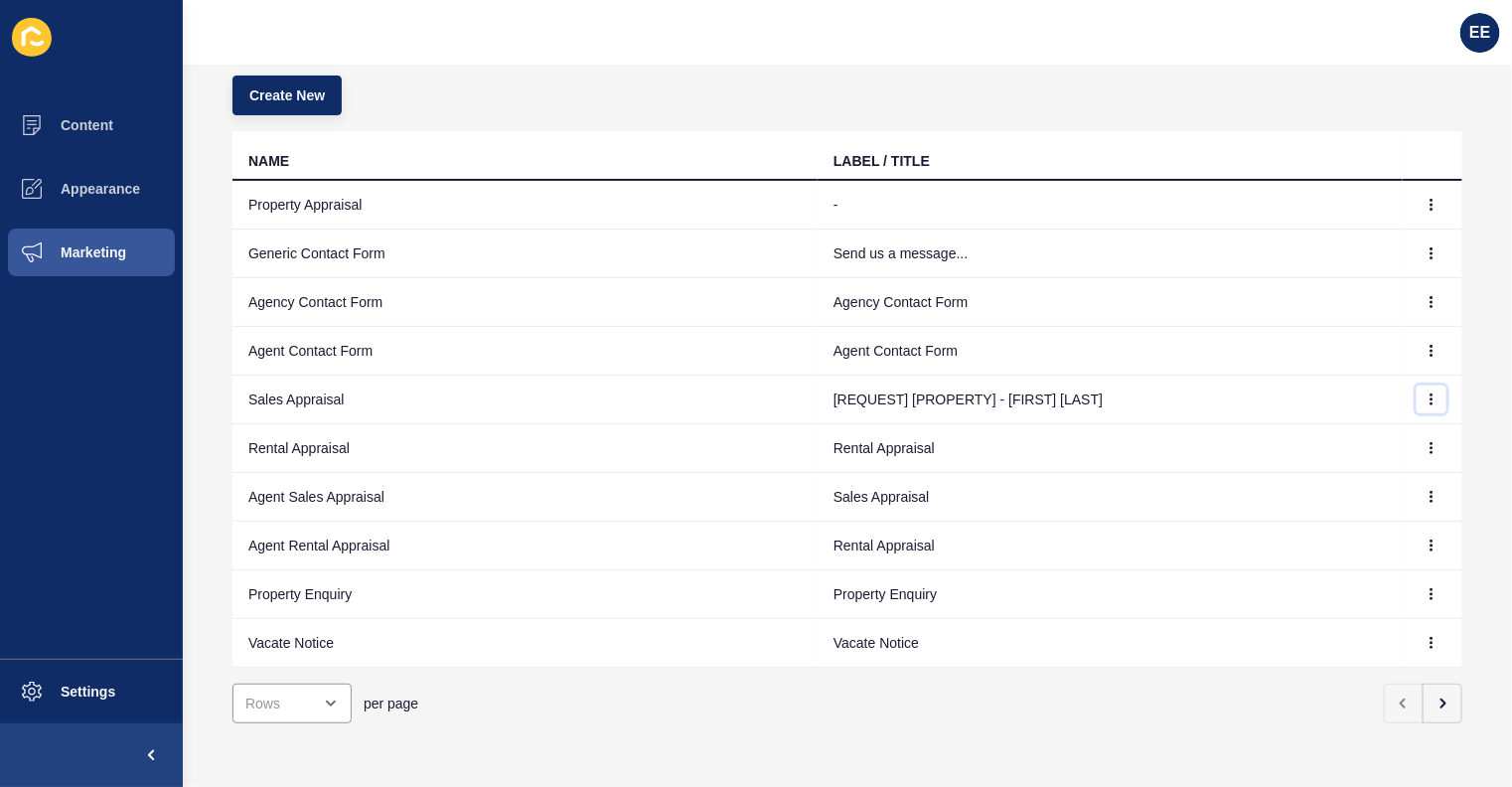 click at bounding box center [1432, 205] 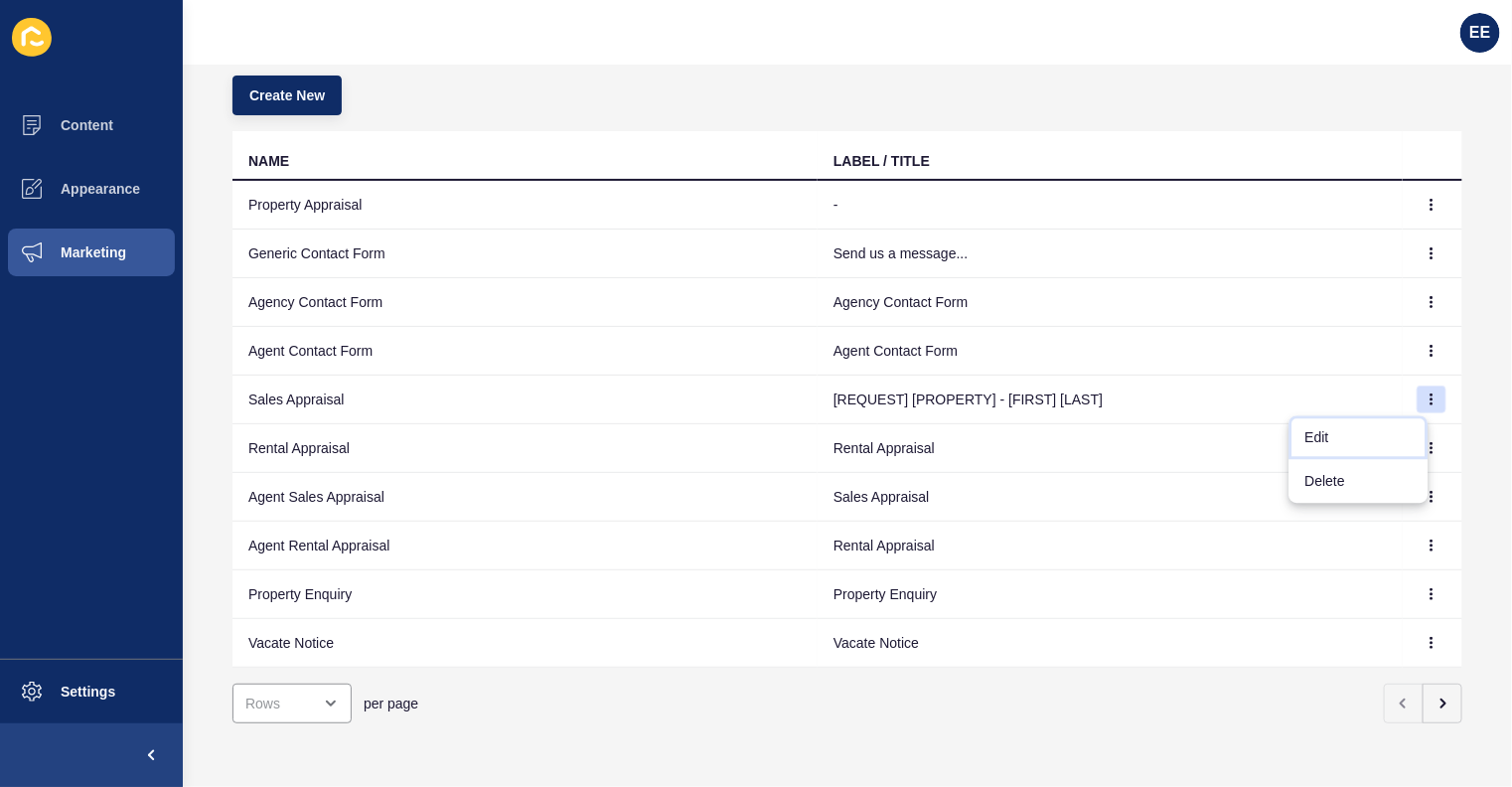 click on "Edit" at bounding box center (1359, 437) 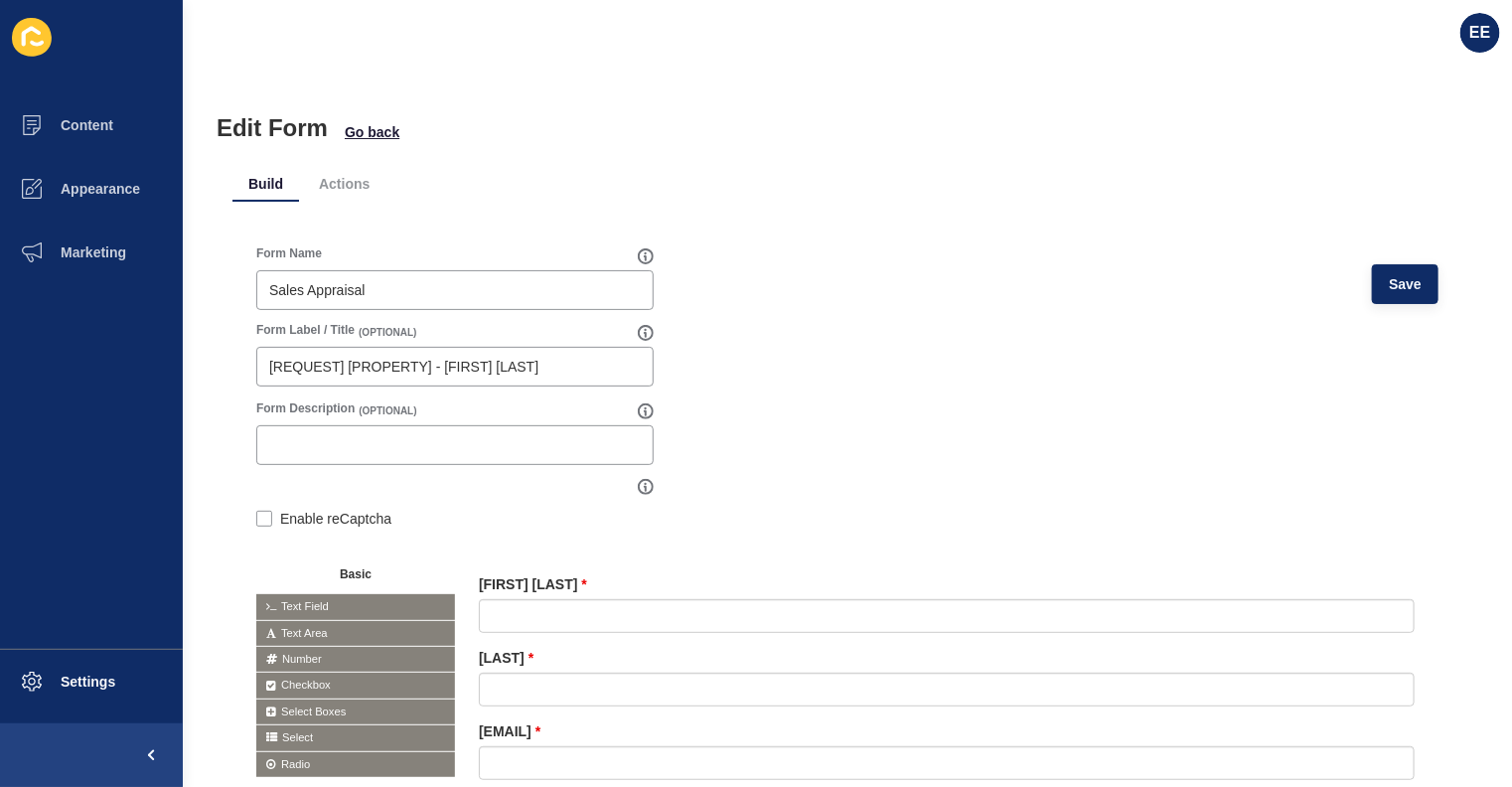 click on "Actions" at bounding box center [344, 184] 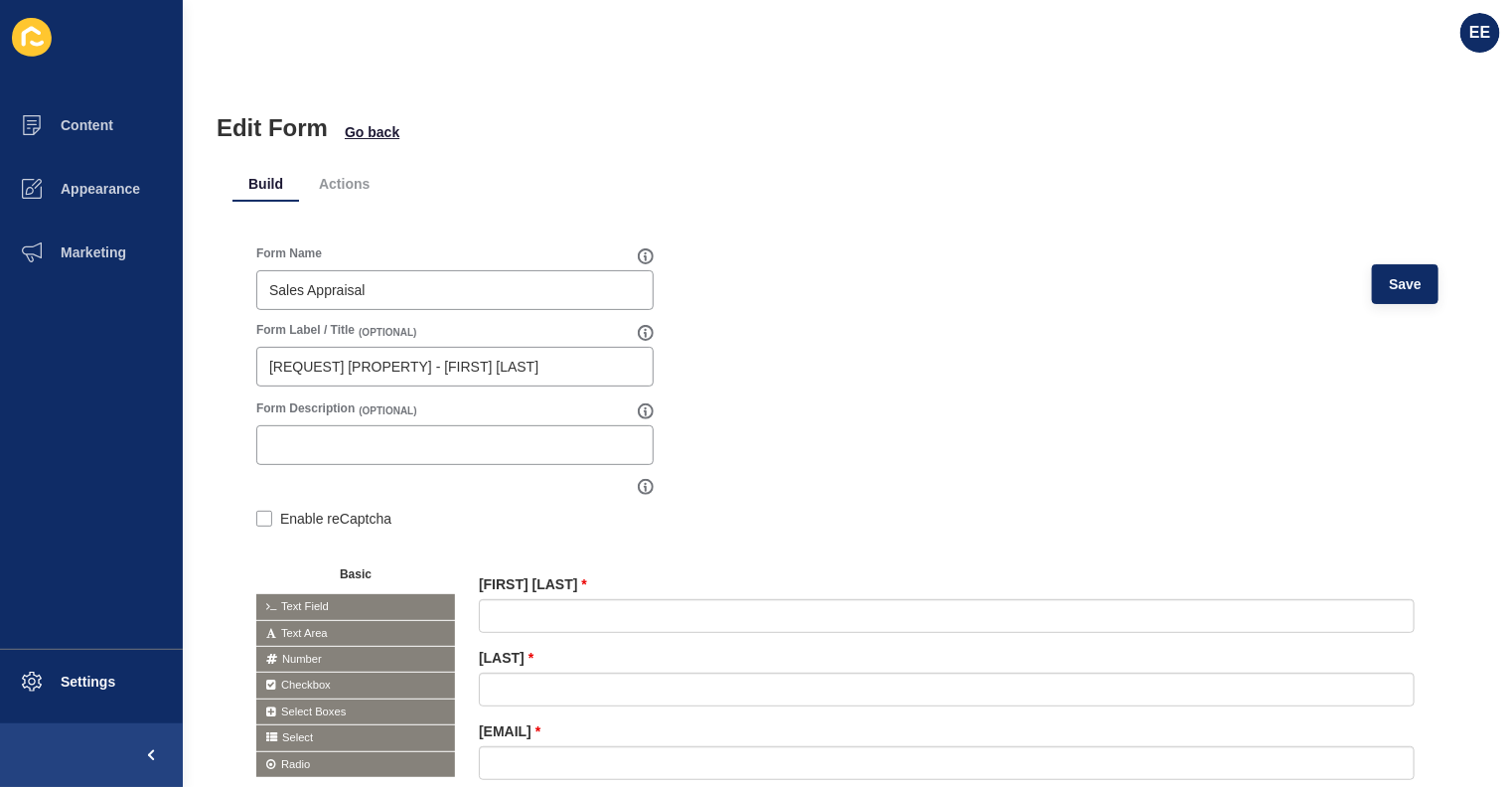 scroll, scrollTop: 0, scrollLeft: 0, axis: both 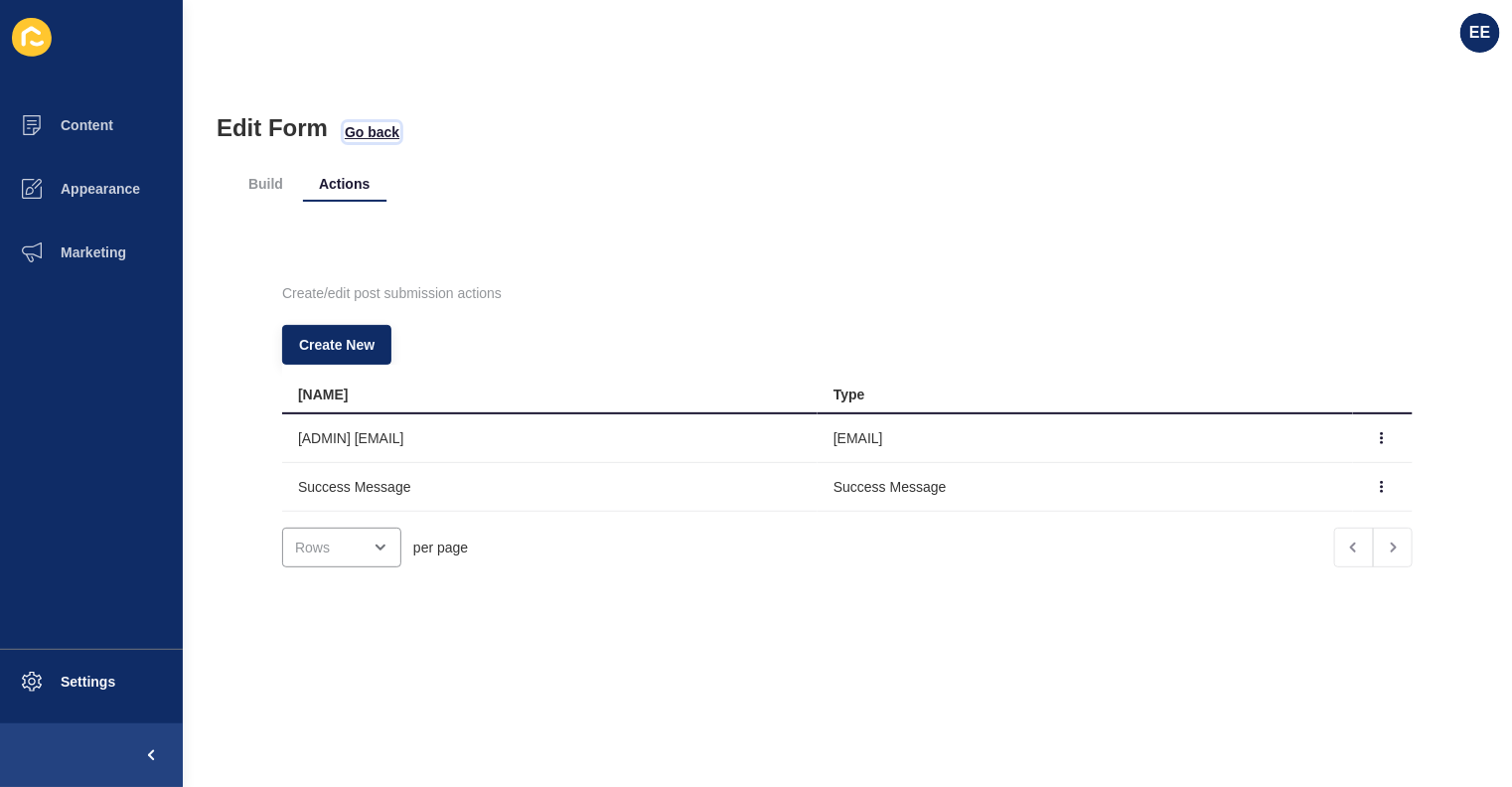click on "Go back" at bounding box center [372, 132] 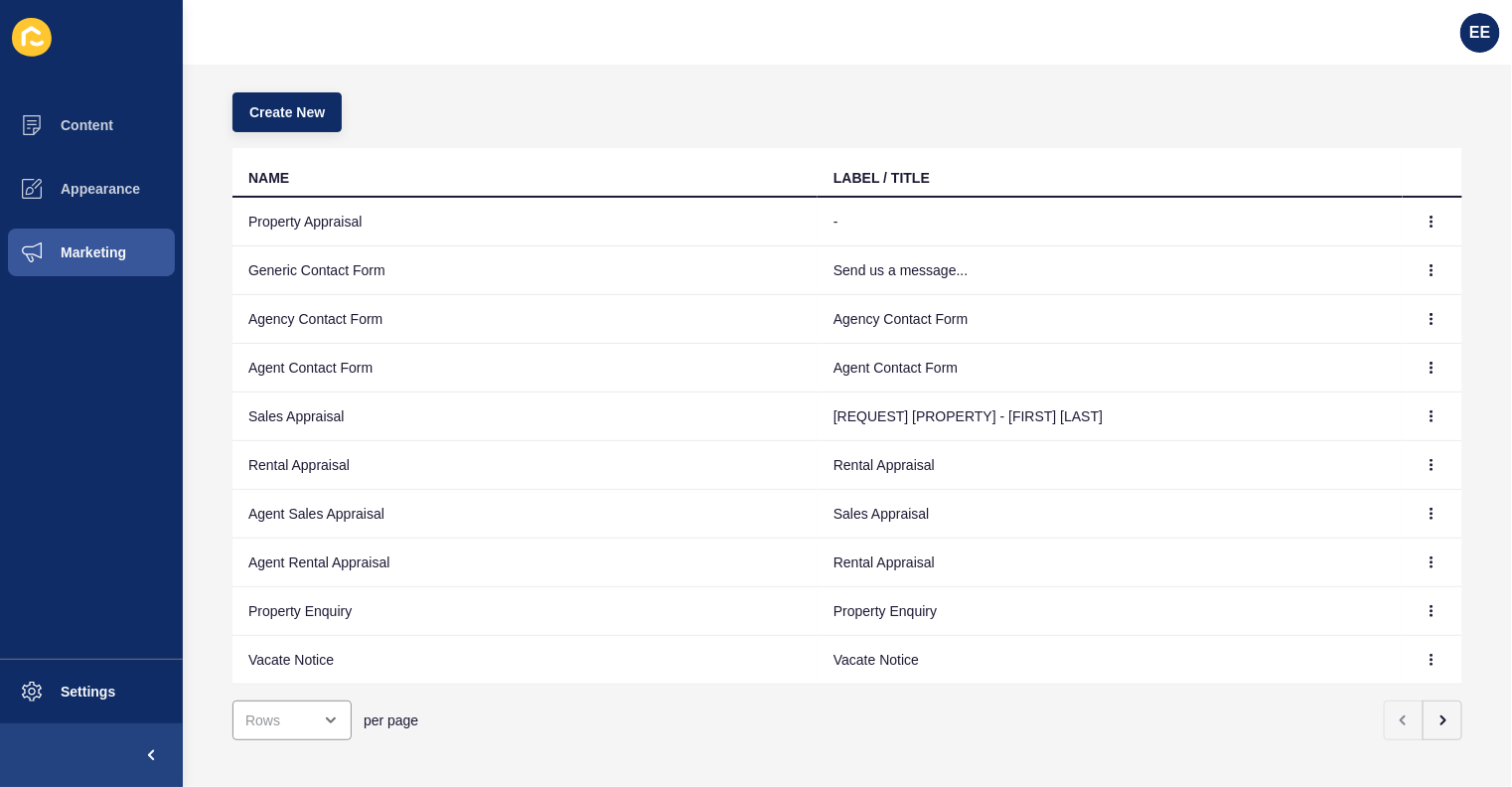 scroll, scrollTop: 145, scrollLeft: 0, axis: vertical 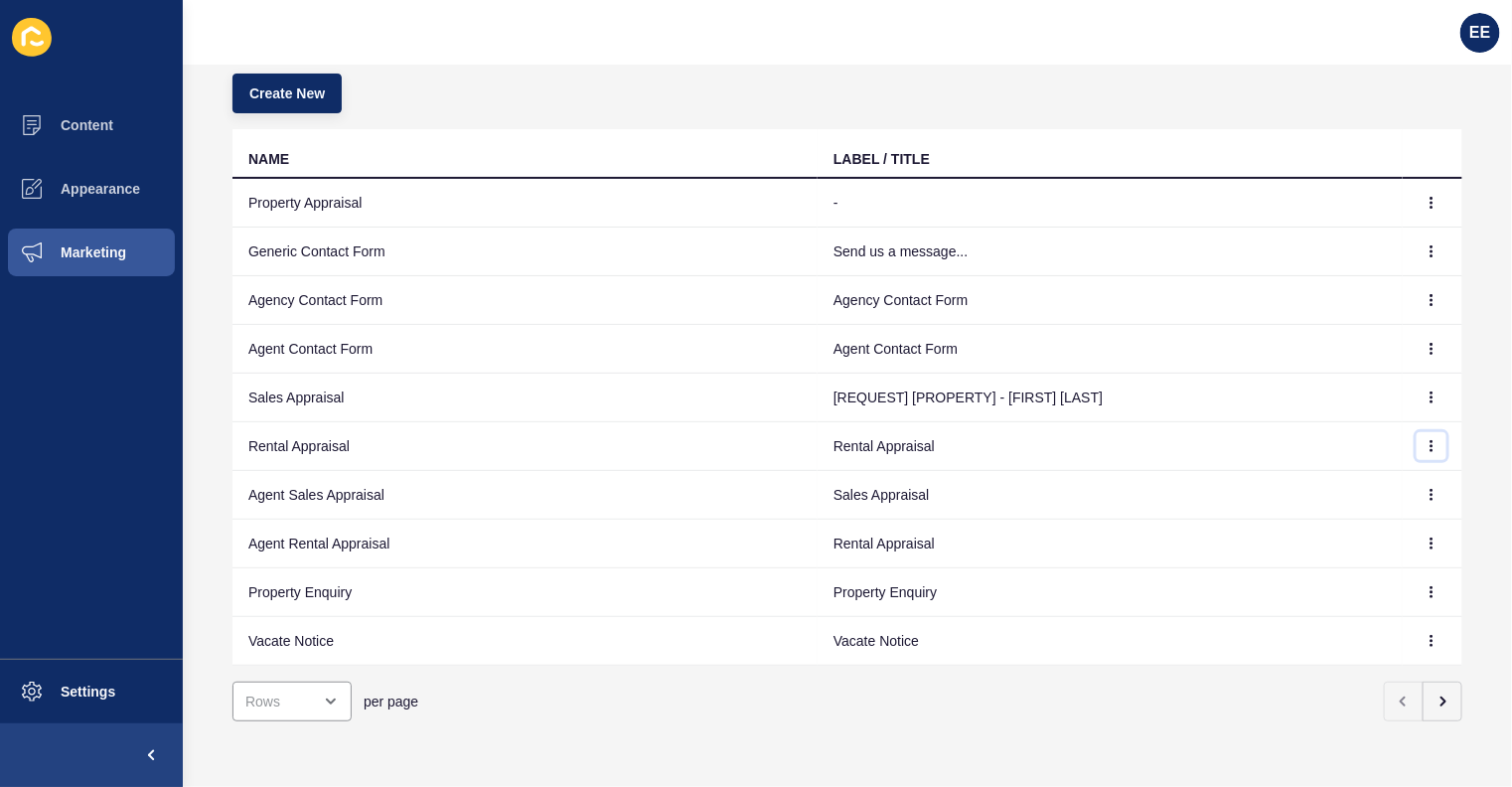 click at bounding box center [1432, 203] 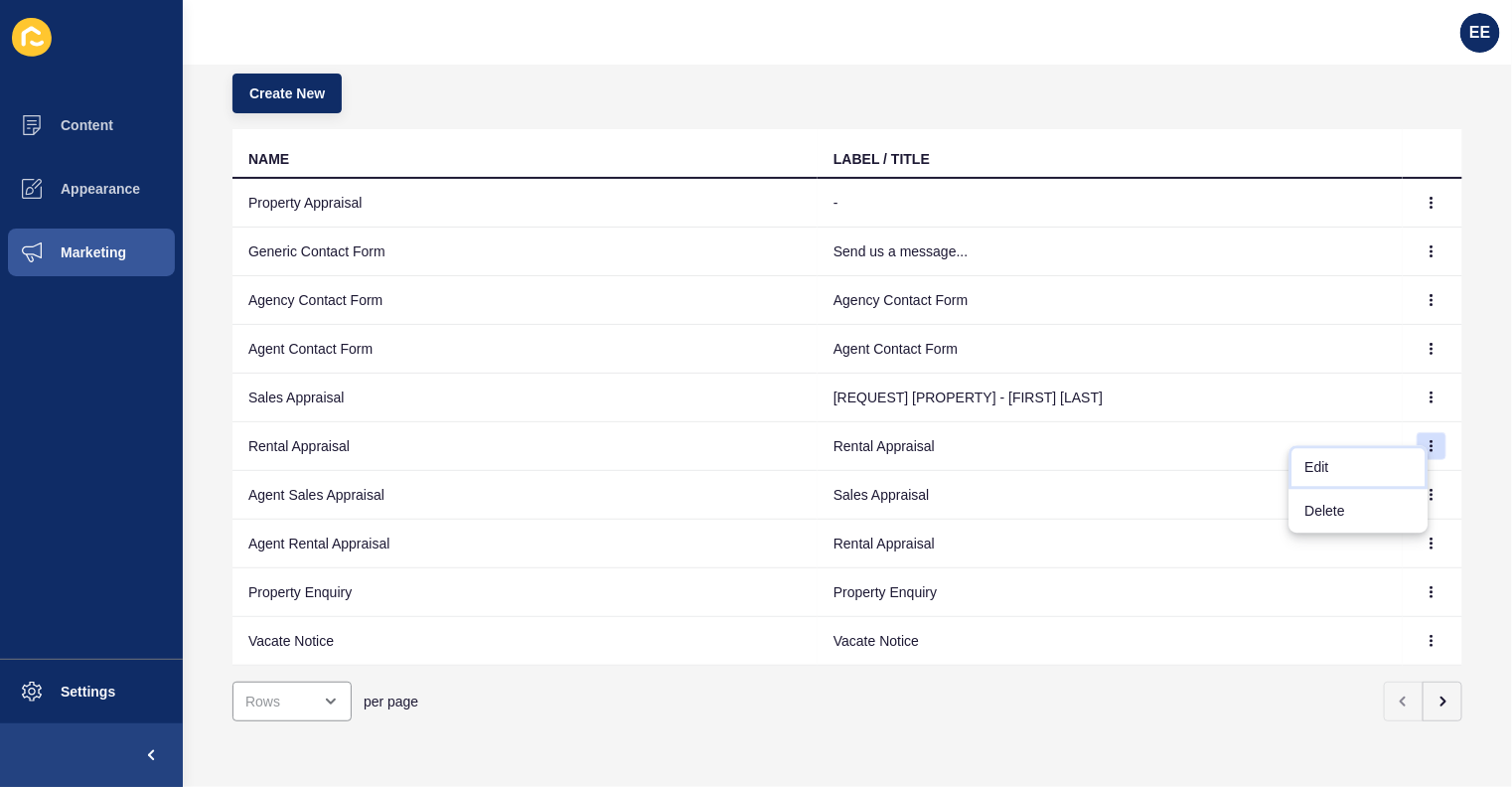 click on "Edit" at bounding box center (1359, 467) 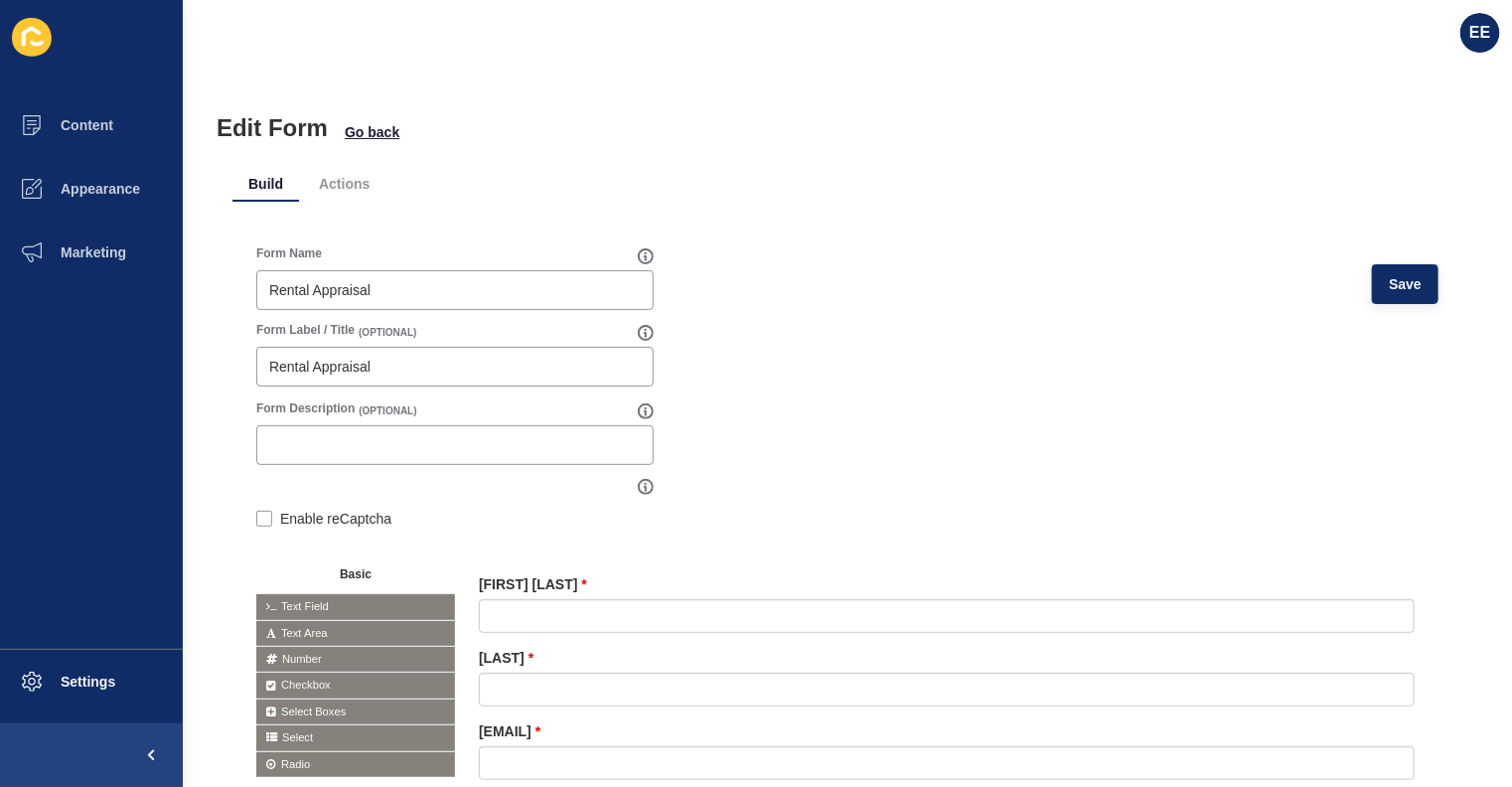 click on "Actions" at bounding box center [344, 184] 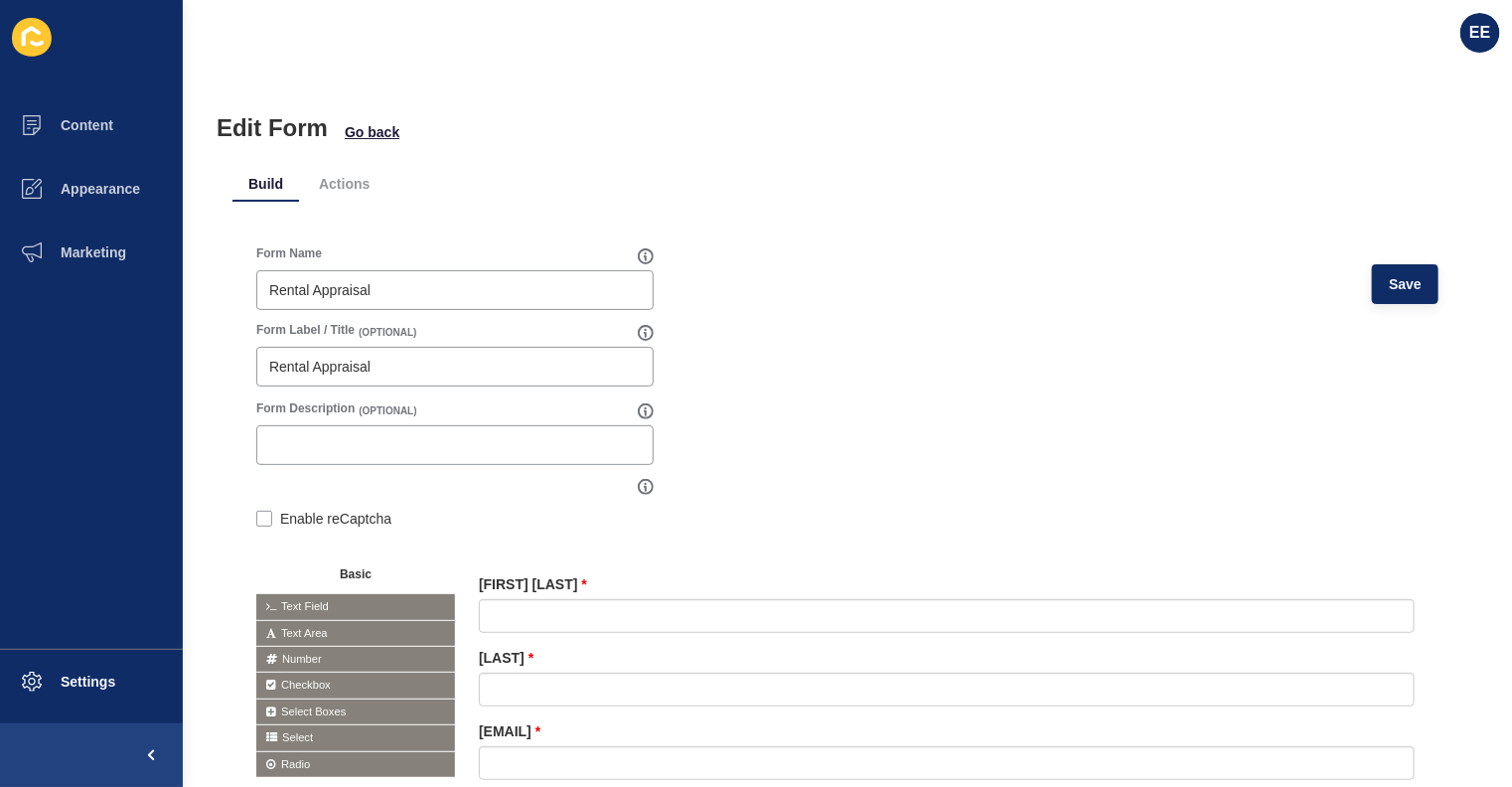 scroll, scrollTop: 0, scrollLeft: 0, axis: both 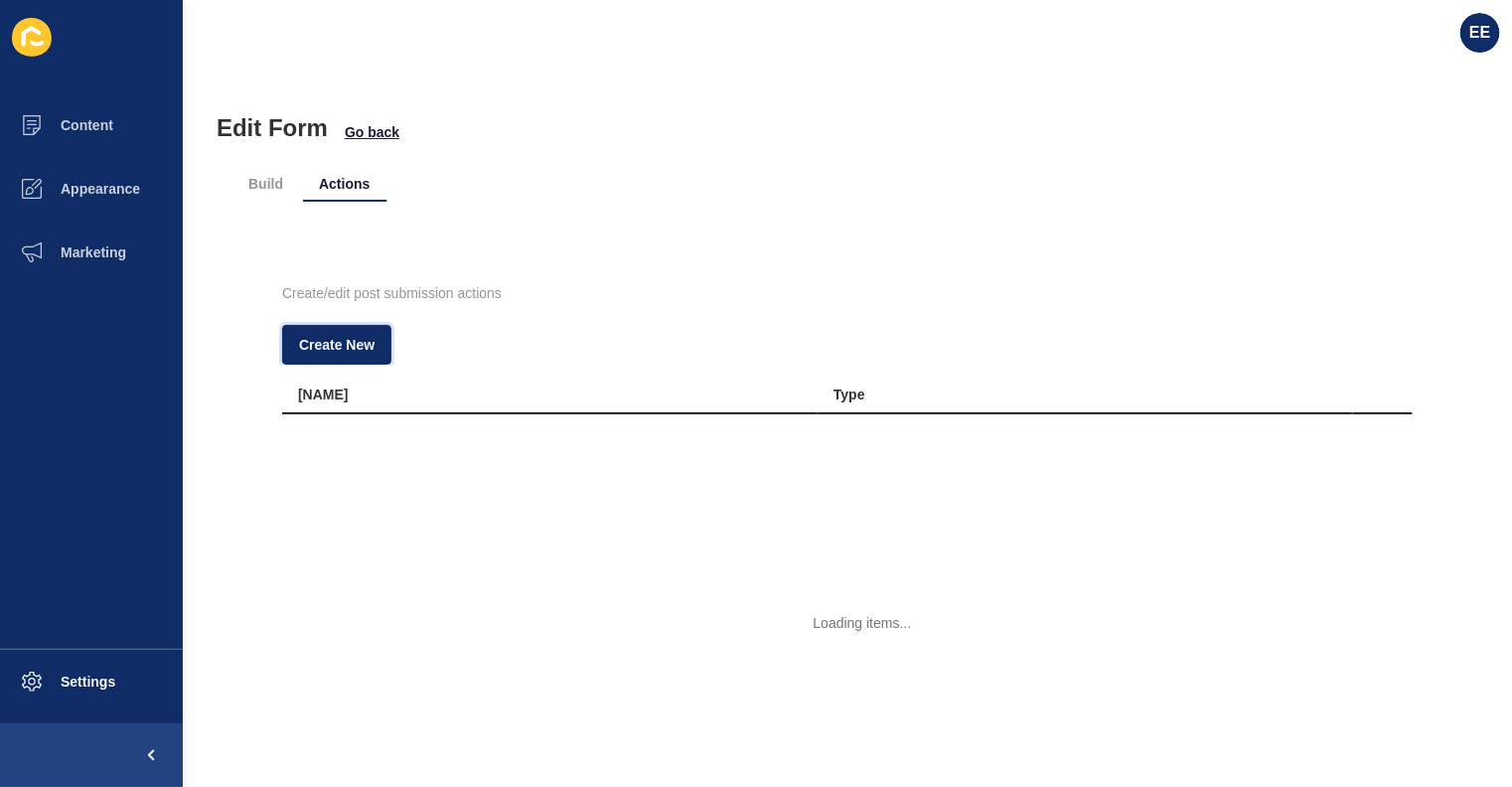 click on "Create New" at bounding box center (337, 345) 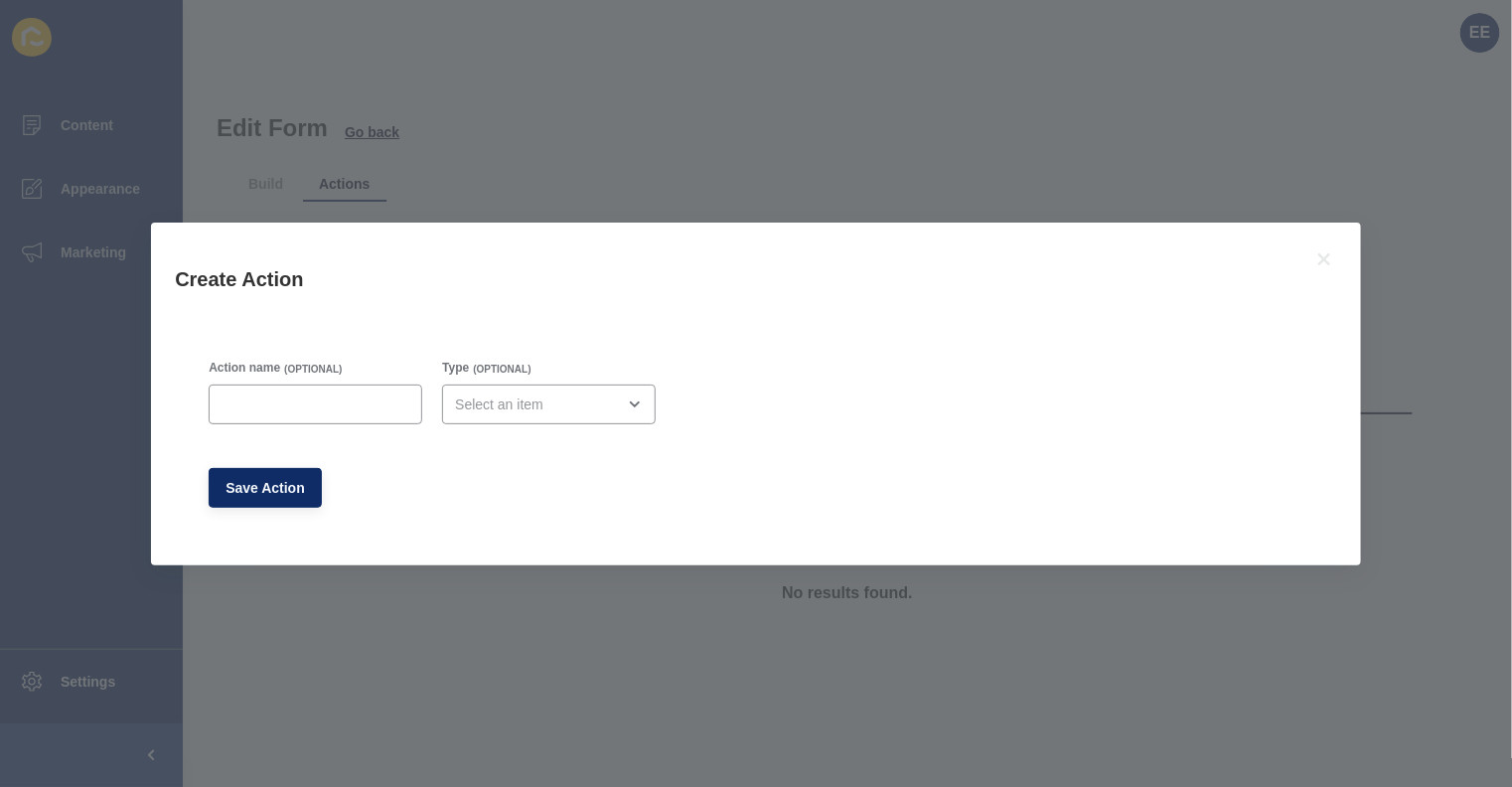click at bounding box center (315, 404) 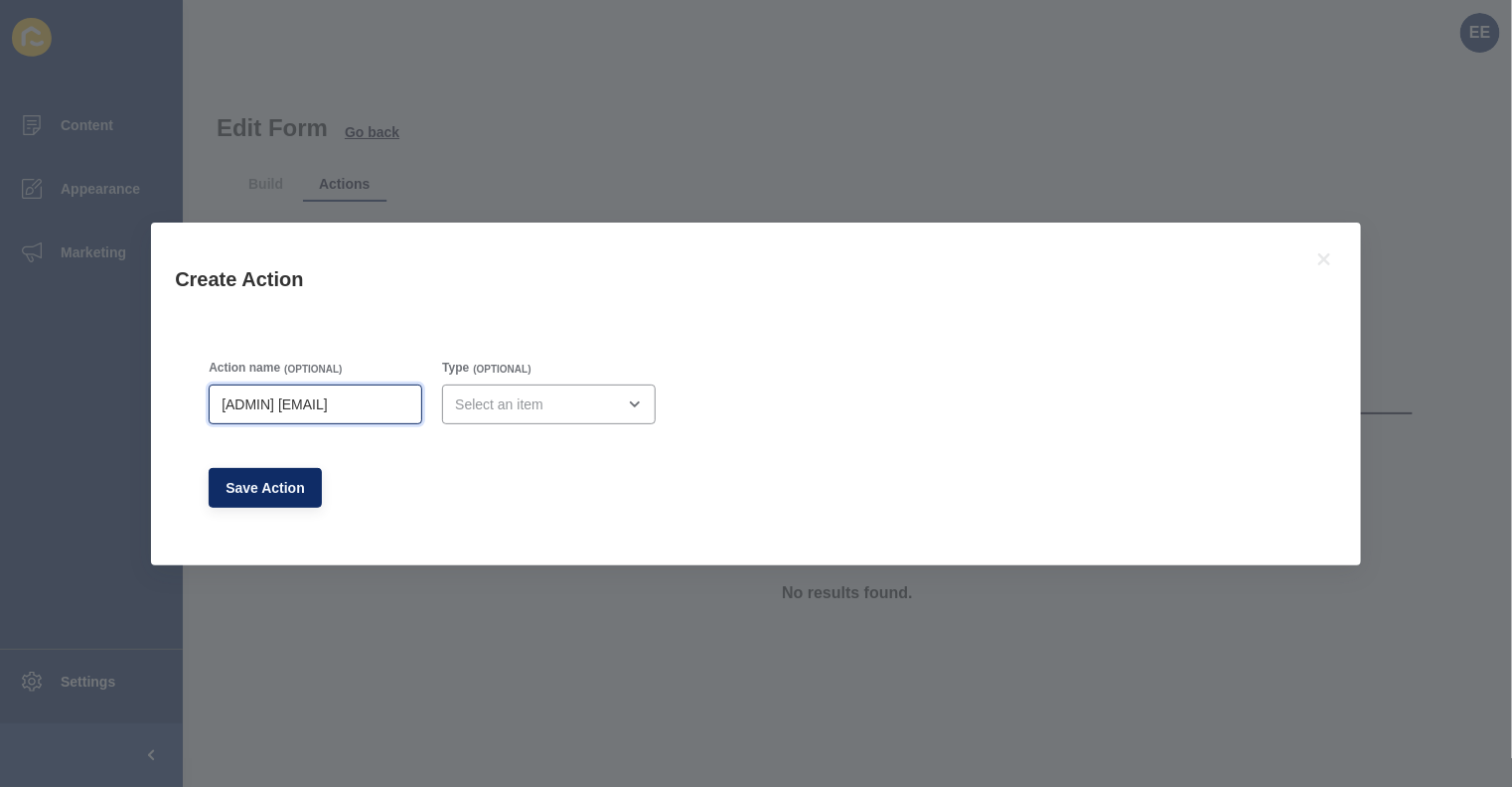 type on "[ADMIN] [EMAIL]" 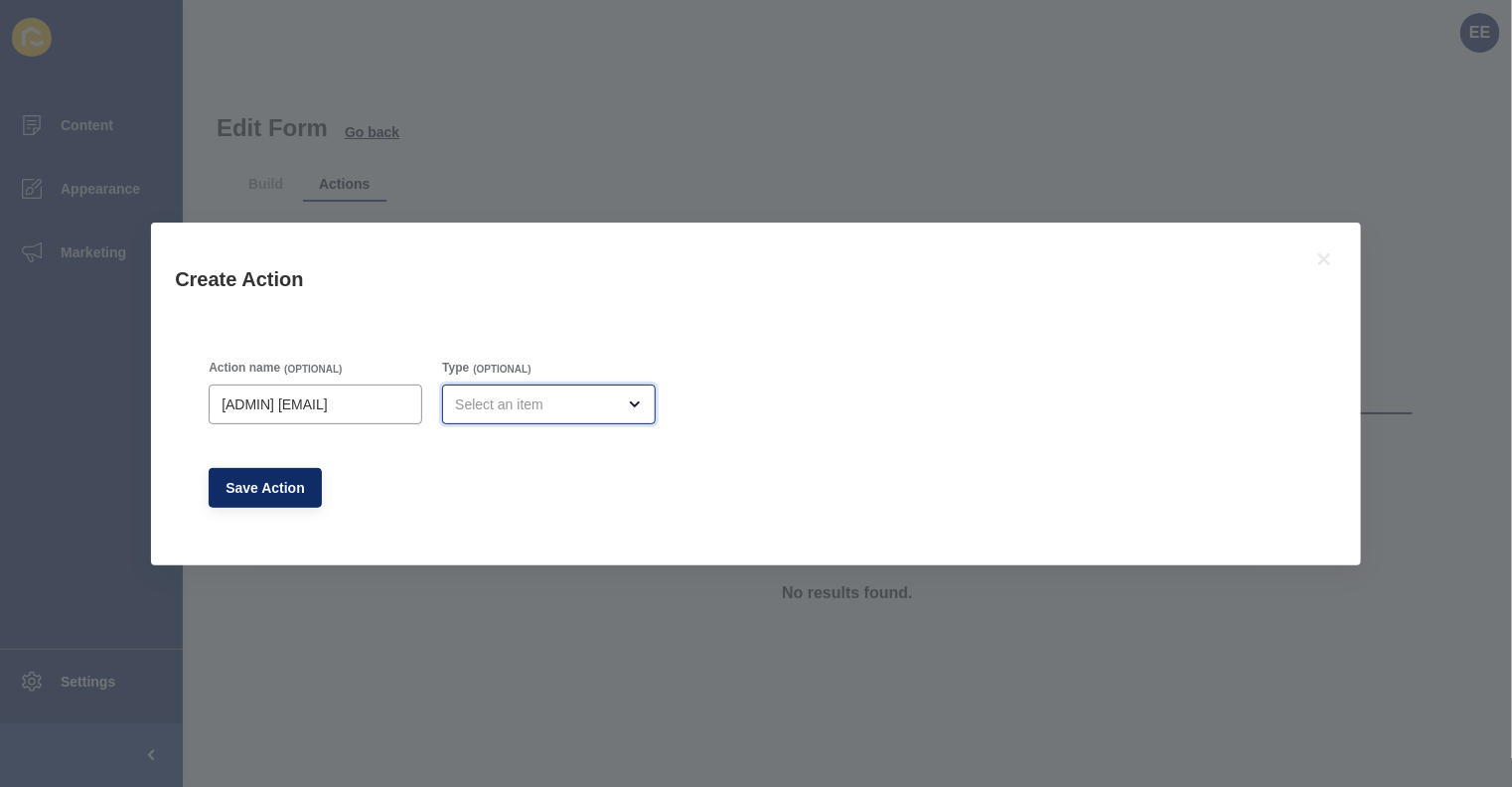 click at bounding box center [548, 404] 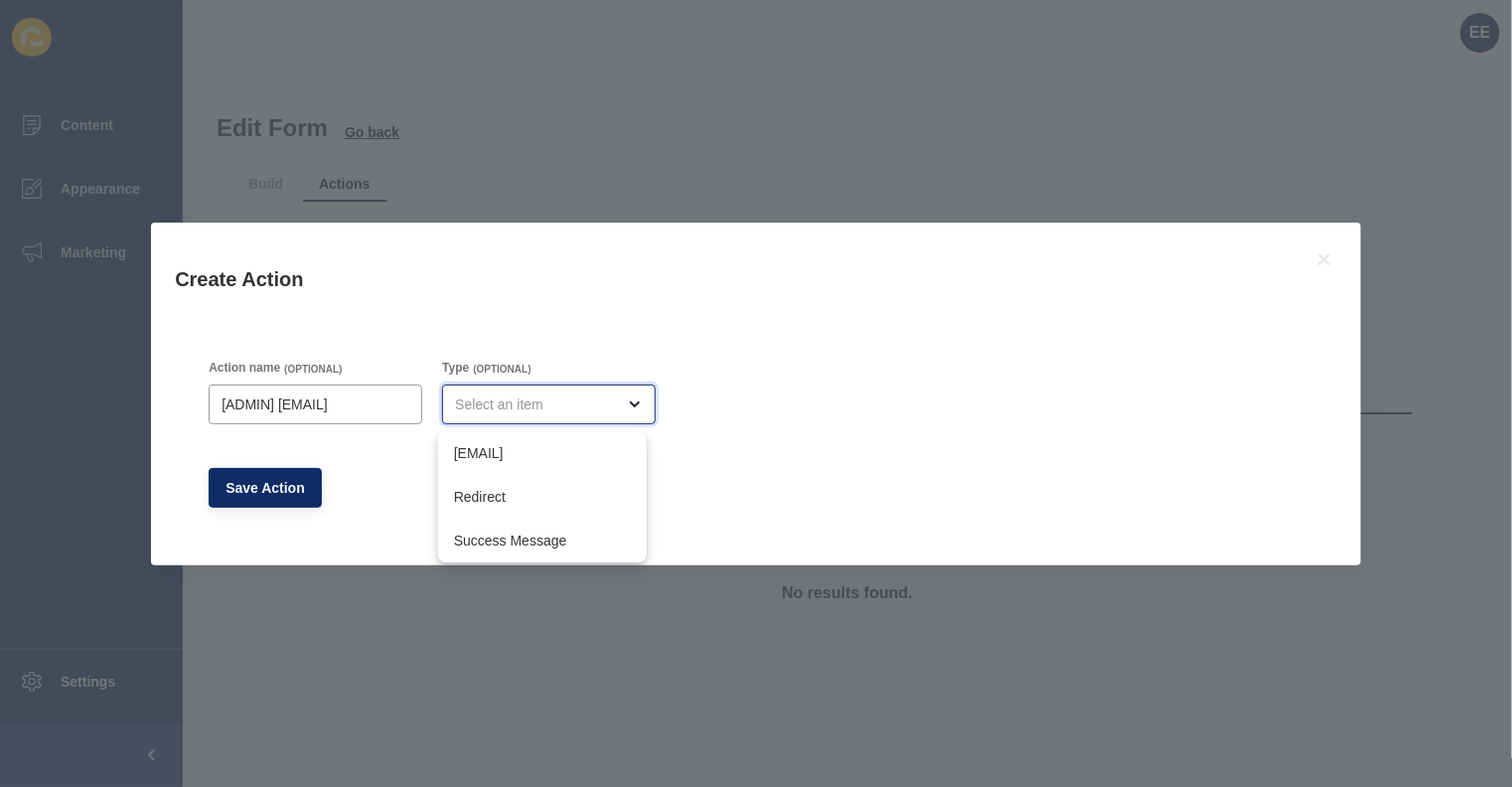 click on "[EMAIL]" at bounding box center (542, 453) 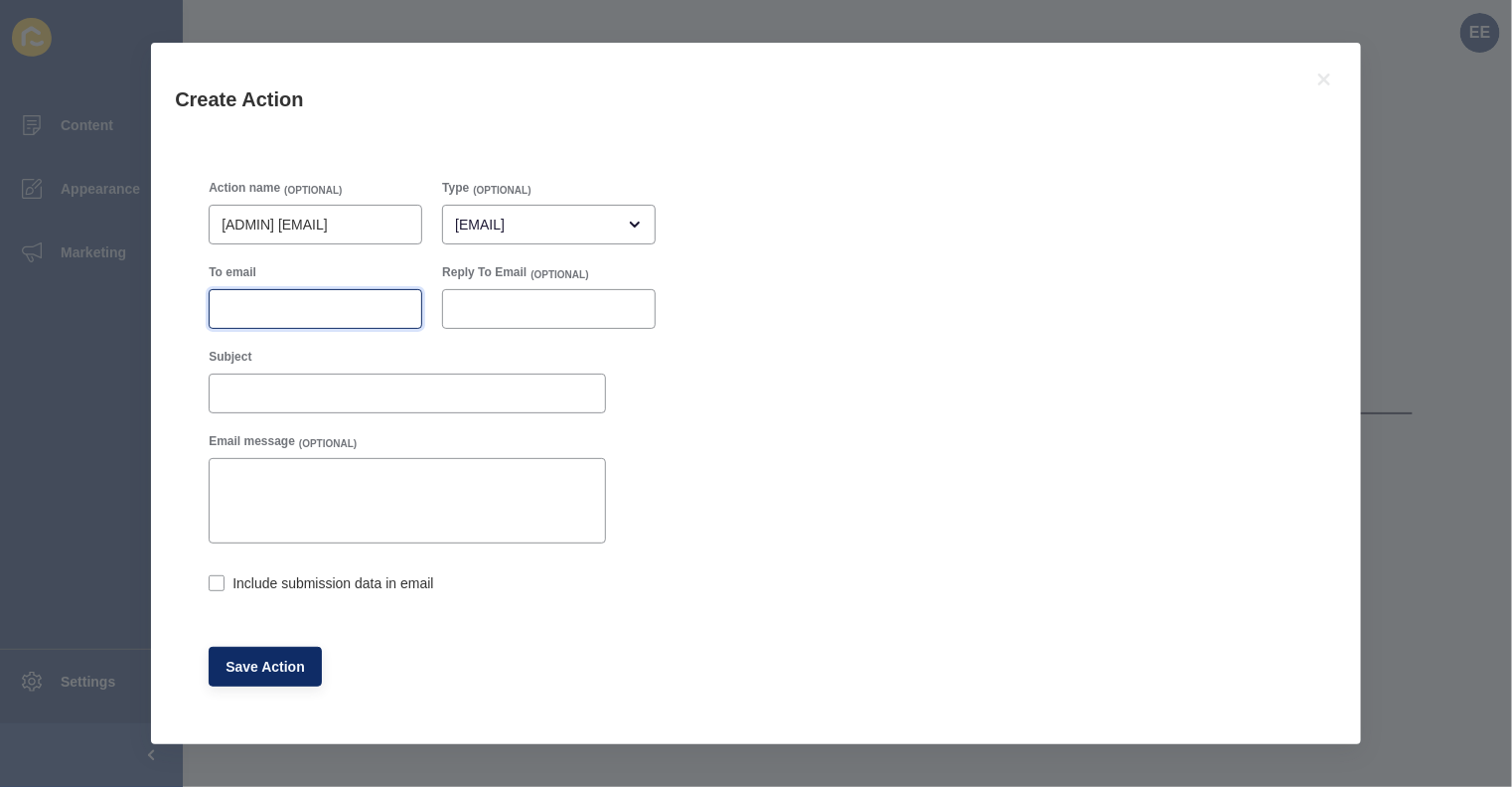 click on "To email" at bounding box center (315, 309) 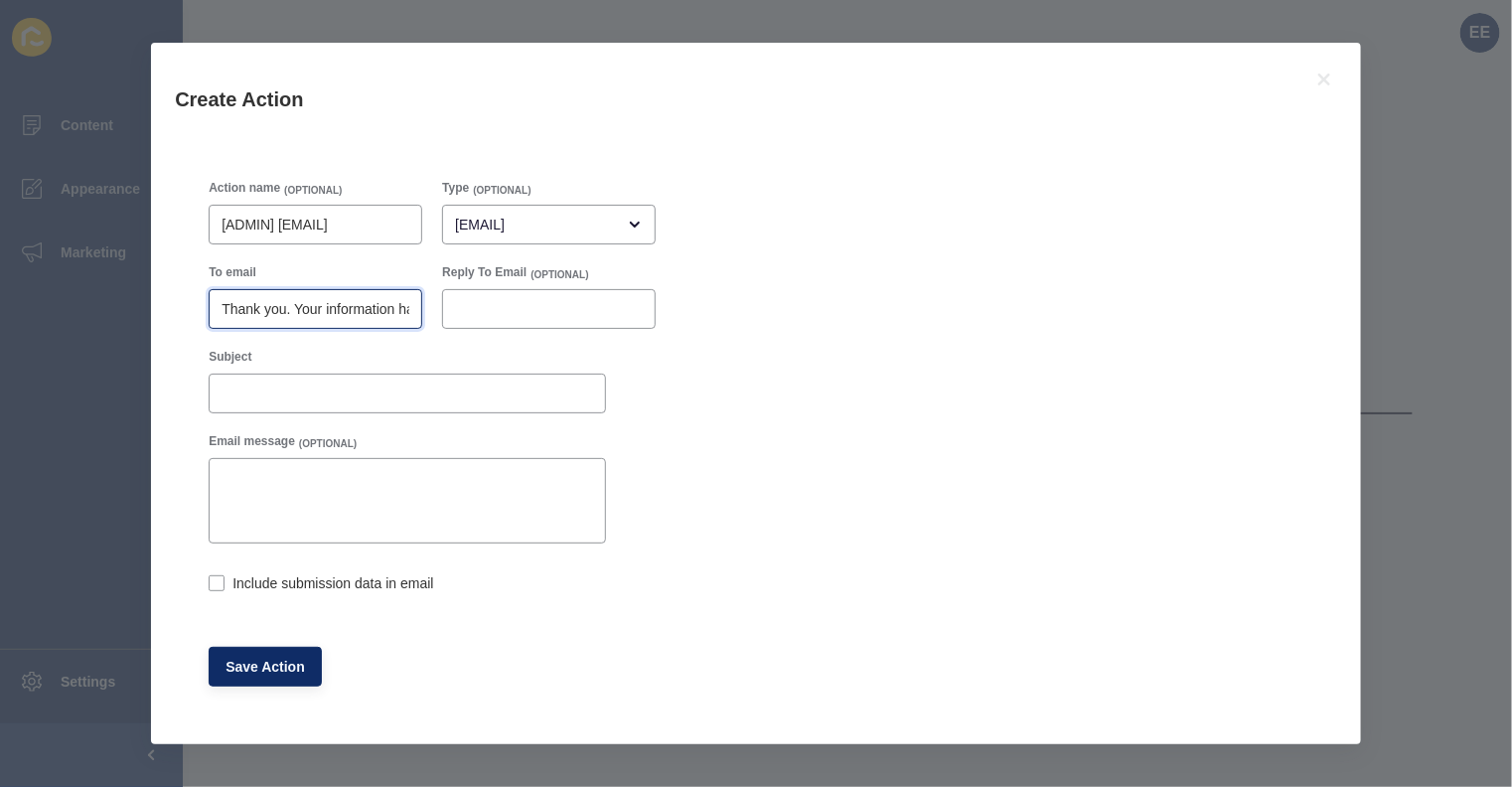 scroll, scrollTop: 0, scrollLeft: 197, axis: horizontal 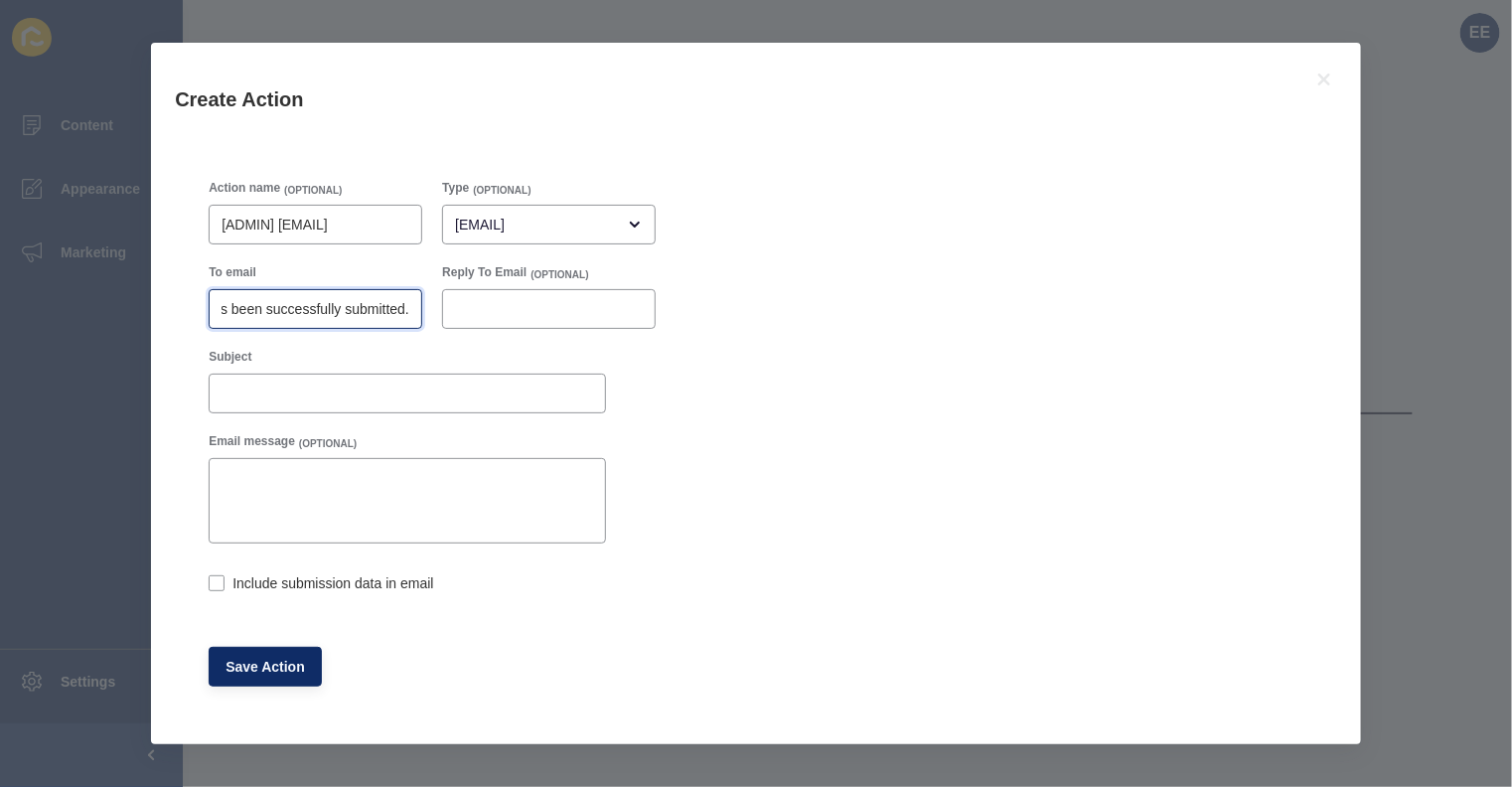 type on "Thank you. Your information has been successfully submitted." 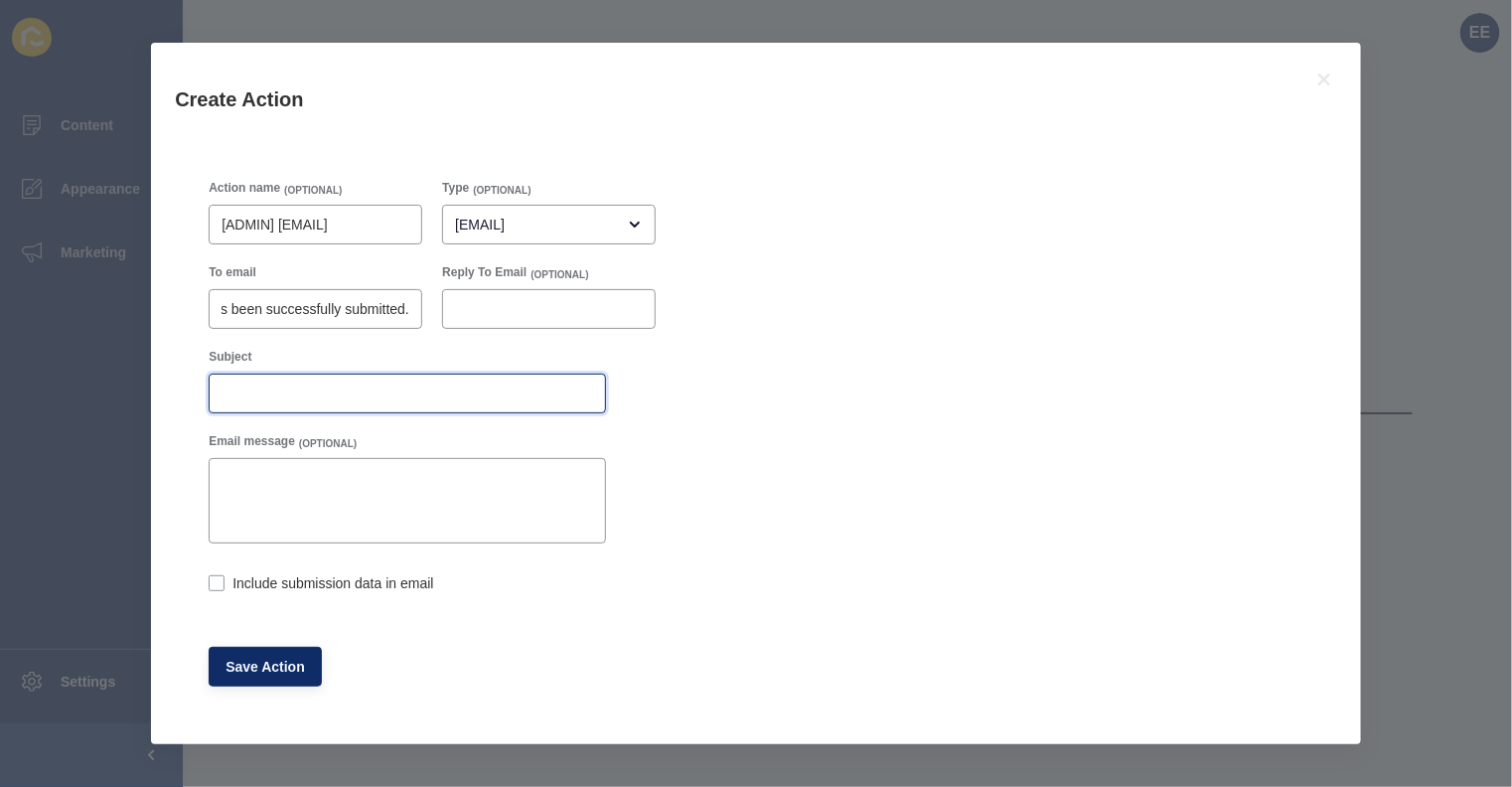 click on "Subject" at bounding box center [407, 394] 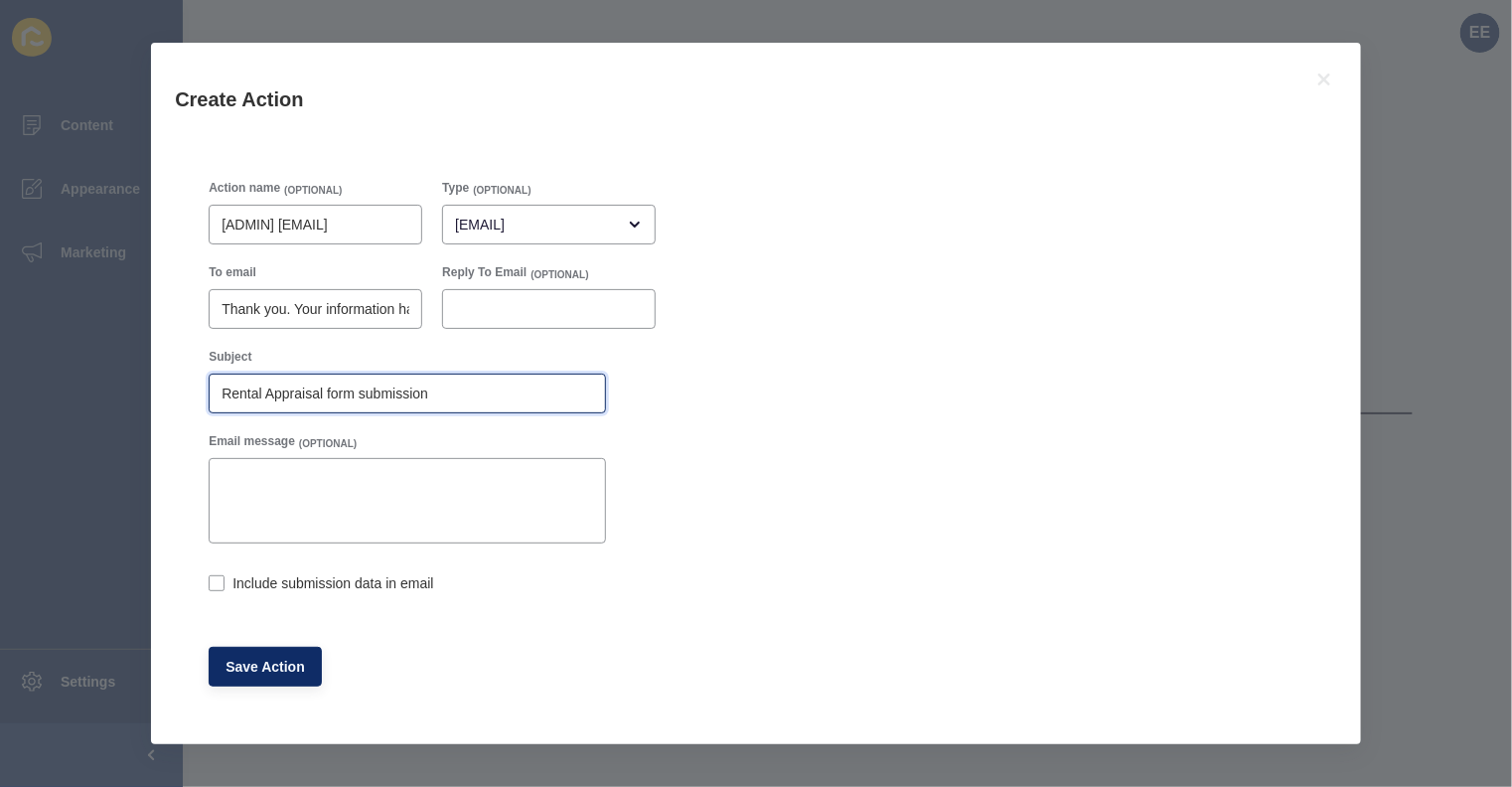 type on "Rental Appraisal form submission" 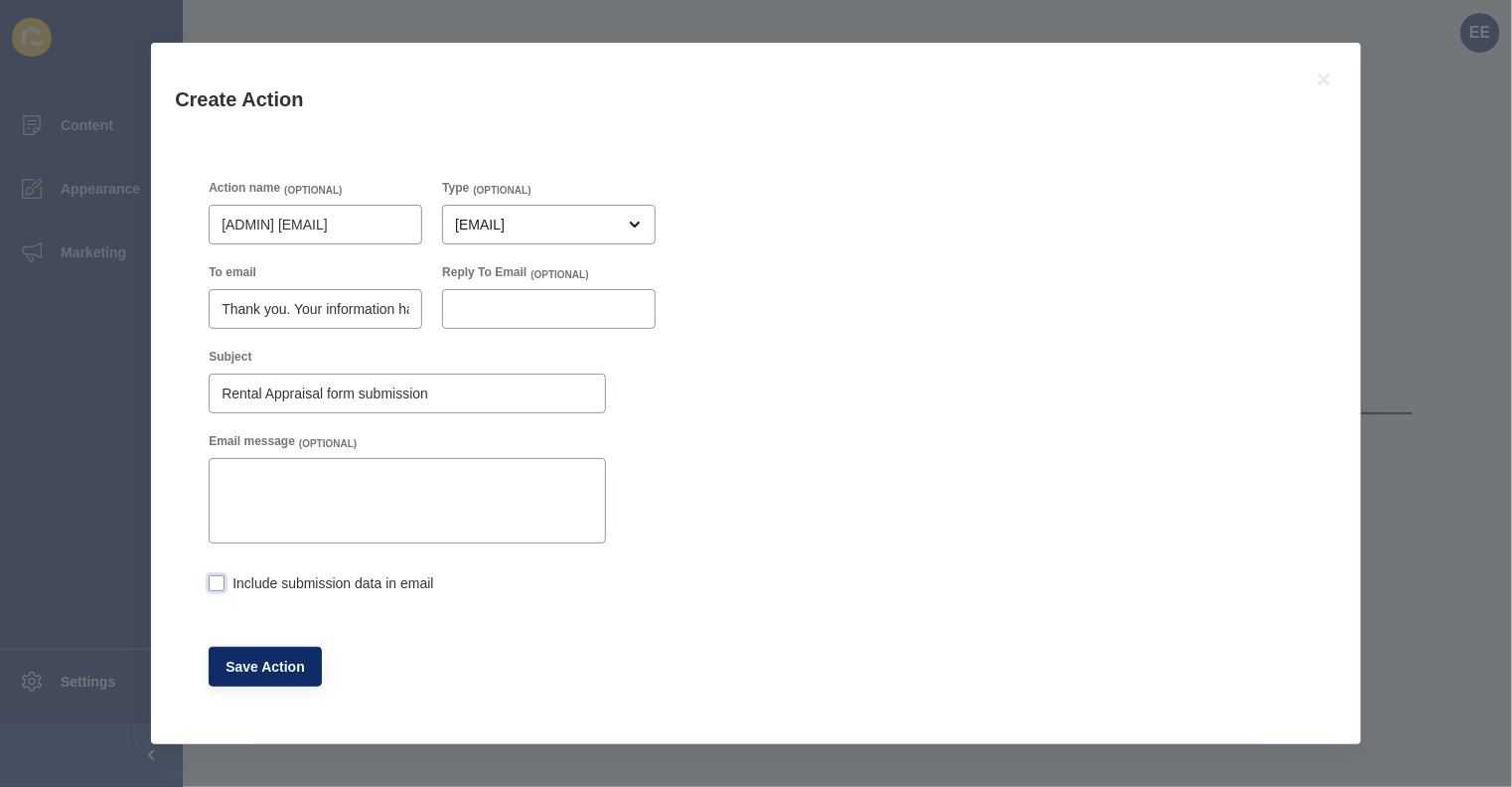 click at bounding box center [217, 583] 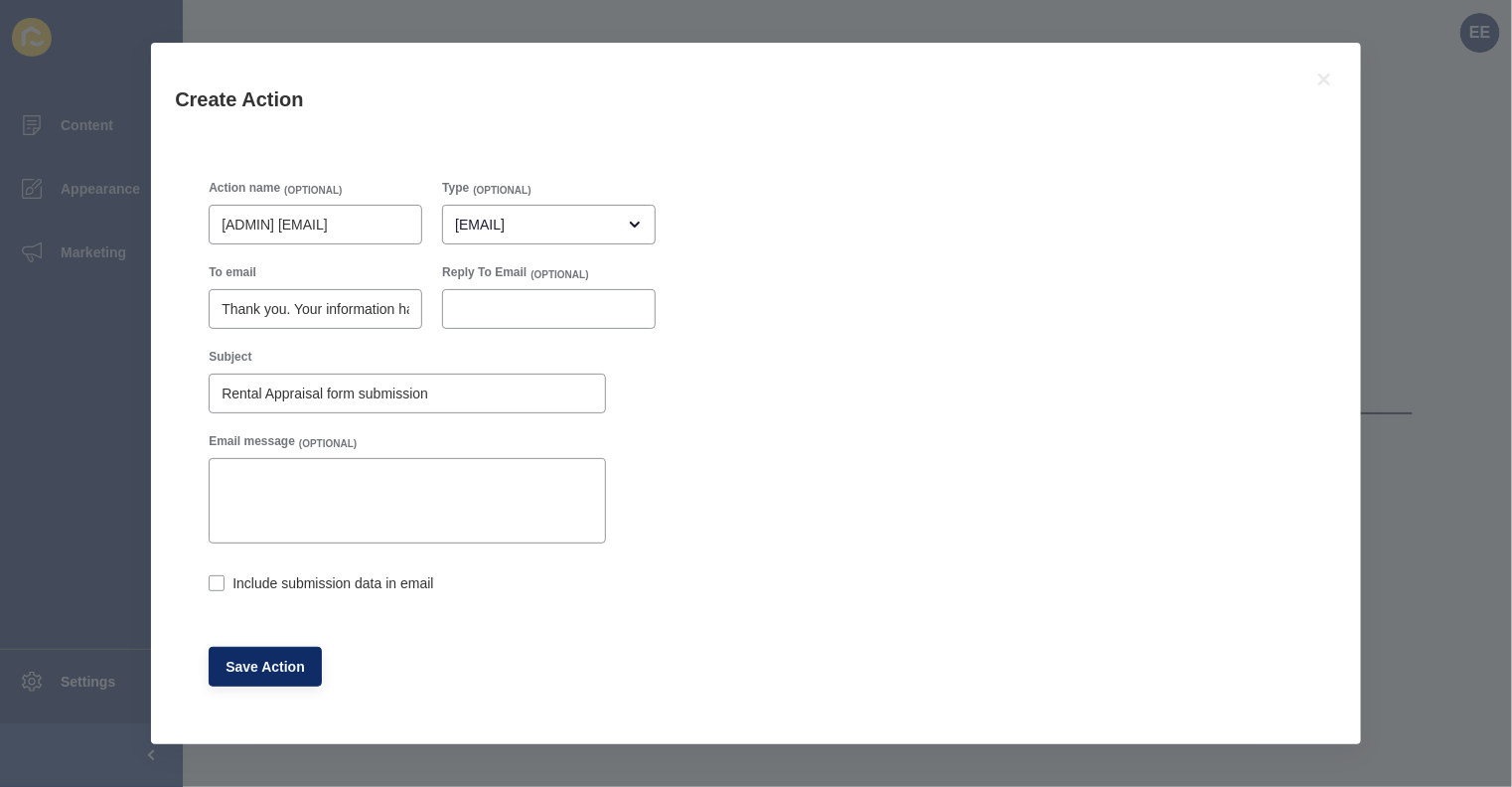 click on "Include submission data in email" at bounding box center (215, 585) 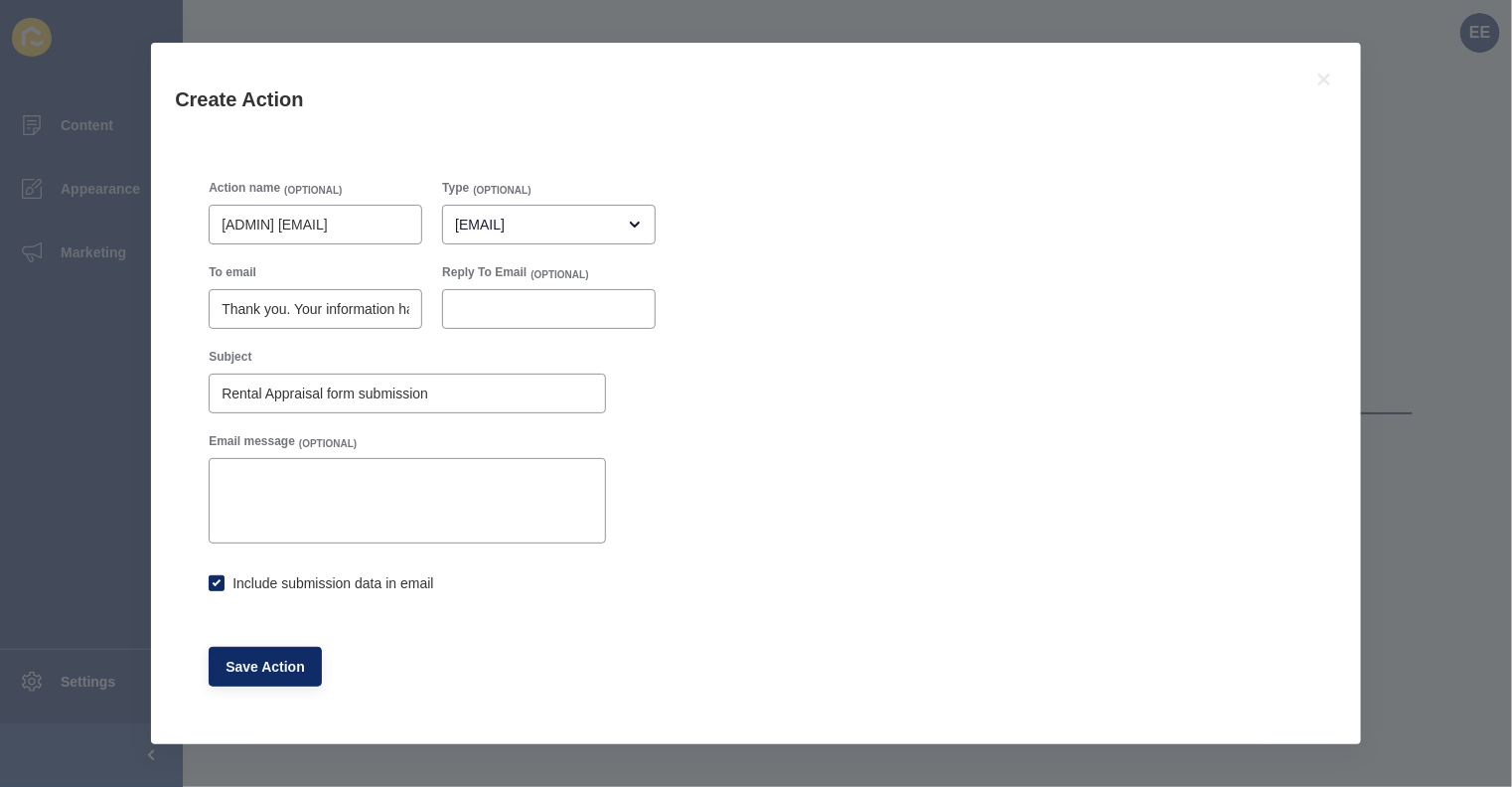 checkbox on "true" 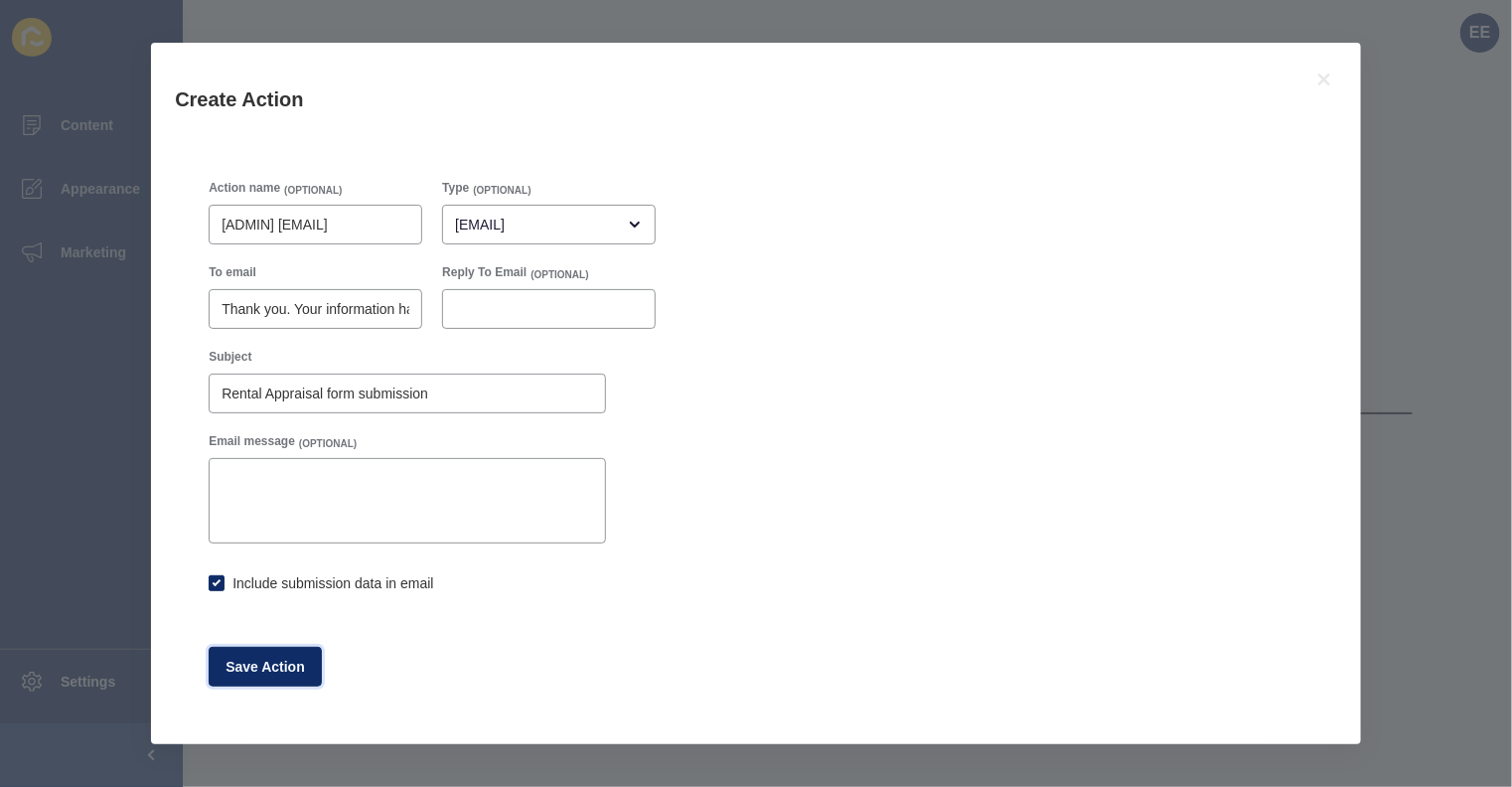 click on "Save Action" at bounding box center [265, 667] 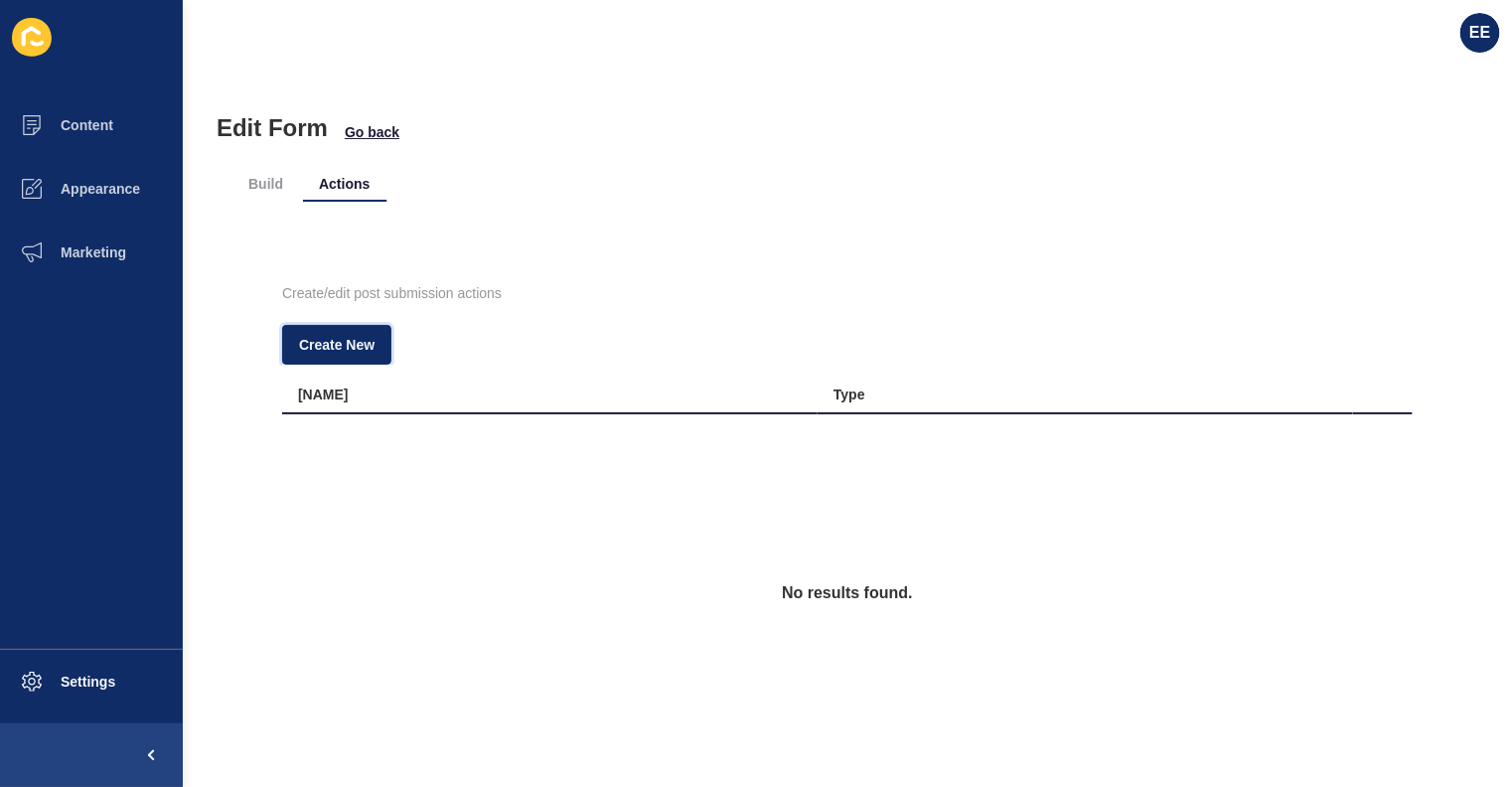 click on "Create New" at bounding box center (337, 345) 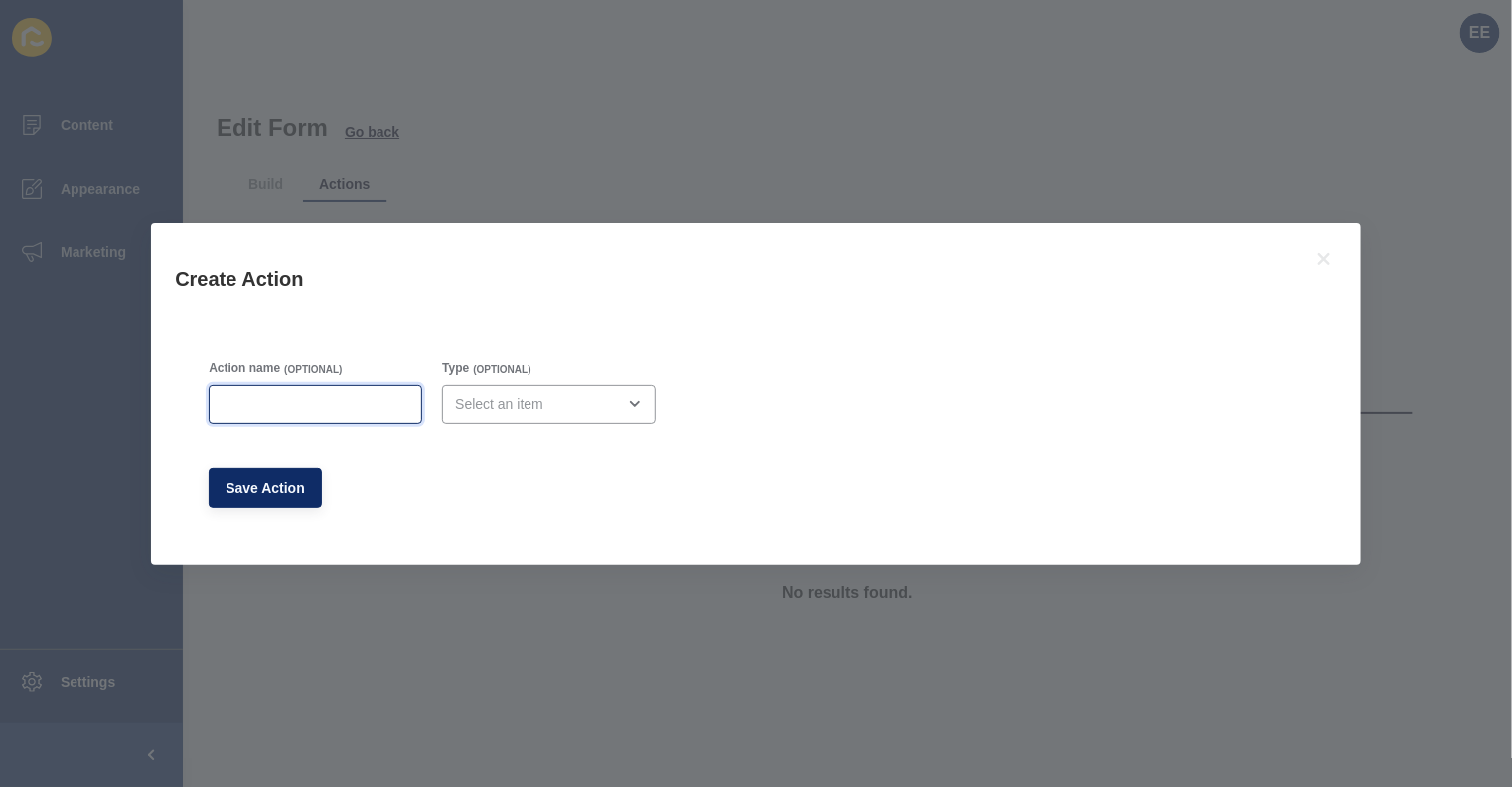 click on "Action name" at bounding box center (315, 404) 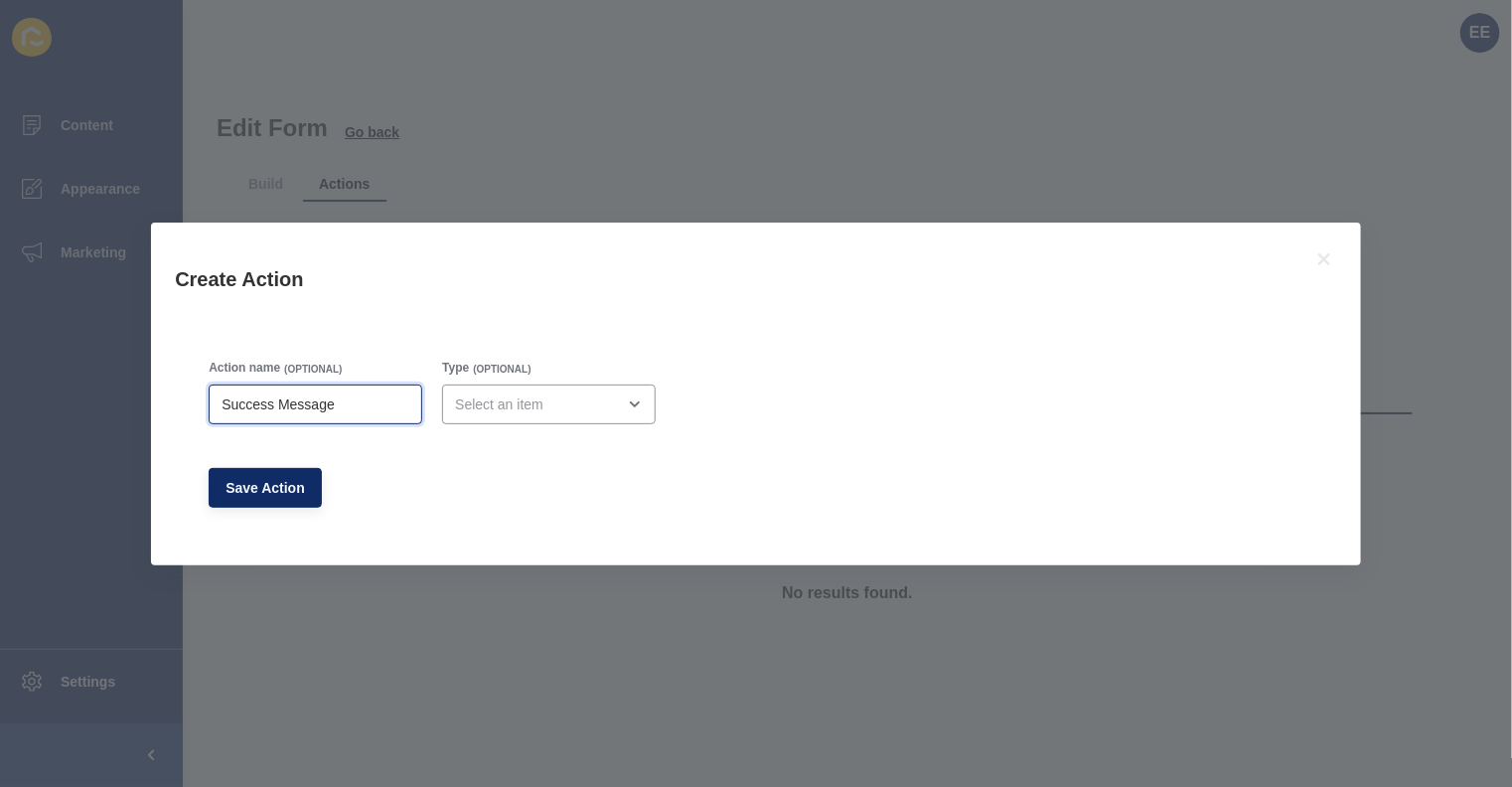 type on "Success Message" 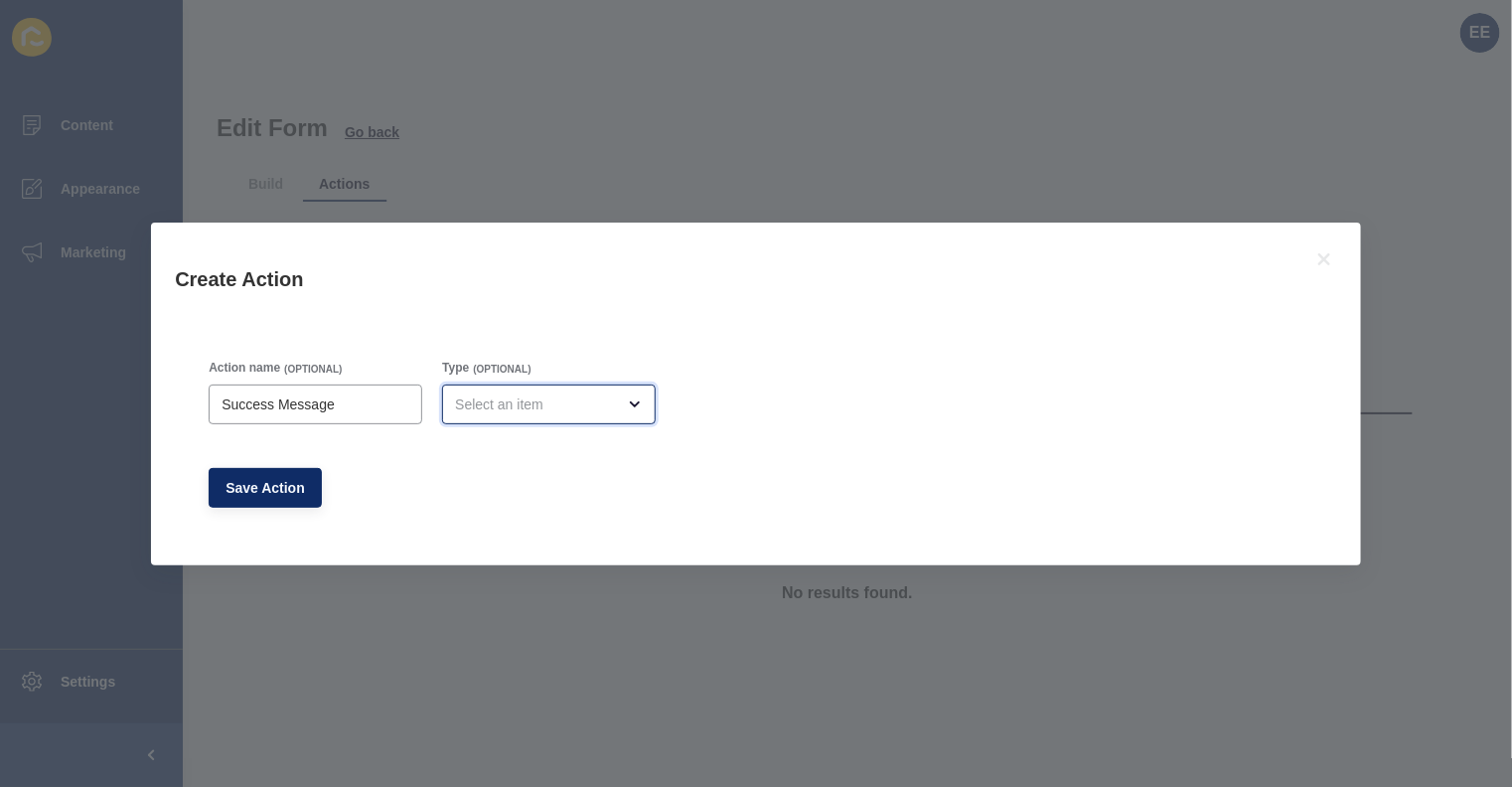 click at bounding box center [548, 404] 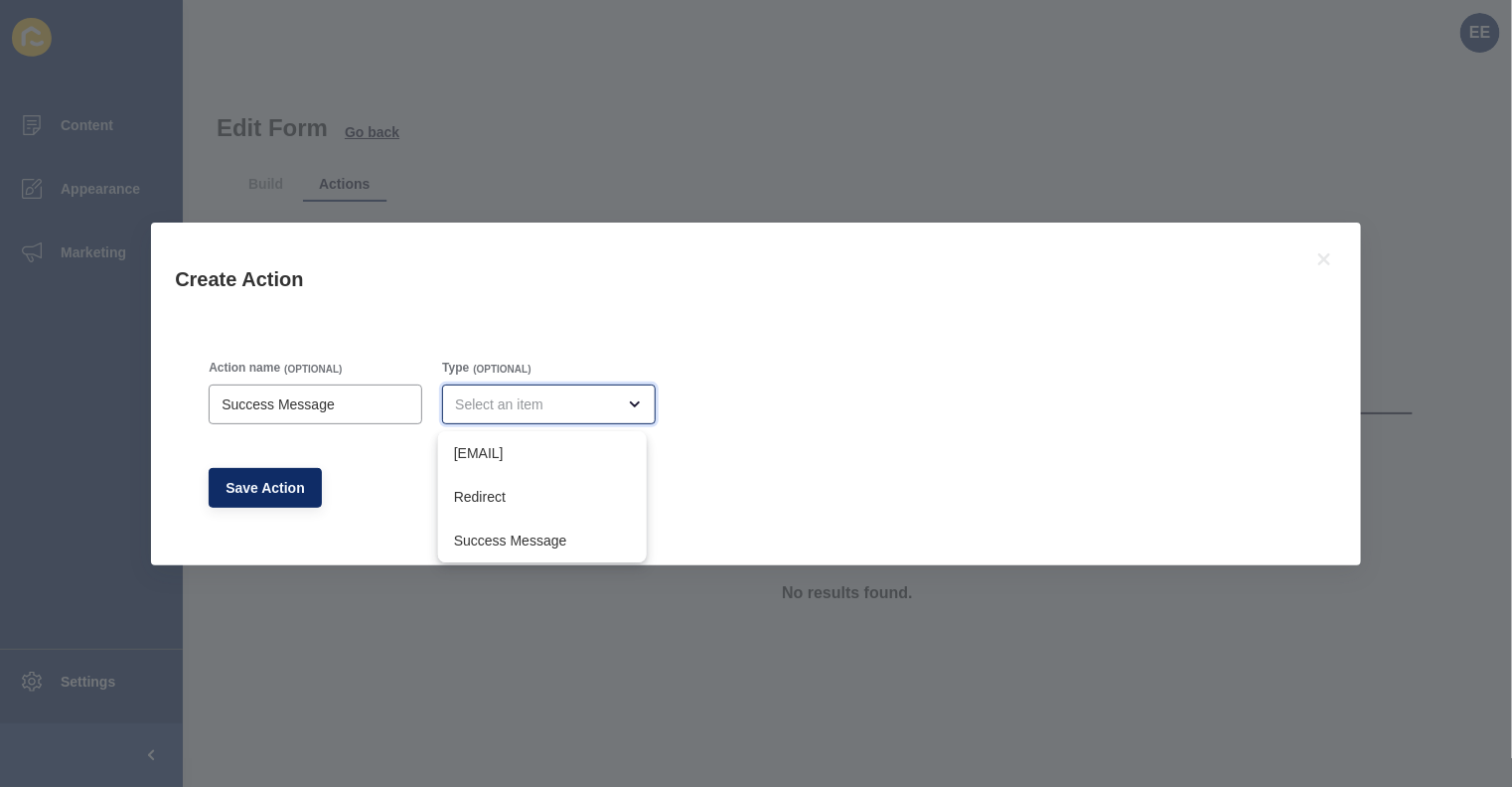click on "[EMAIL]" at bounding box center [542, 453] 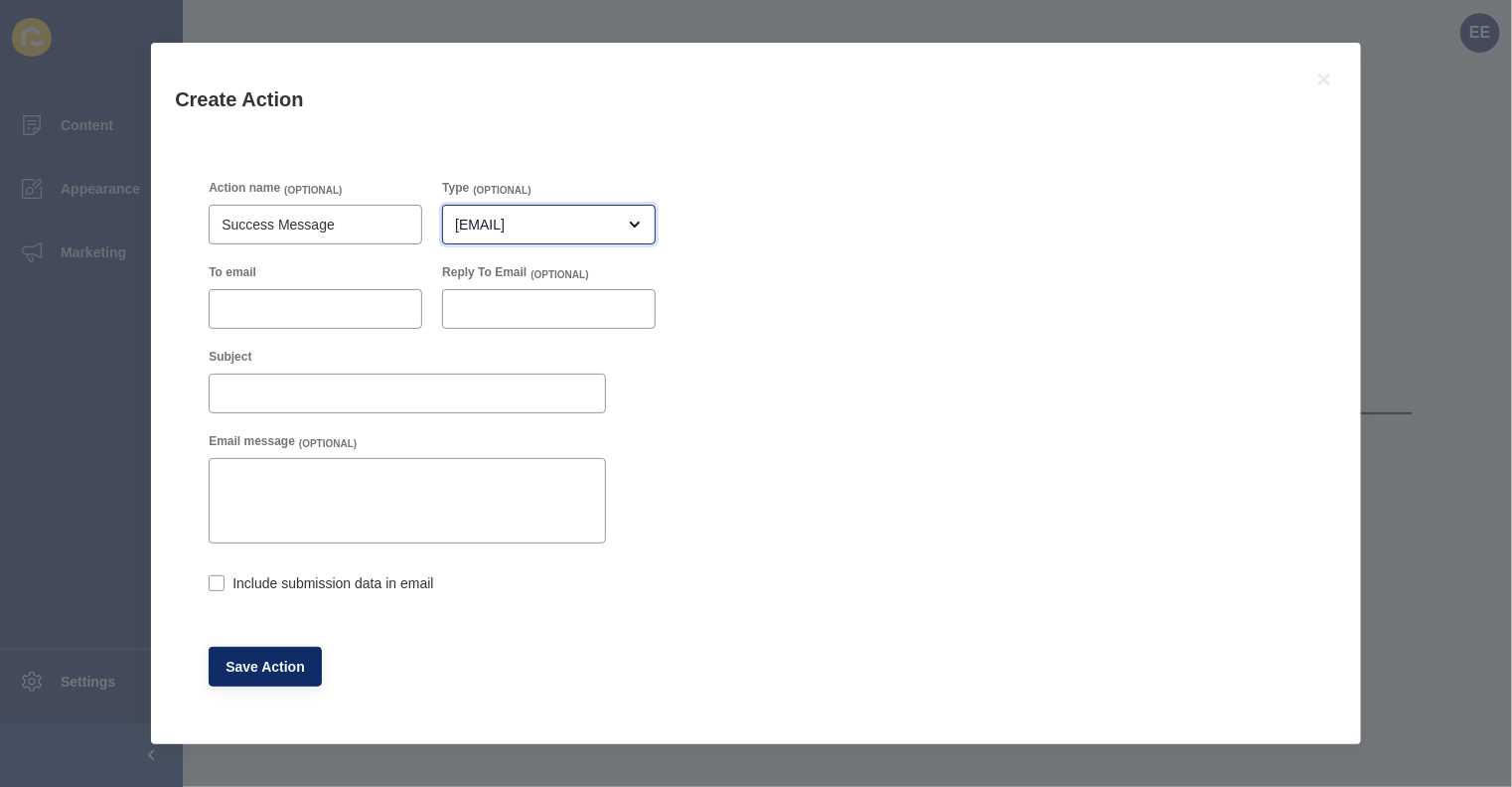click on "[EMAIL]" at bounding box center [534, 225] 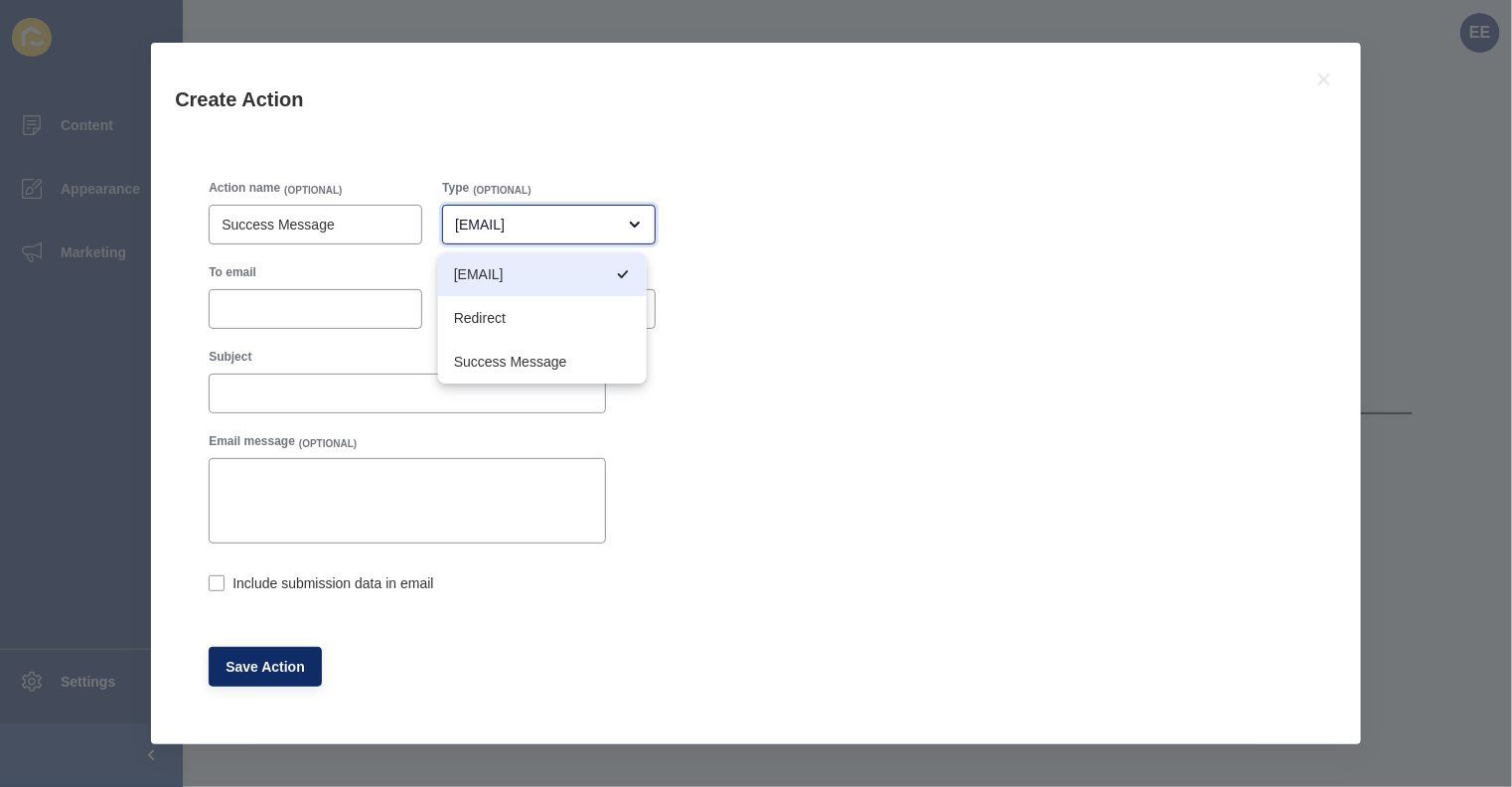 click on "Success Message" at bounding box center [542, 362] 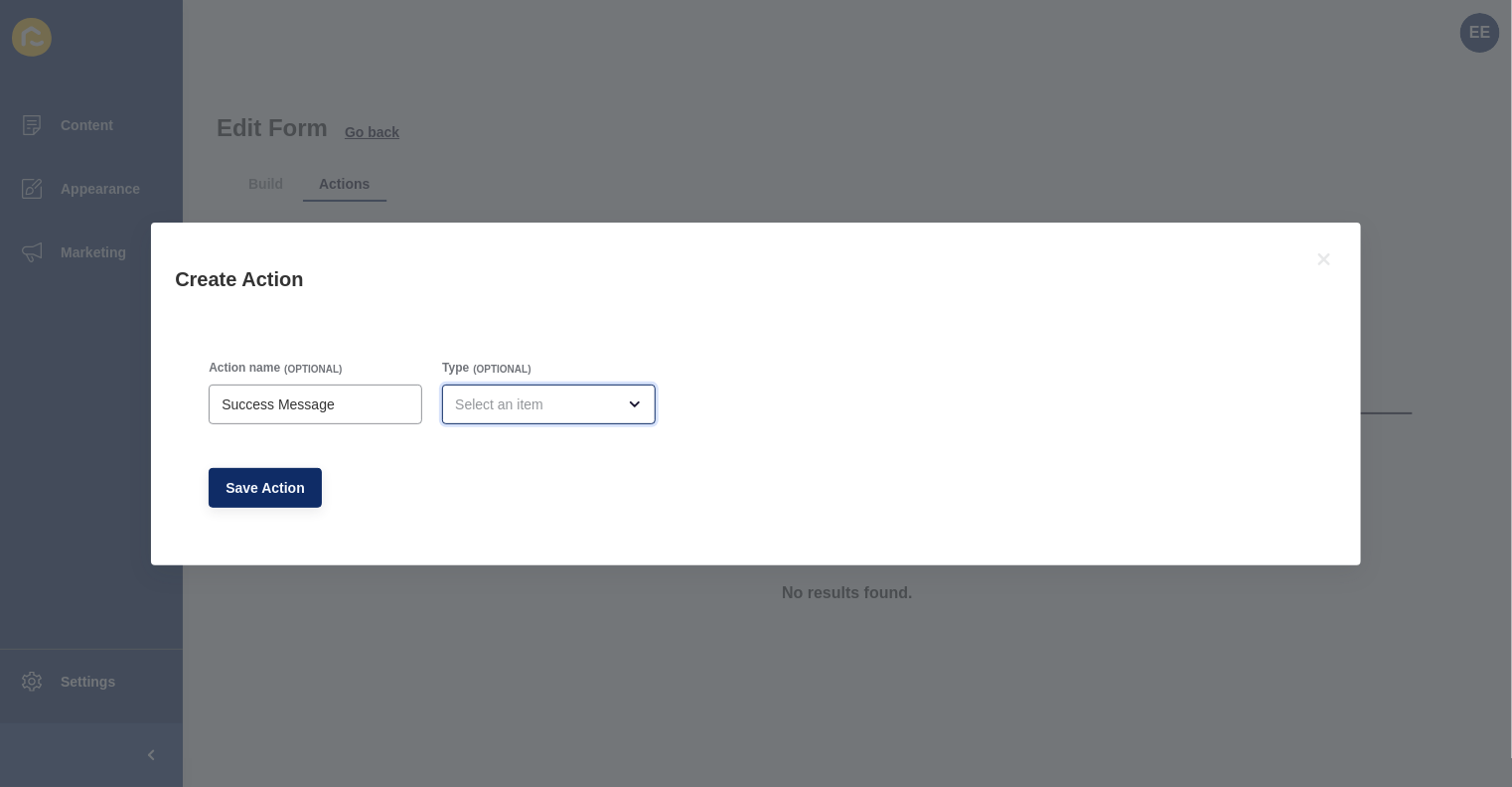 click at bounding box center [534, 404] 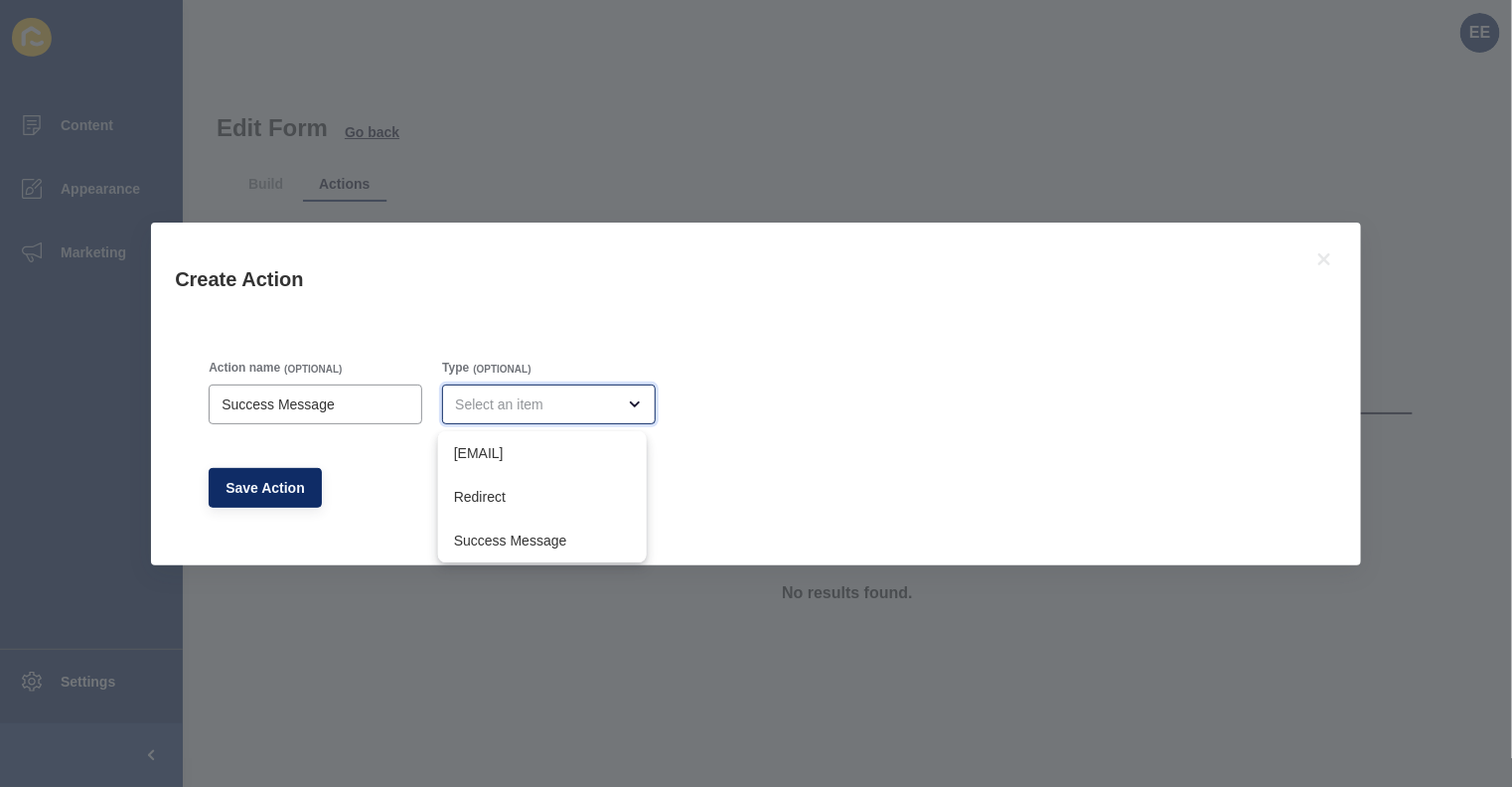 click on "Success Message" at bounding box center (542, 541) 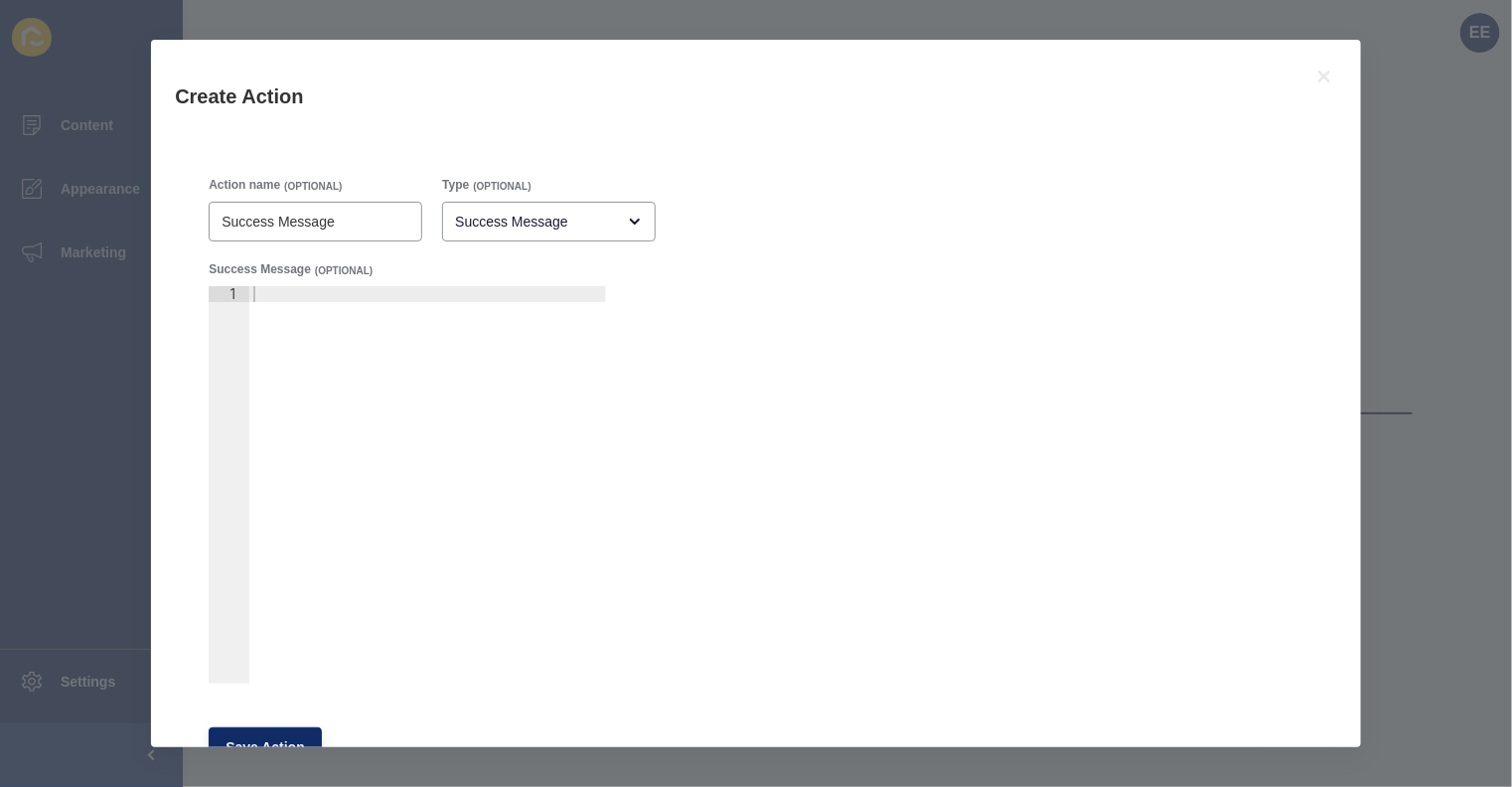 click at bounding box center [427, 501] 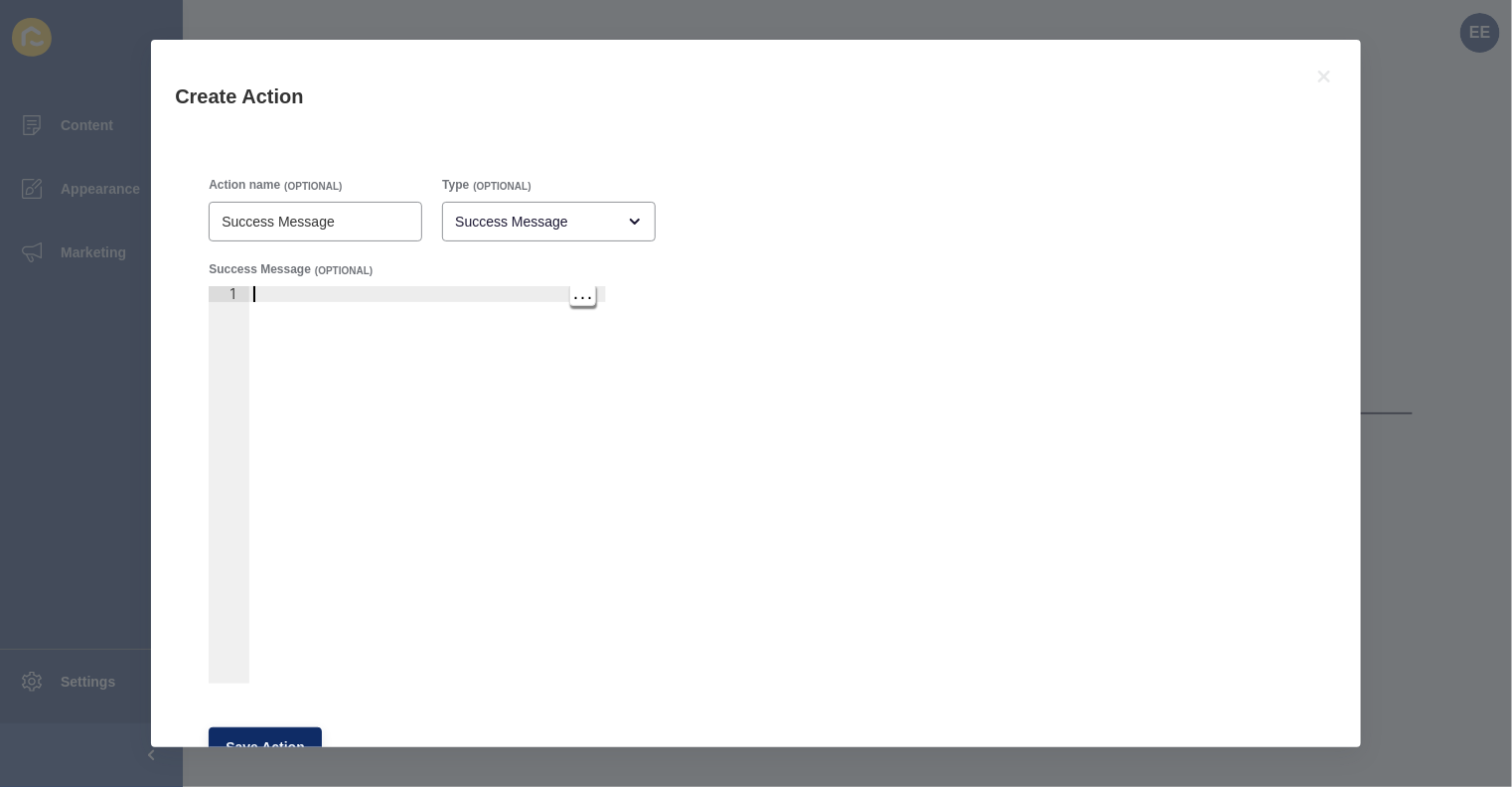 paste on "Thank you. Your information has been successfully submitted." 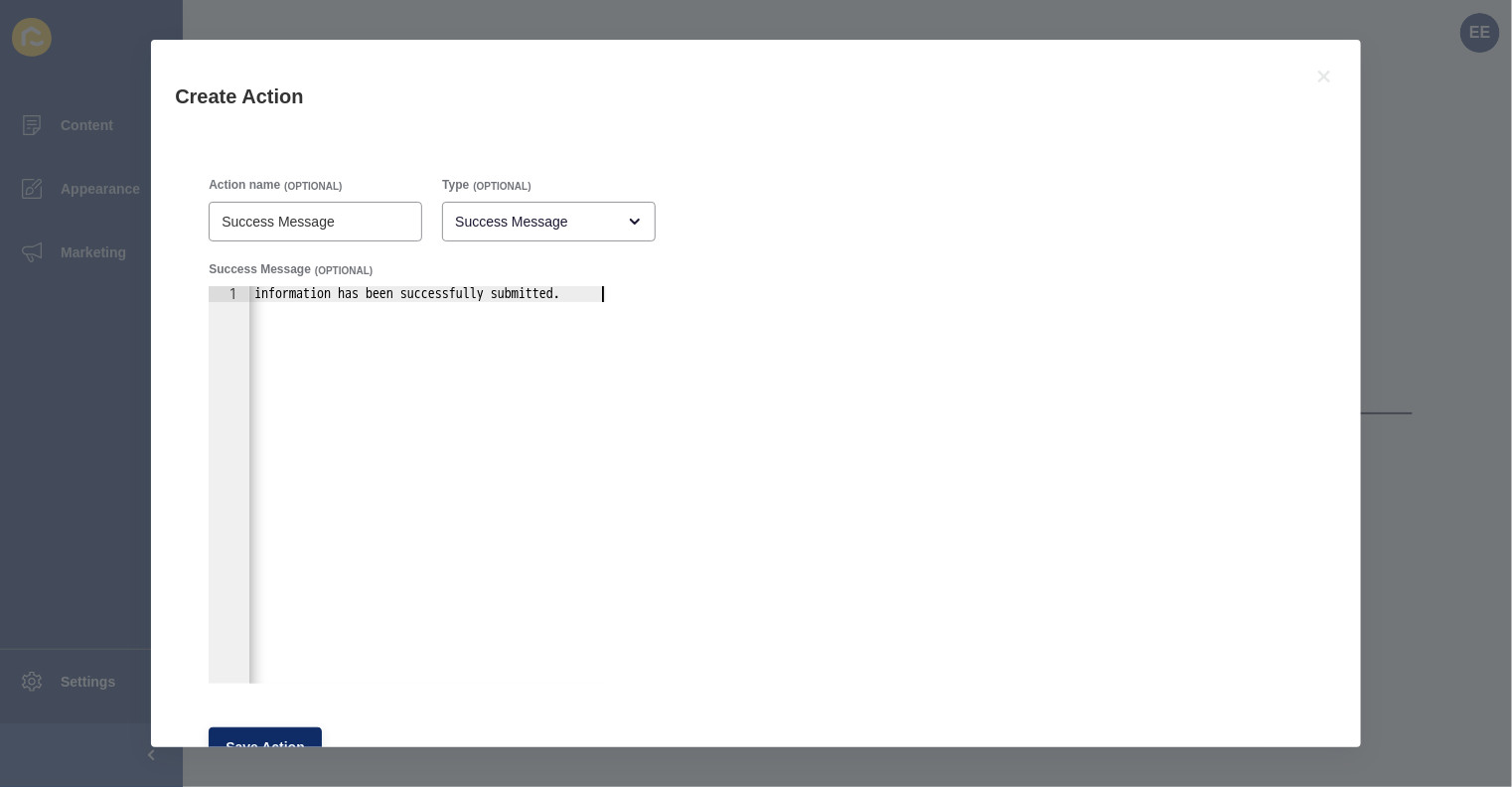 scroll, scrollTop: 0, scrollLeft: 109, axis: horizontal 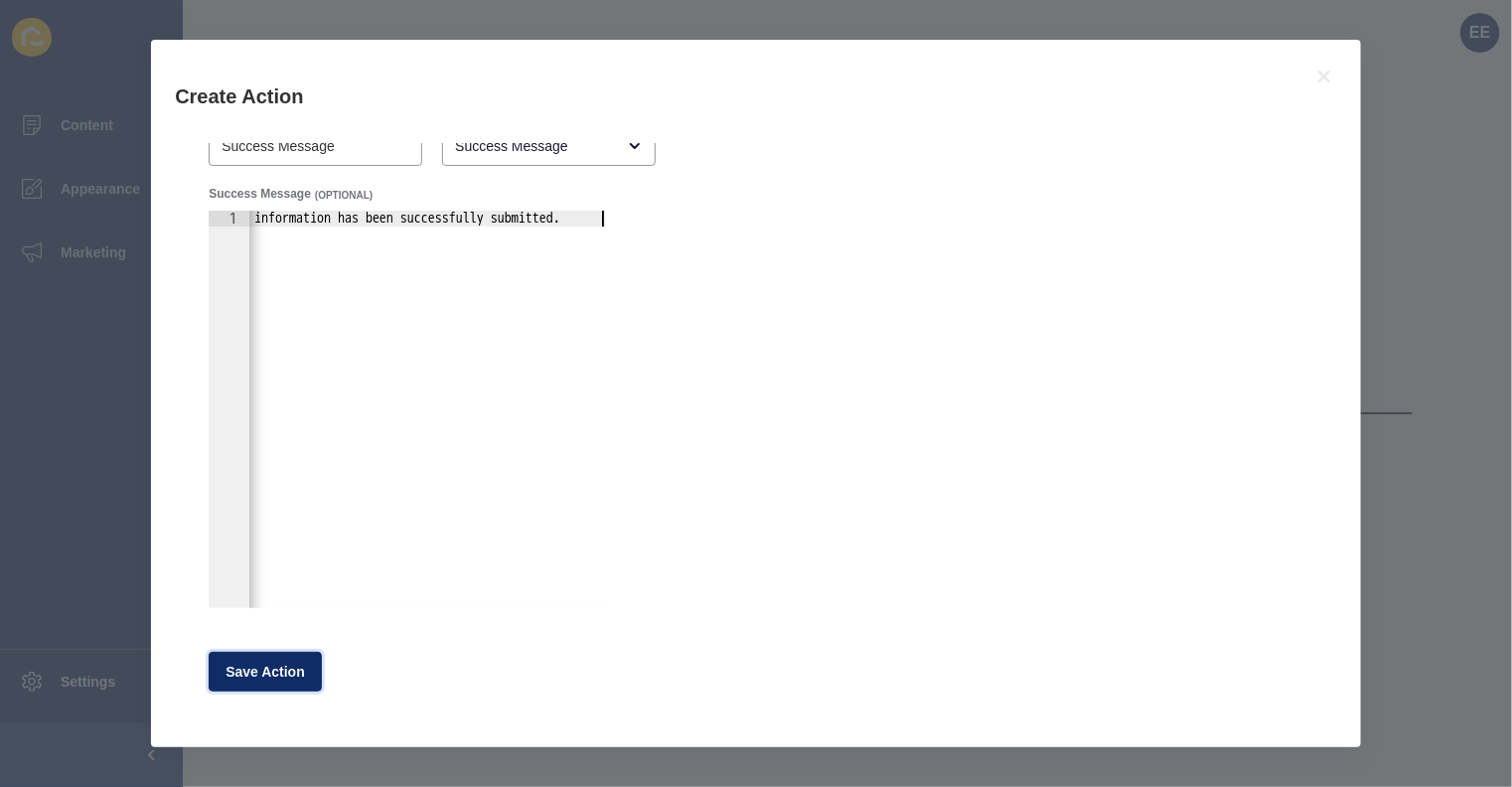 click on "Save Action" at bounding box center [265, 672] 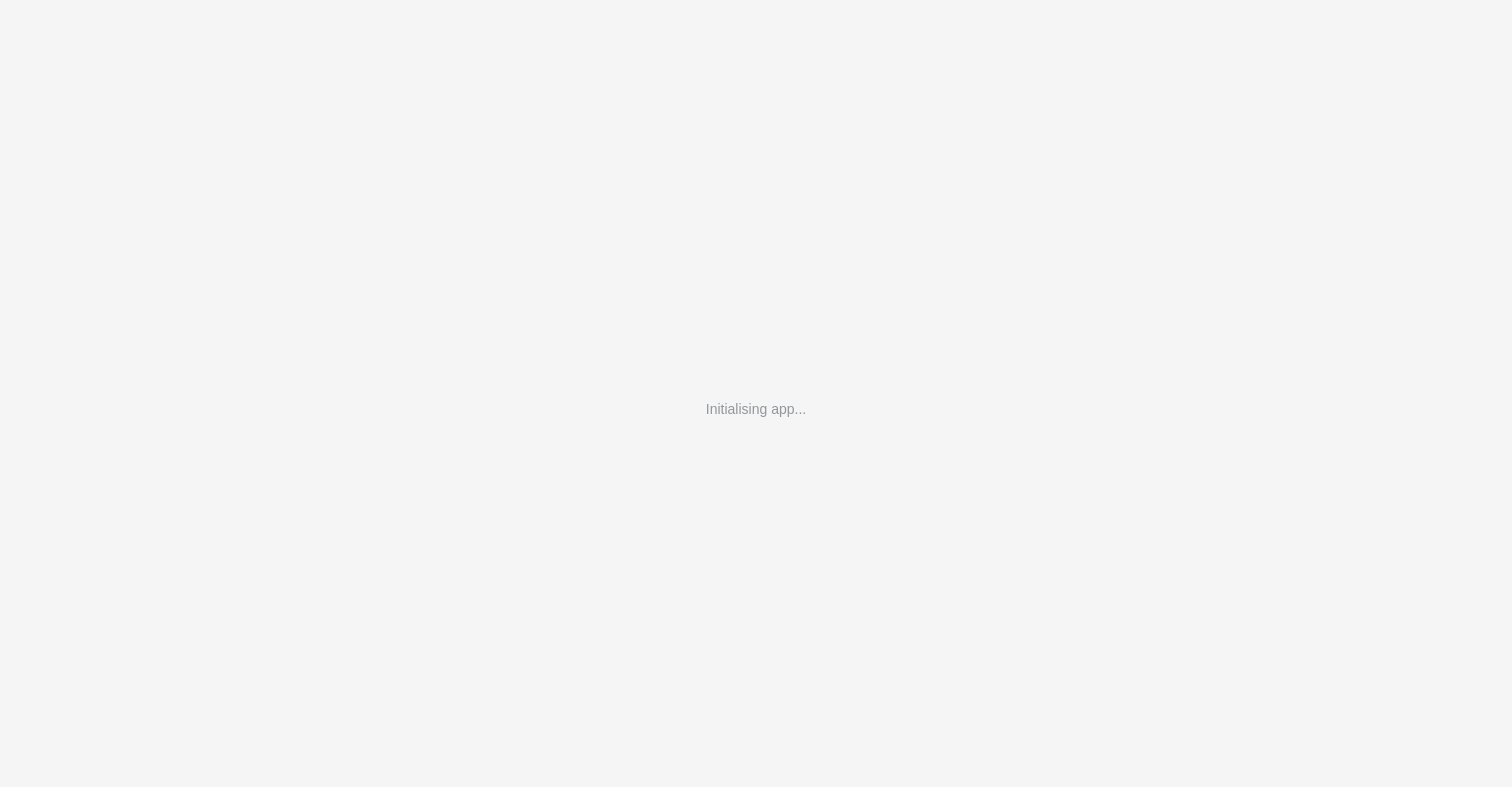 scroll, scrollTop: 0, scrollLeft: 0, axis: both 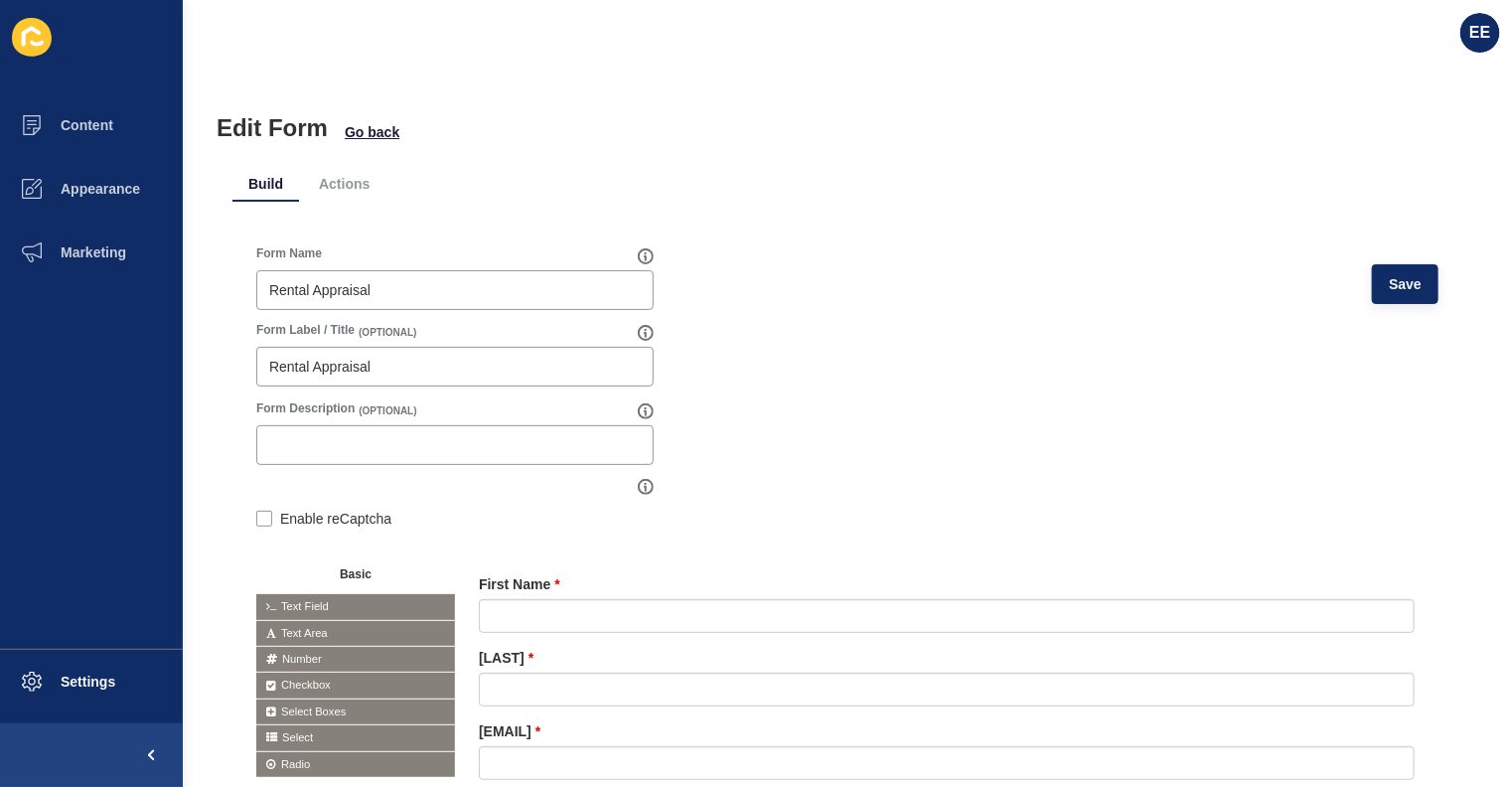 click on "Actions" at bounding box center [344, 184] 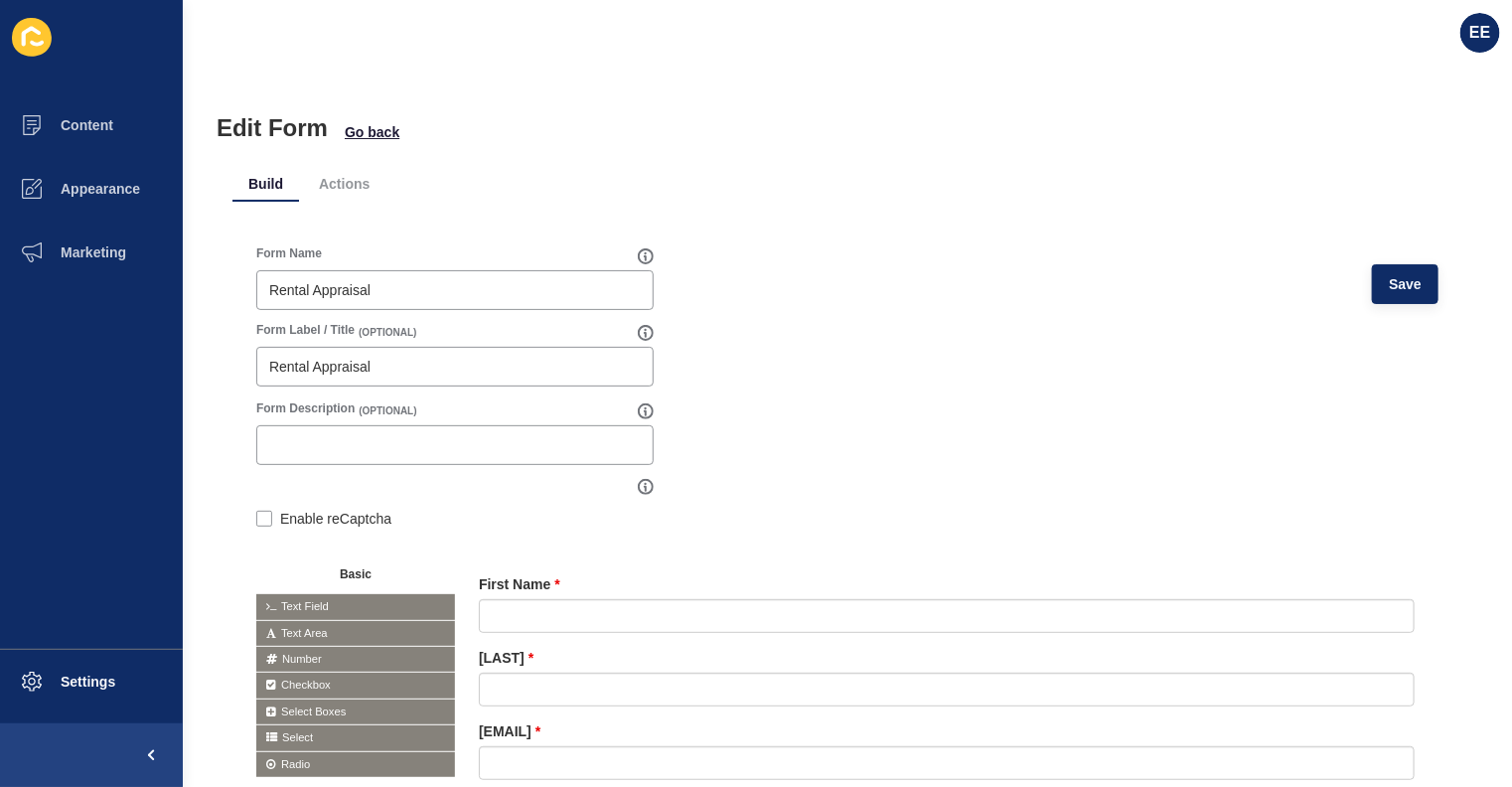 scroll, scrollTop: 0, scrollLeft: 0, axis: both 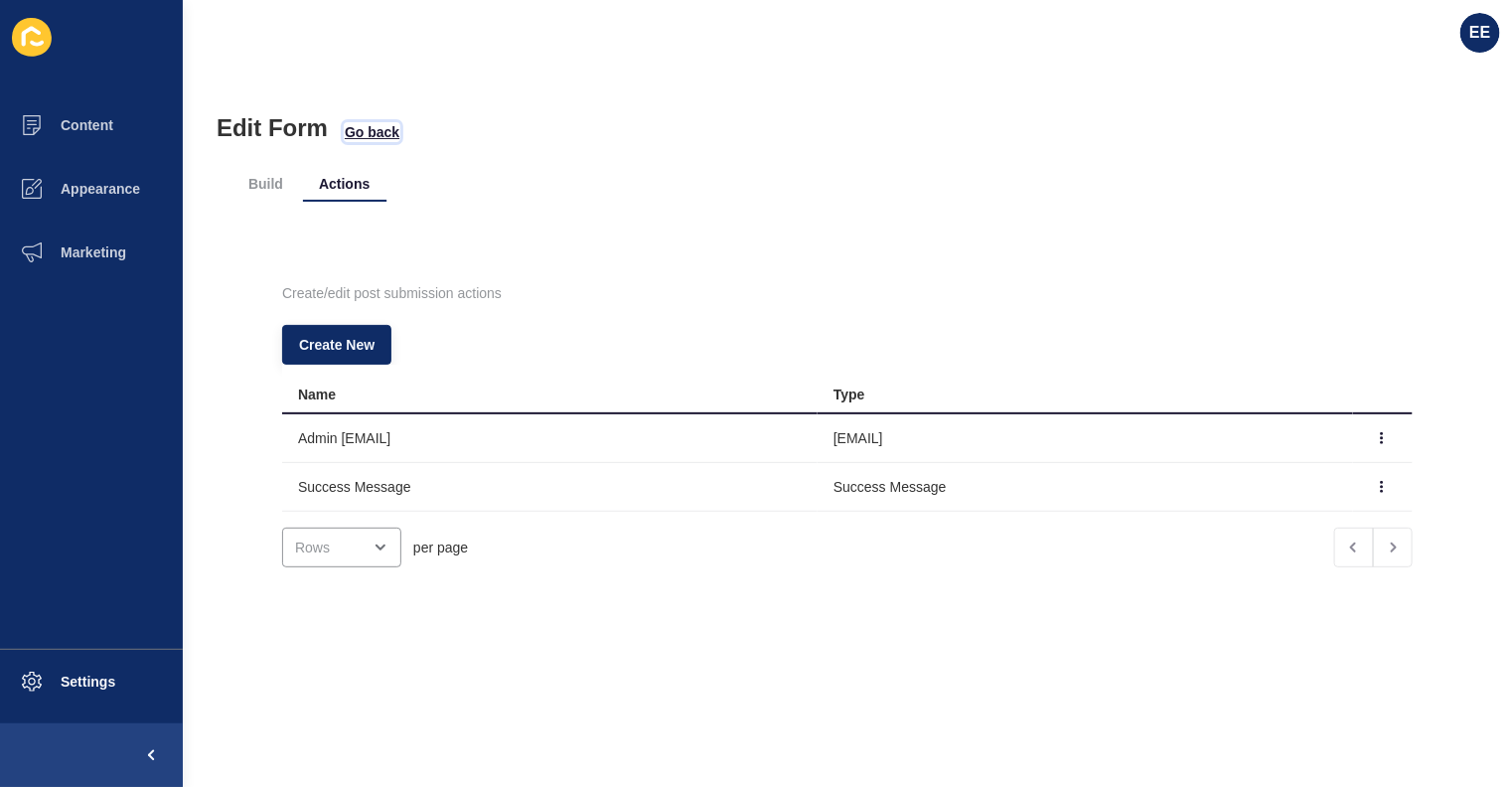 click on "Go back" at bounding box center [372, 132] 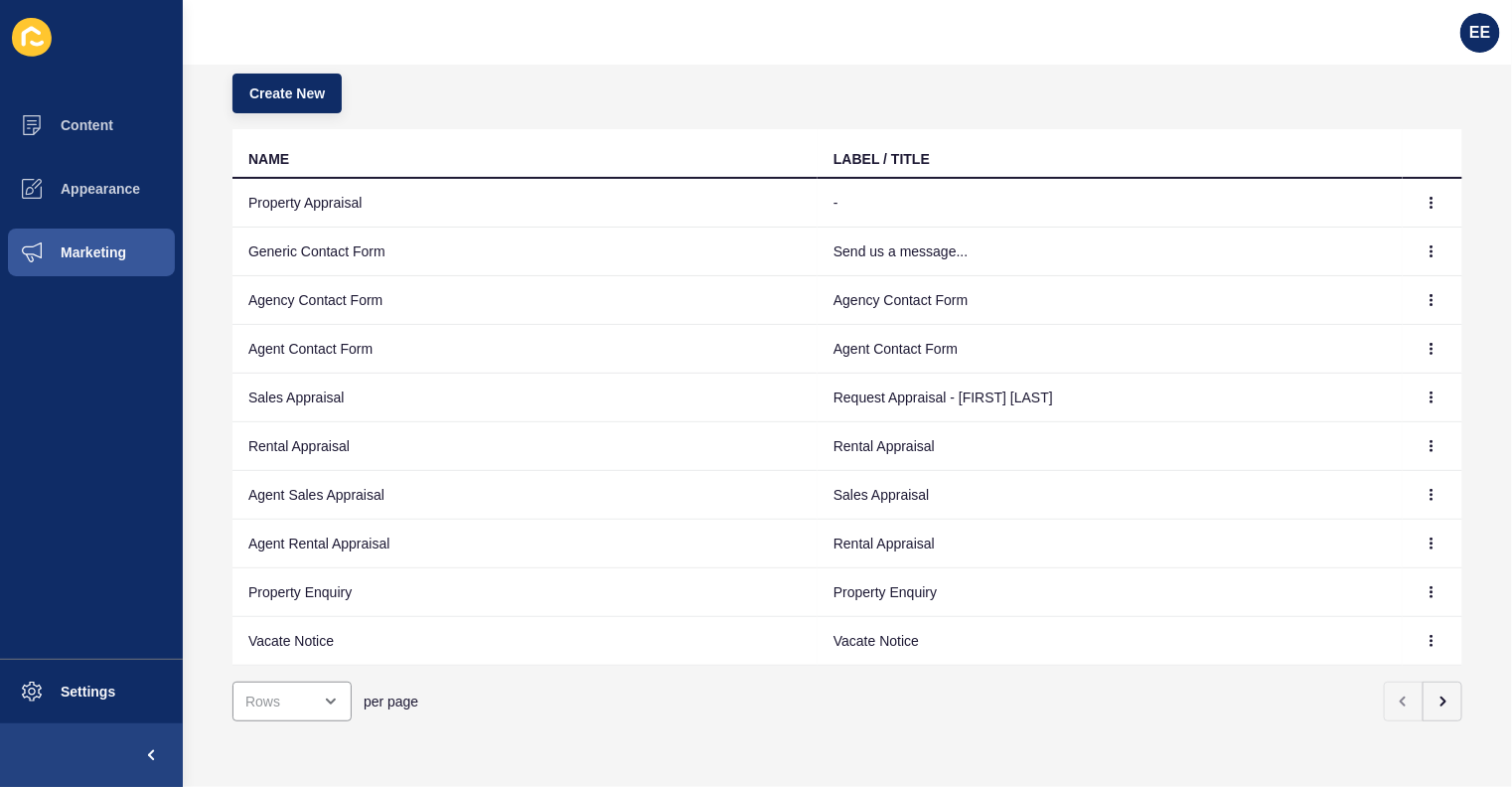 scroll, scrollTop: 145, scrollLeft: 0, axis: vertical 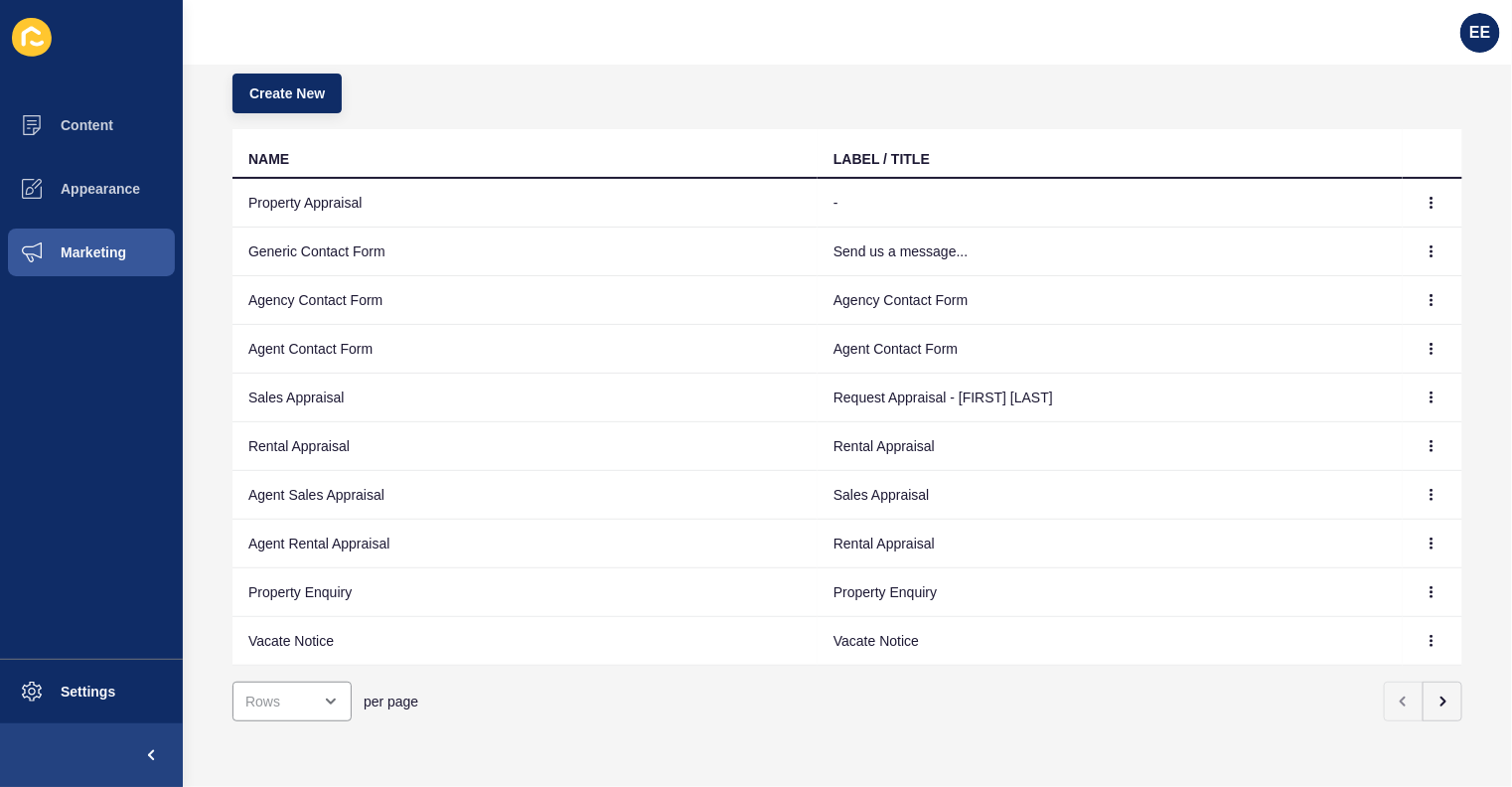 click at bounding box center (1432, 203) 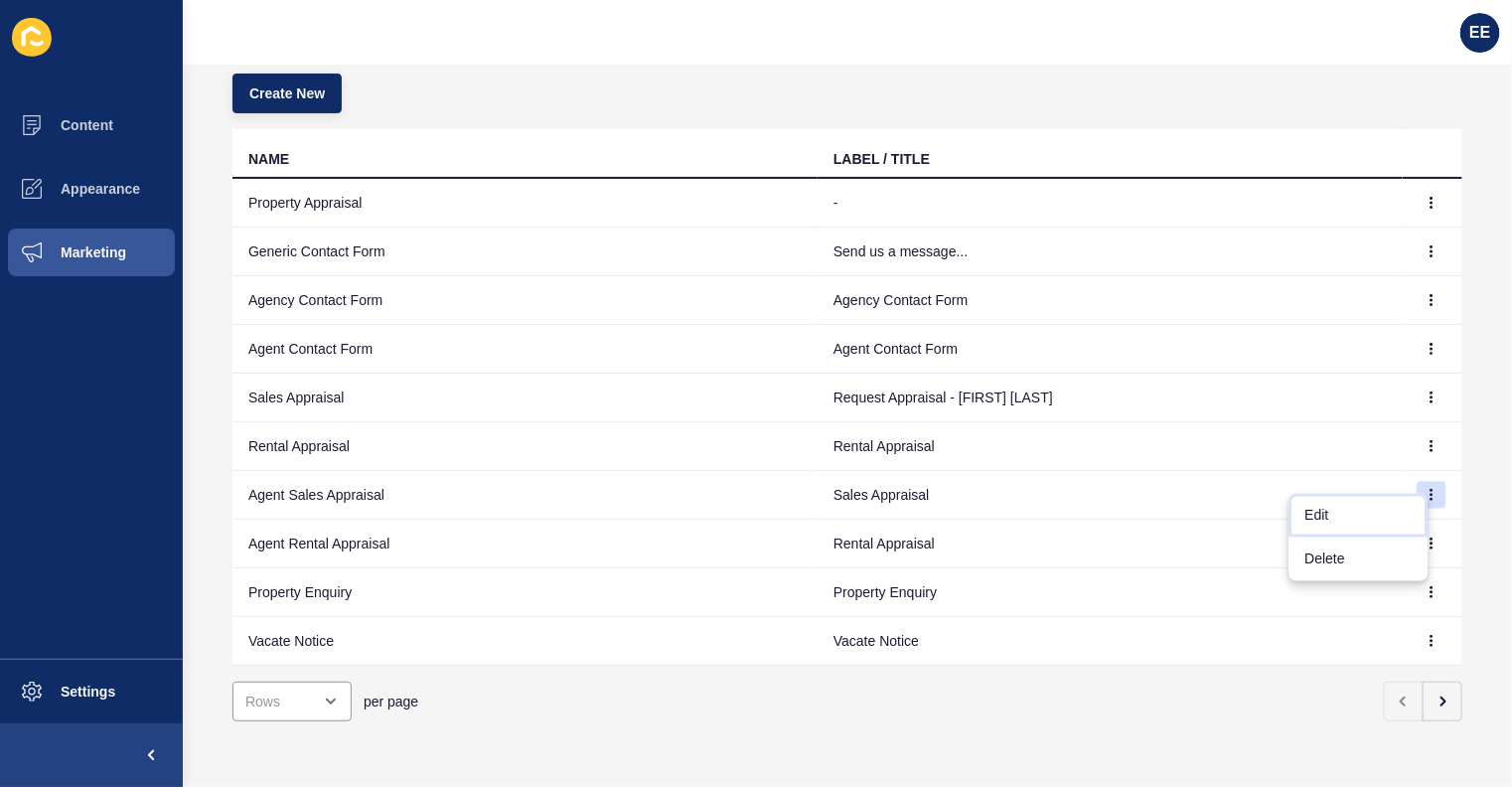 click on "Edit" at bounding box center [1359, 516] 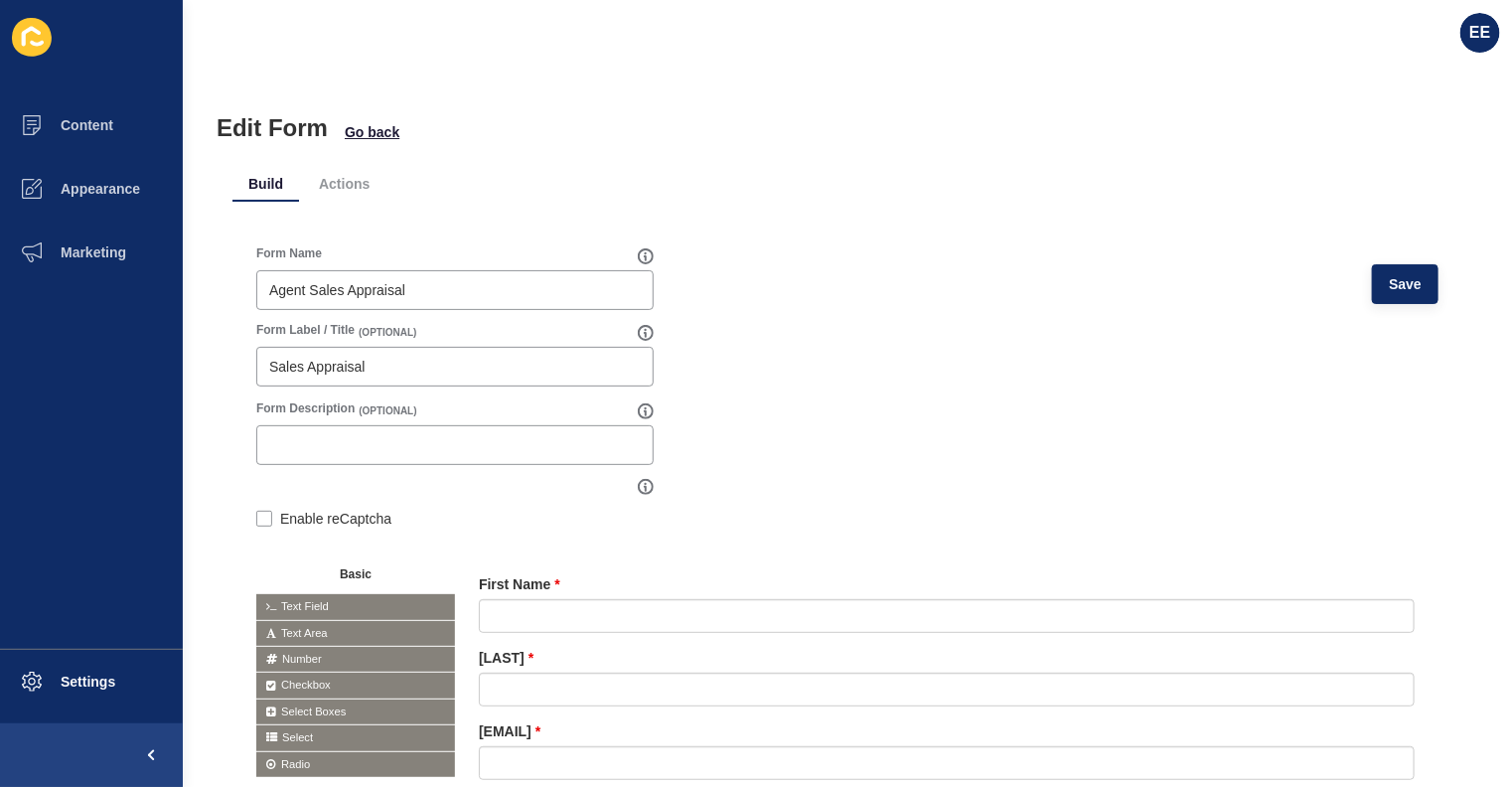 click on "Actions" at bounding box center [344, 184] 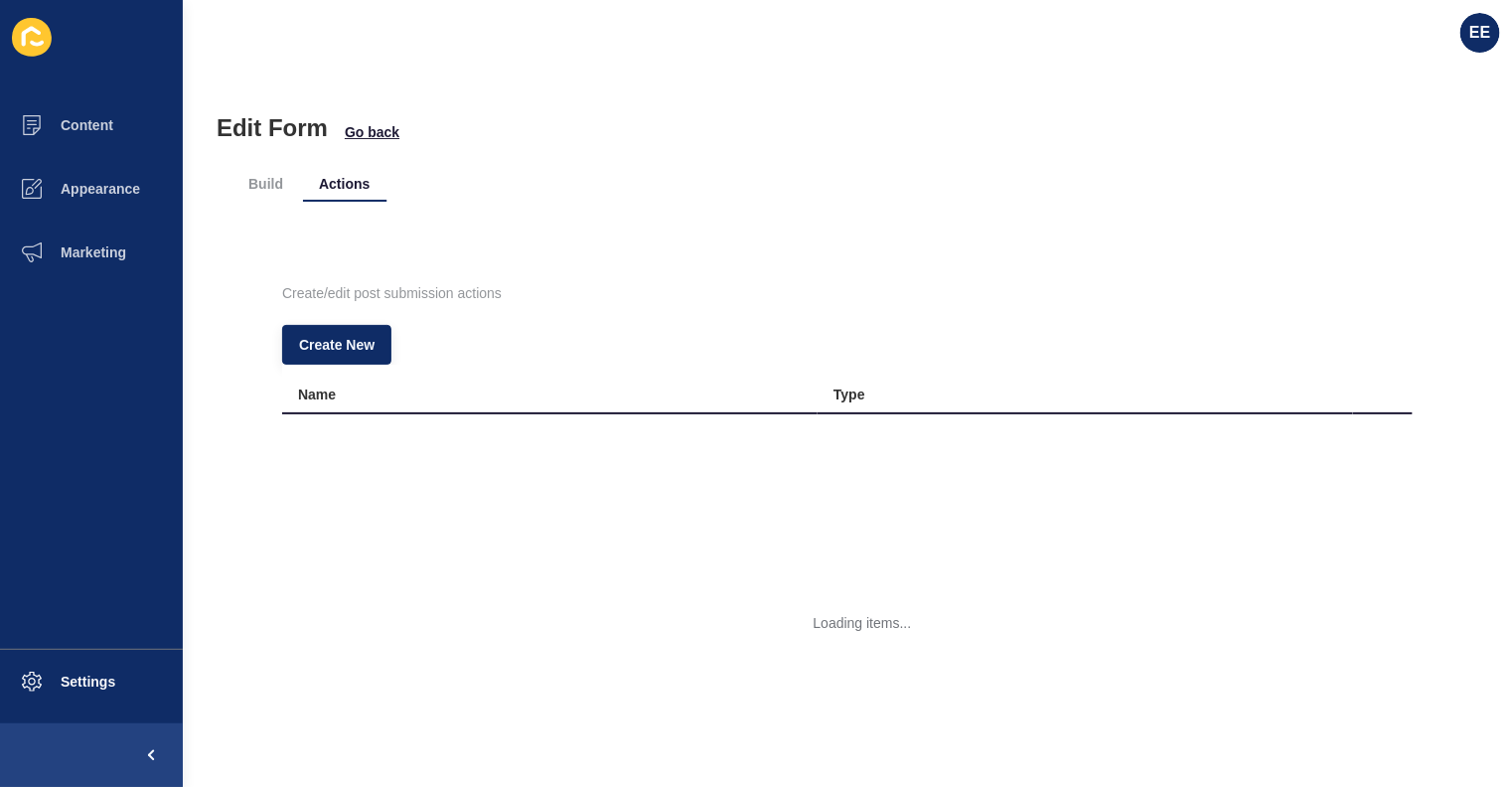 scroll, scrollTop: 0, scrollLeft: 0, axis: both 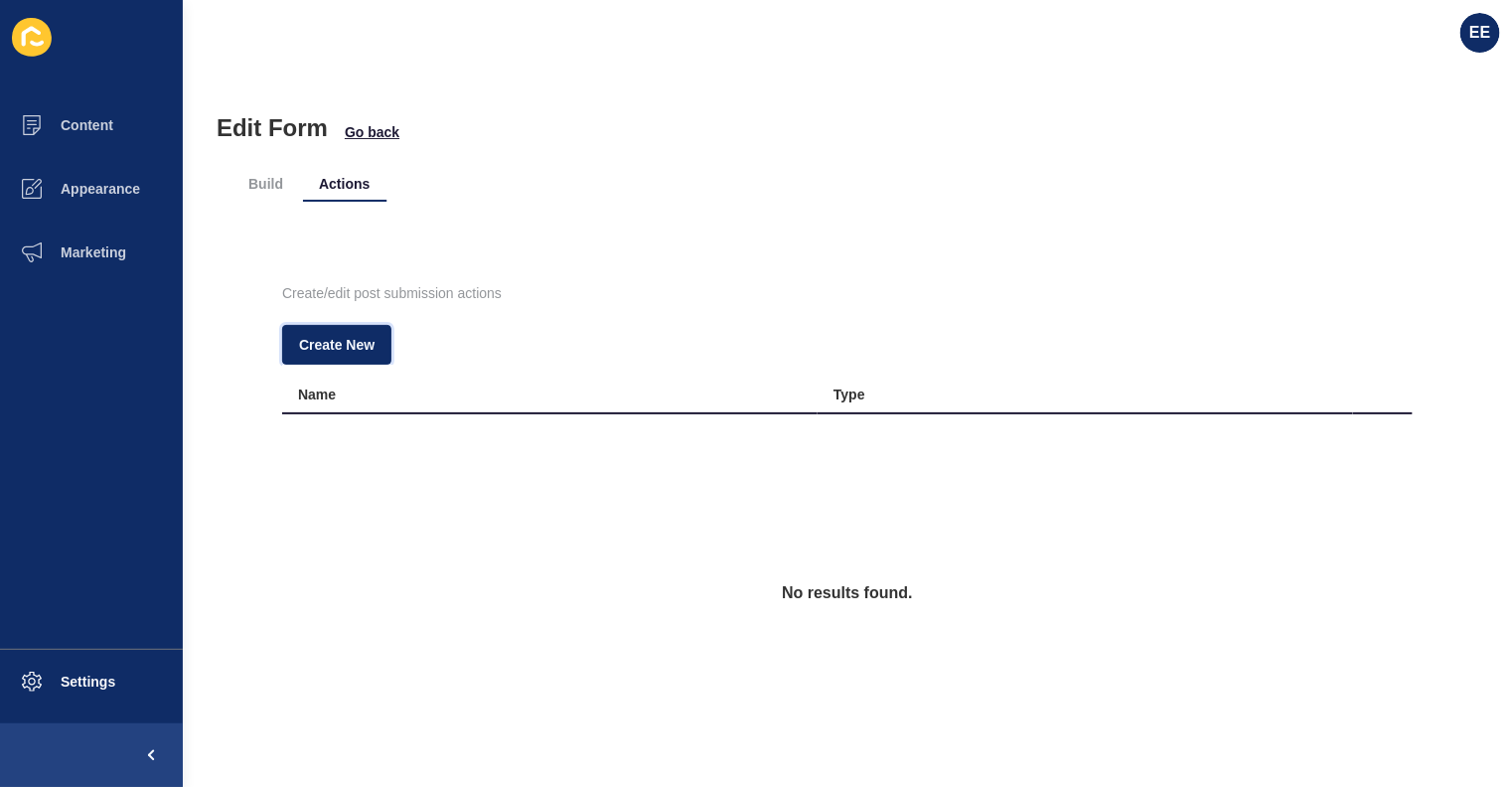click on "Create New" at bounding box center (337, 345) 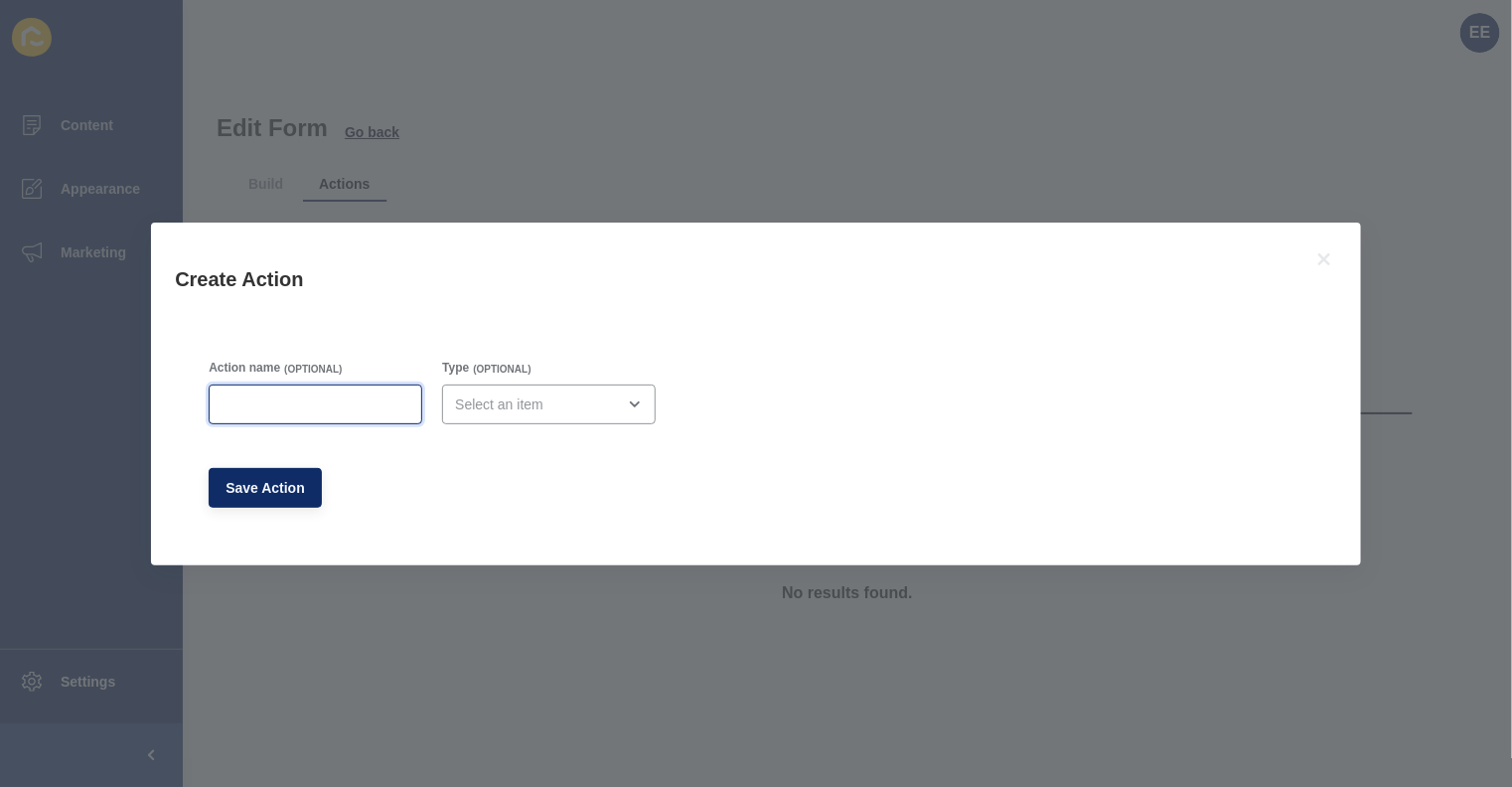 click on "Action name" at bounding box center (315, 404) 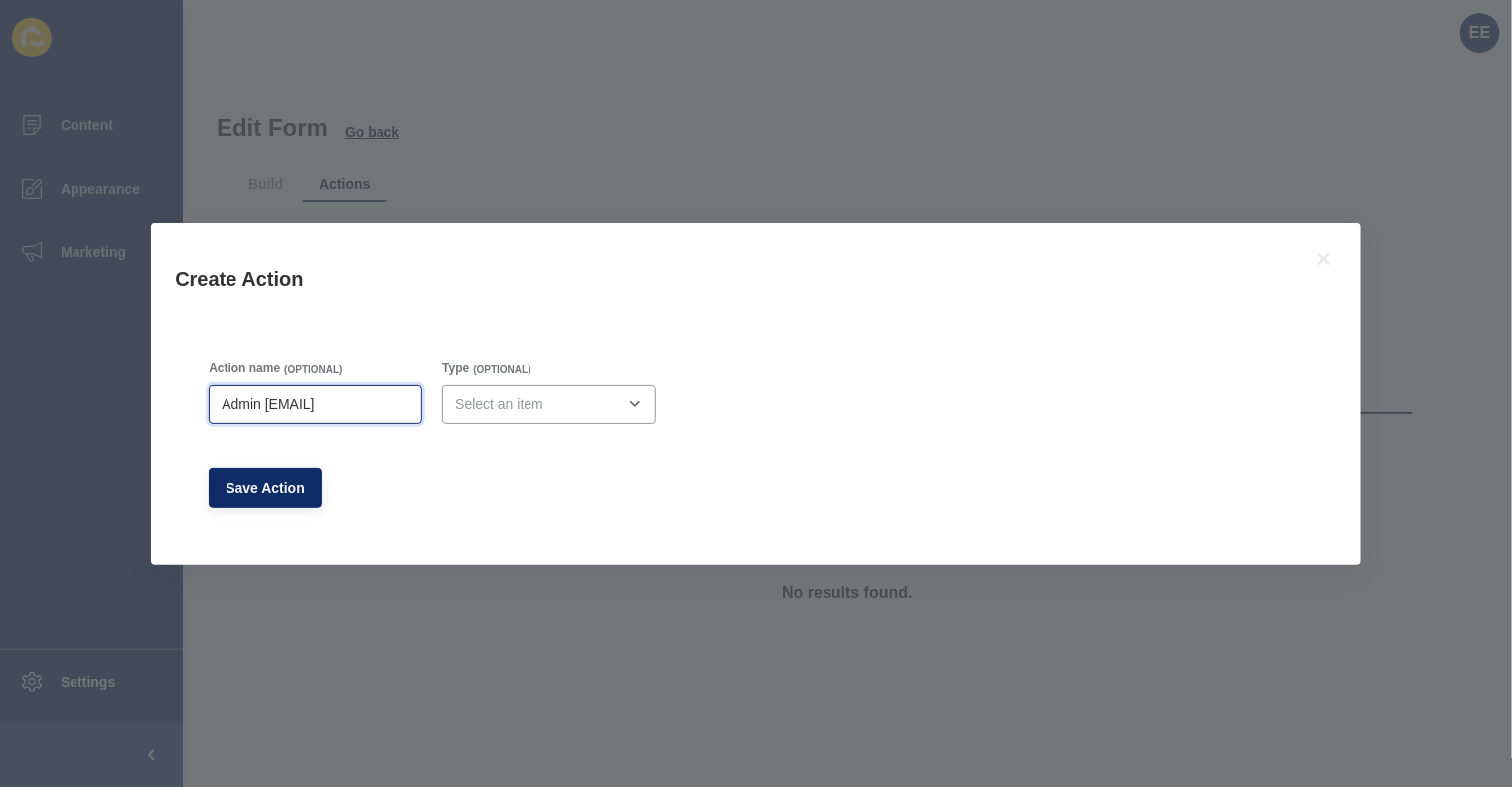 type on "[ADMIN] [EMAIL]" 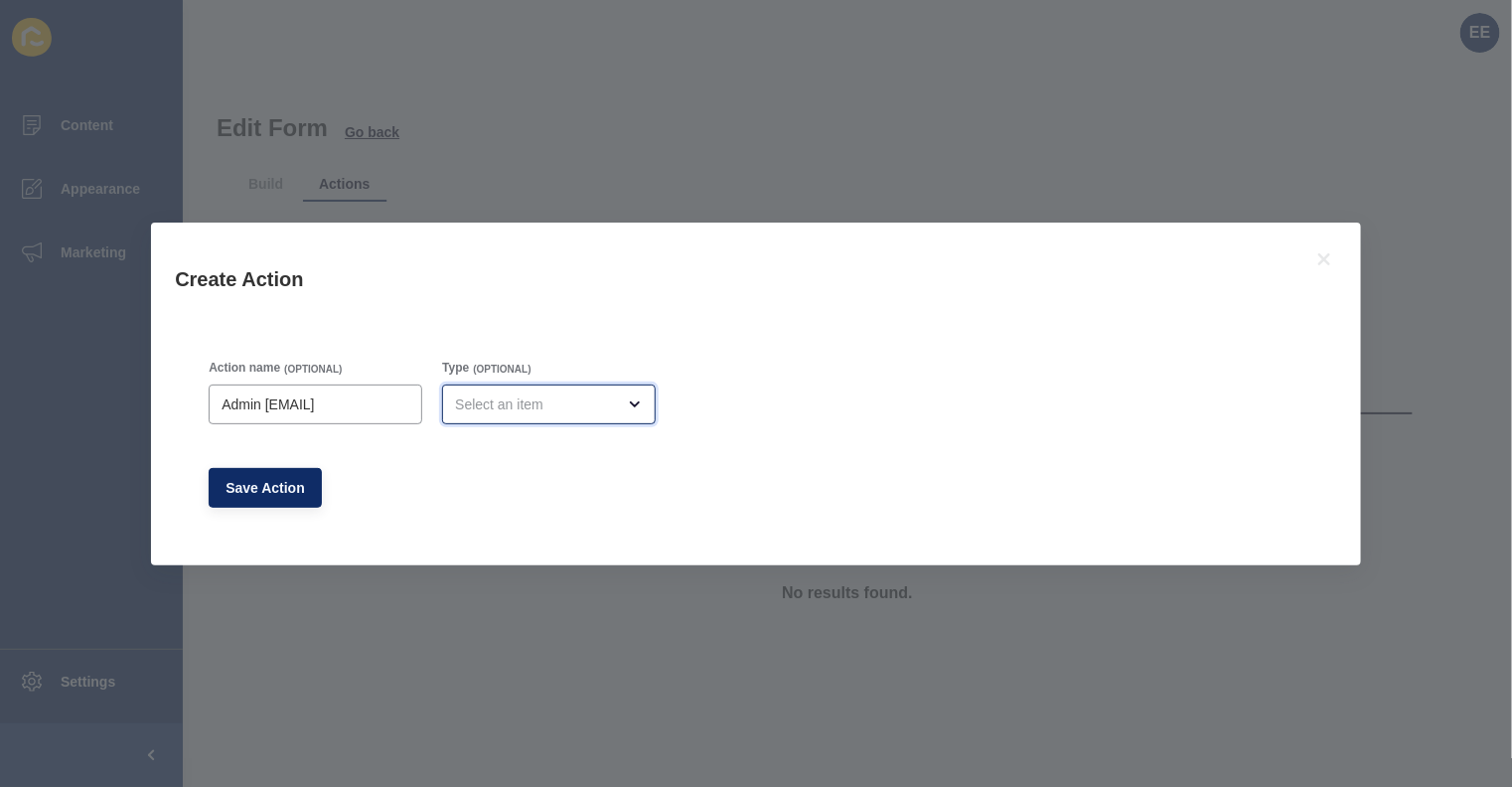 click at bounding box center [534, 404] 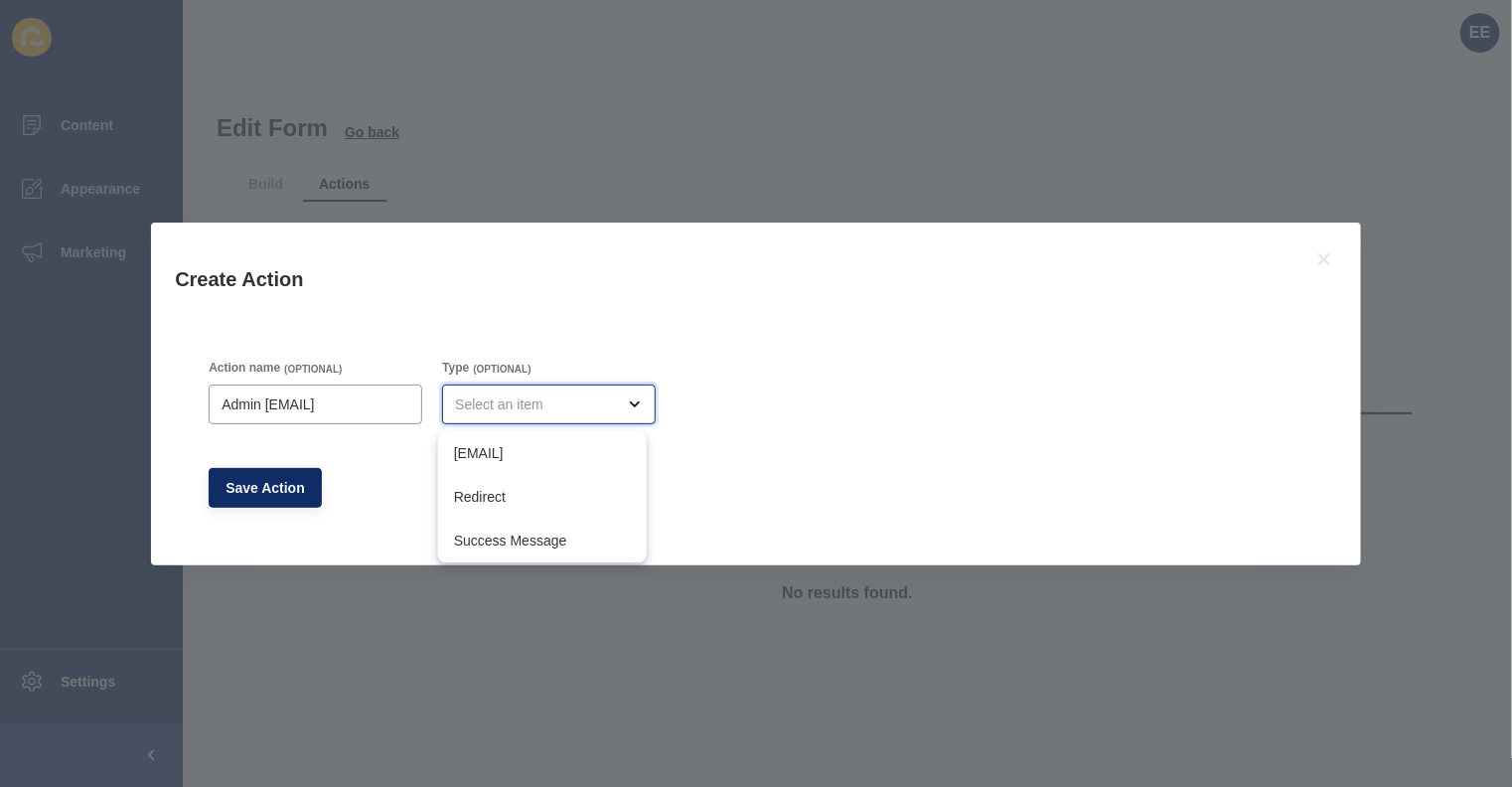 click on "[EMAIL]" at bounding box center (542, 453) 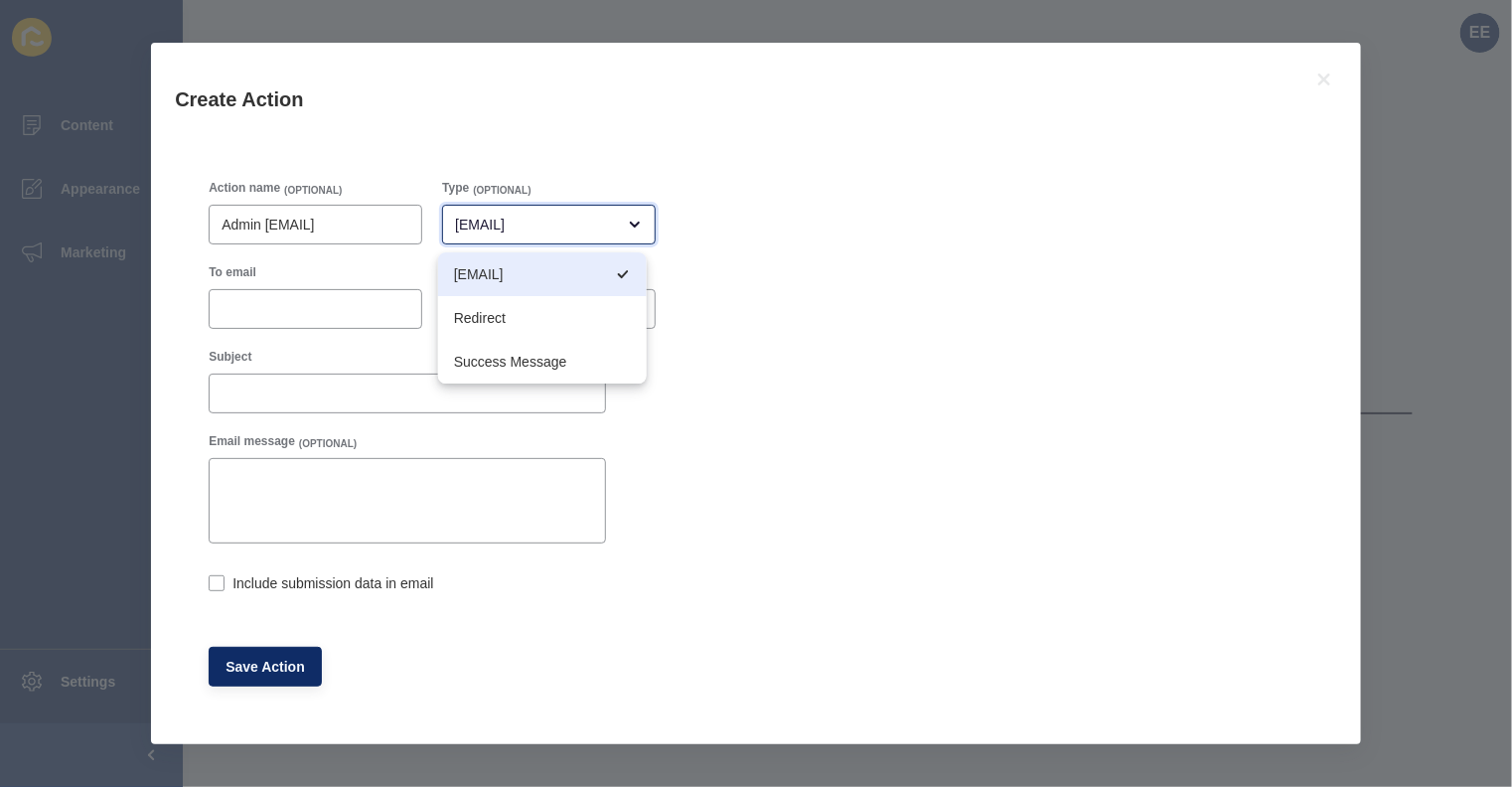 click on "[EMAIL]" at bounding box center (529, 274) 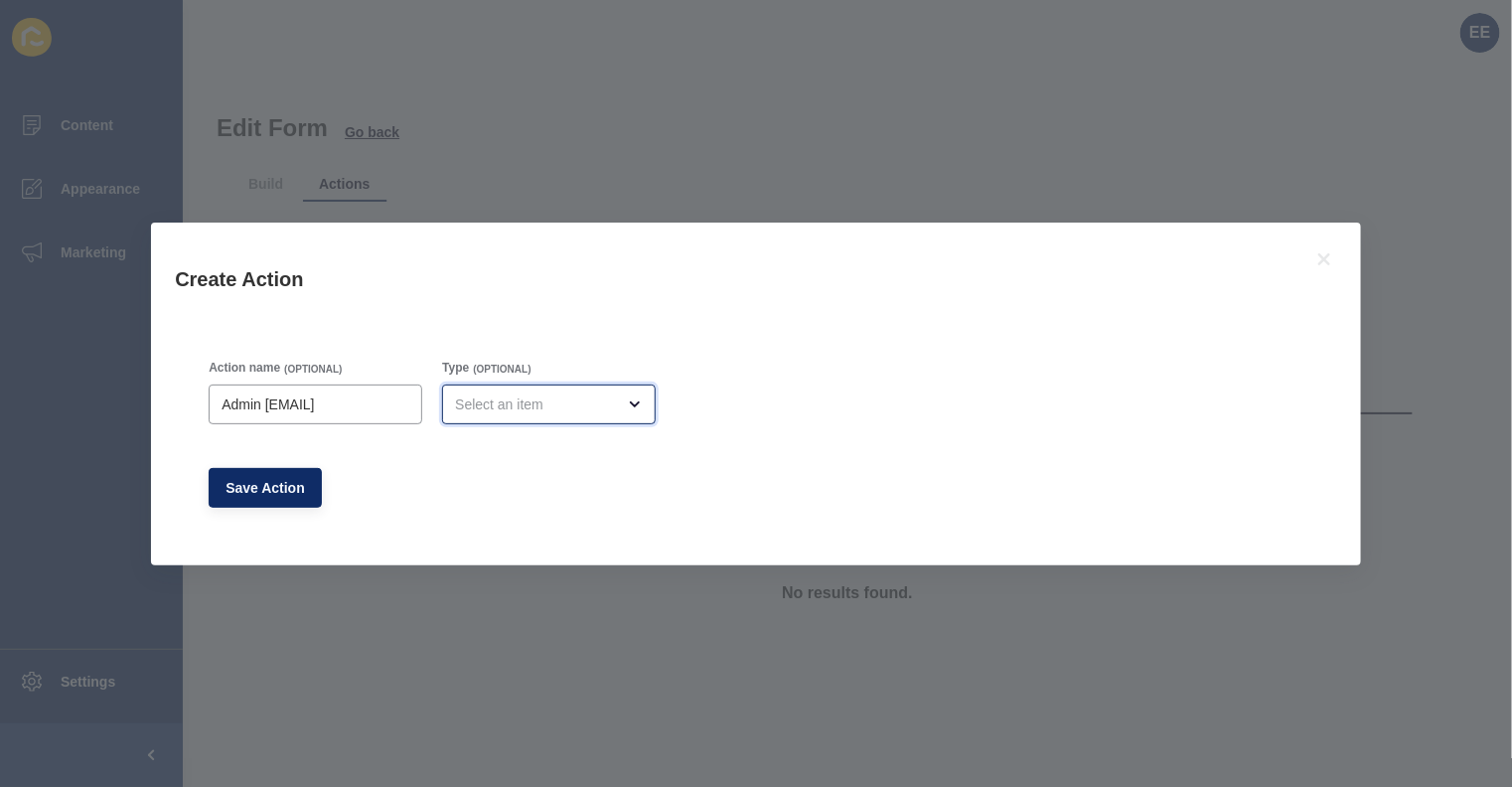 click at bounding box center (534, 404) 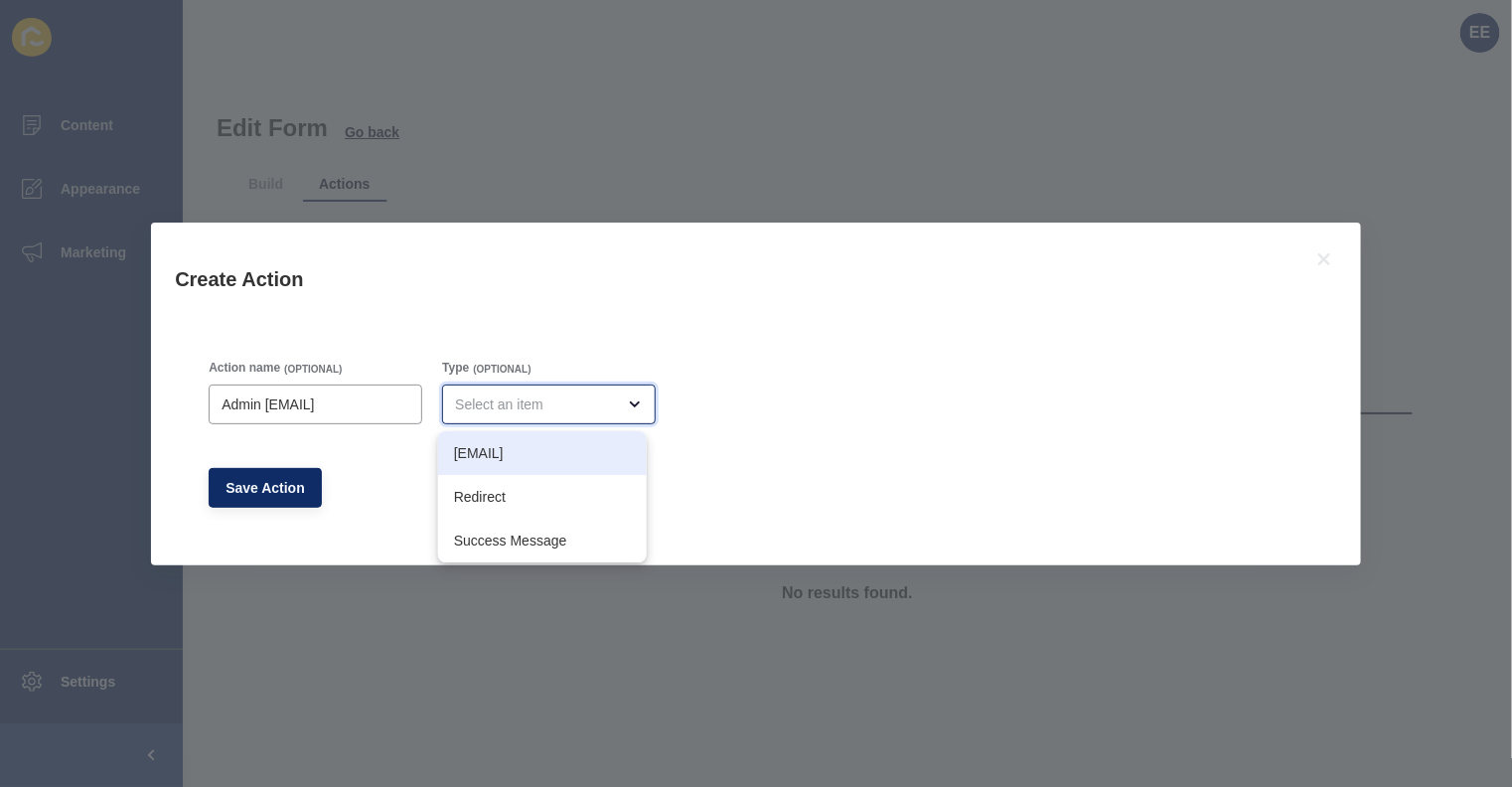 click on "[EMAIL]" at bounding box center (542, 453) 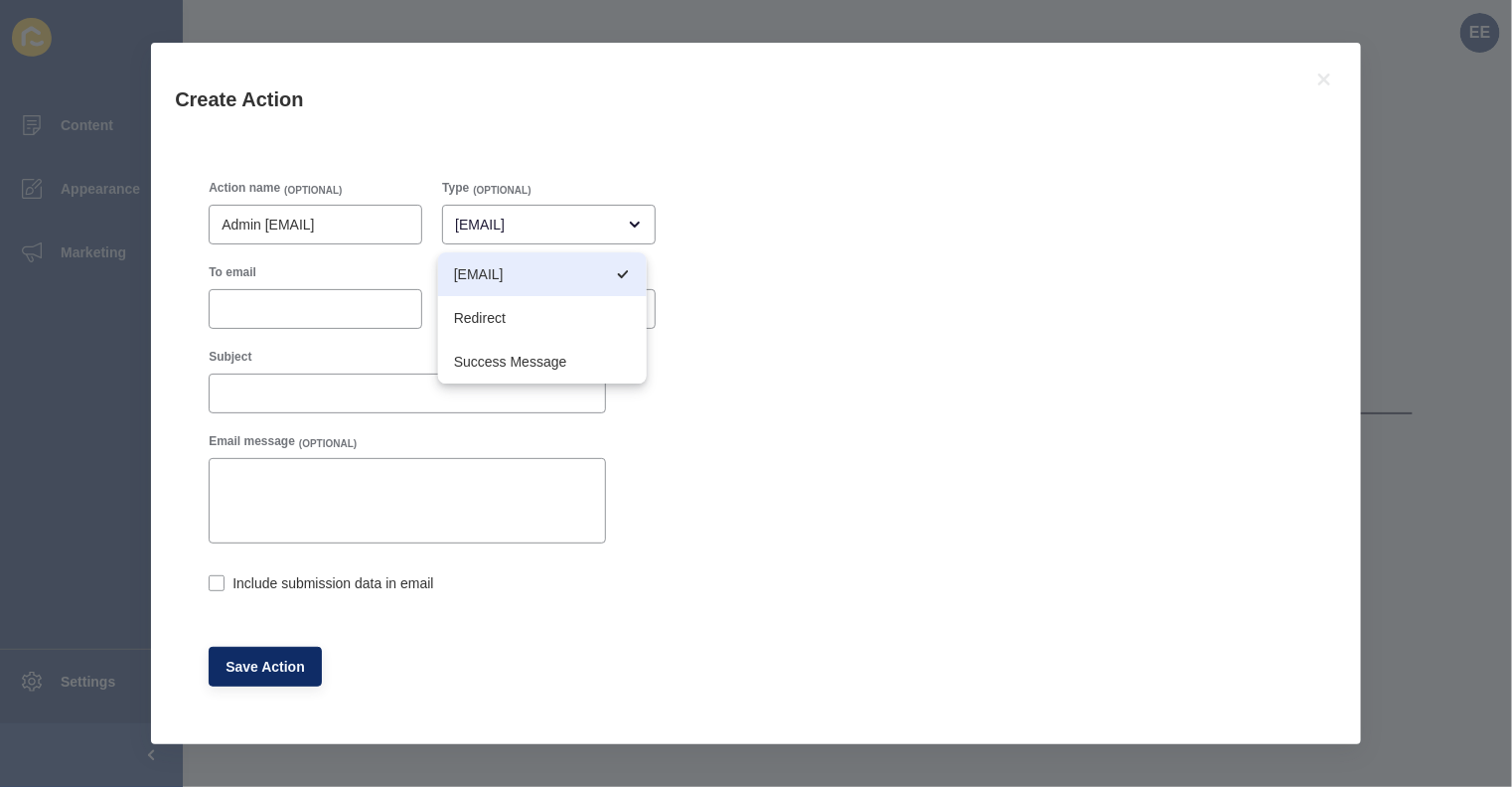 click at bounding box center [315, 309] 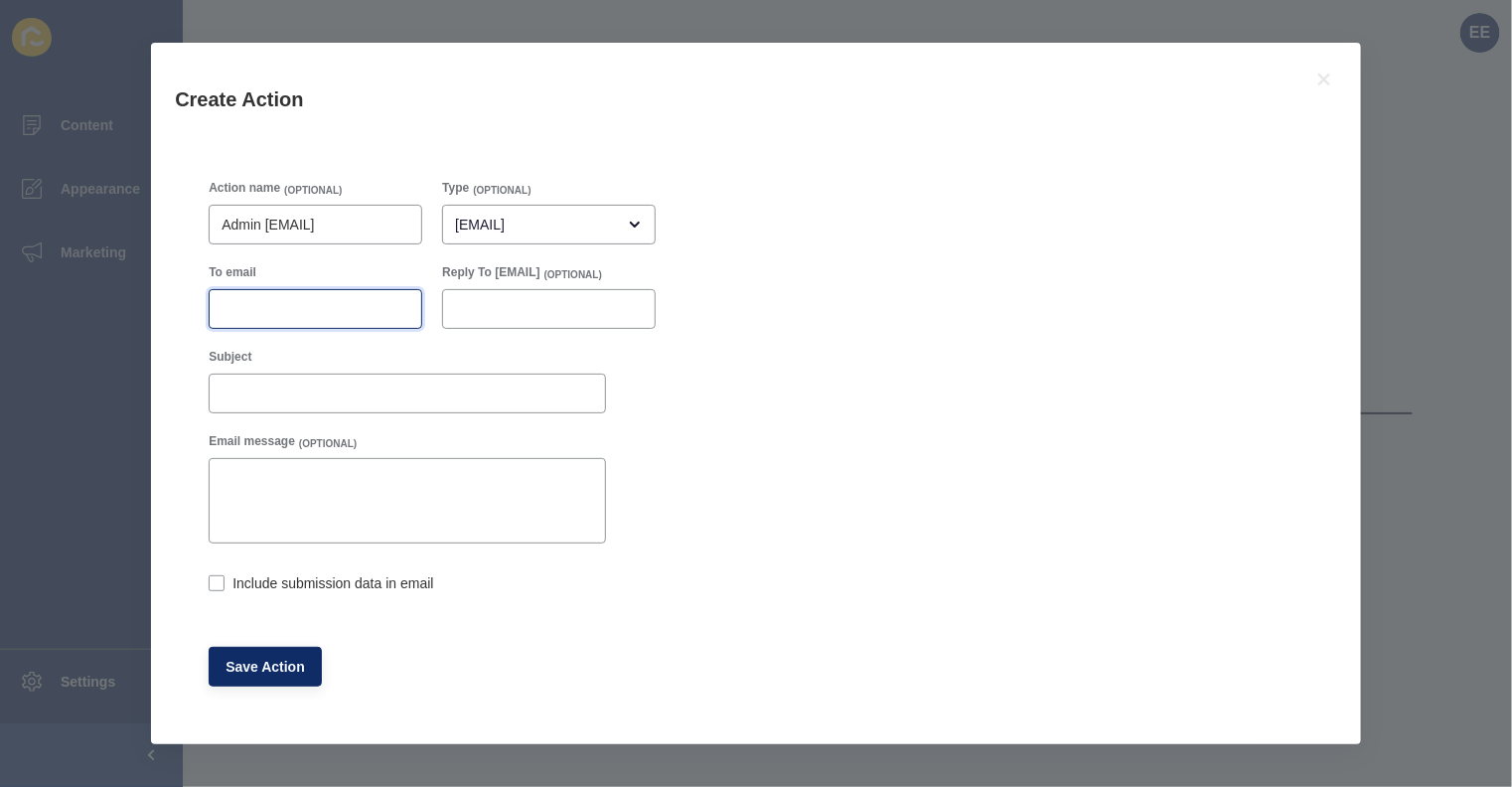 paste on "admin@limitlessrealty.com.au" 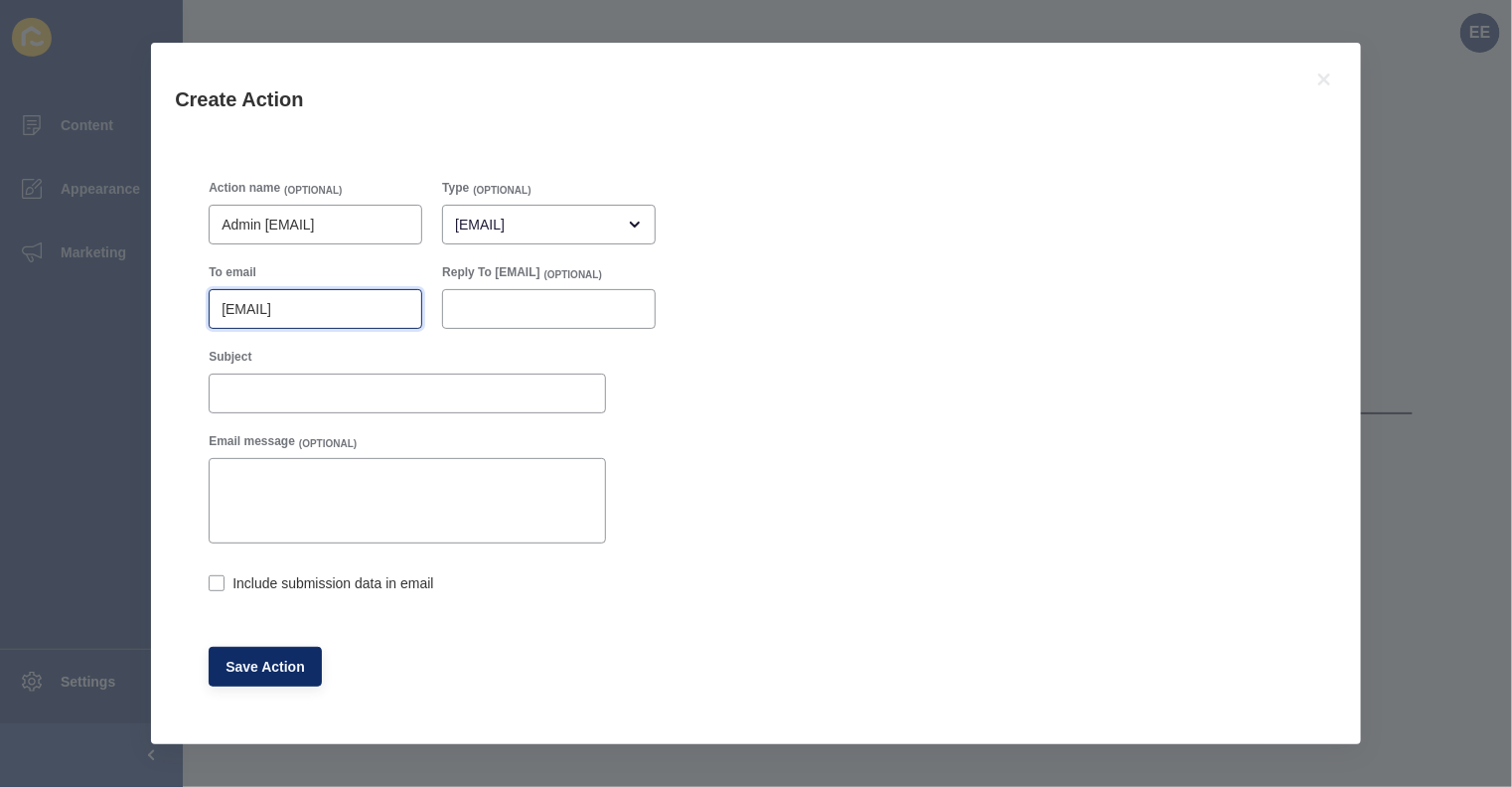 type on "admin@limitlessrealty.com.au" 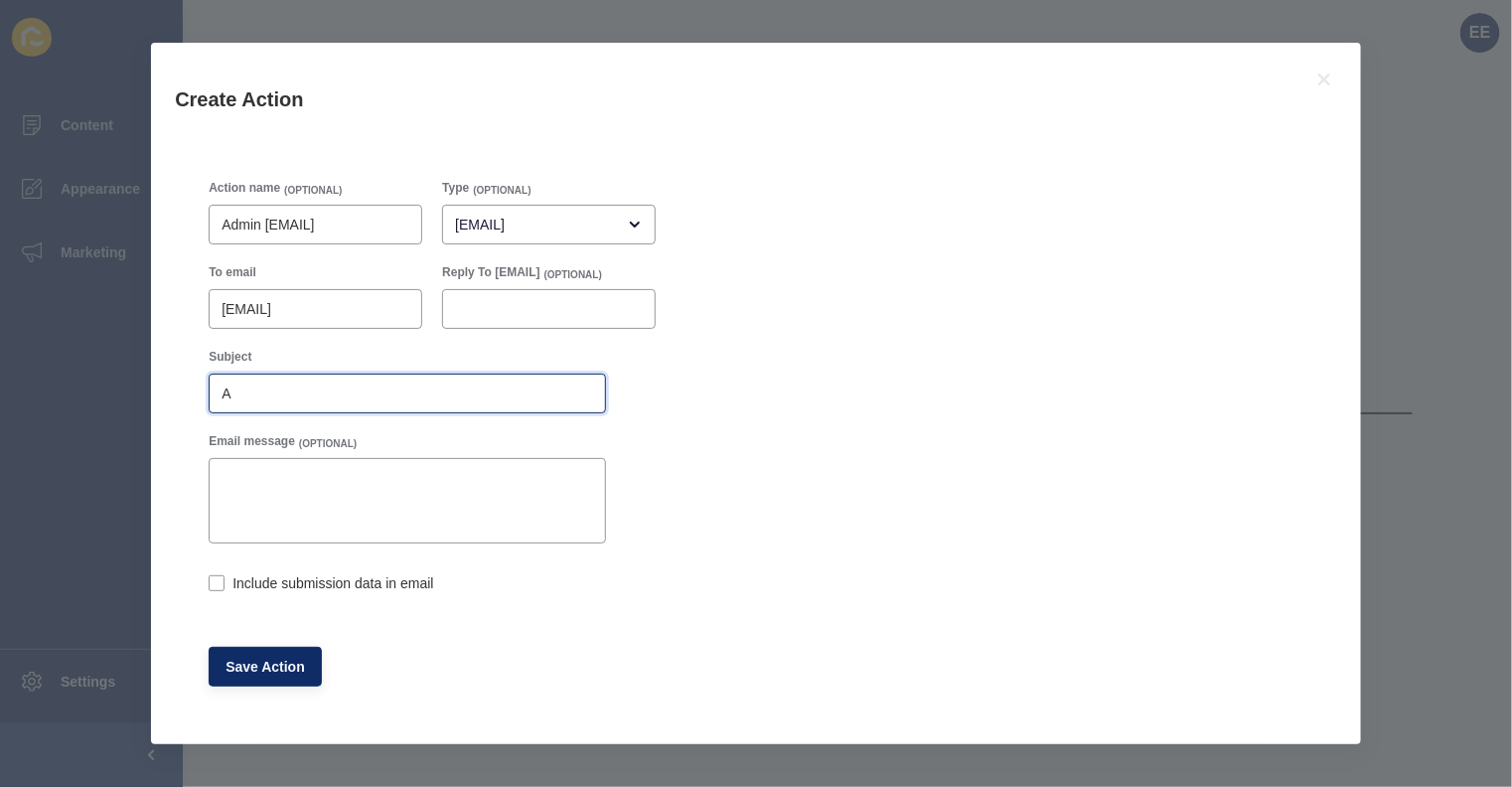 click on "A" at bounding box center (407, 394) 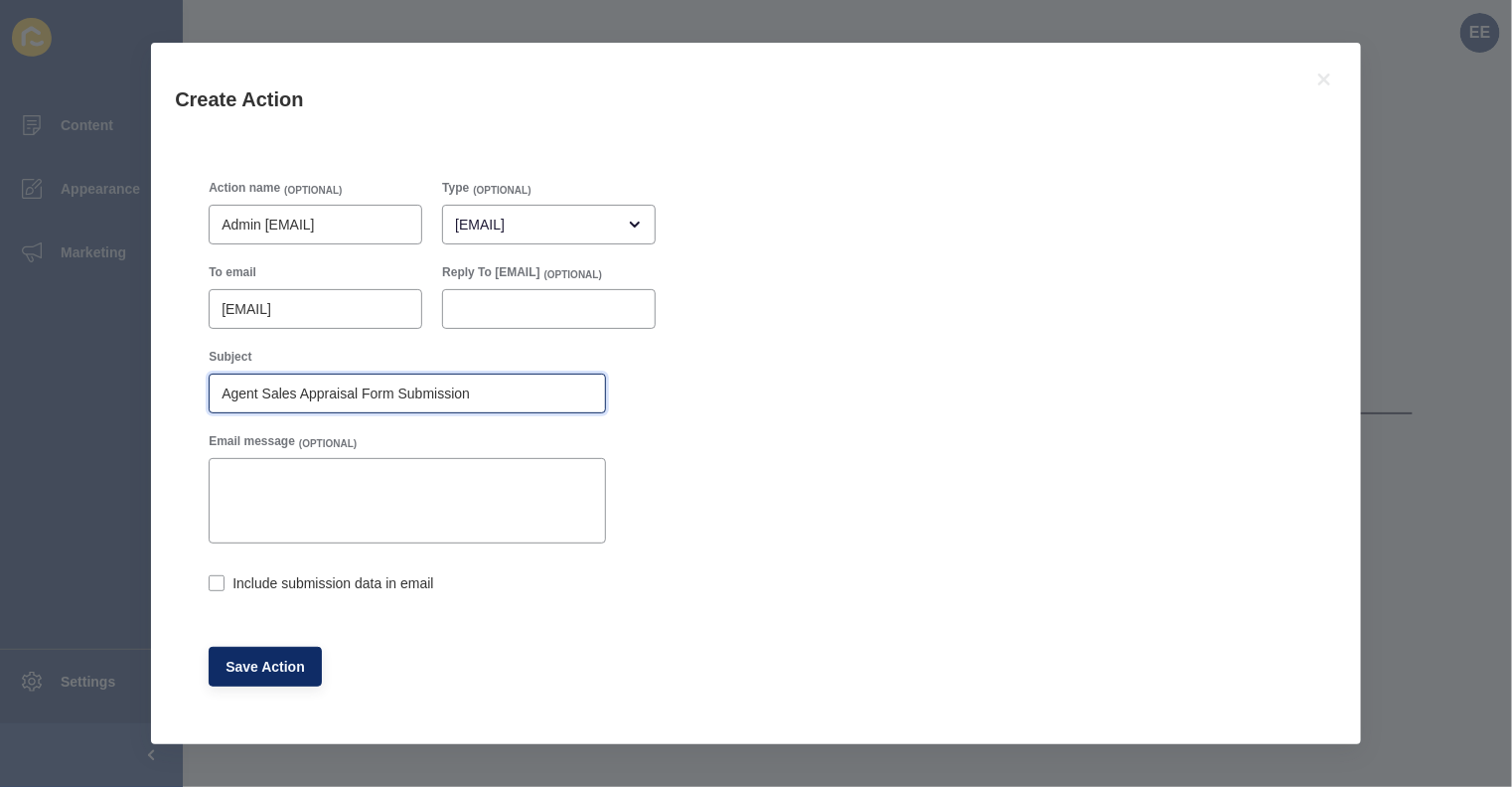type on "Agent Sales Appraisal Form Submission" 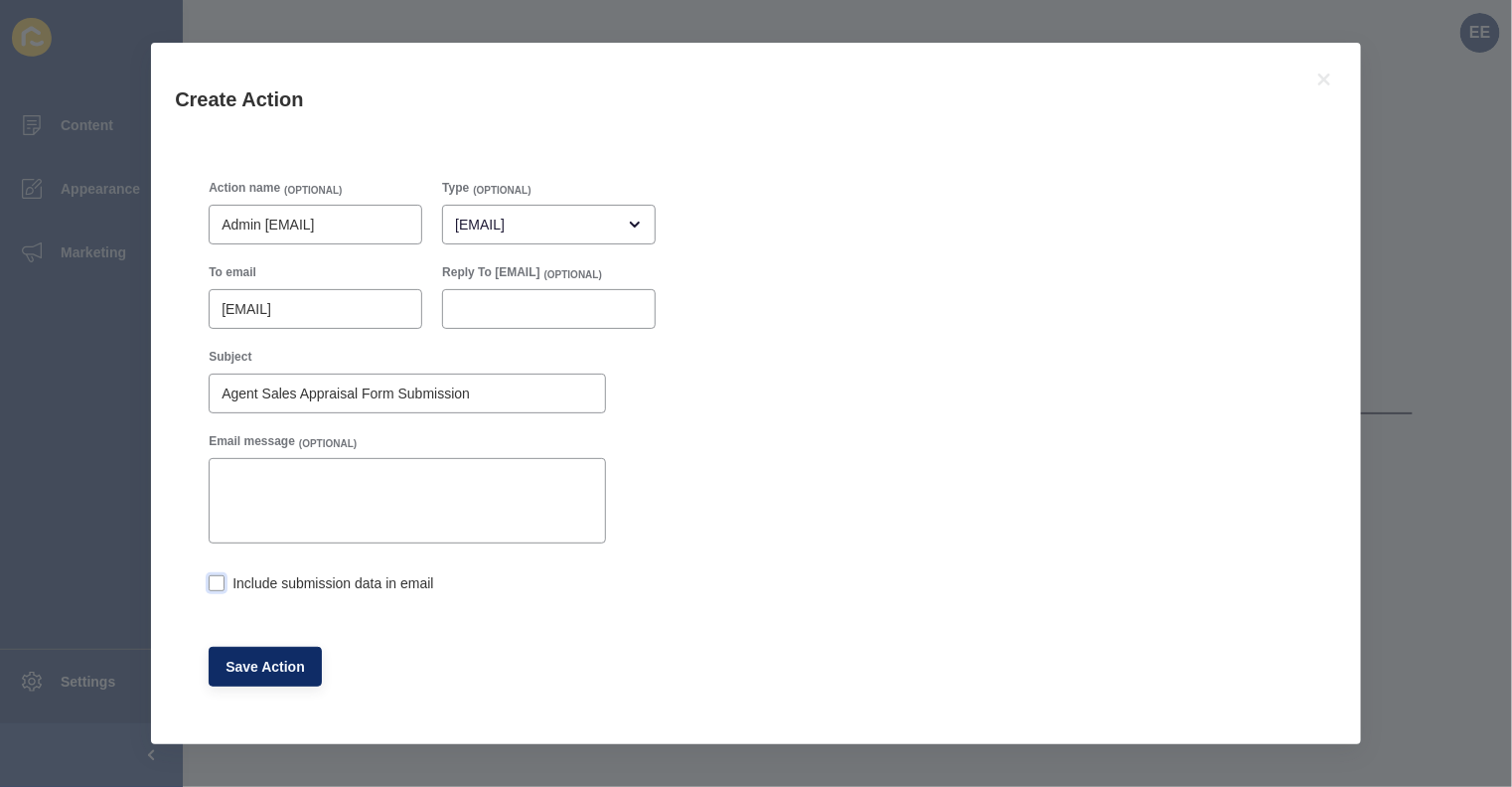 click at bounding box center [217, 583] 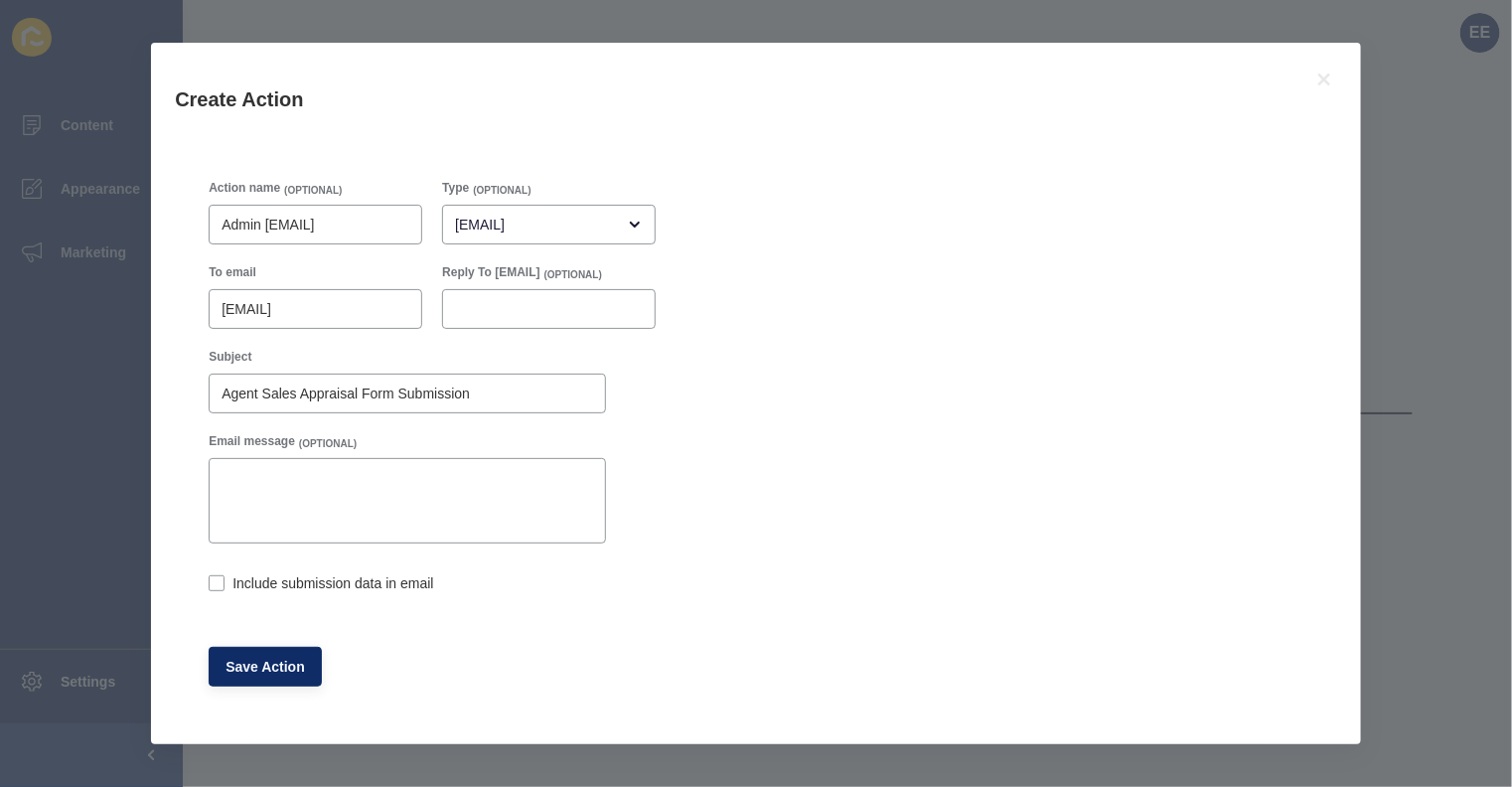 click on "Include submission data in email" at bounding box center (215, 585) 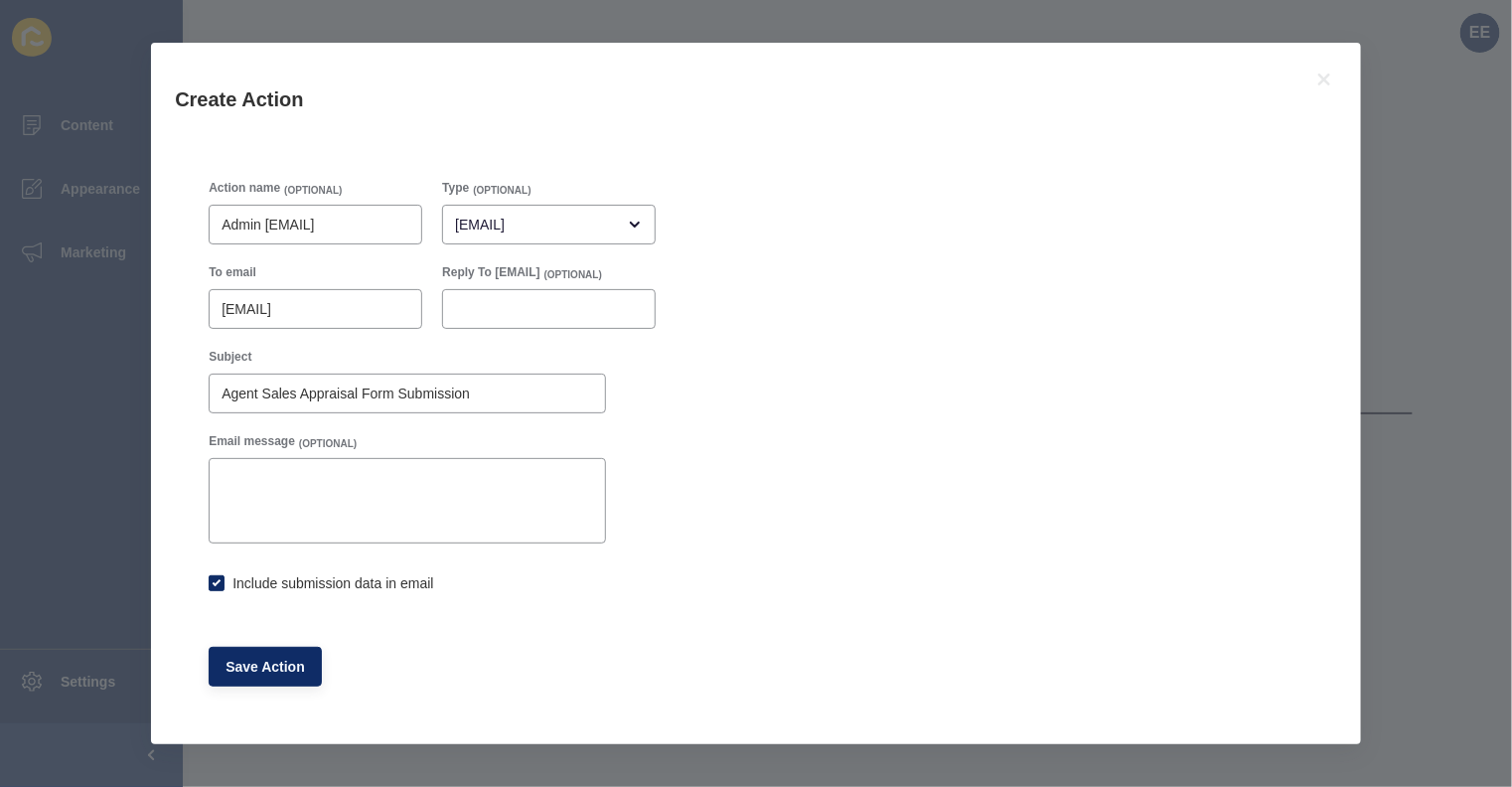 checkbox on "true" 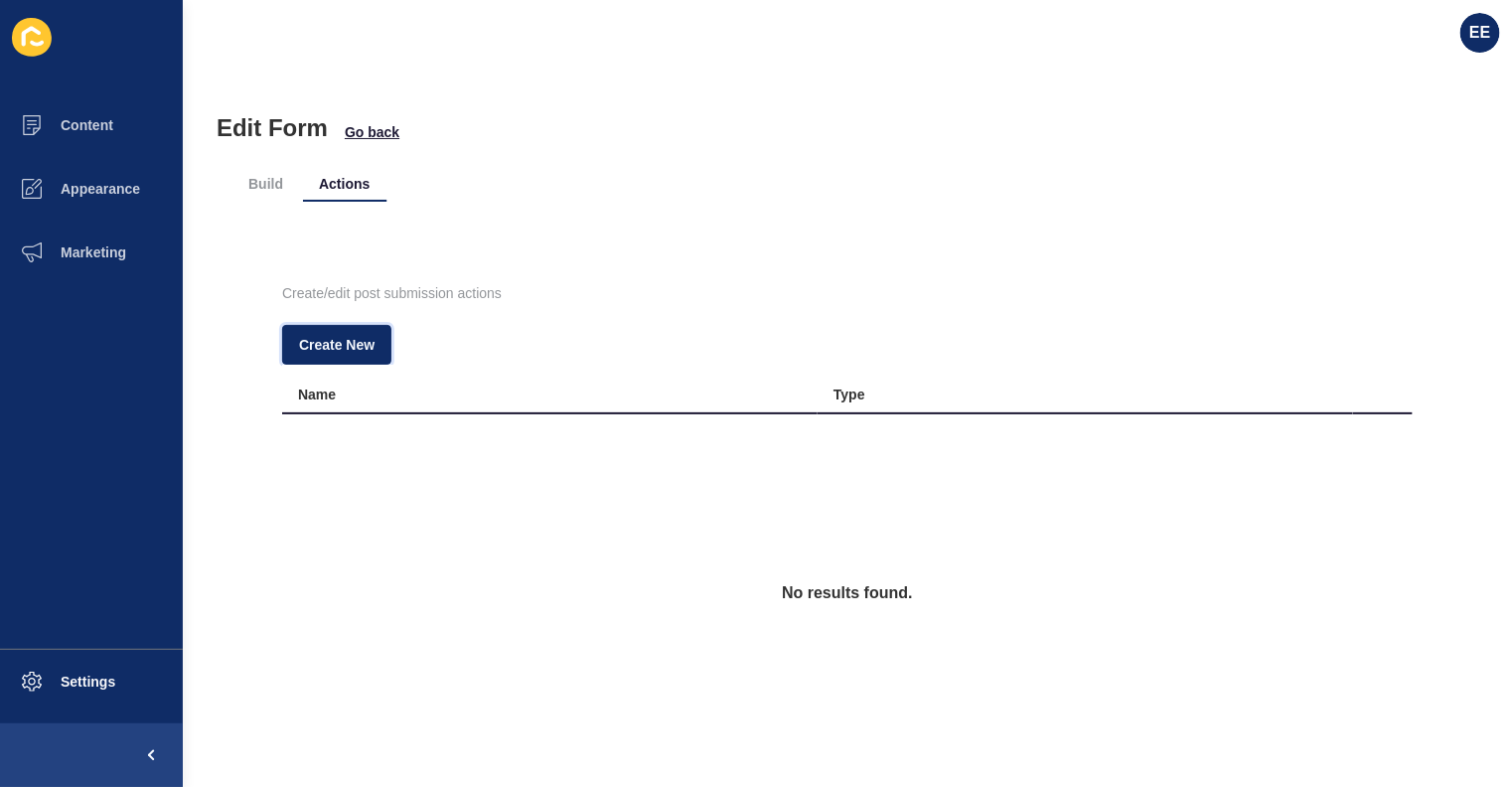 click on "Create New" at bounding box center [337, 345] 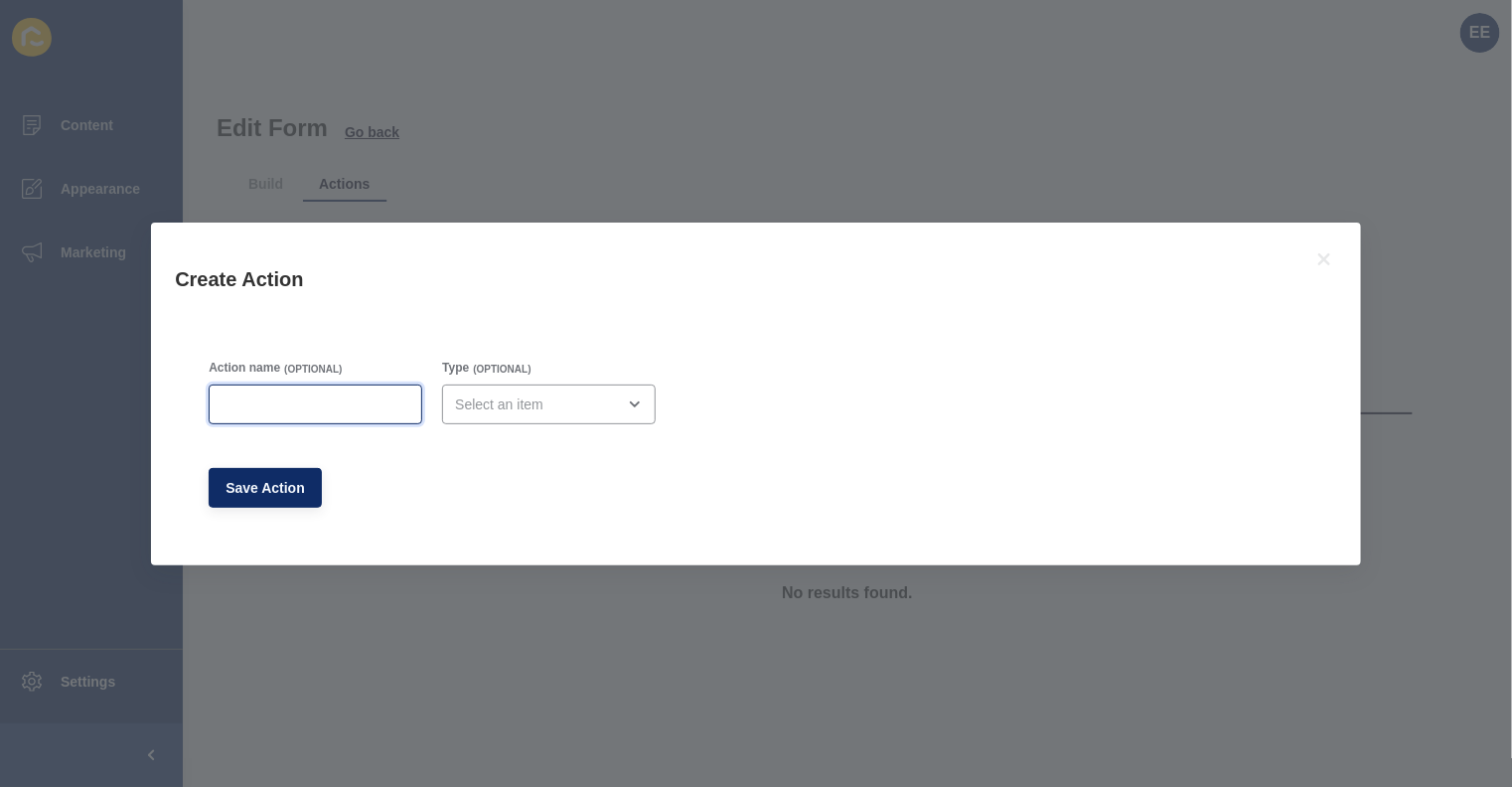click on "Action name" at bounding box center (315, 404) 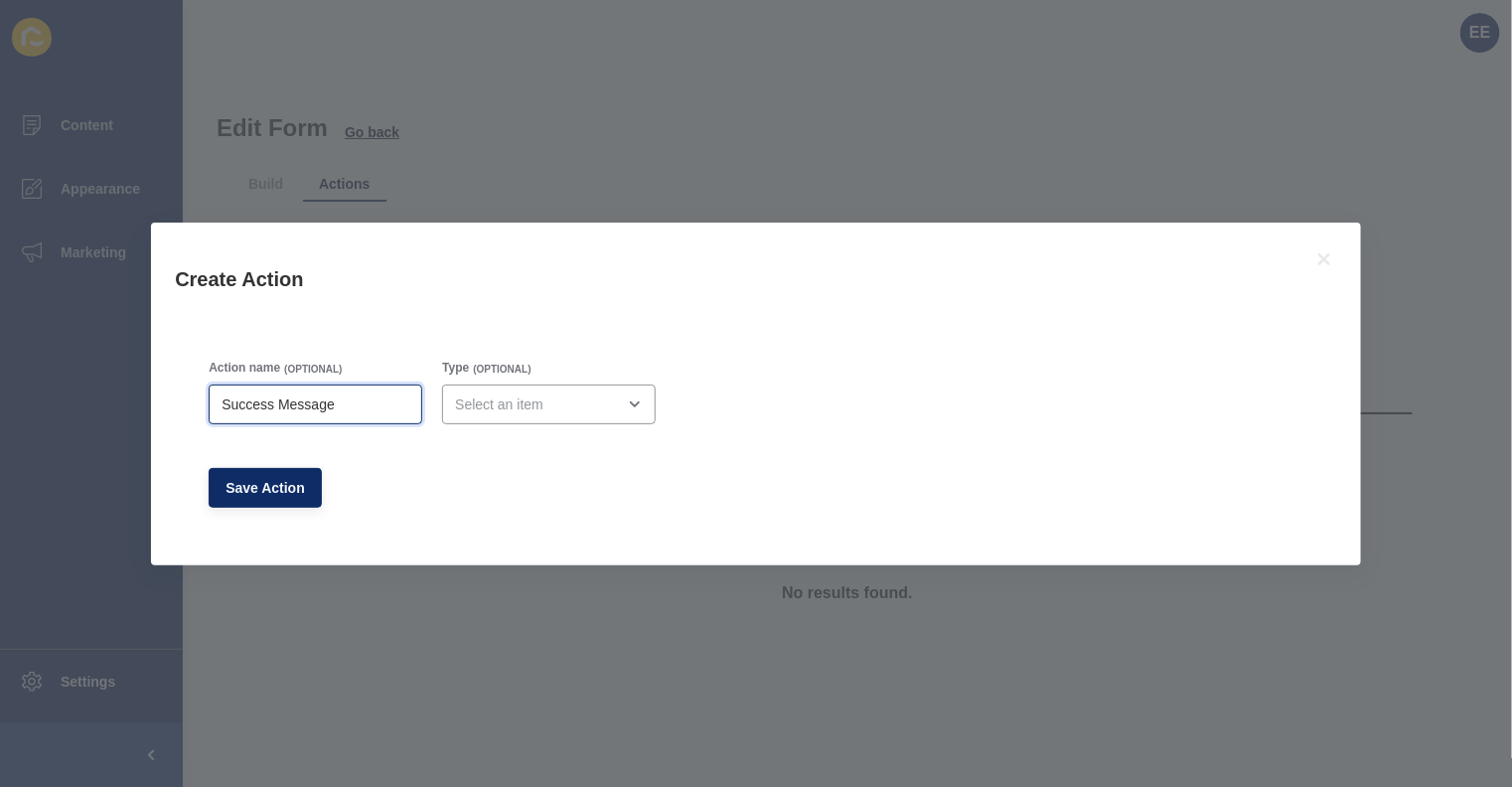 type on "Success Message" 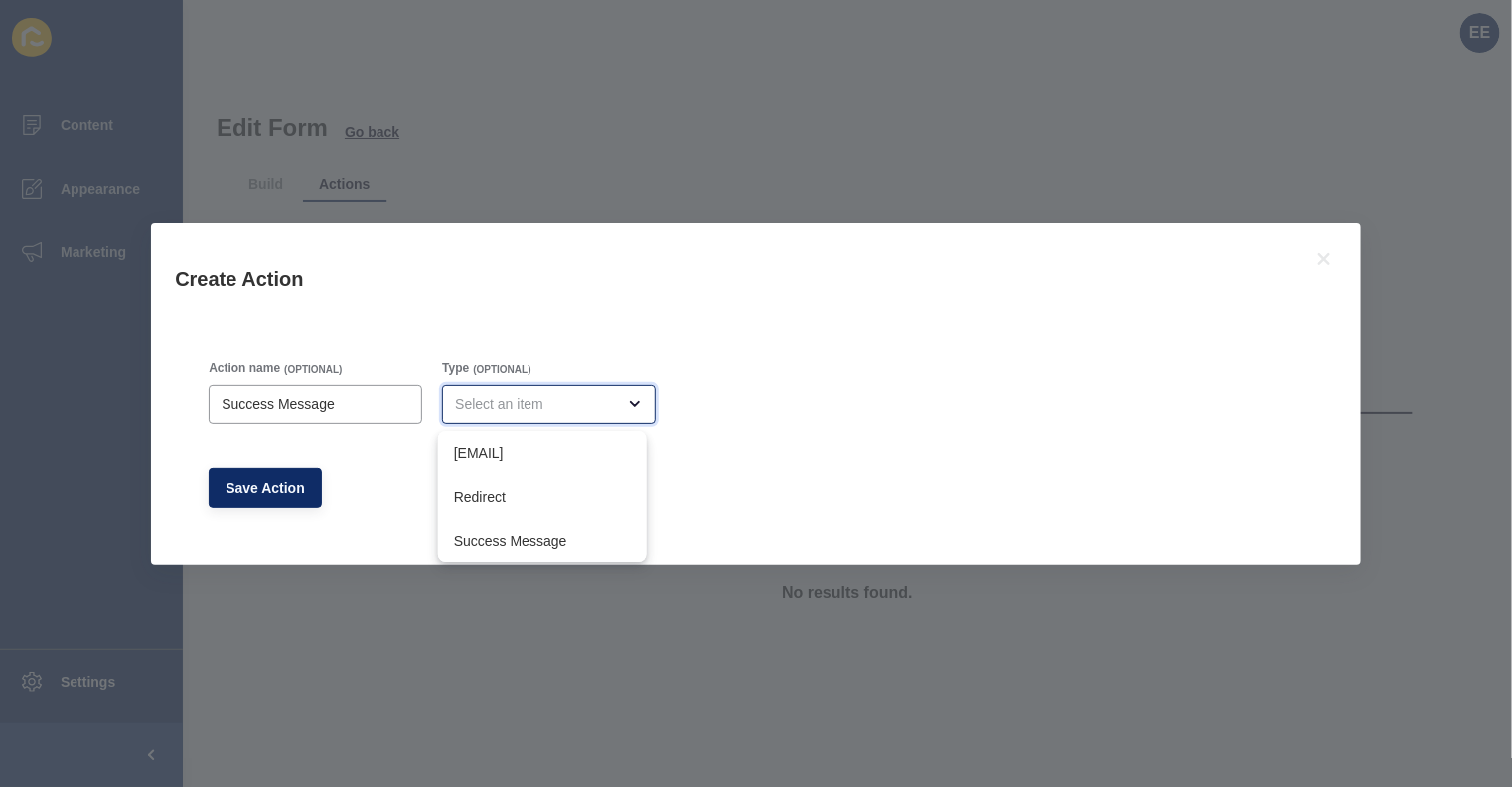 click on "[EMAIL]" at bounding box center [542, 453] 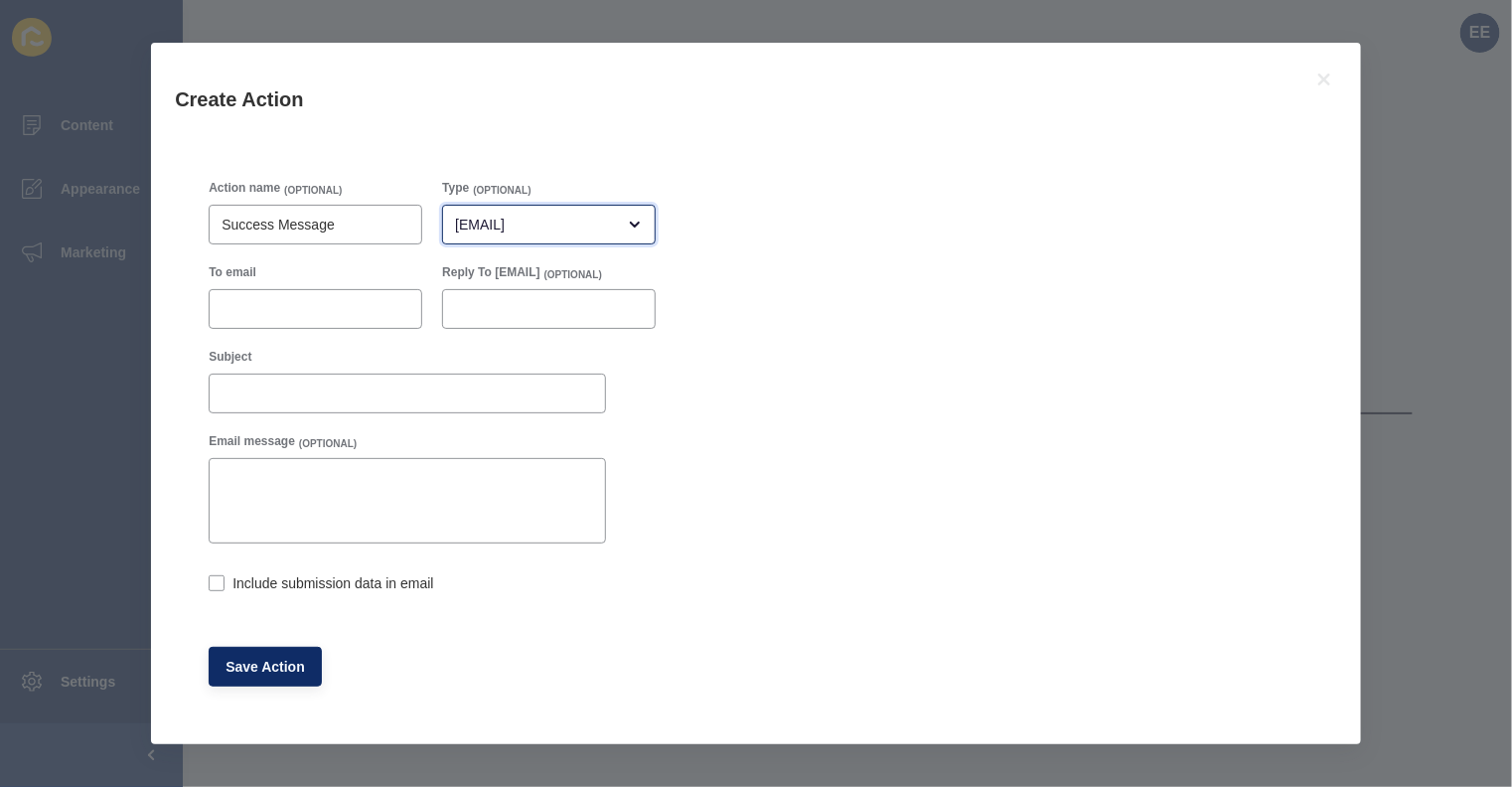 click on "[EMAIL]" at bounding box center [534, 225] 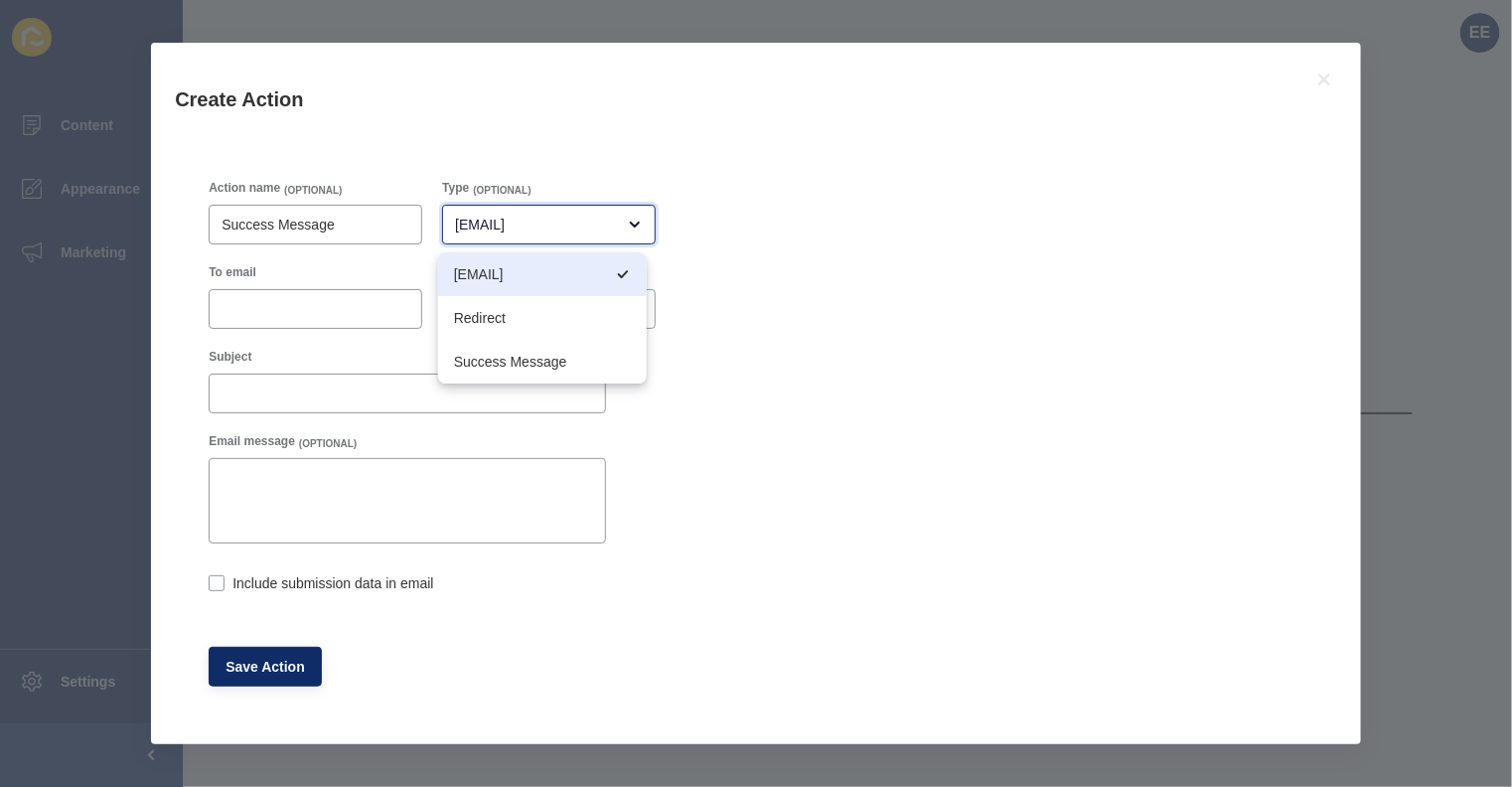 click on "Success Message" at bounding box center [542, 362] 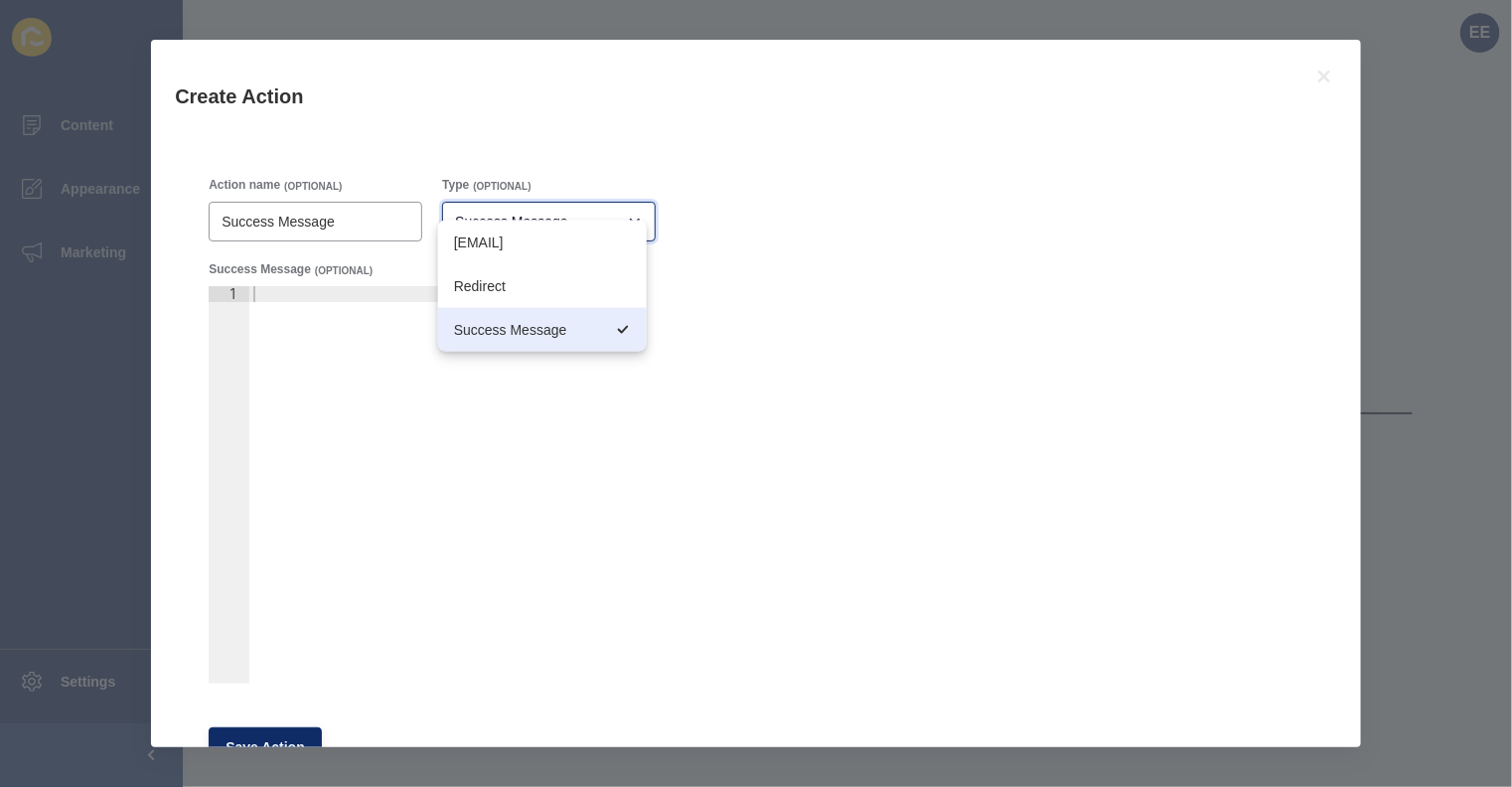 scroll, scrollTop: 29, scrollLeft: 0, axis: vertical 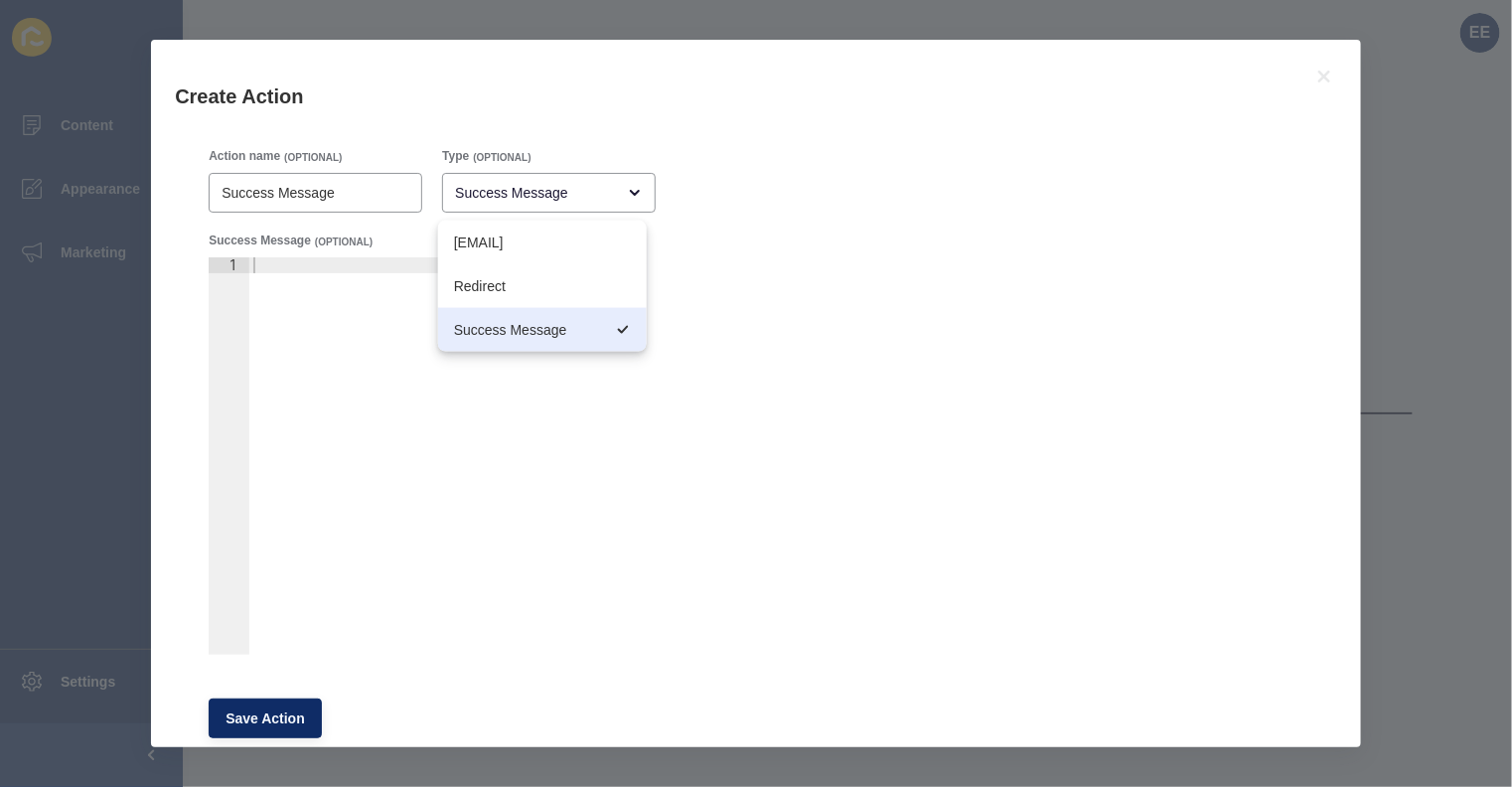 click at bounding box center [427, 472] 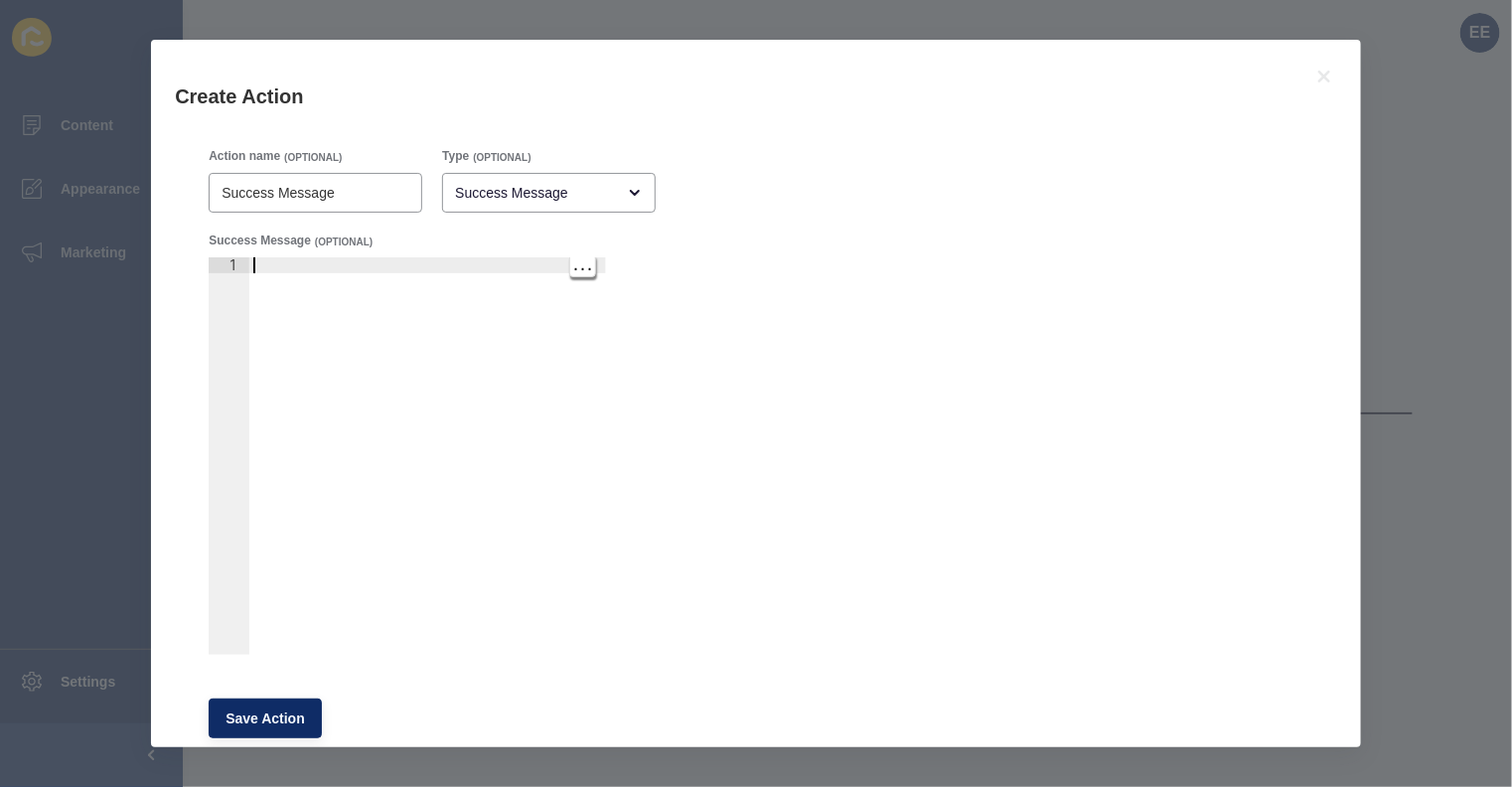 paste on "Thank you. Your information has been successfully submitted." 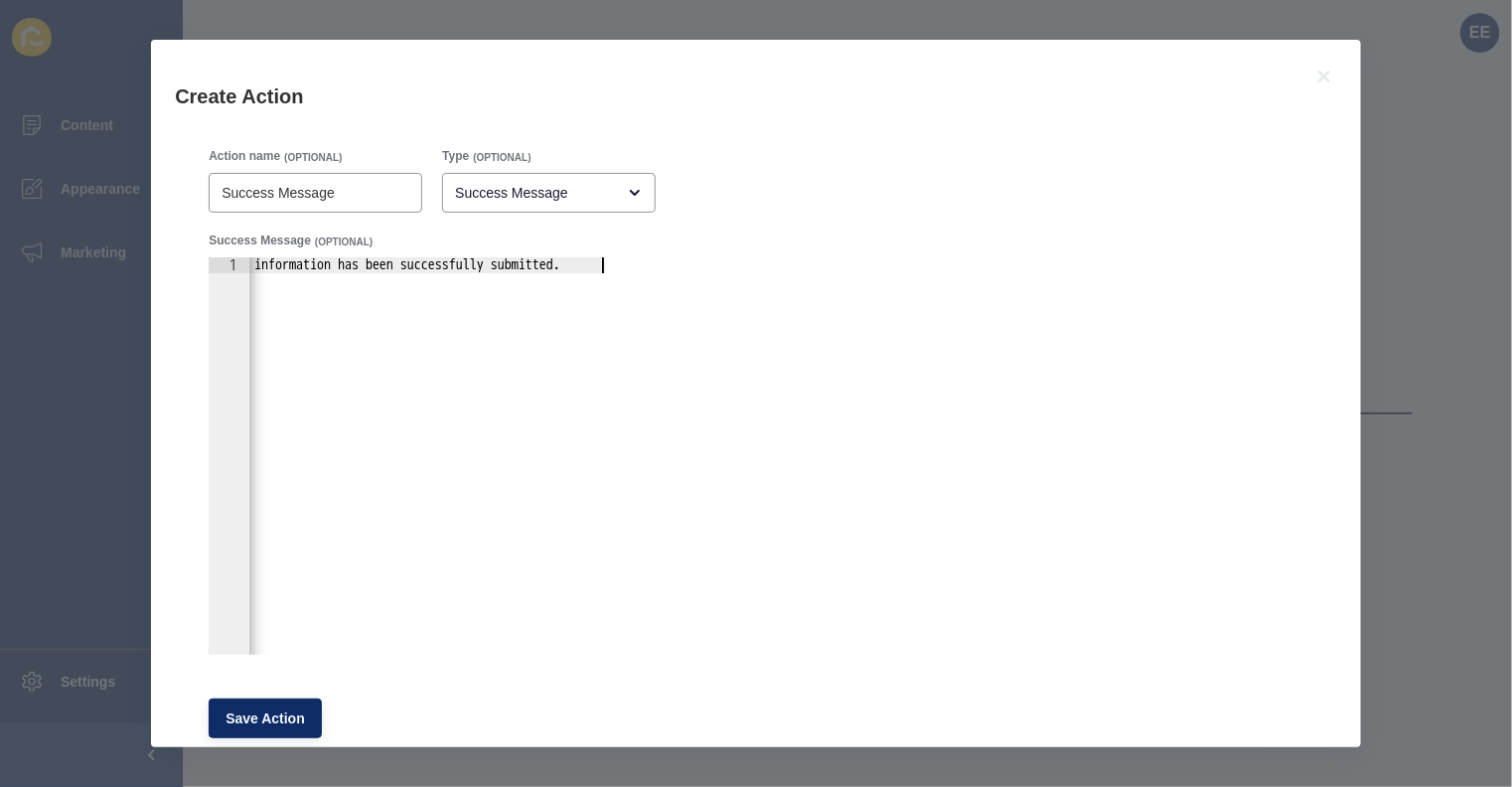scroll, scrollTop: 76, scrollLeft: 0, axis: vertical 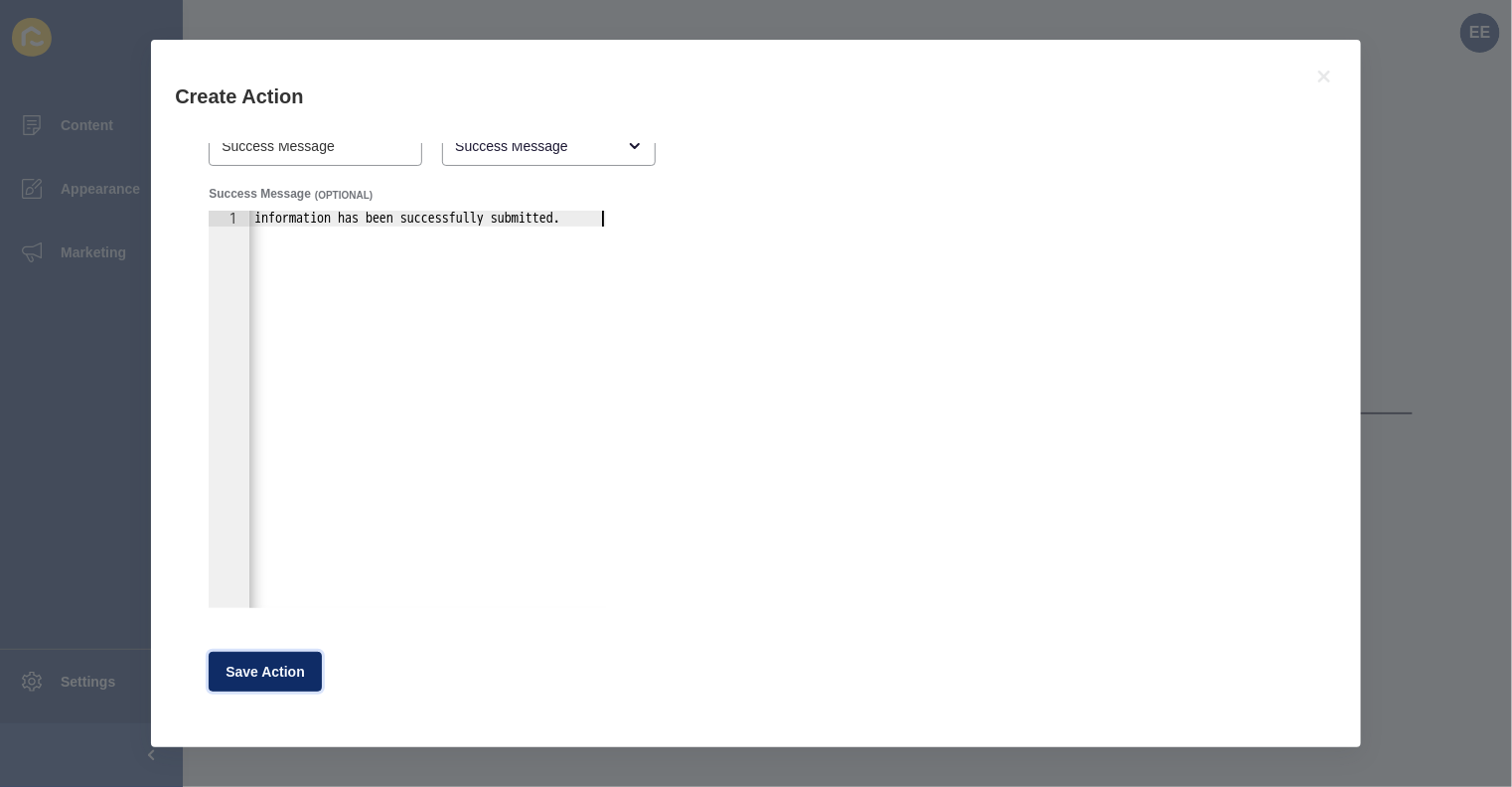 click on "Save Action" at bounding box center (265, 672) 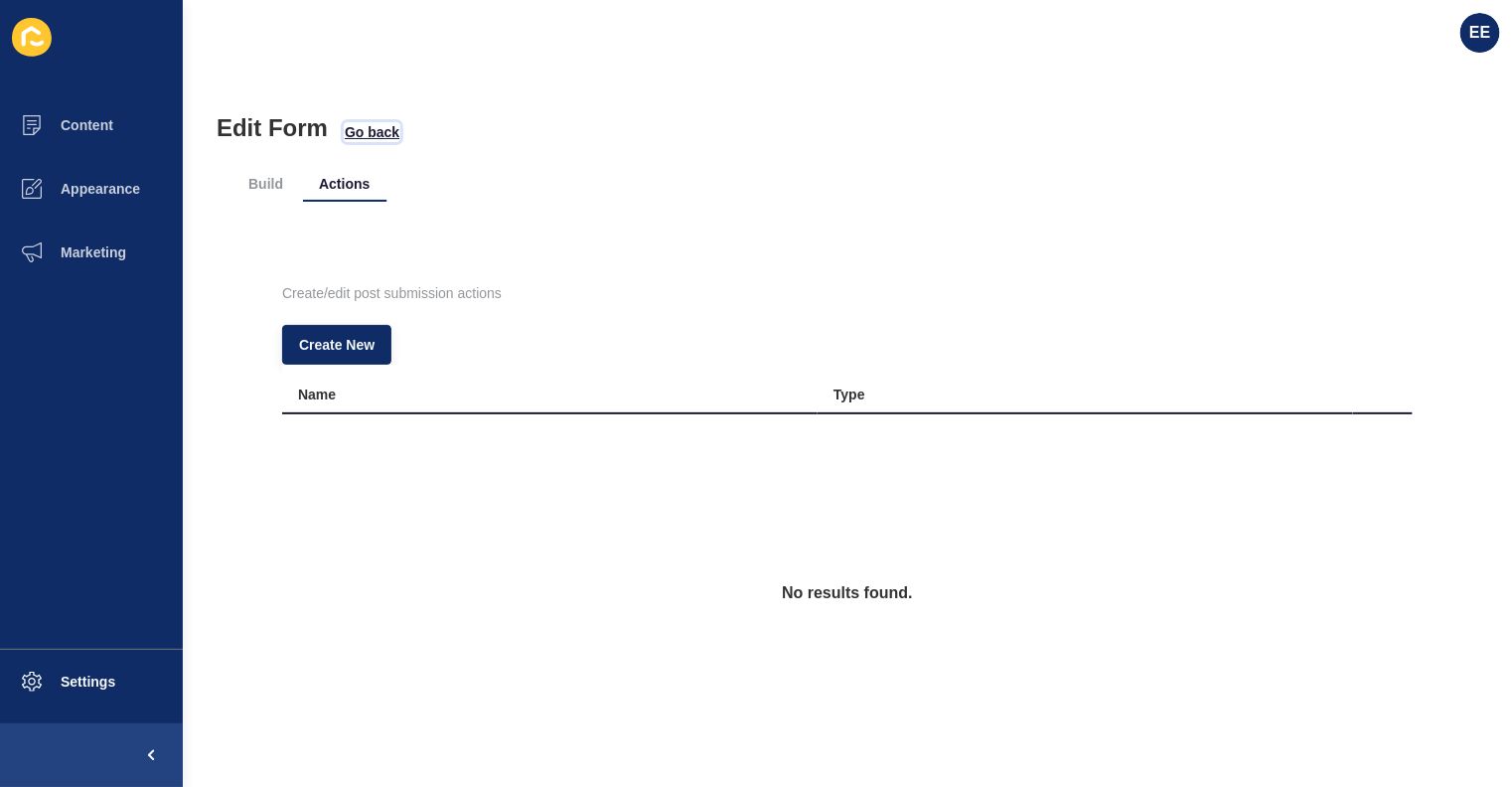 click on "Go back" at bounding box center [372, 132] 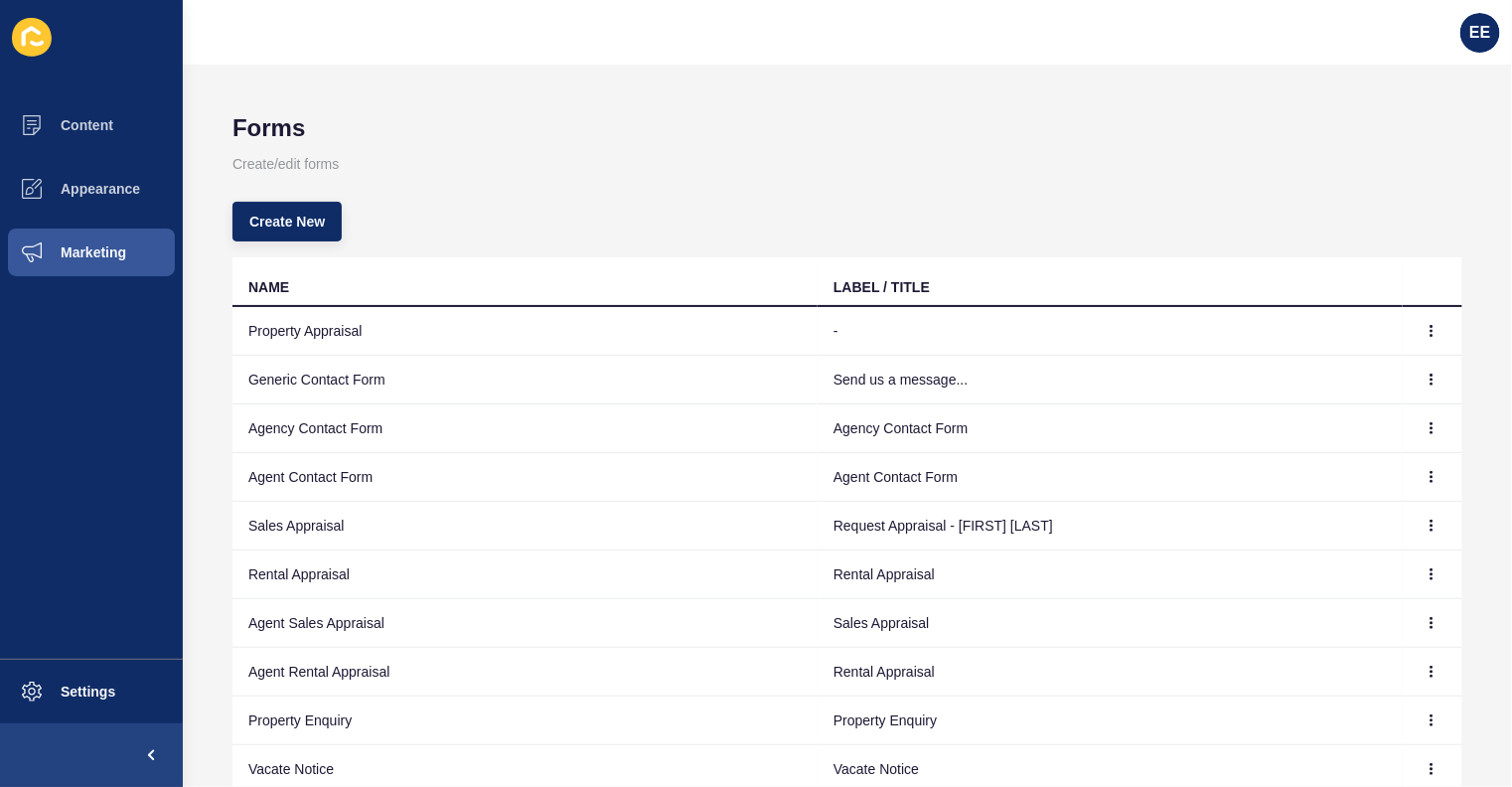 scroll, scrollTop: 145, scrollLeft: 0, axis: vertical 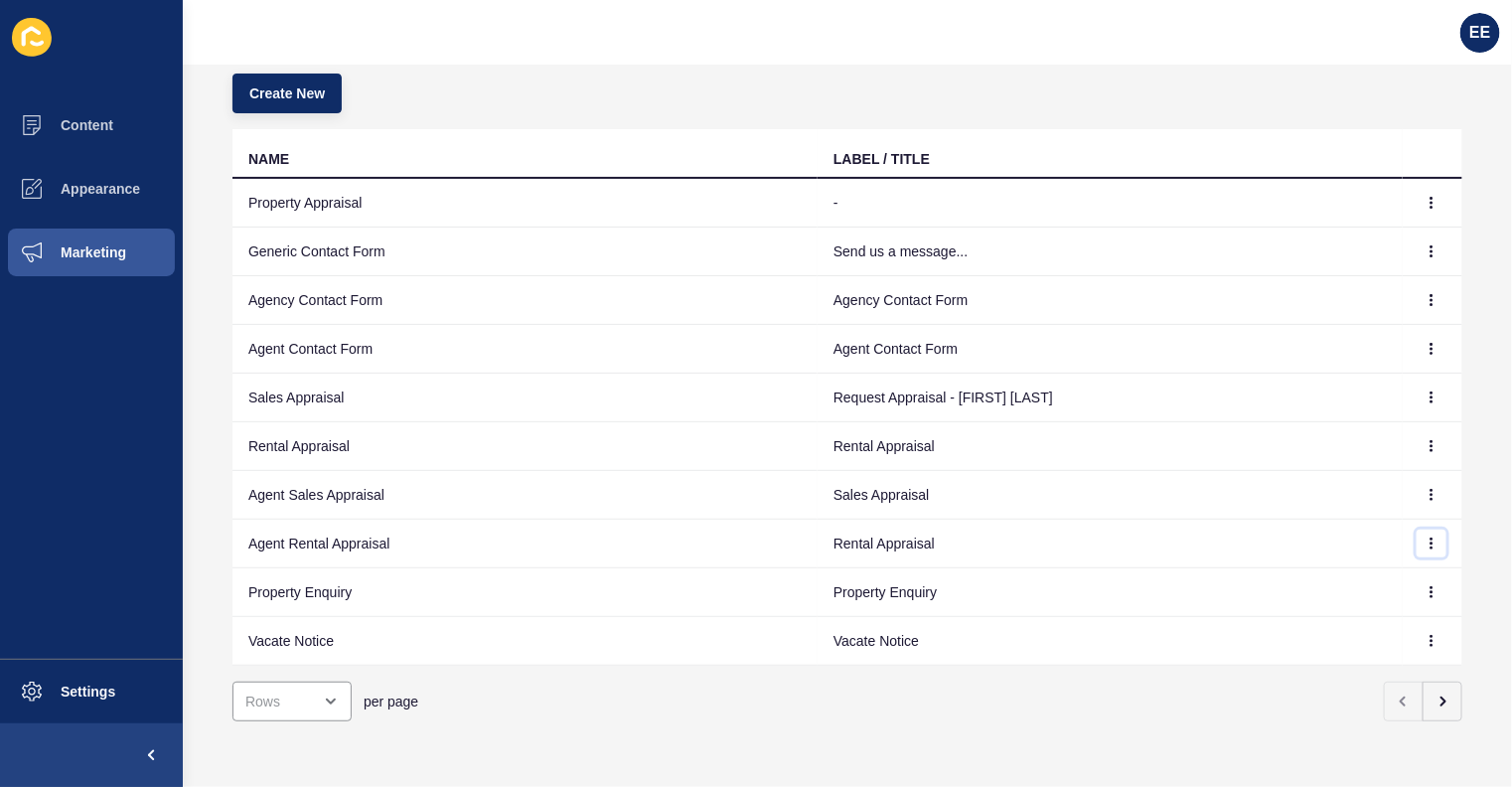 click at bounding box center (1432, 203) 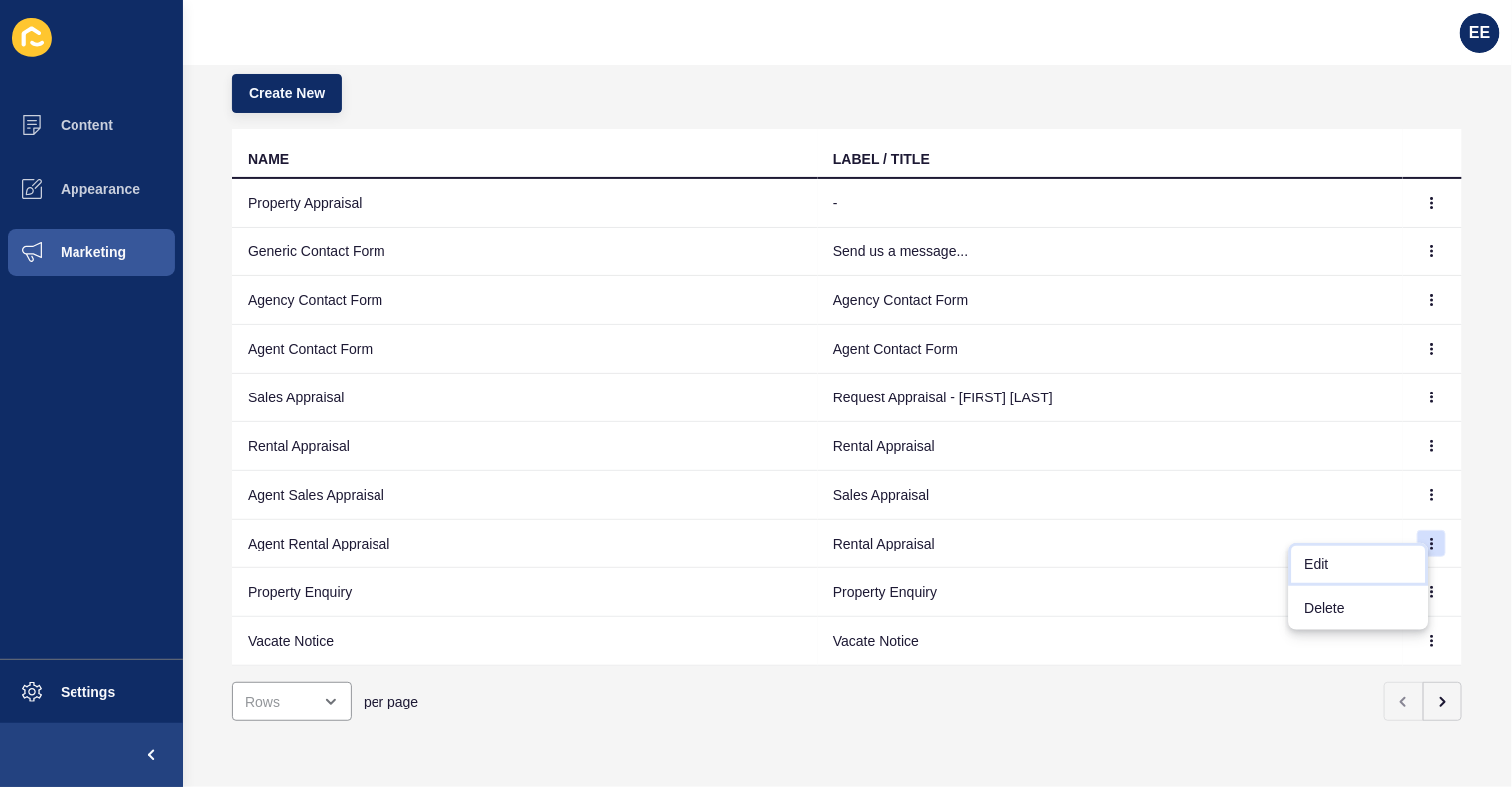 click on "Edit" at bounding box center [1359, 564] 